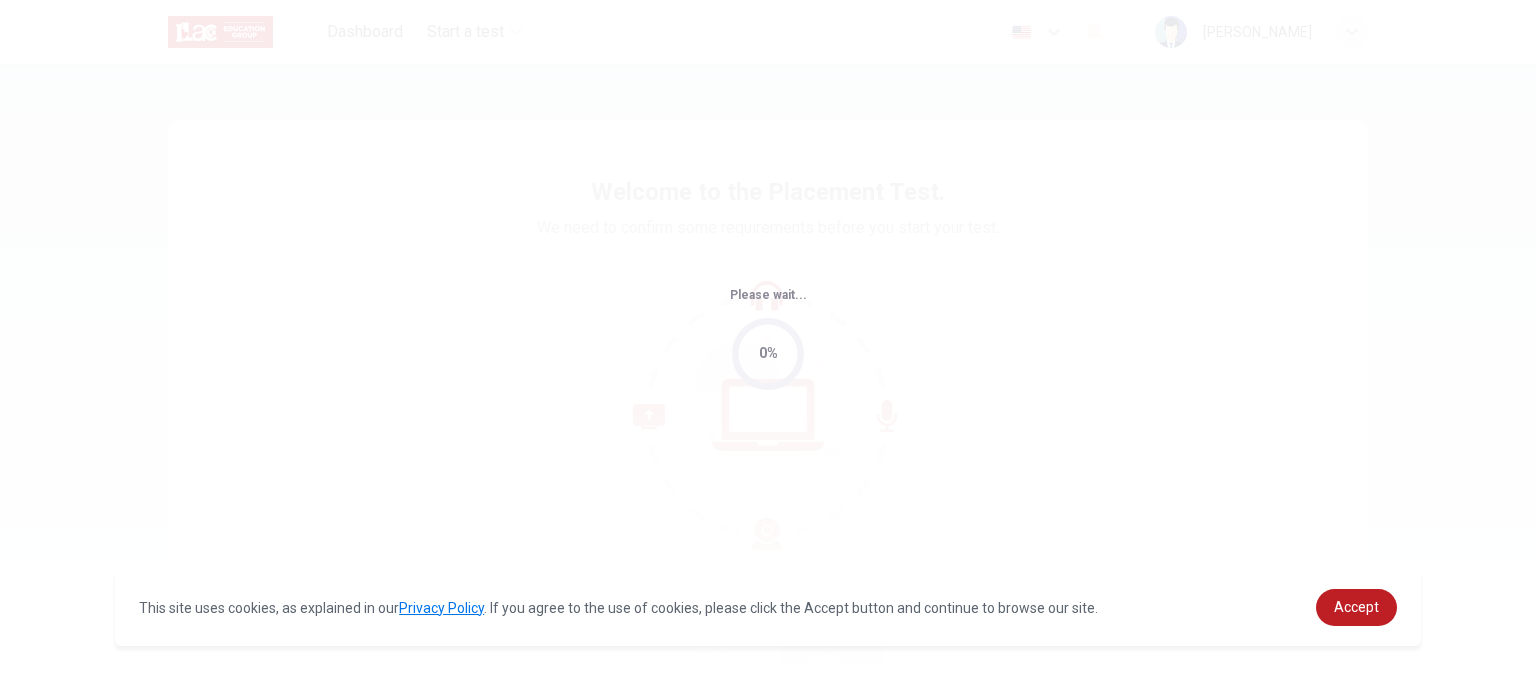 scroll, scrollTop: 0, scrollLeft: 0, axis: both 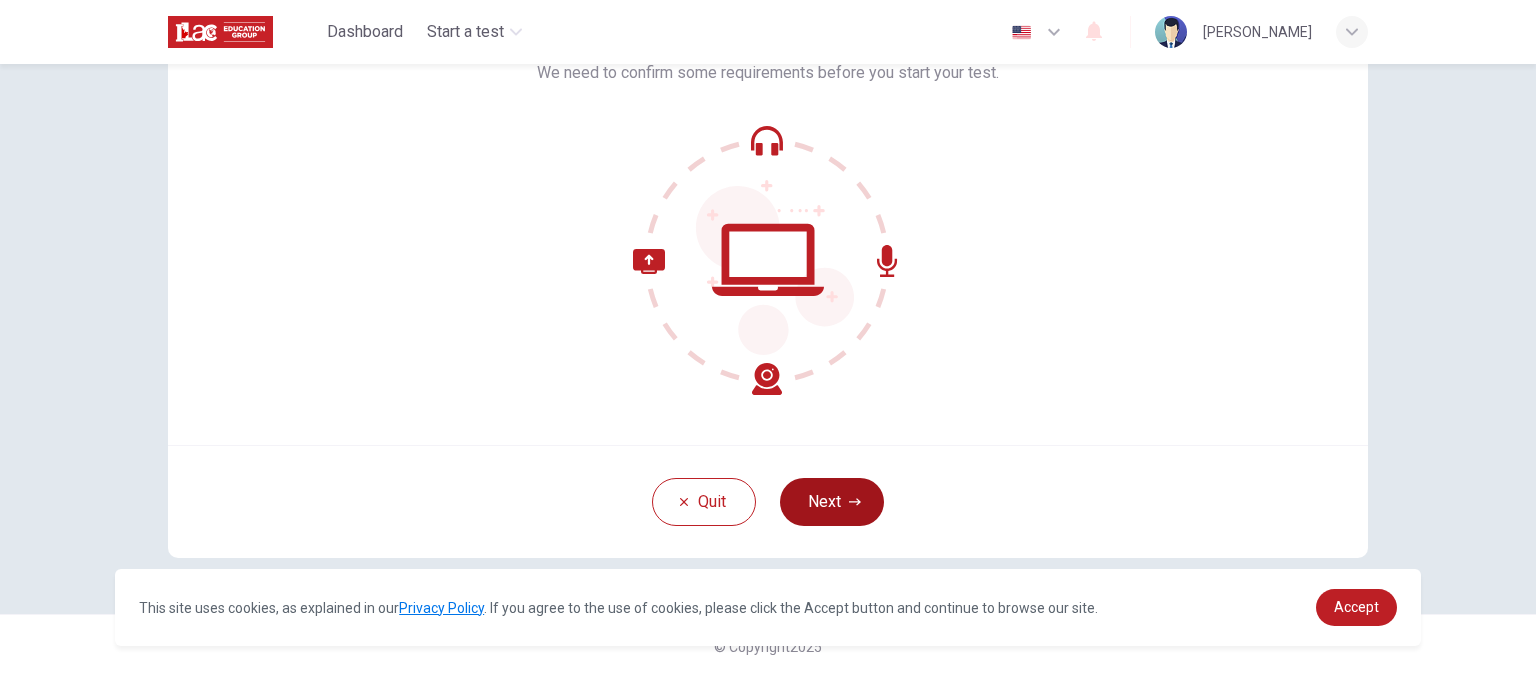 click on "Next" at bounding box center [832, 502] 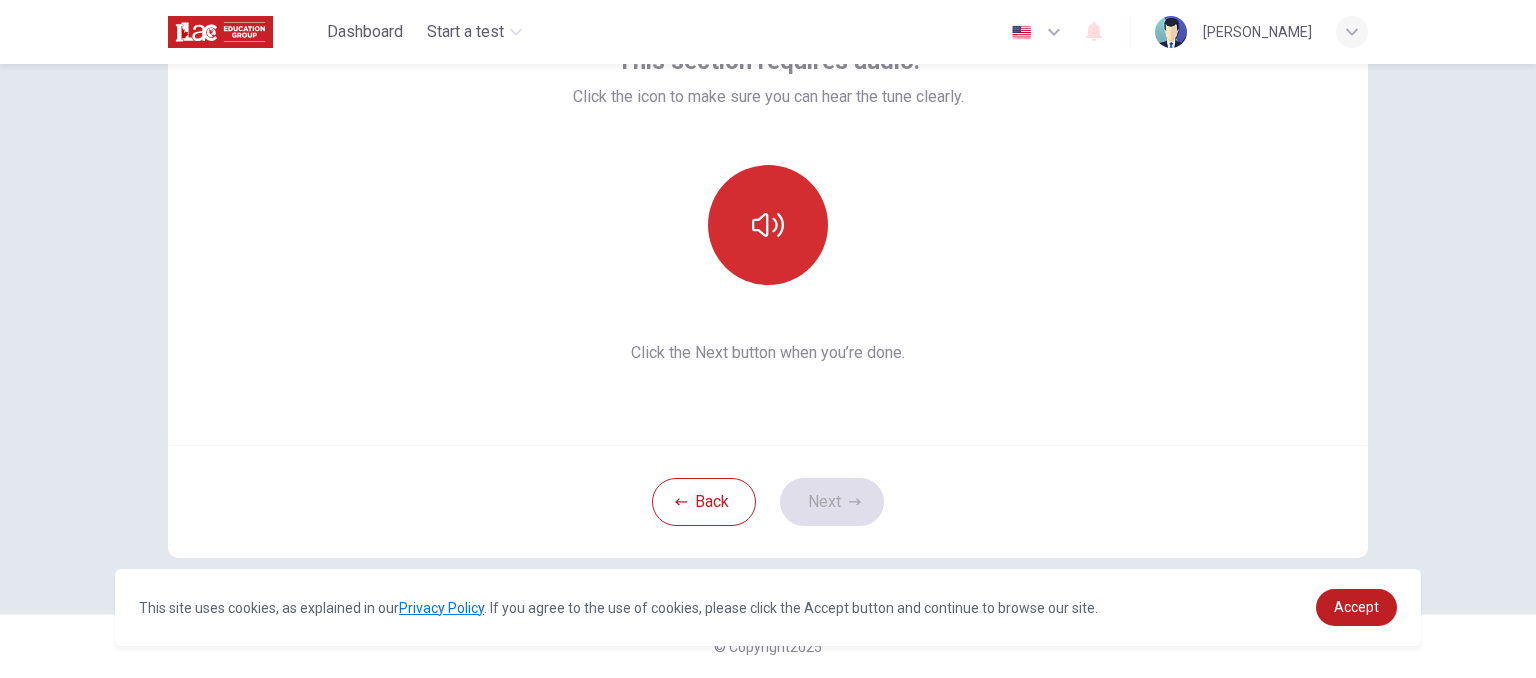 click at bounding box center [768, 225] 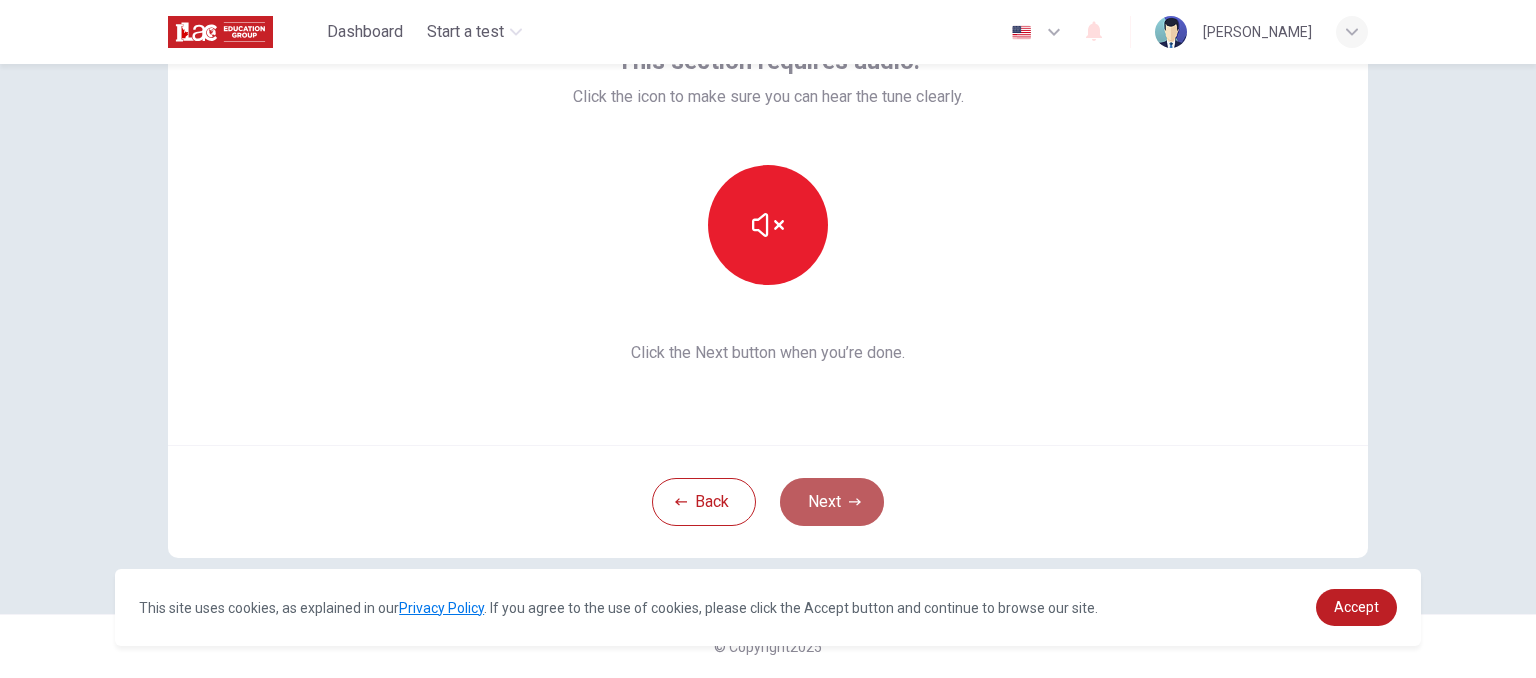 click on "Next" at bounding box center [832, 502] 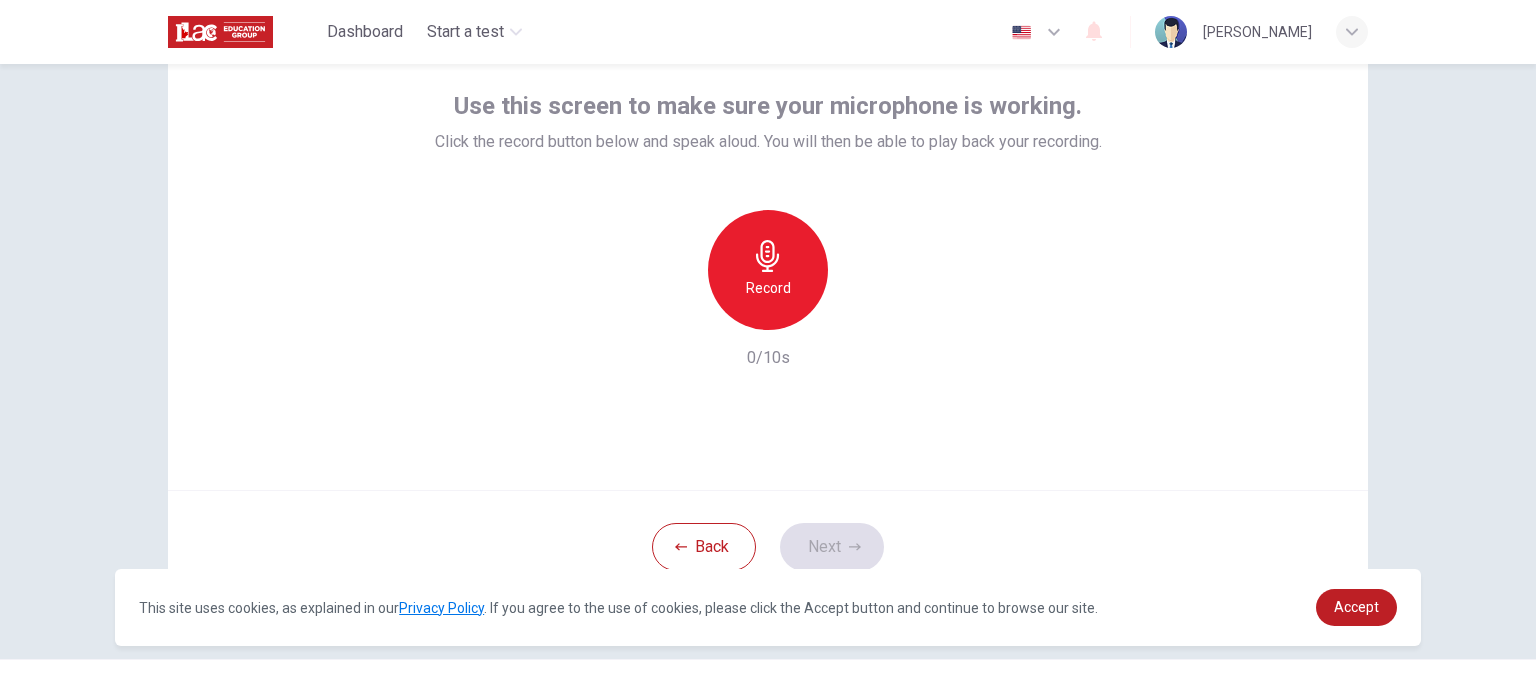 scroll, scrollTop: 155, scrollLeft: 0, axis: vertical 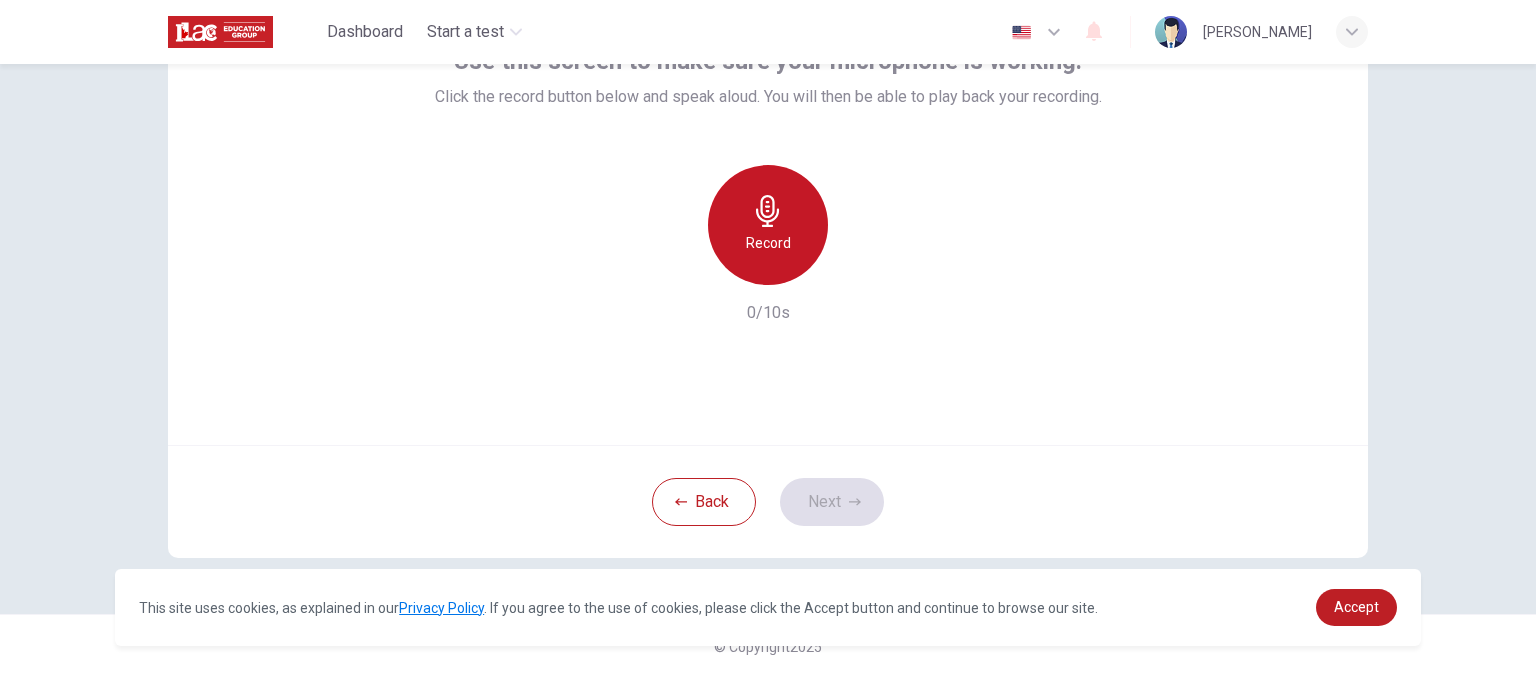 click on "Record" at bounding box center (768, 225) 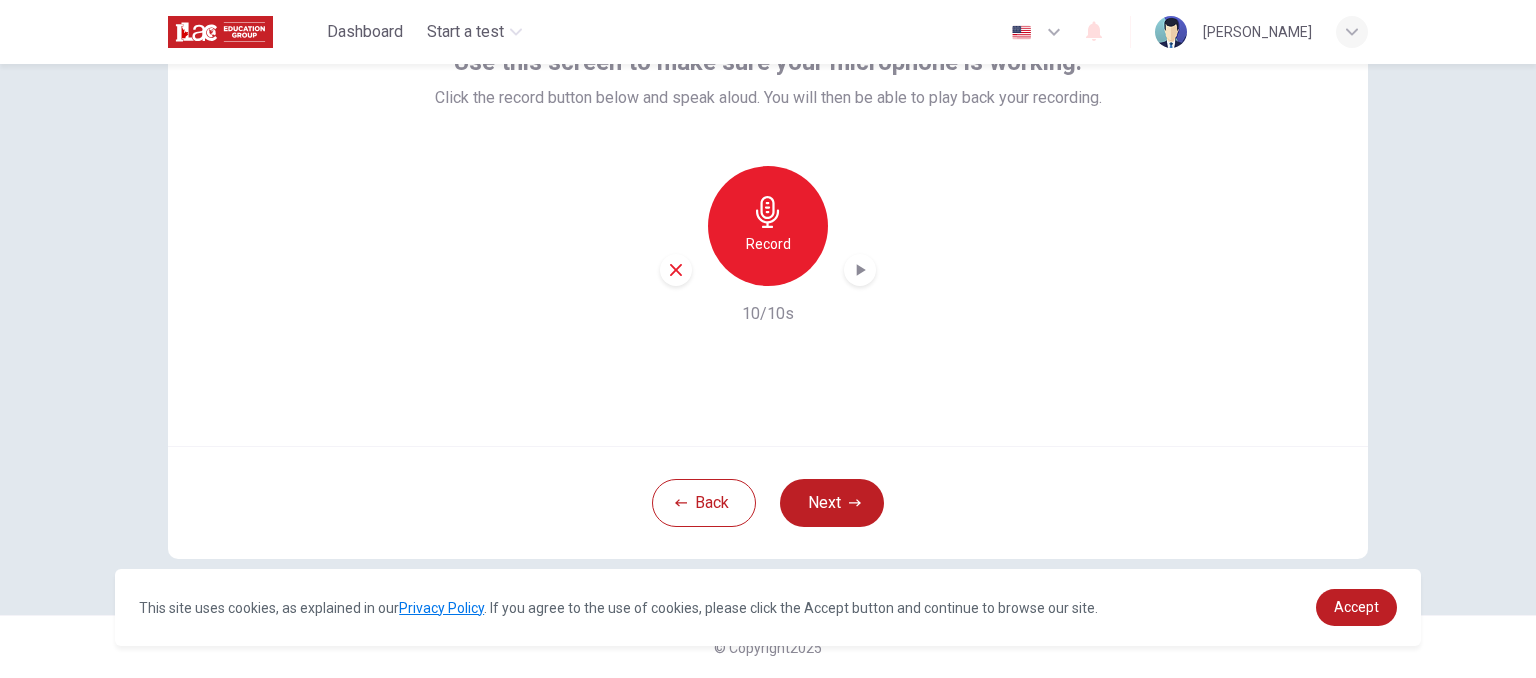 scroll, scrollTop: 155, scrollLeft: 0, axis: vertical 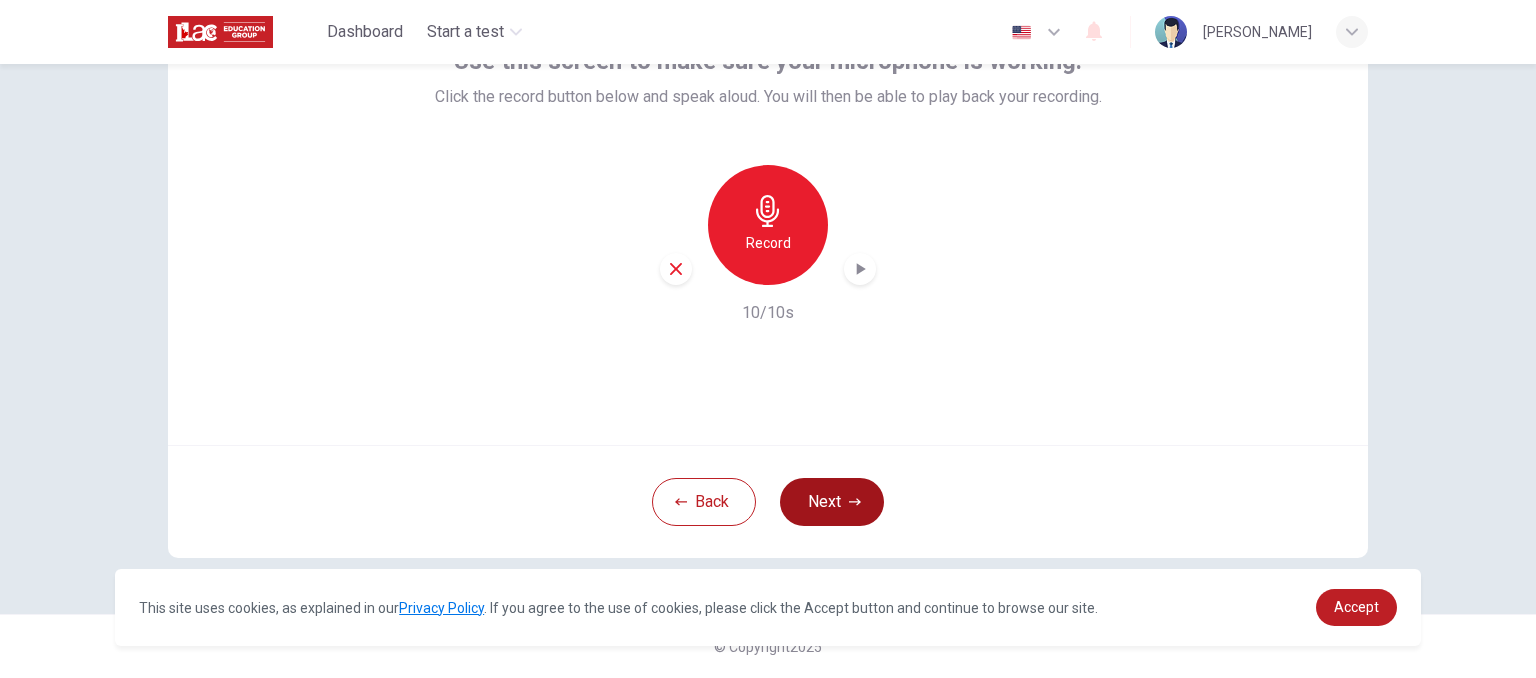 click on "Next" at bounding box center [832, 502] 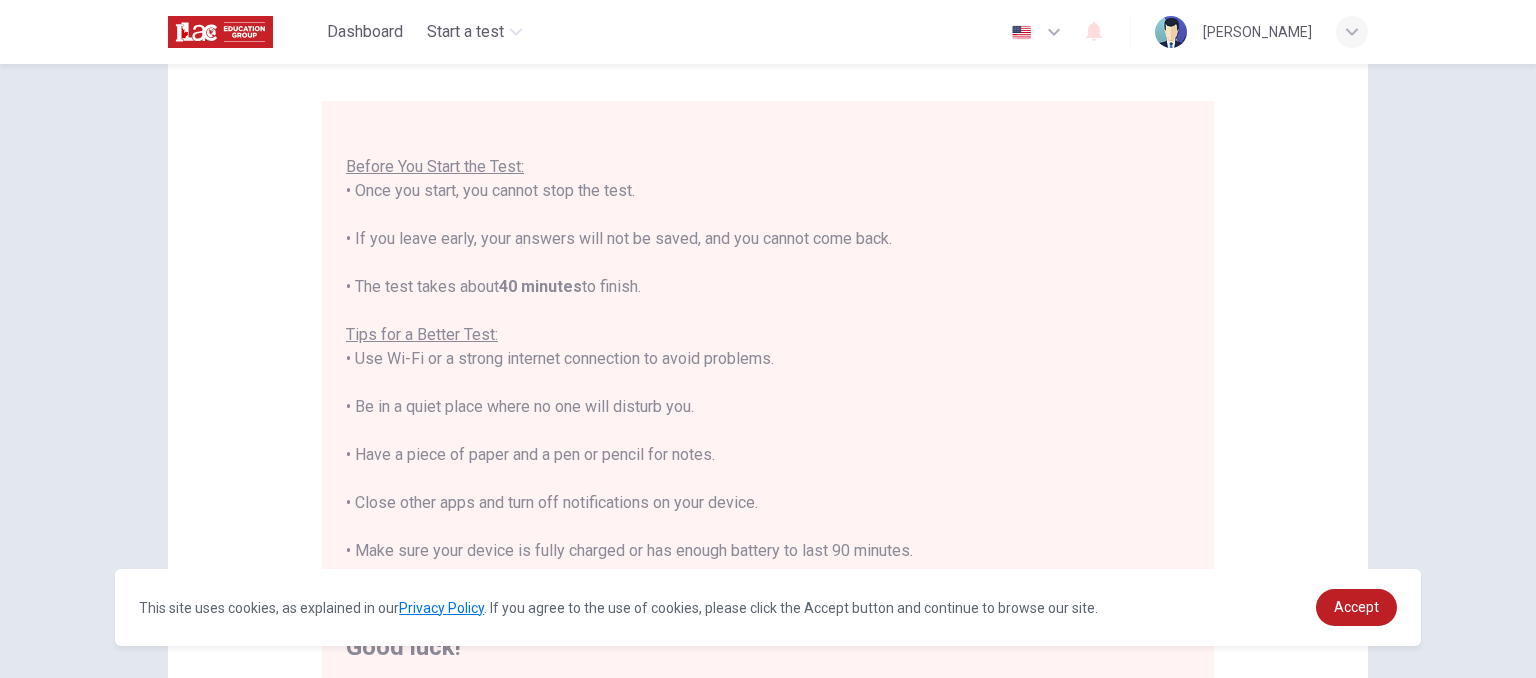 scroll, scrollTop: 23, scrollLeft: 0, axis: vertical 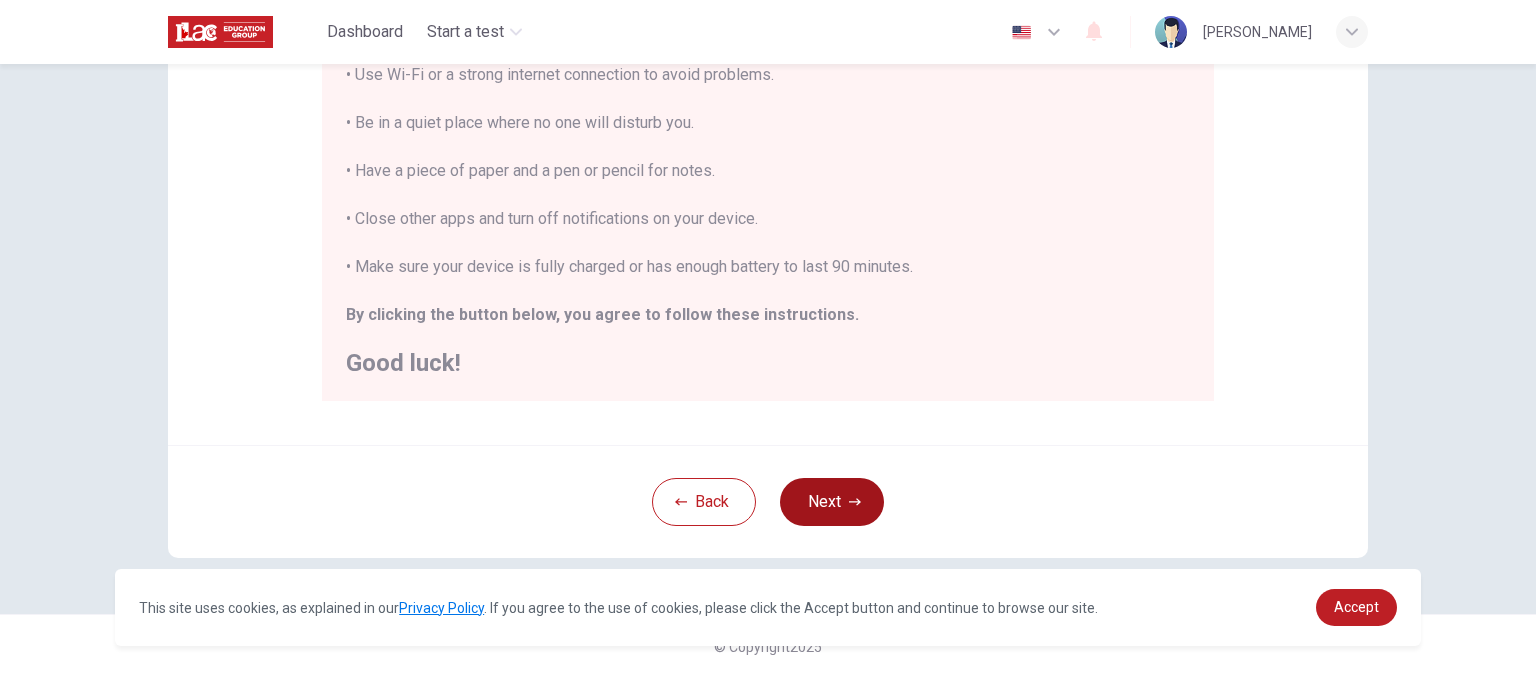 click on "Next" at bounding box center [832, 502] 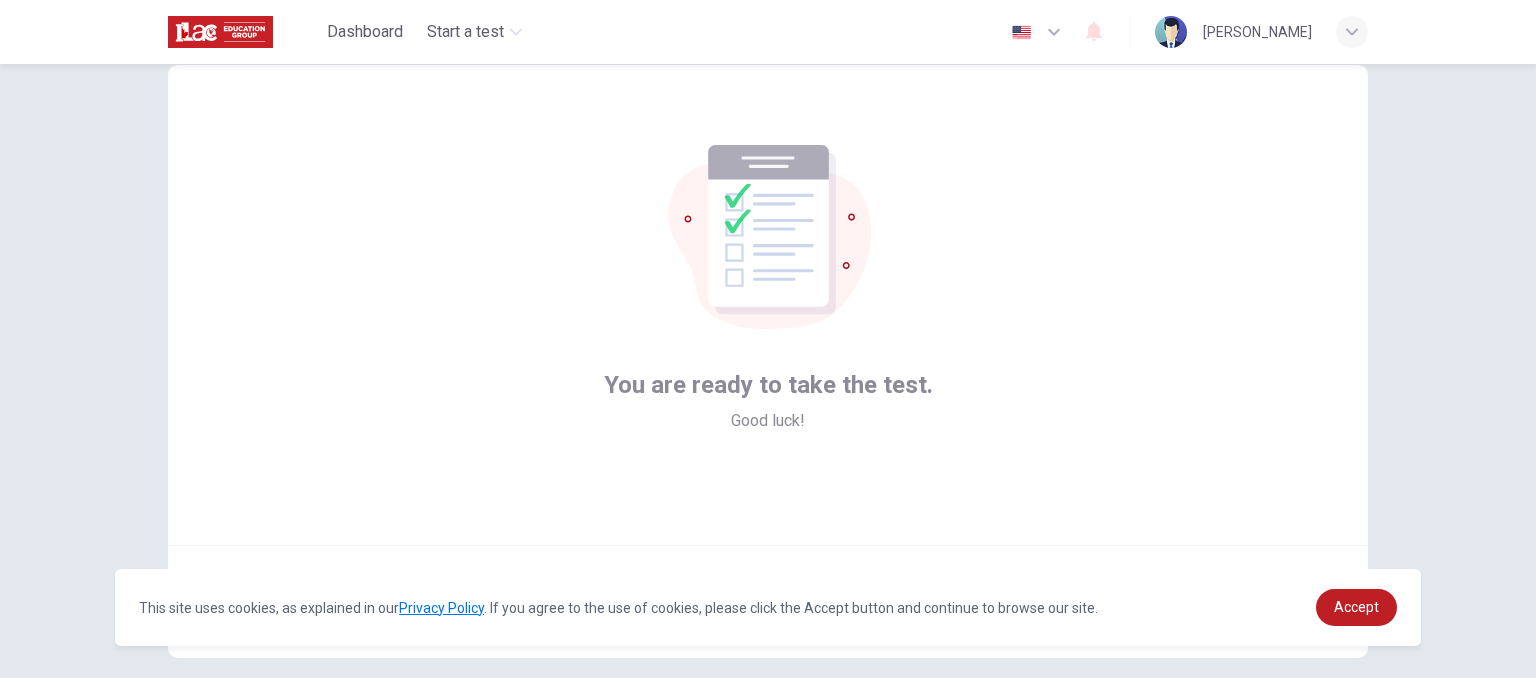 scroll, scrollTop: 155, scrollLeft: 0, axis: vertical 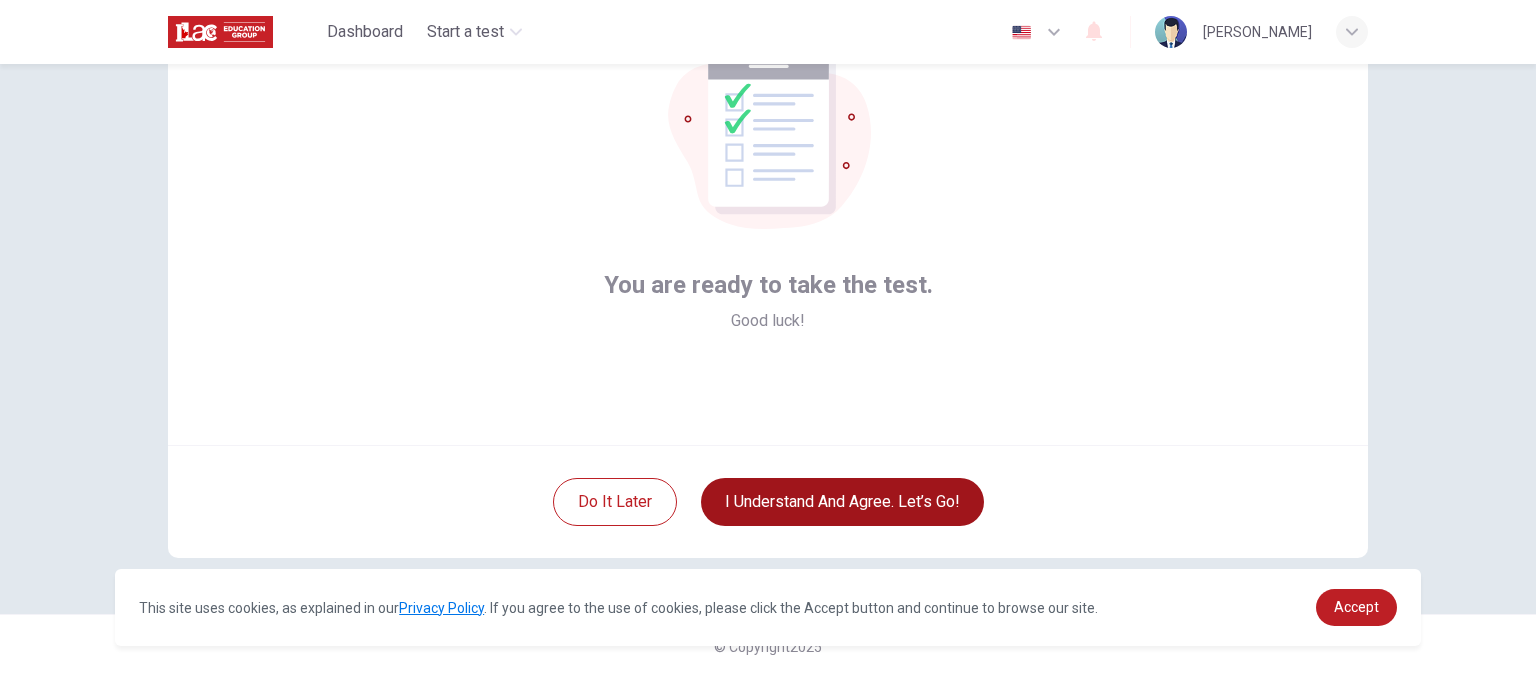 click on "I understand and agree. Let’s go!" at bounding box center (842, 502) 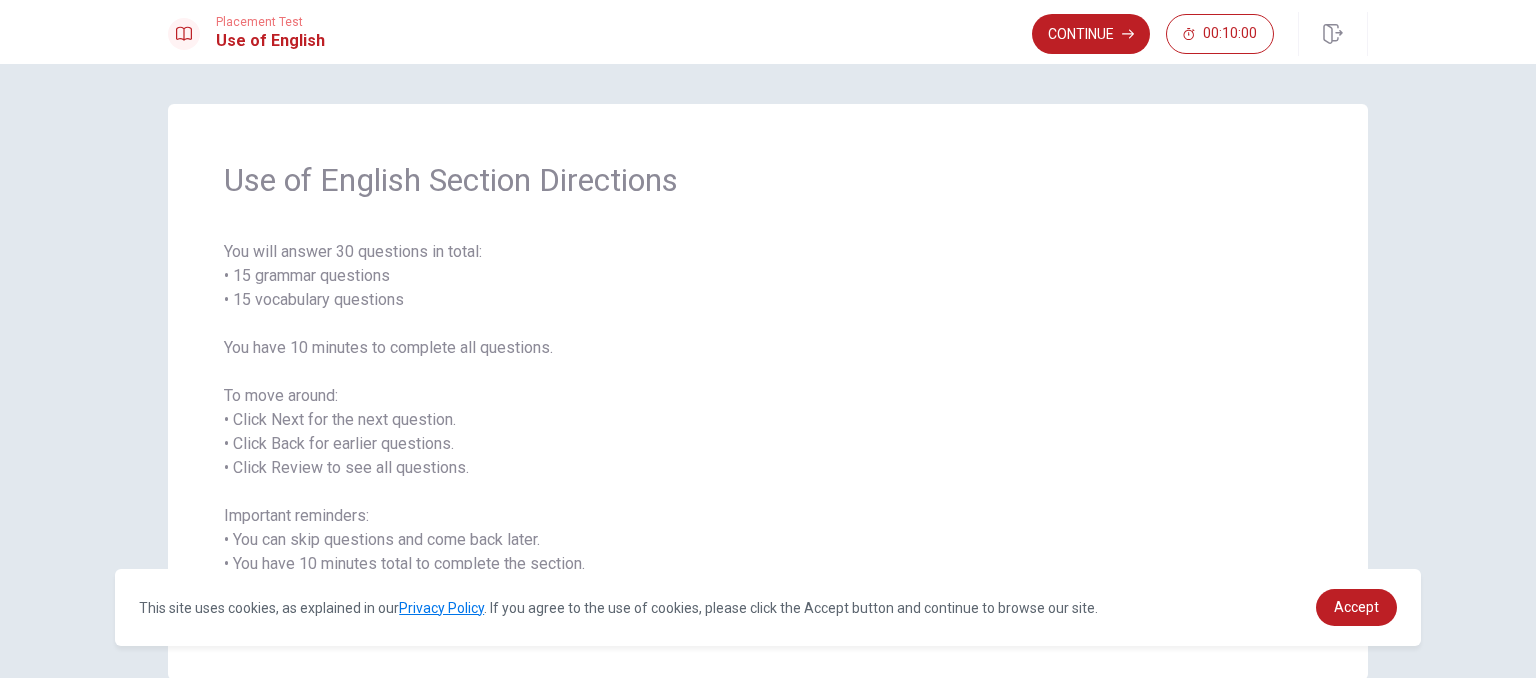 drag, startPoint x: 296, startPoint y: 253, endPoint x: 426, endPoint y: 257, distance: 130.06152 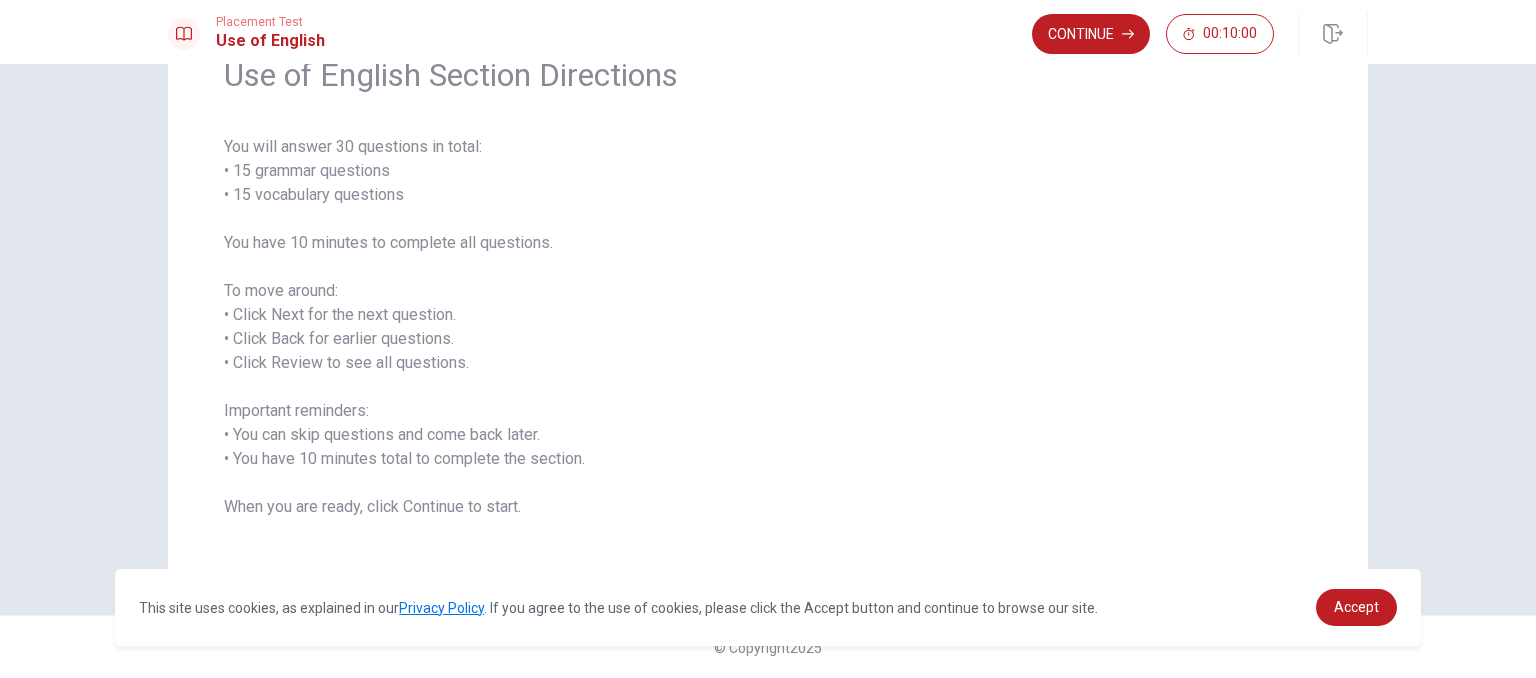 scroll, scrollTop: 106, scrollLeft: 0, axis: vertical 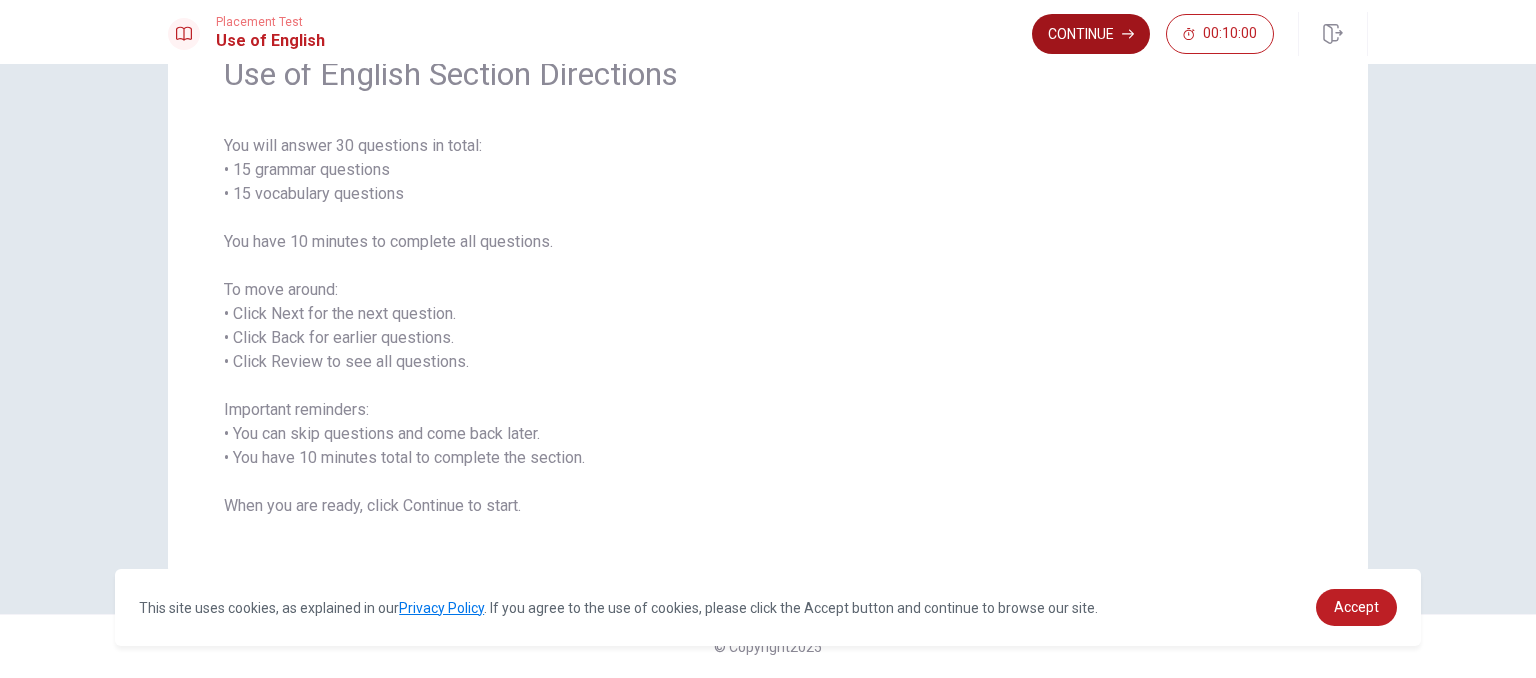 click on "Continue" at bounding box center [1091, 34] 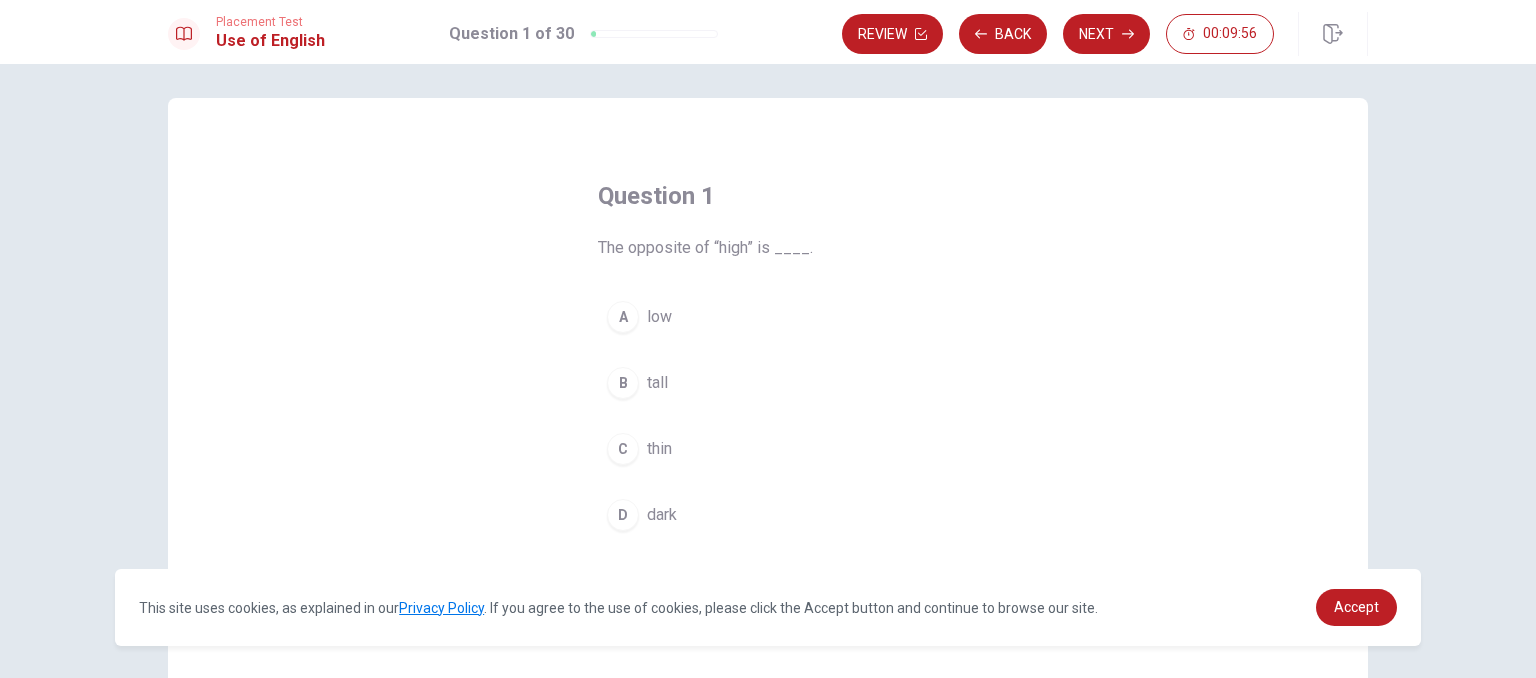 scroll, scrollTop: 106, scrollLeft: 0, axis: vertical 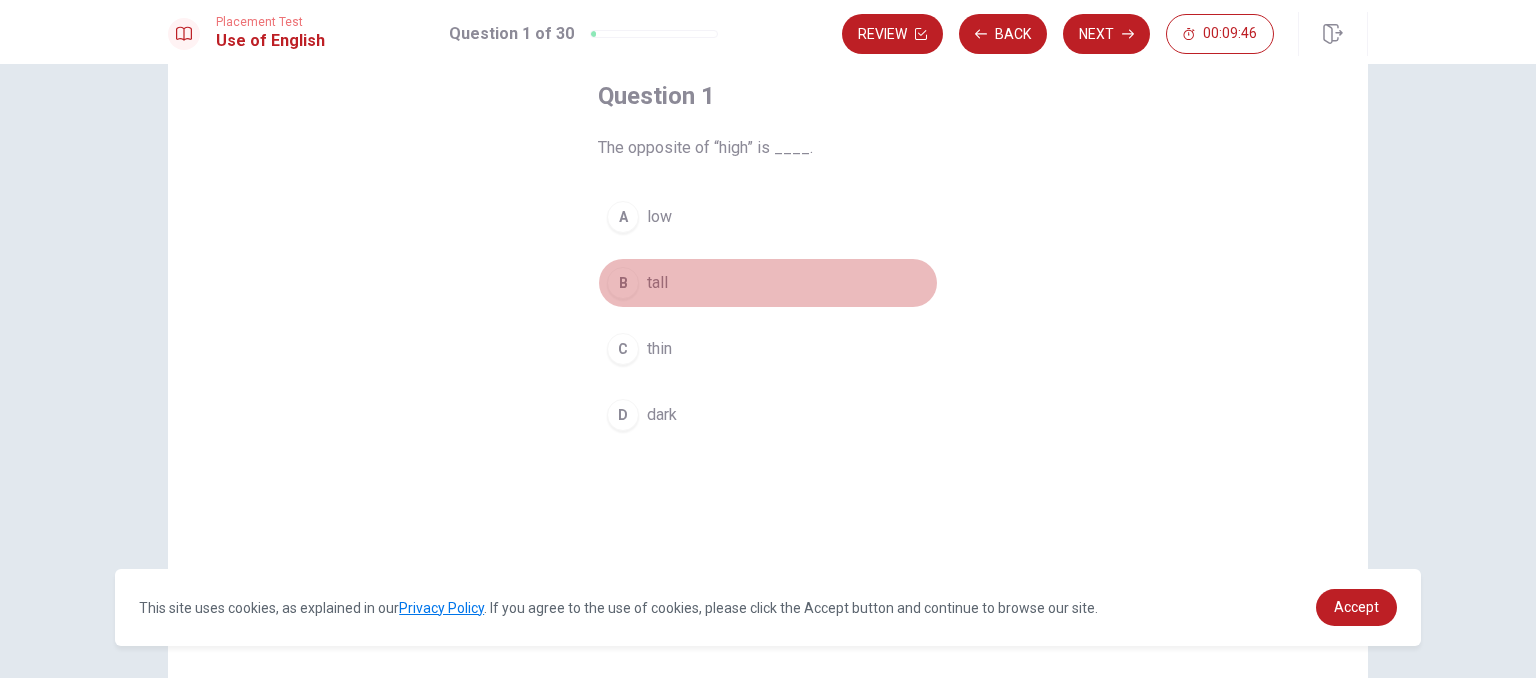 click on "B" at bounding box center [623, 283] 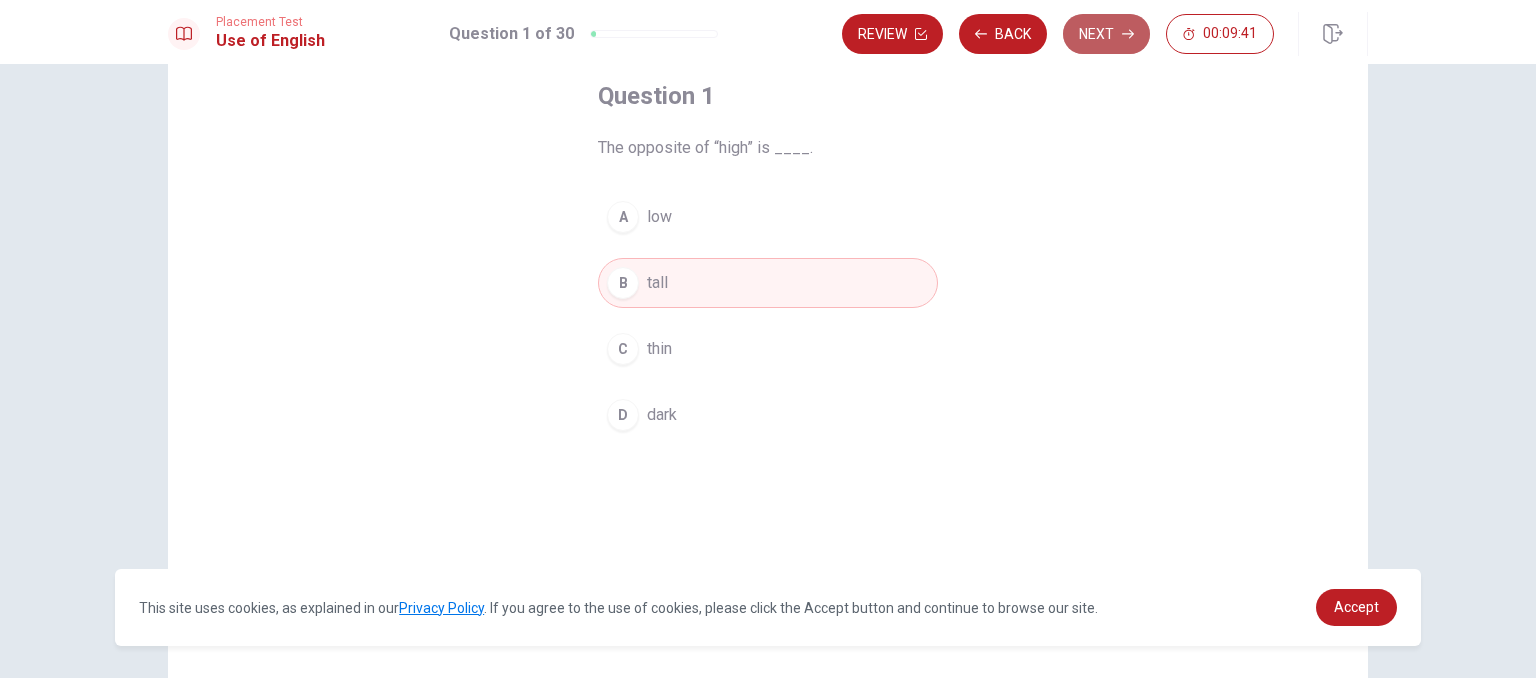click on "Next" at bounding box center [1106, 34] 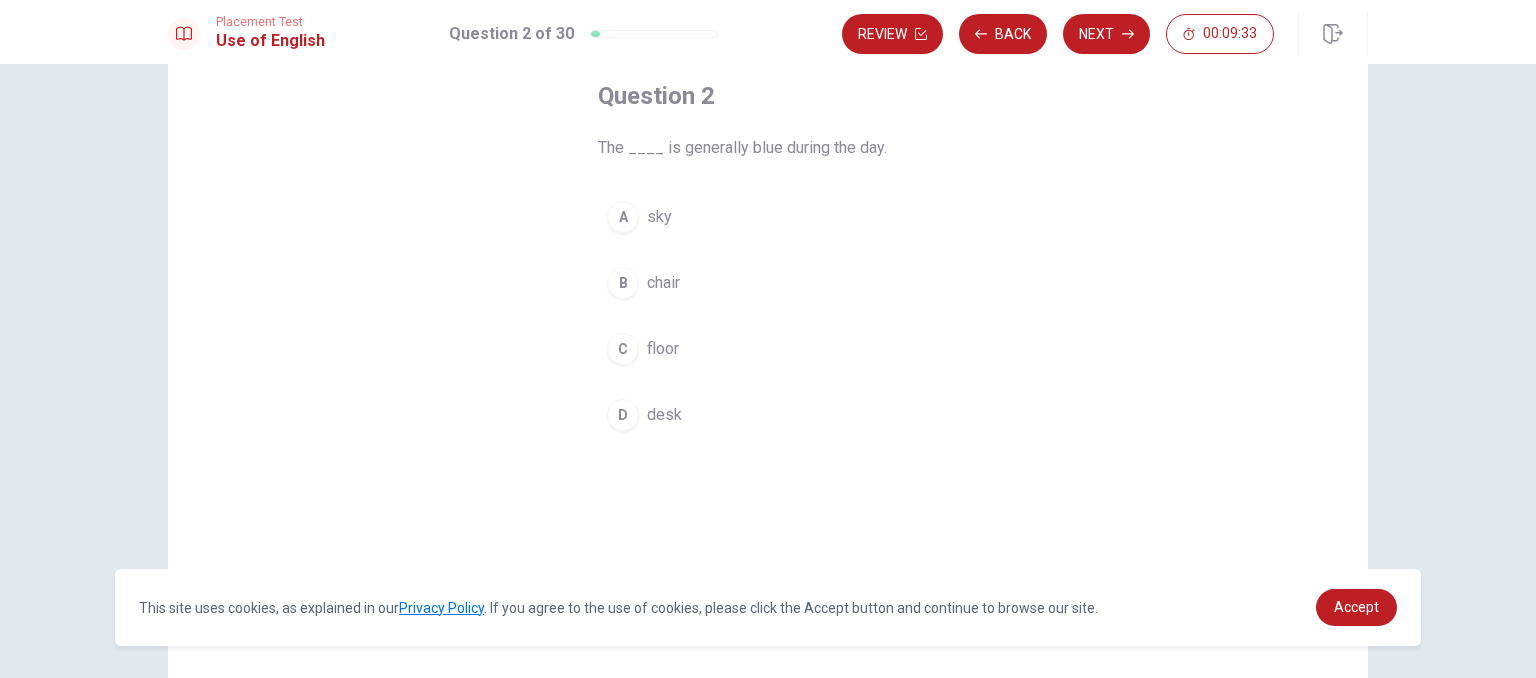 click on "A sky" at bounding box center [768, 217] 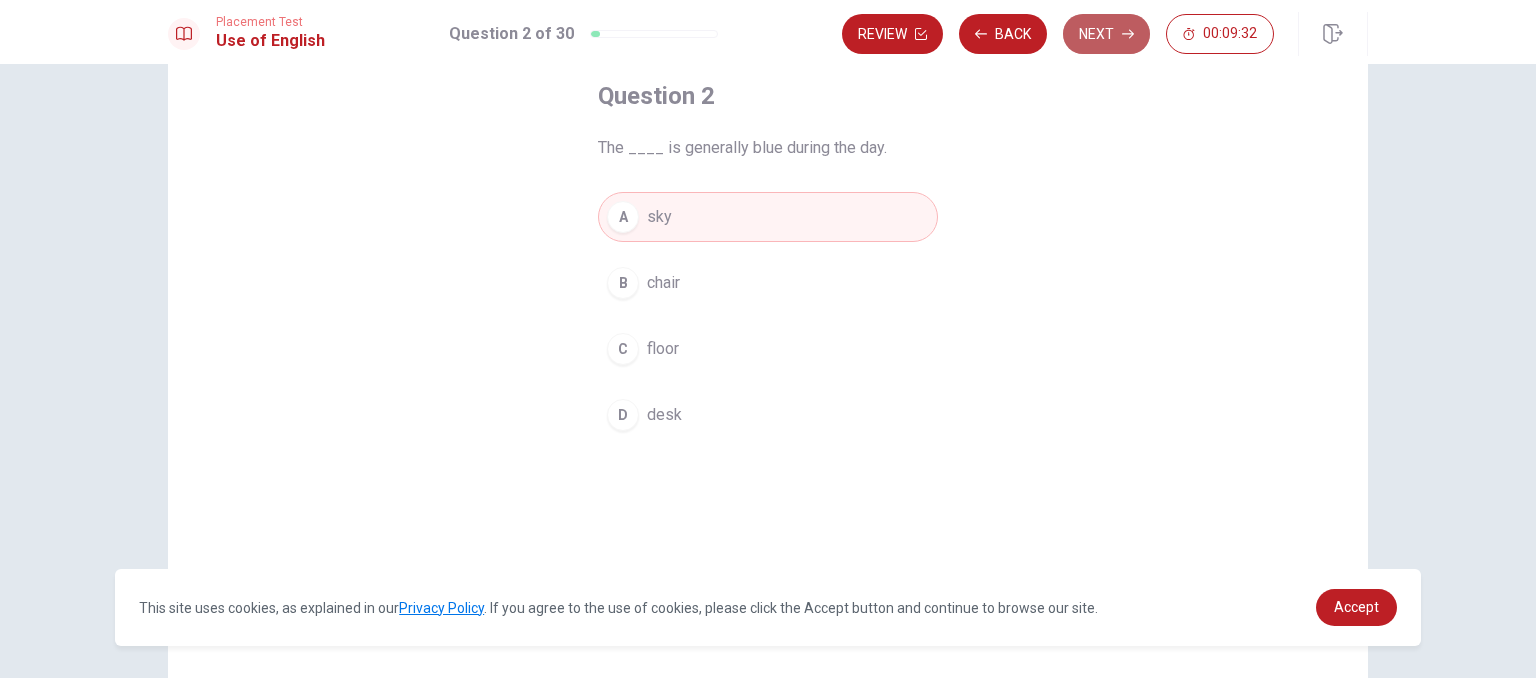 click on "Next" at bounding box center [1106, 34] 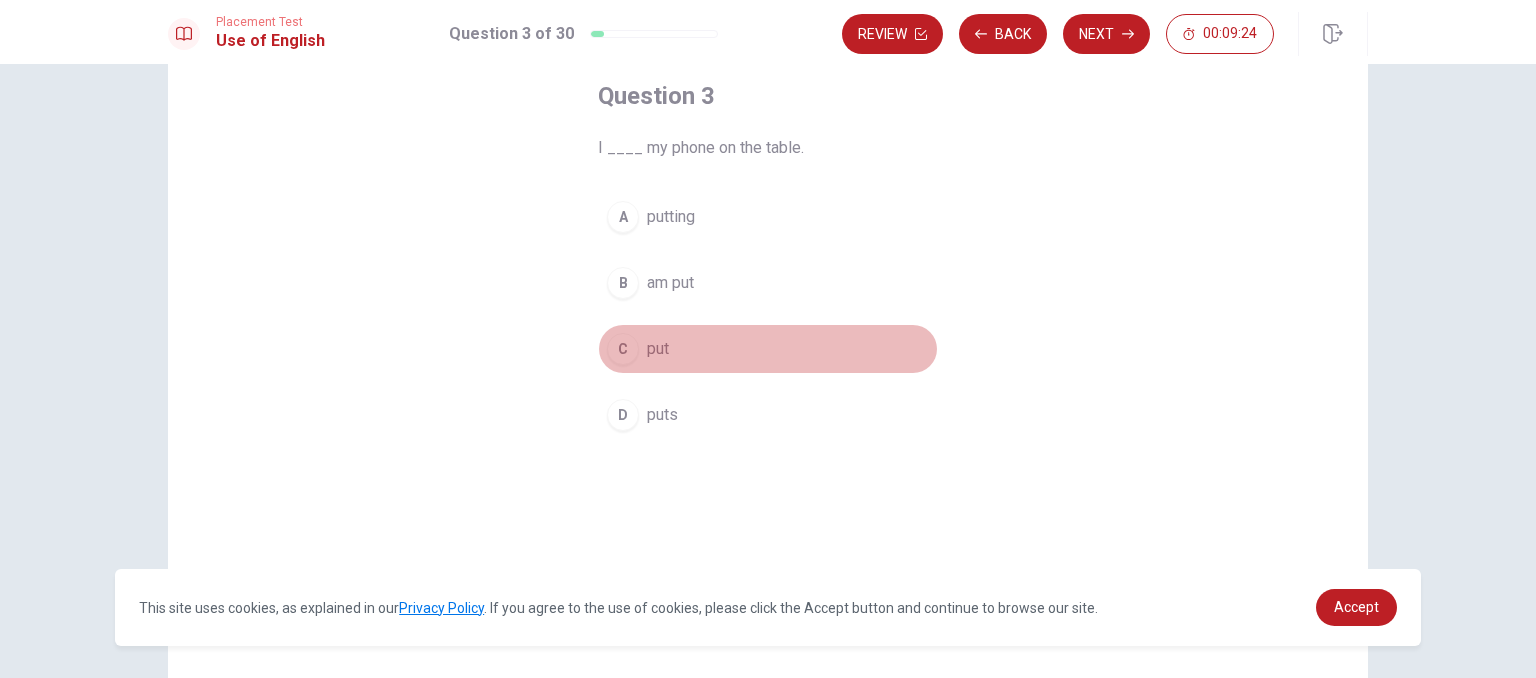 click on "put" at bounding box center [658, 349] 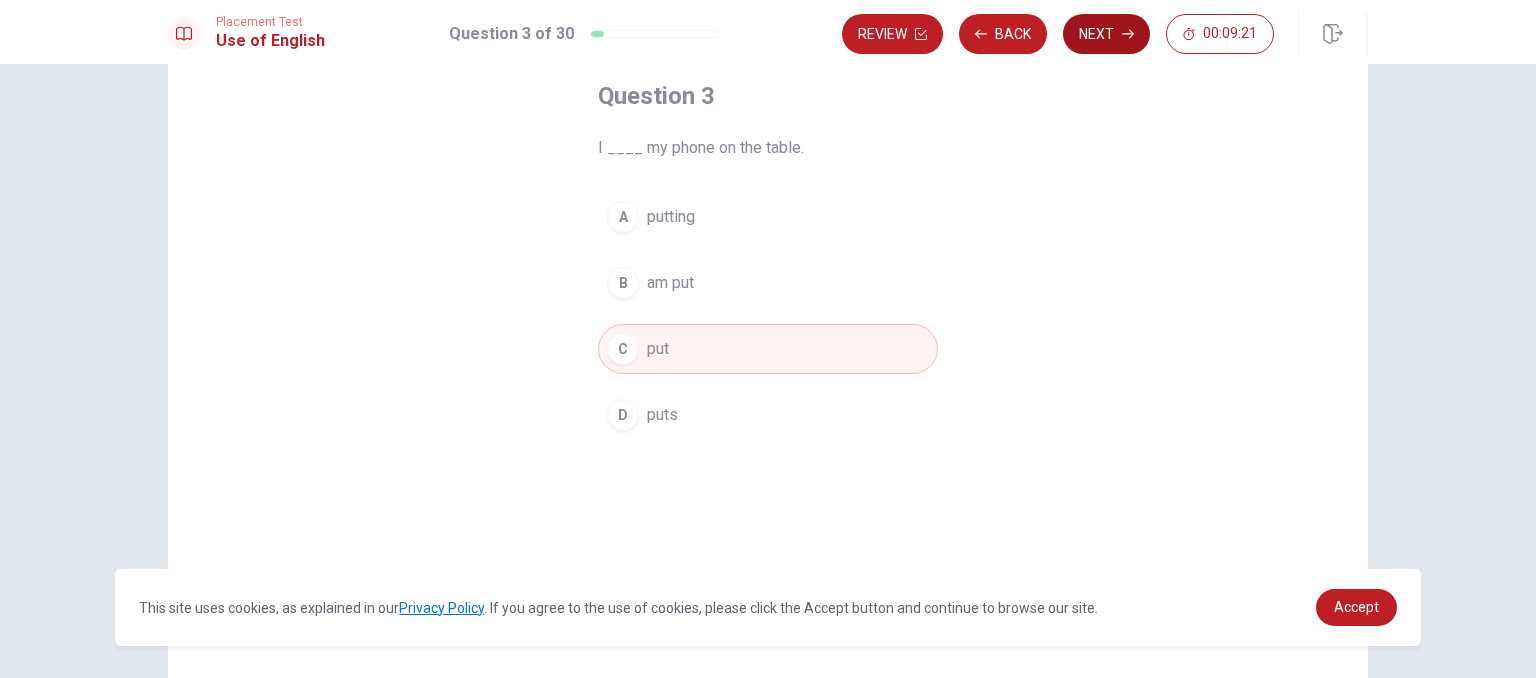 click on "Next" at bounding box center (1106, 34) 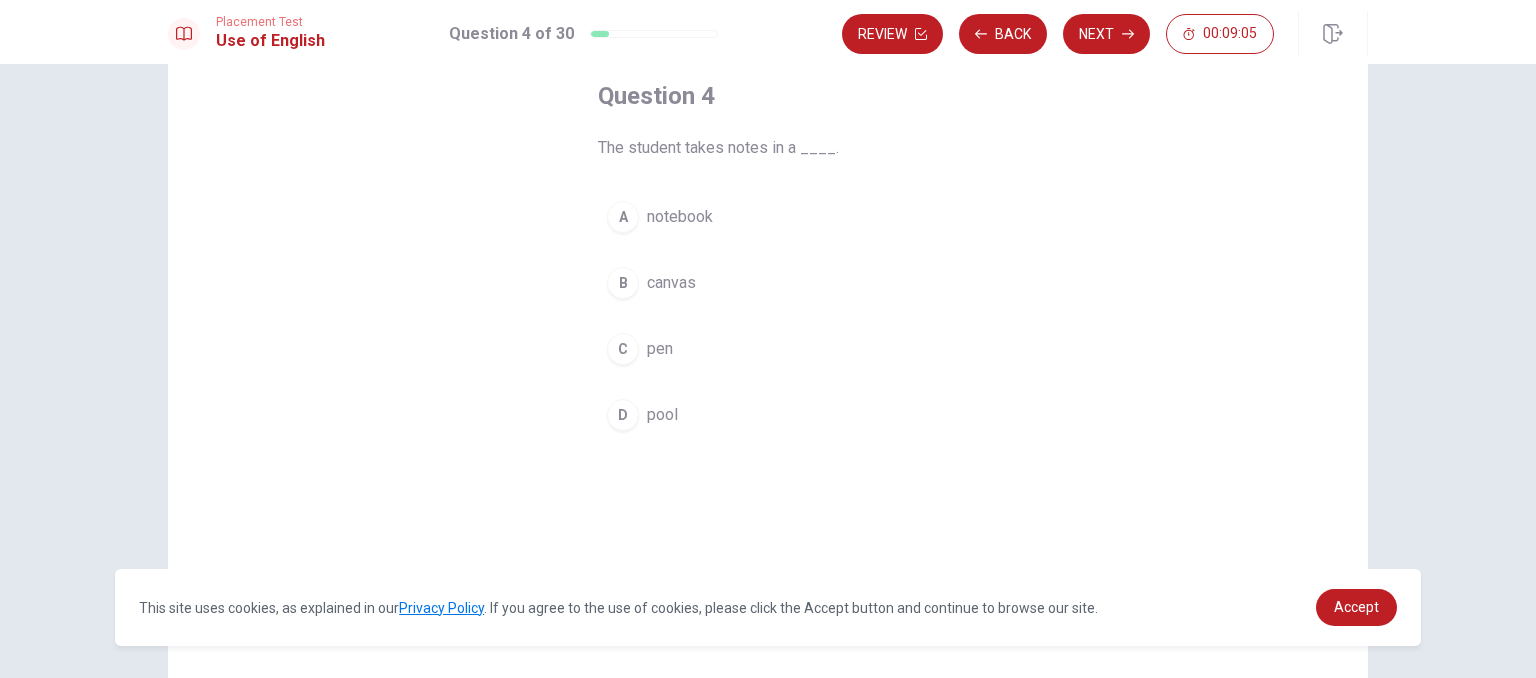 click on "notebook" at bounding box center (680, 217) 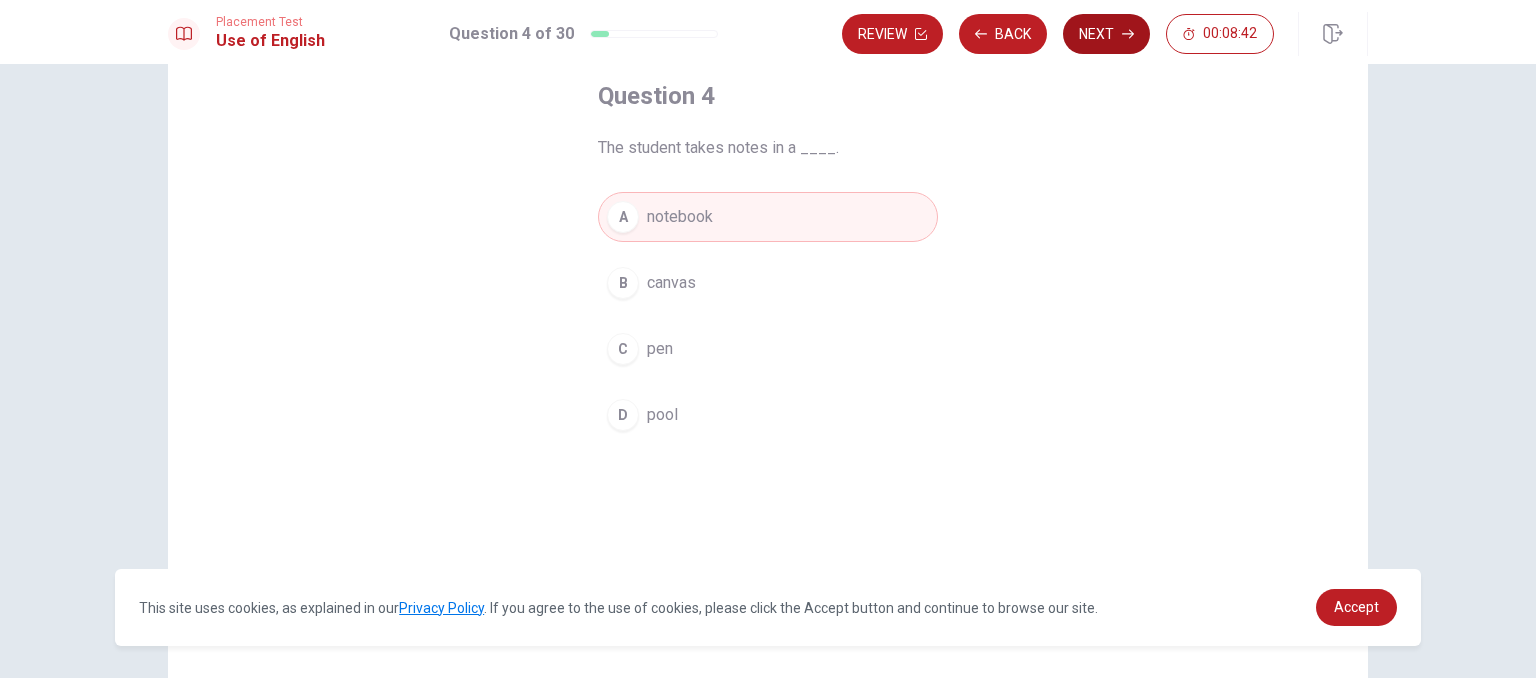 click on "Next" at bounding box center [1106, 34] 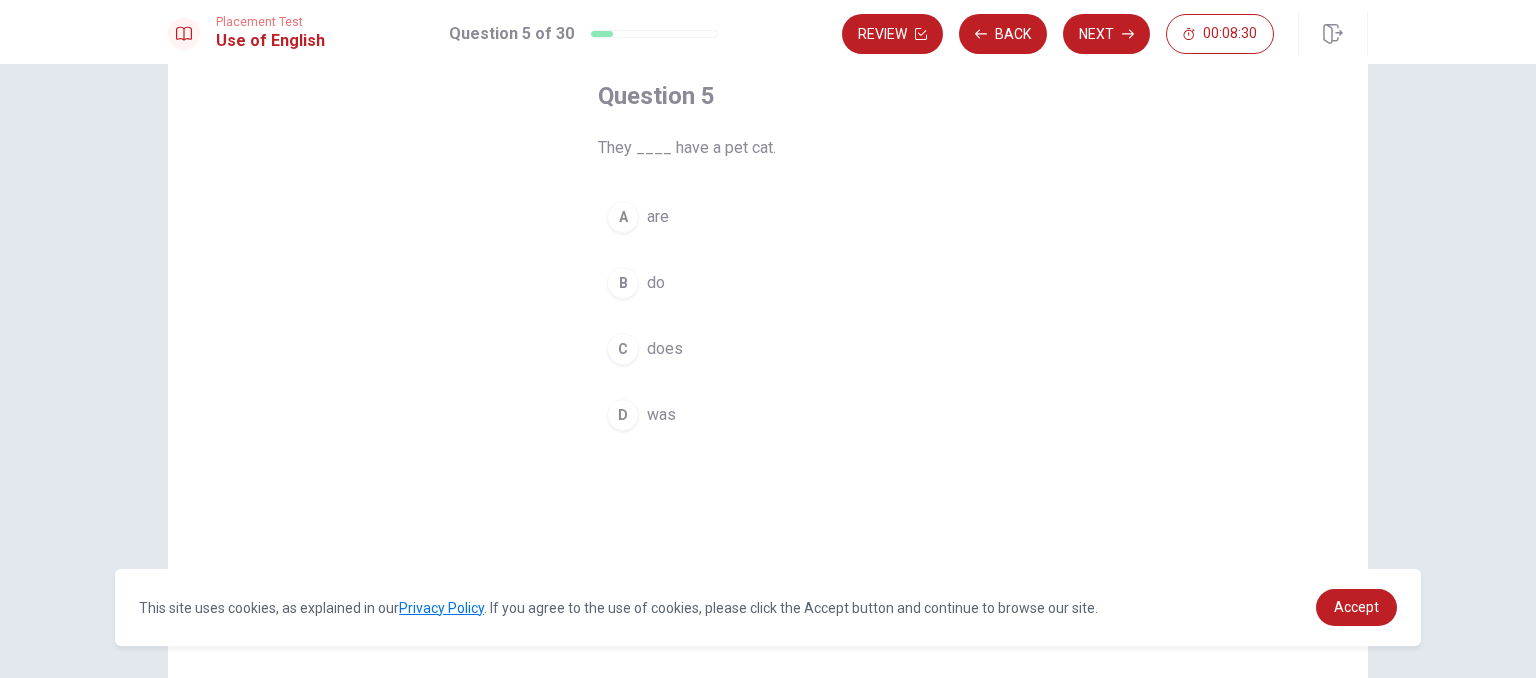 click on "B do" at bounding box center (768, 283) 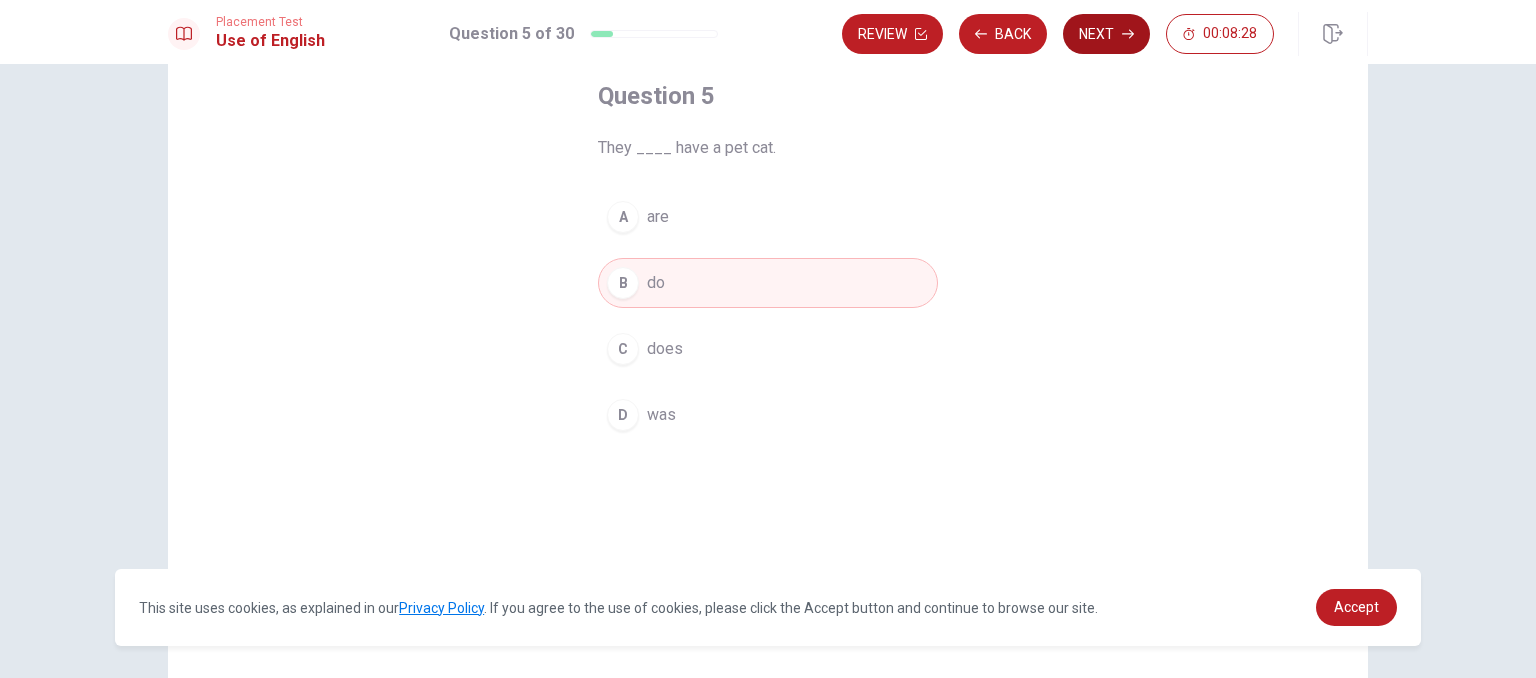 click on "Next" at bounding box center [1106, 34] 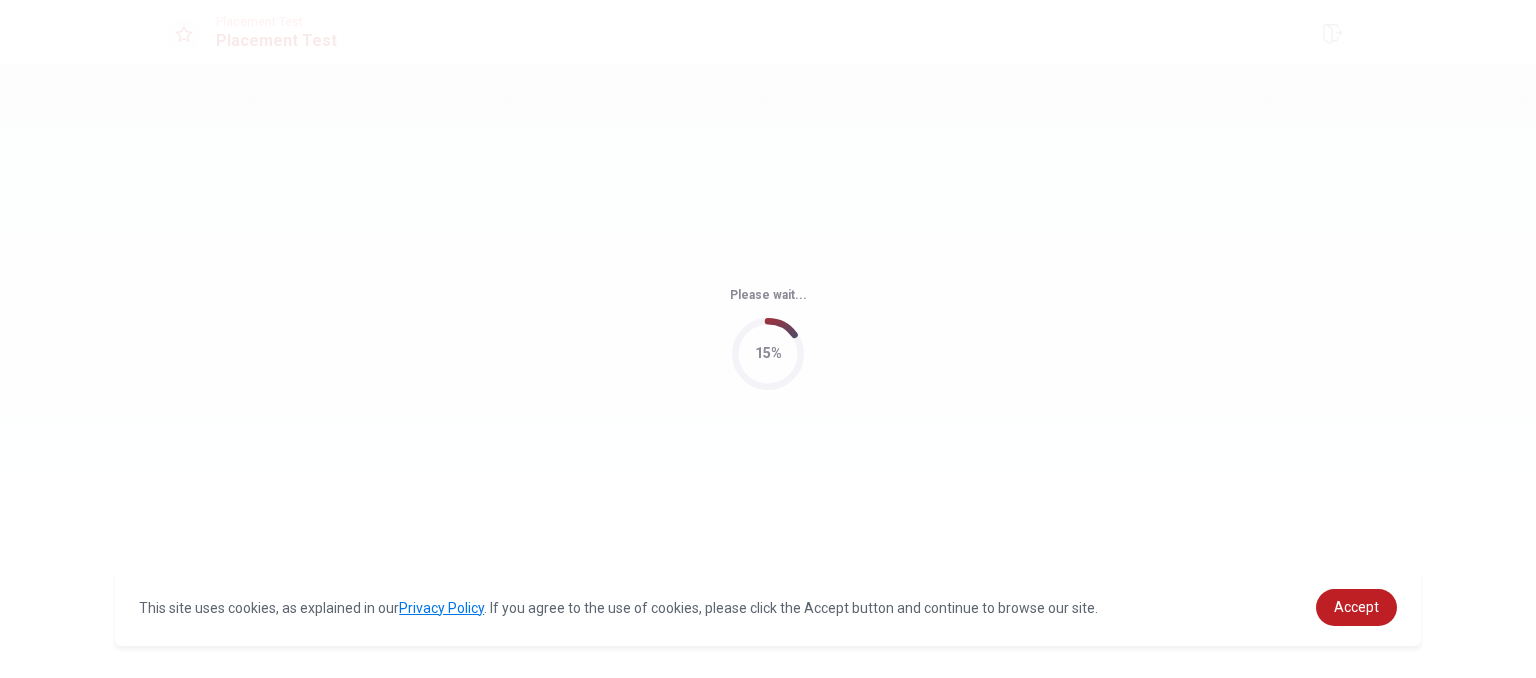 scroll, scrollTop: 0, scrollLeft: 0, axis: both 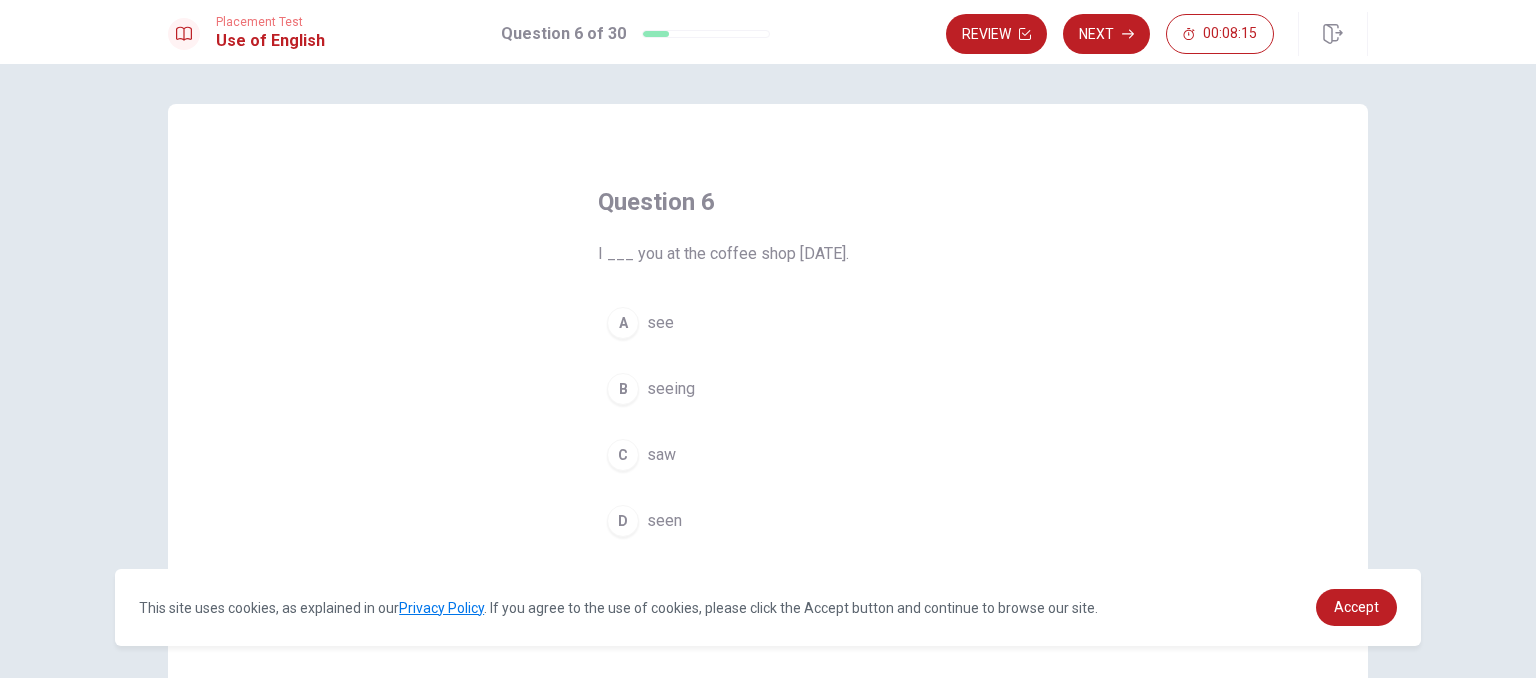 click on "saw" at bounding box center (661, 455) 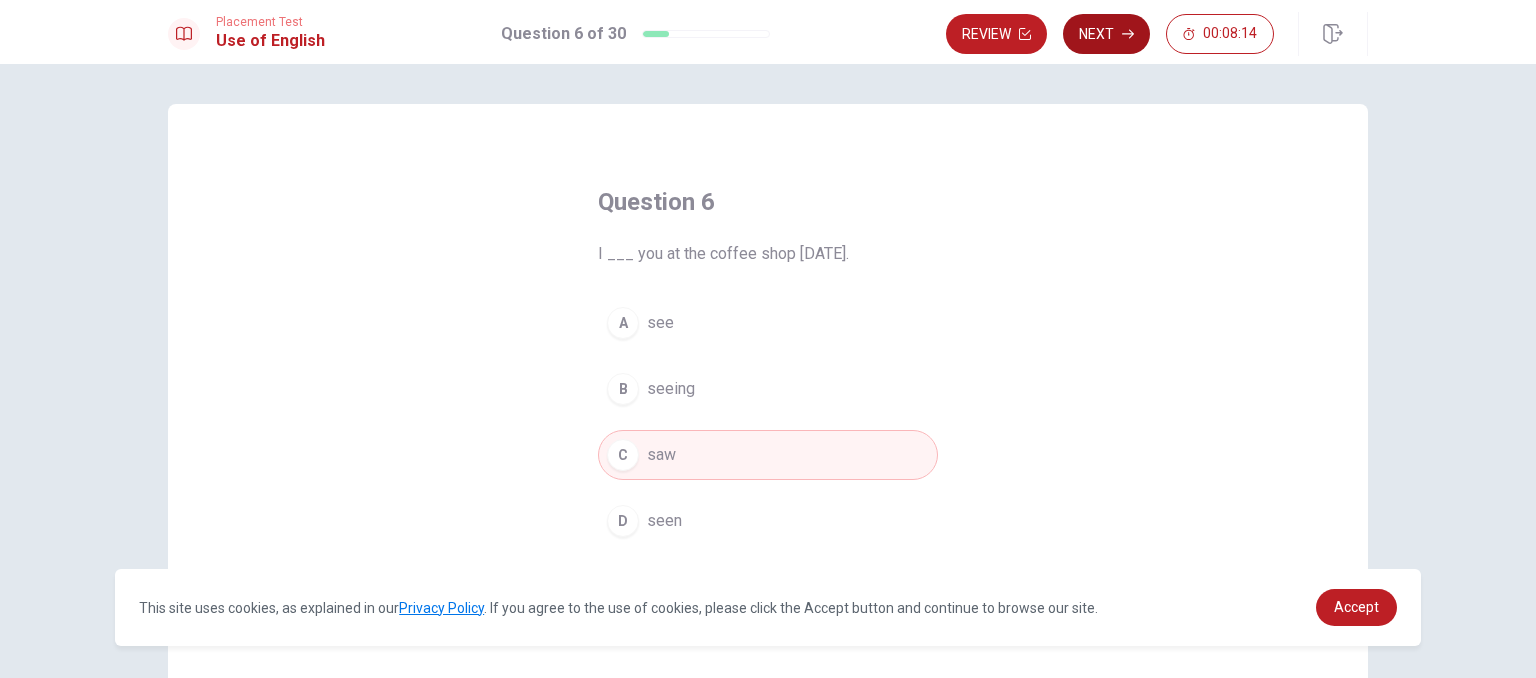 click on "Next" at bounding box center (1106, 34) 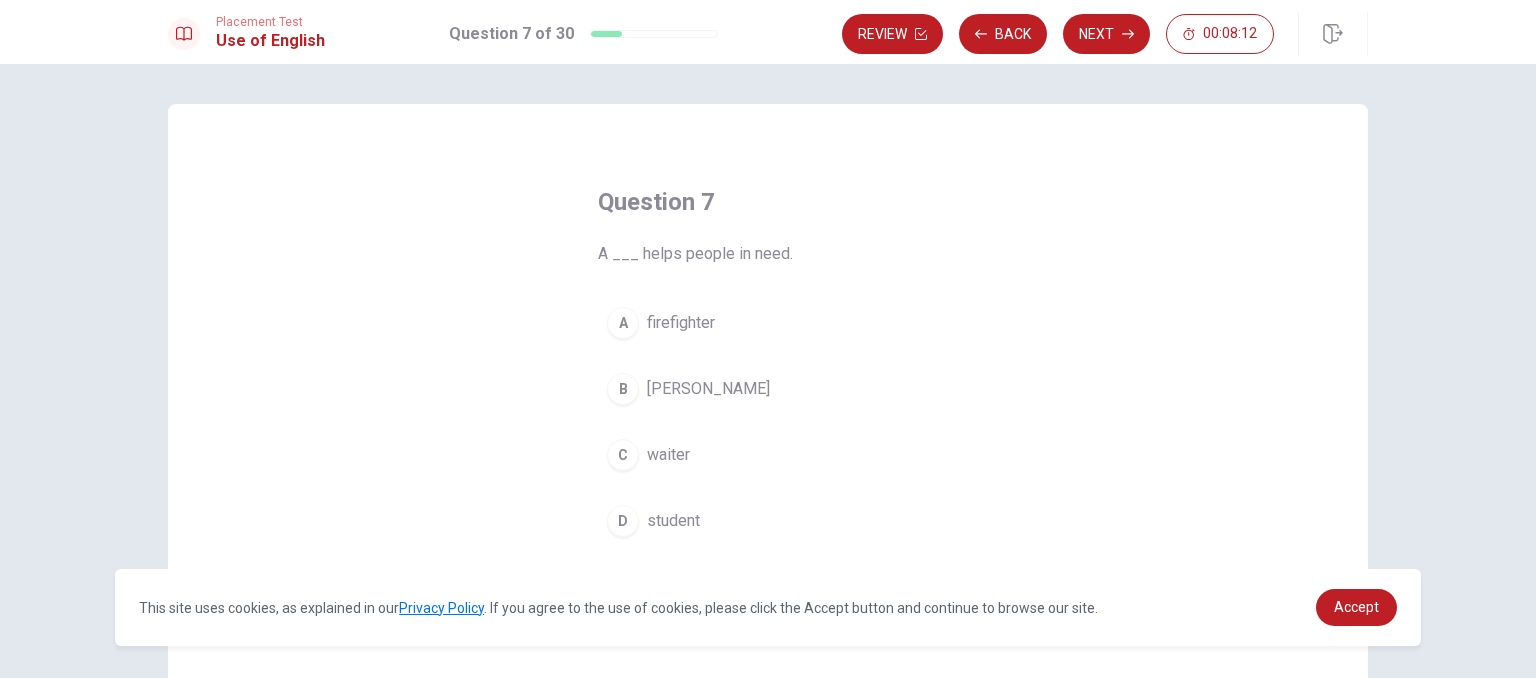 scroll, scrollTop: 100, scrollLeft: 0, axis: vertical 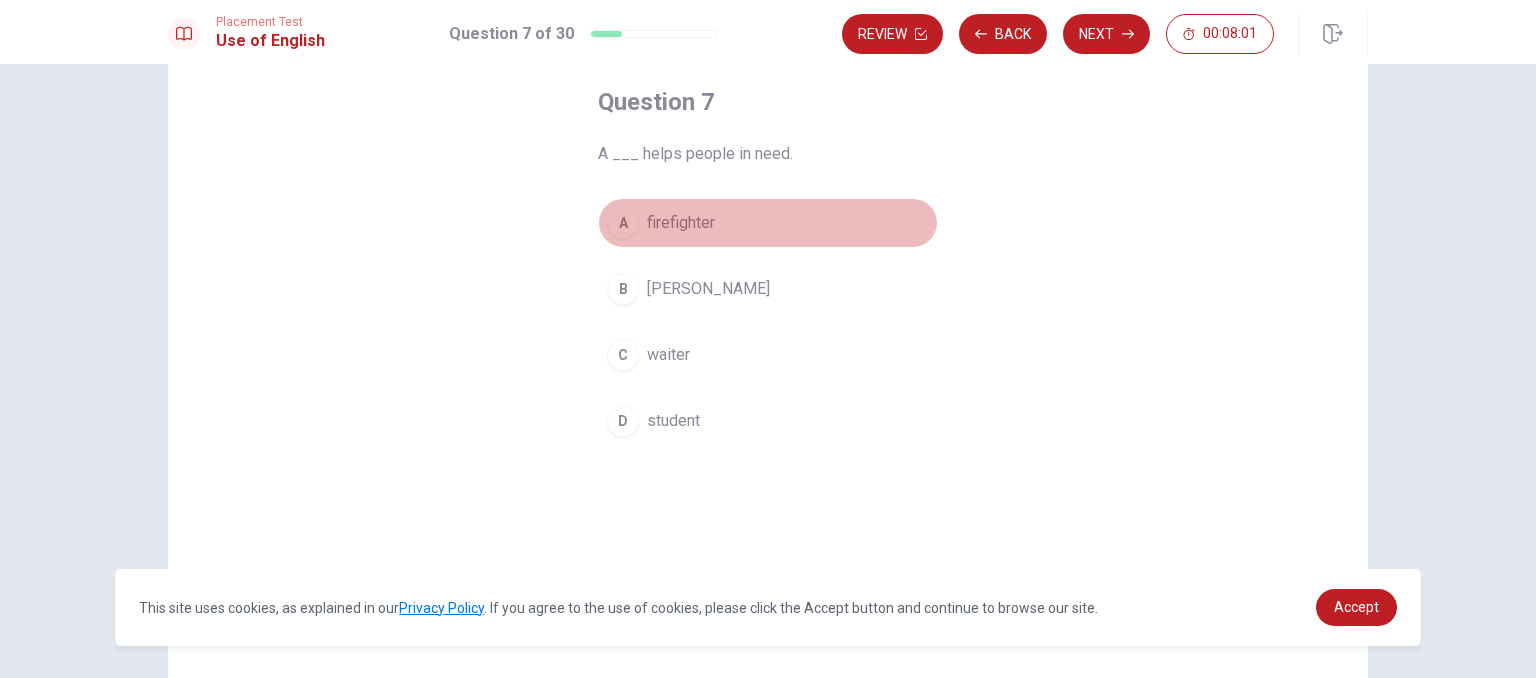 click on "firefighter" at bounding box center [681, 223] 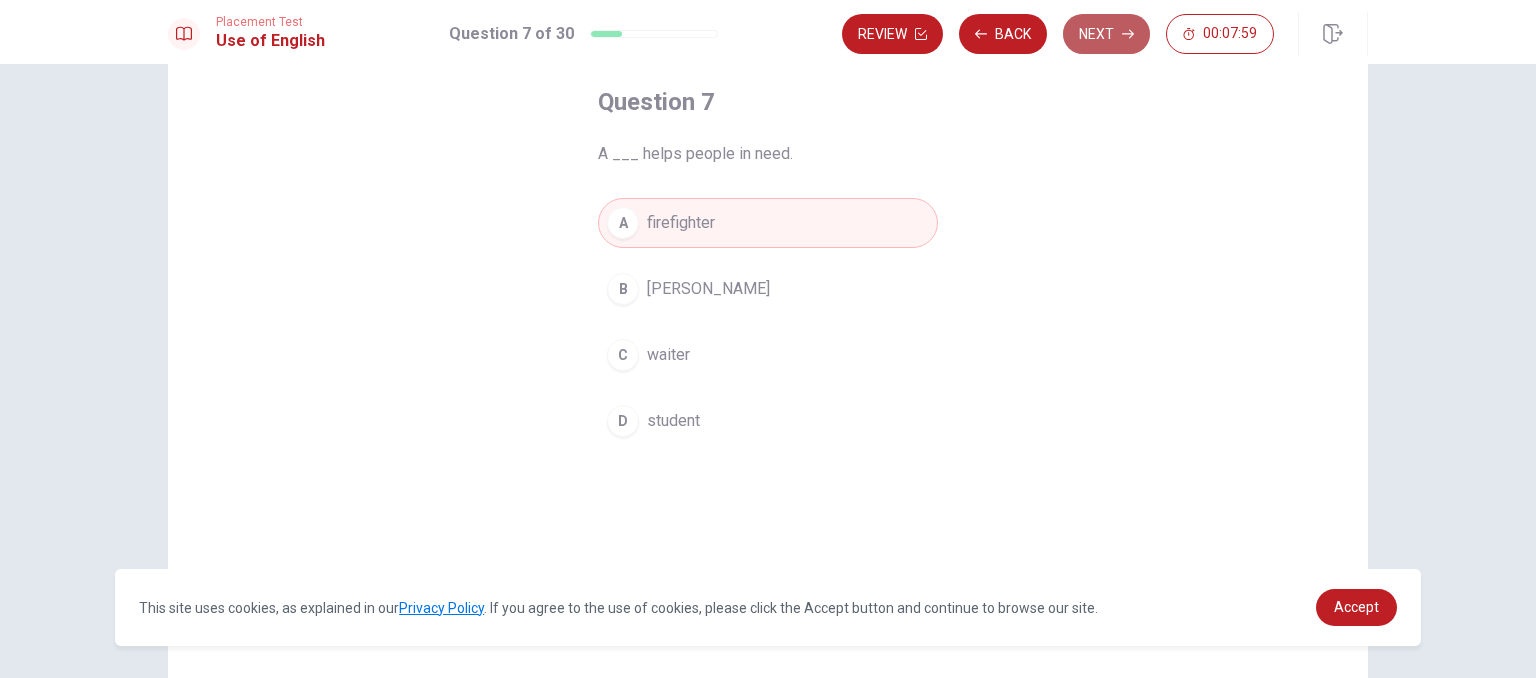 click on "Next" at bounding box center [1106, 34] 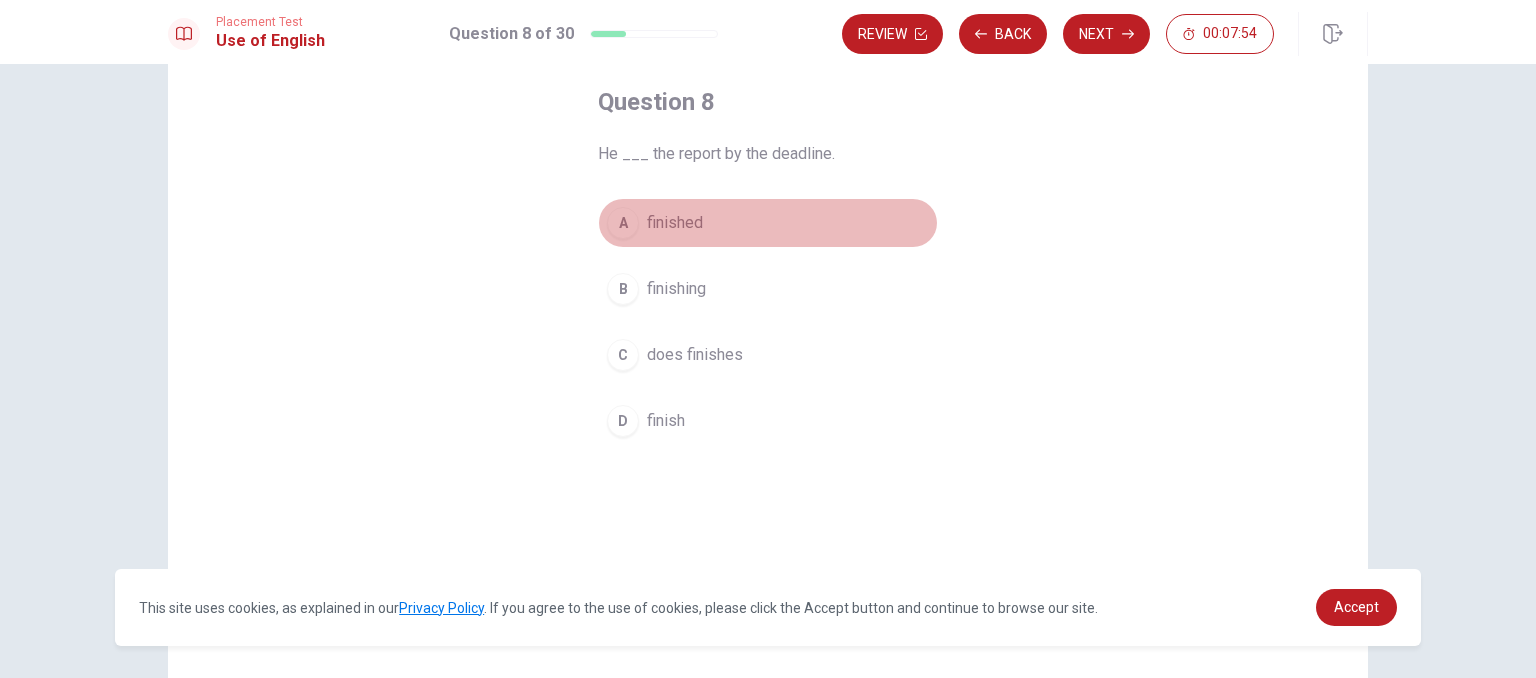 click on "finished" at bounding box center (675, 223) 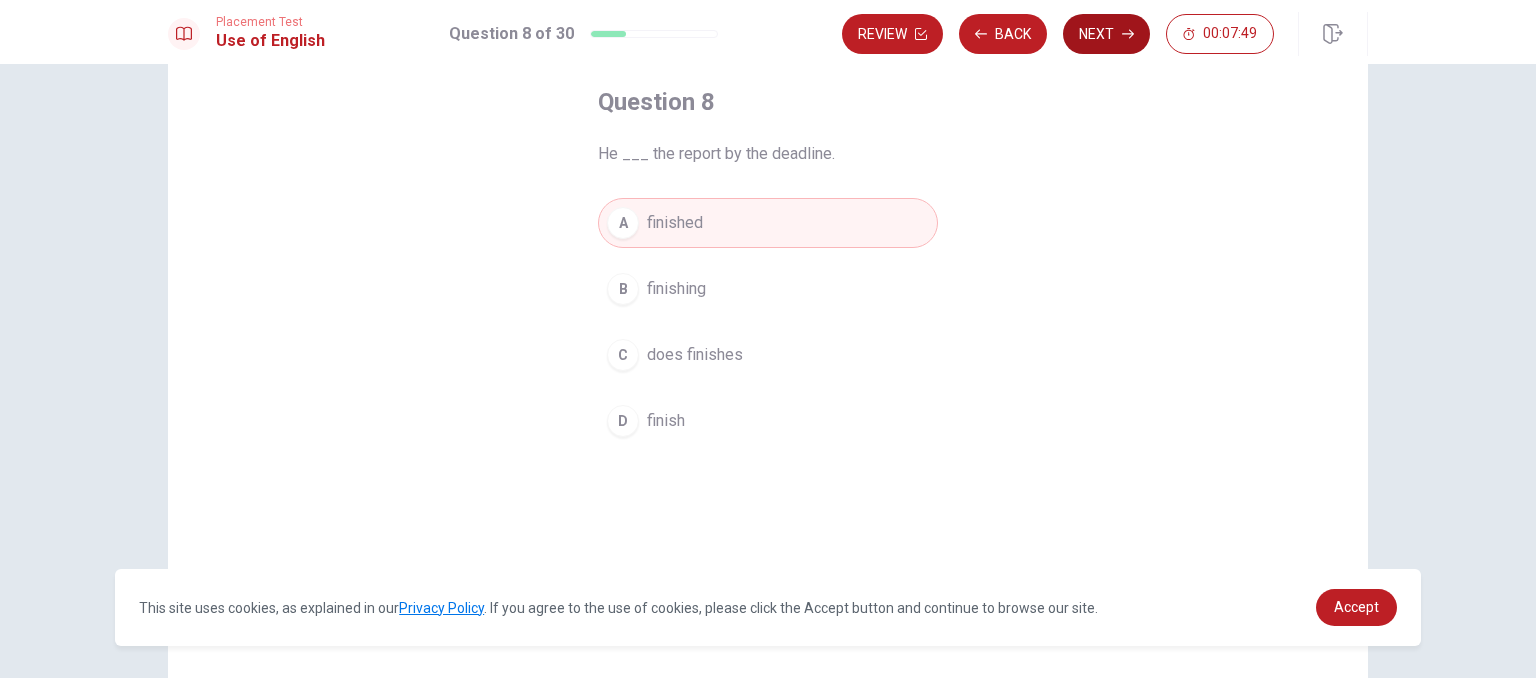 click on "Next" at bounding box center [1106, 34] 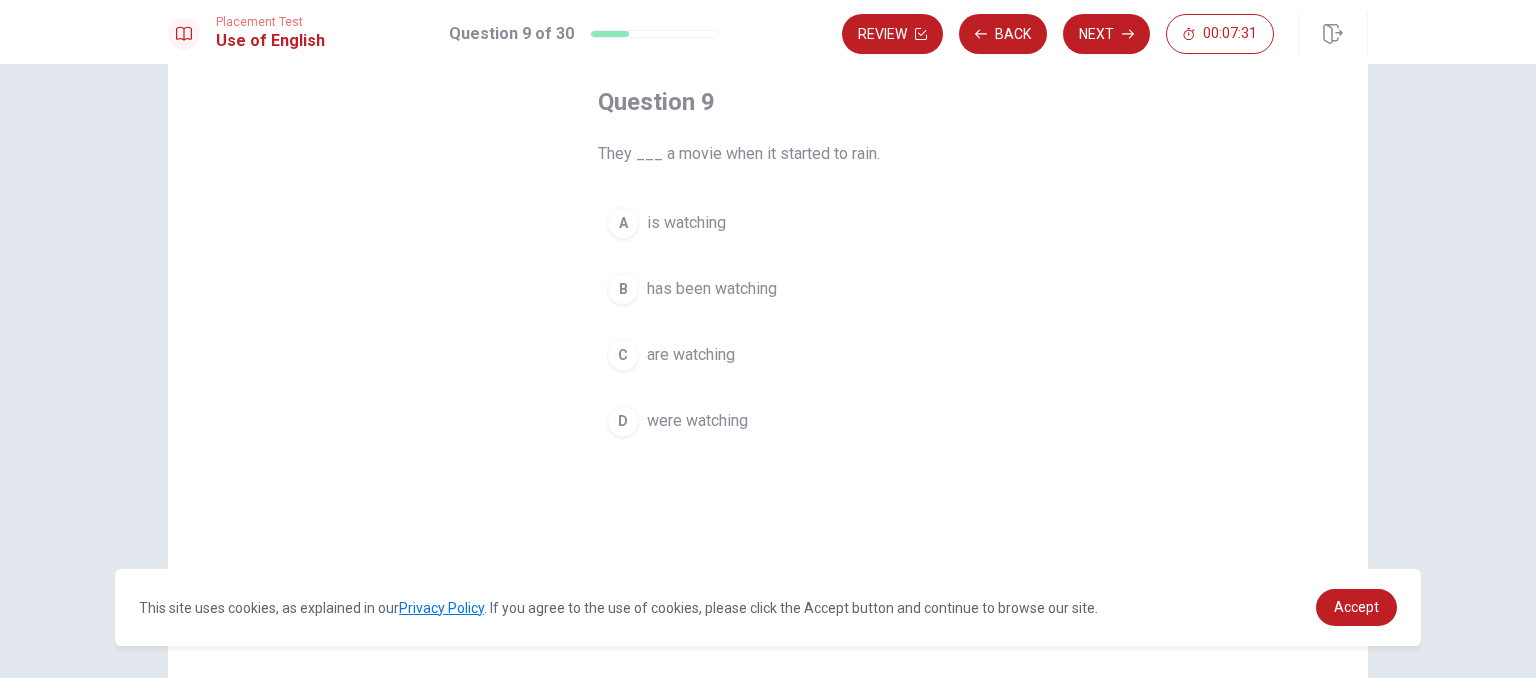 click on "were watching" at bounding box center (697, 421) 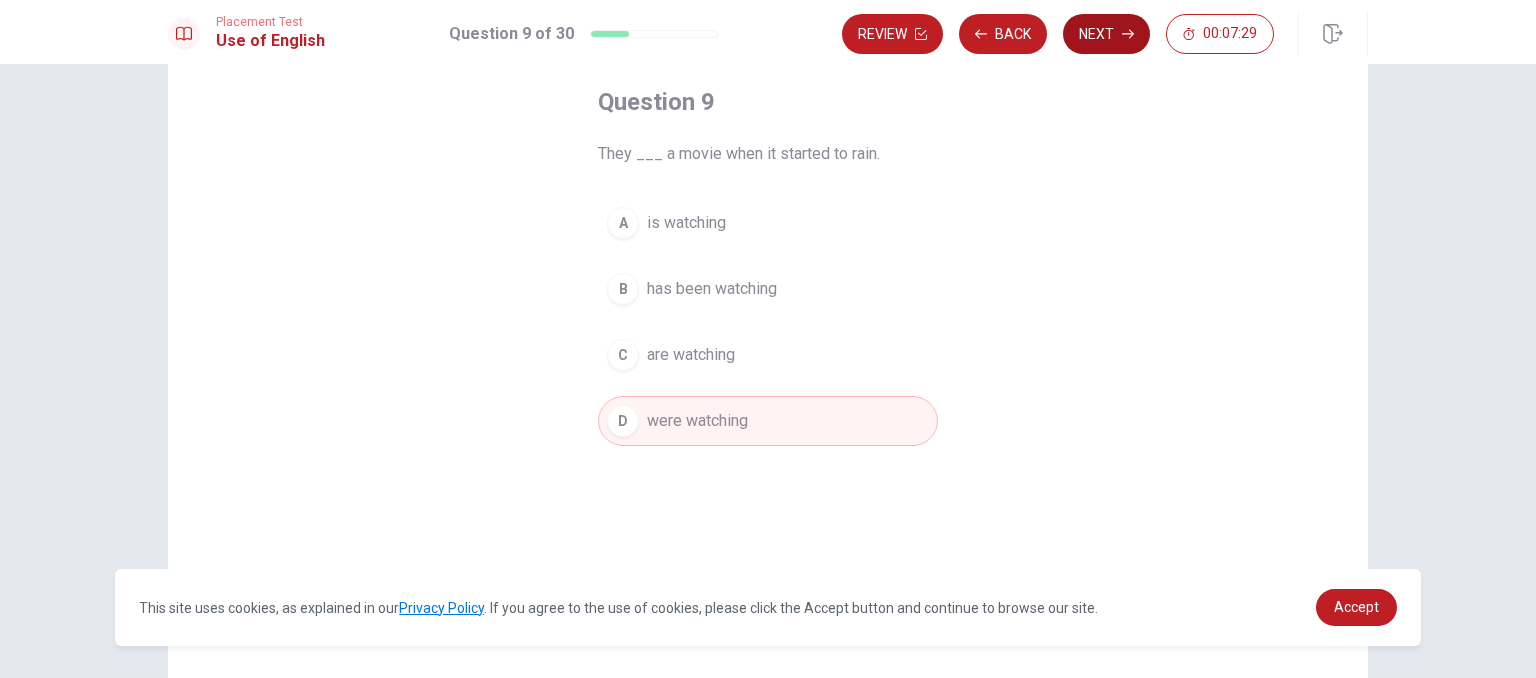 click on "Next" at bounding box center (1106, 34) 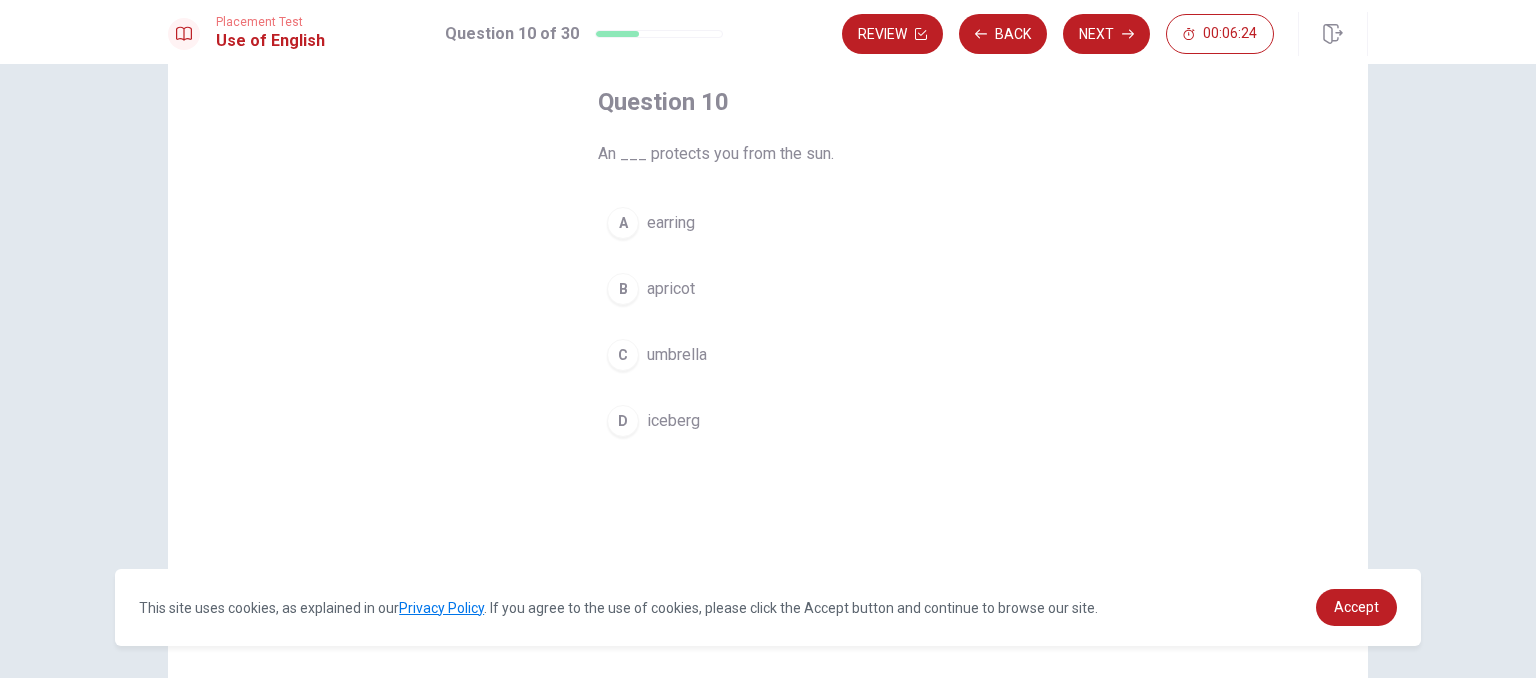 click on "umbrella" at bounding box center [677, 355] 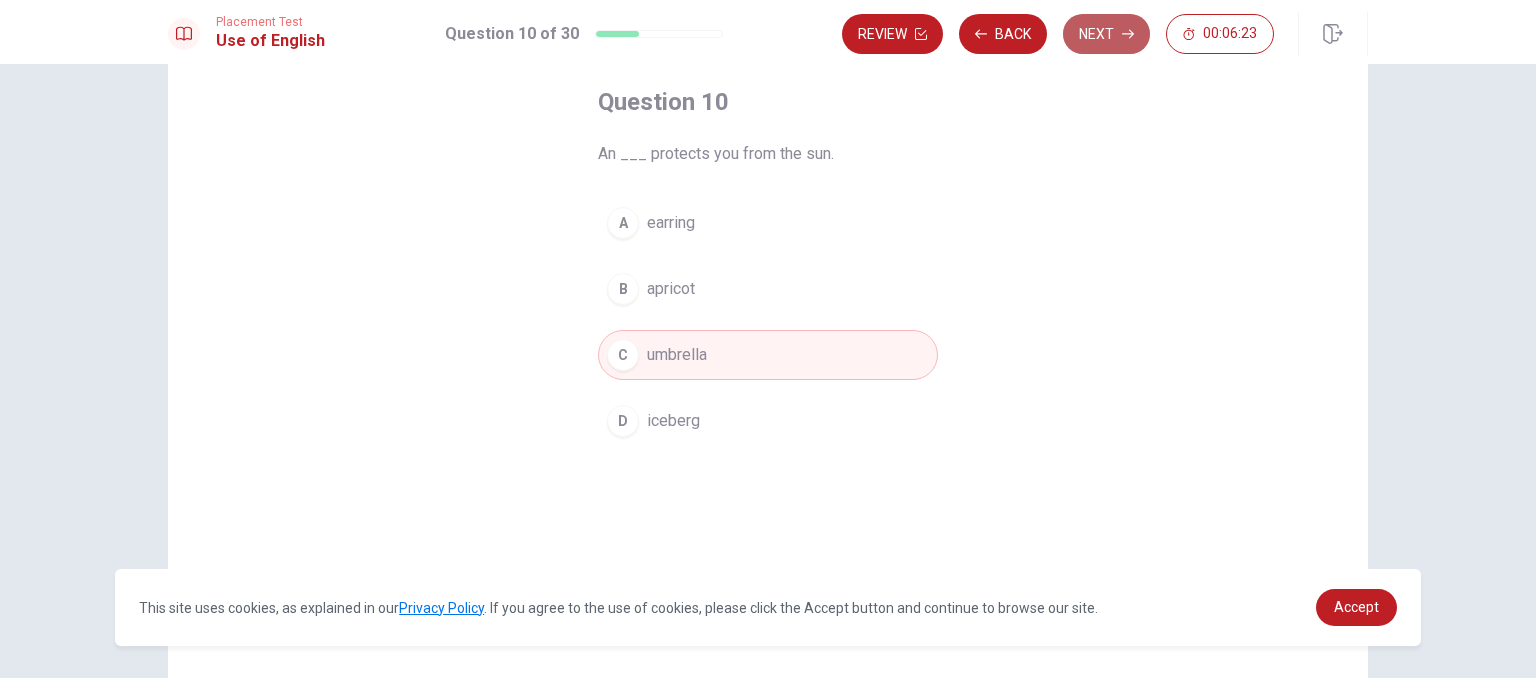 click on "Next" at bounding box center [1106, 34] 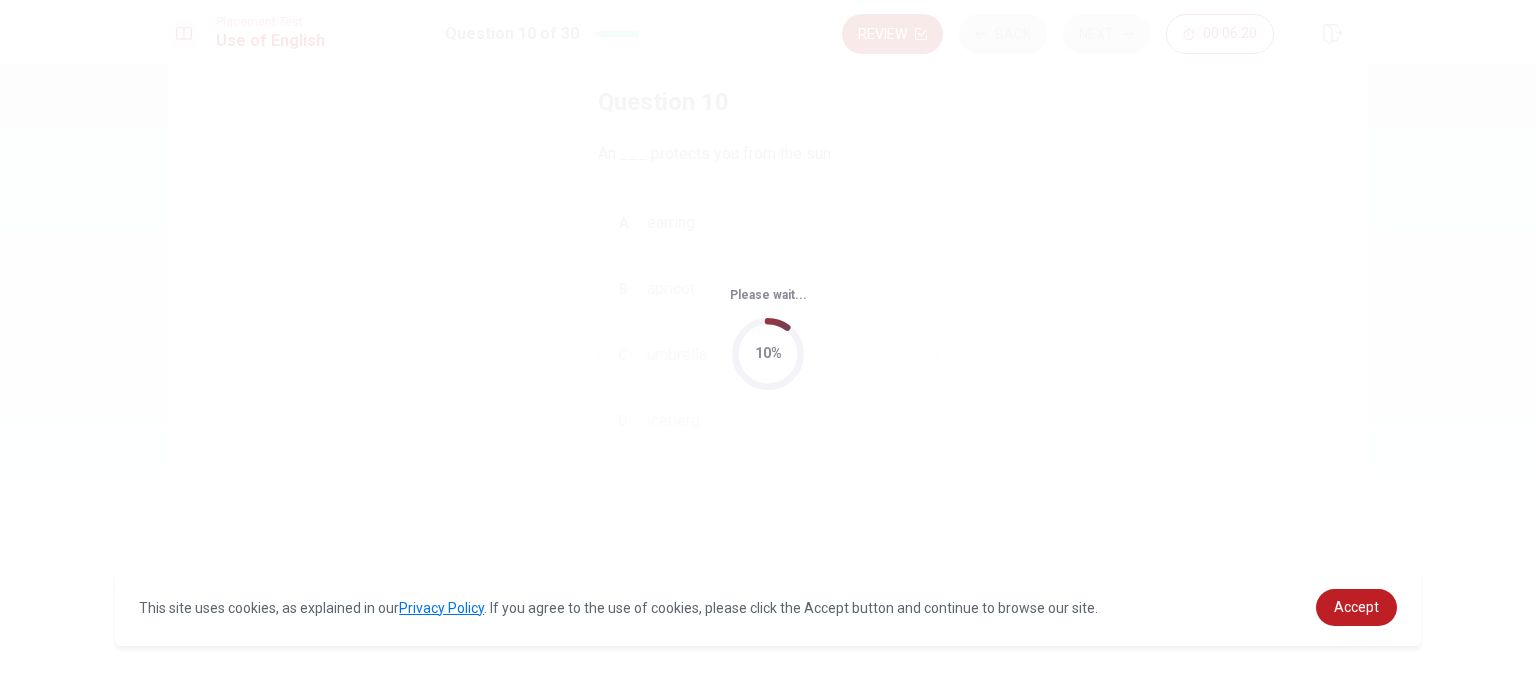 scroll, scrollTop: 0, scrollLeft: 0, axis: both 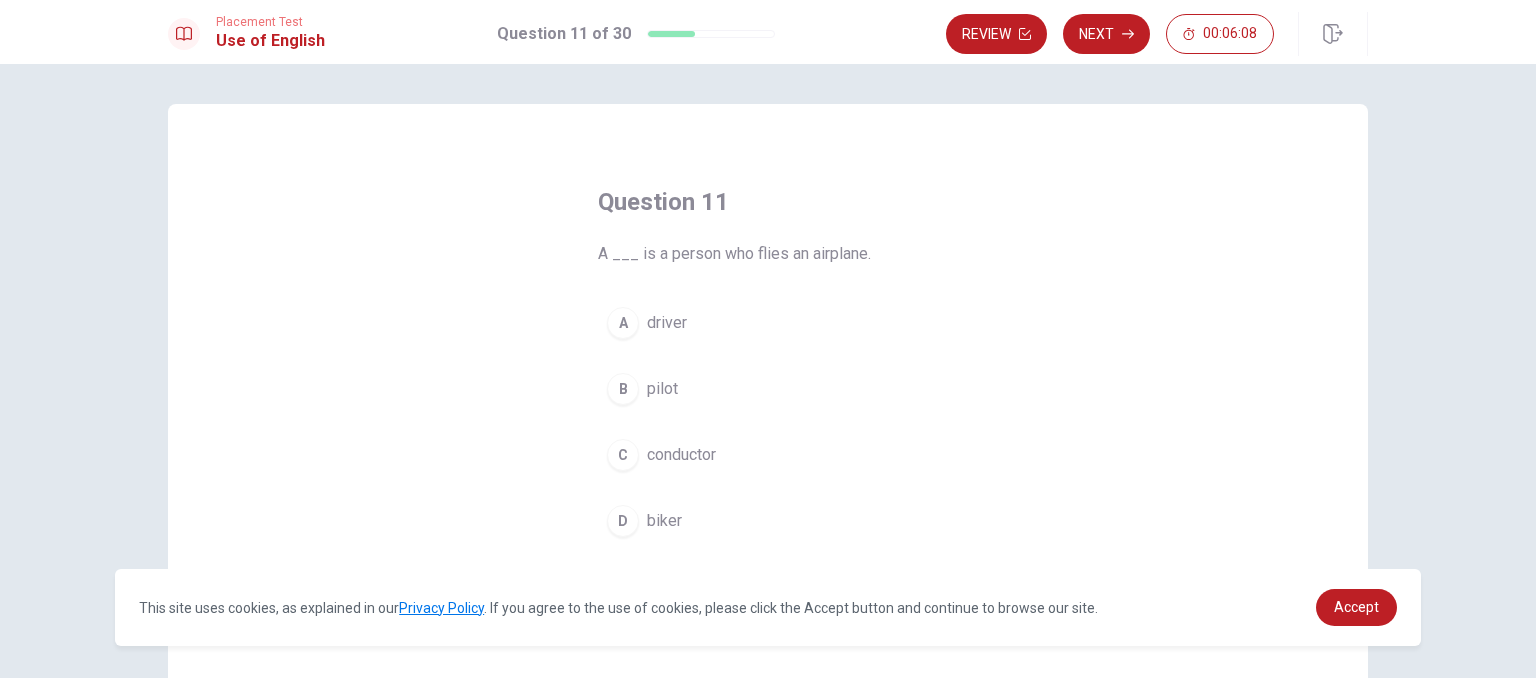 click on "B" at bounding box center (623, 389) 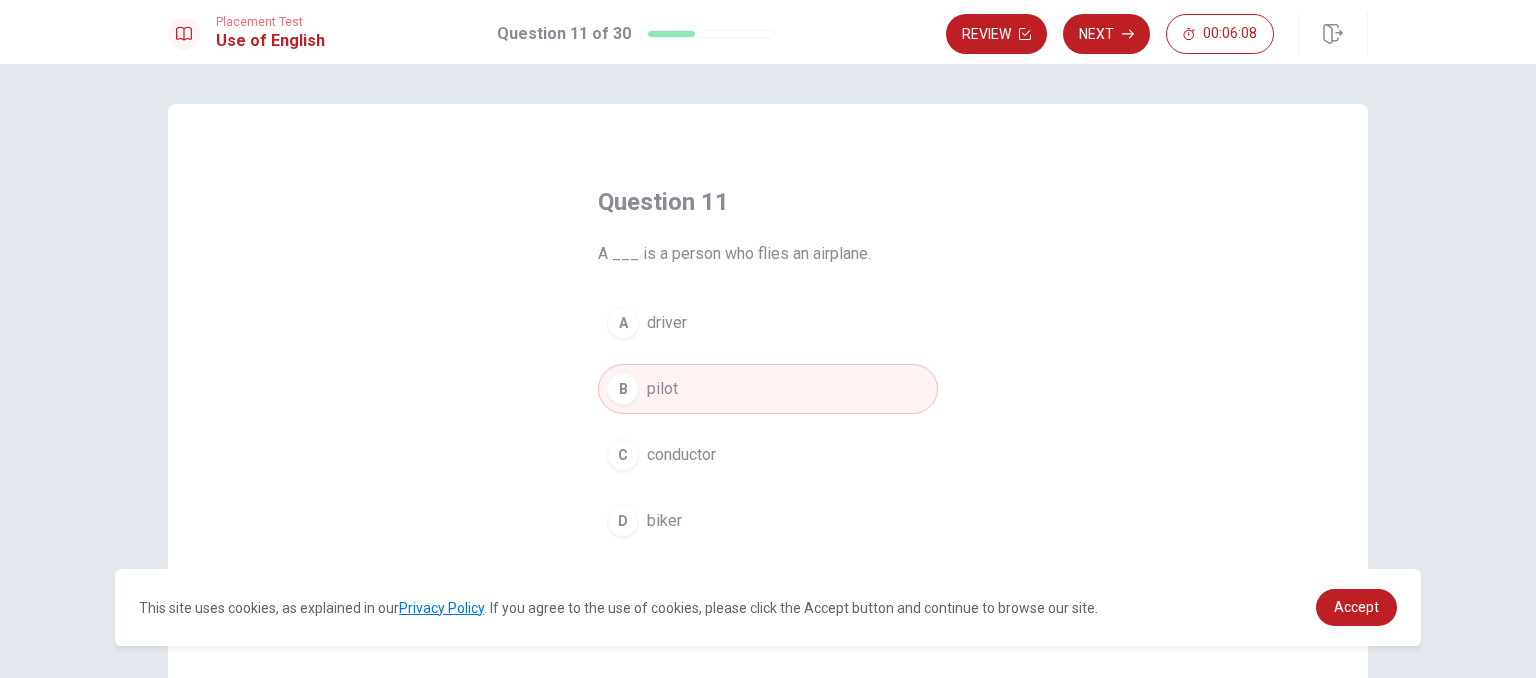 click on "Next" at bounding box center [1106, 34] 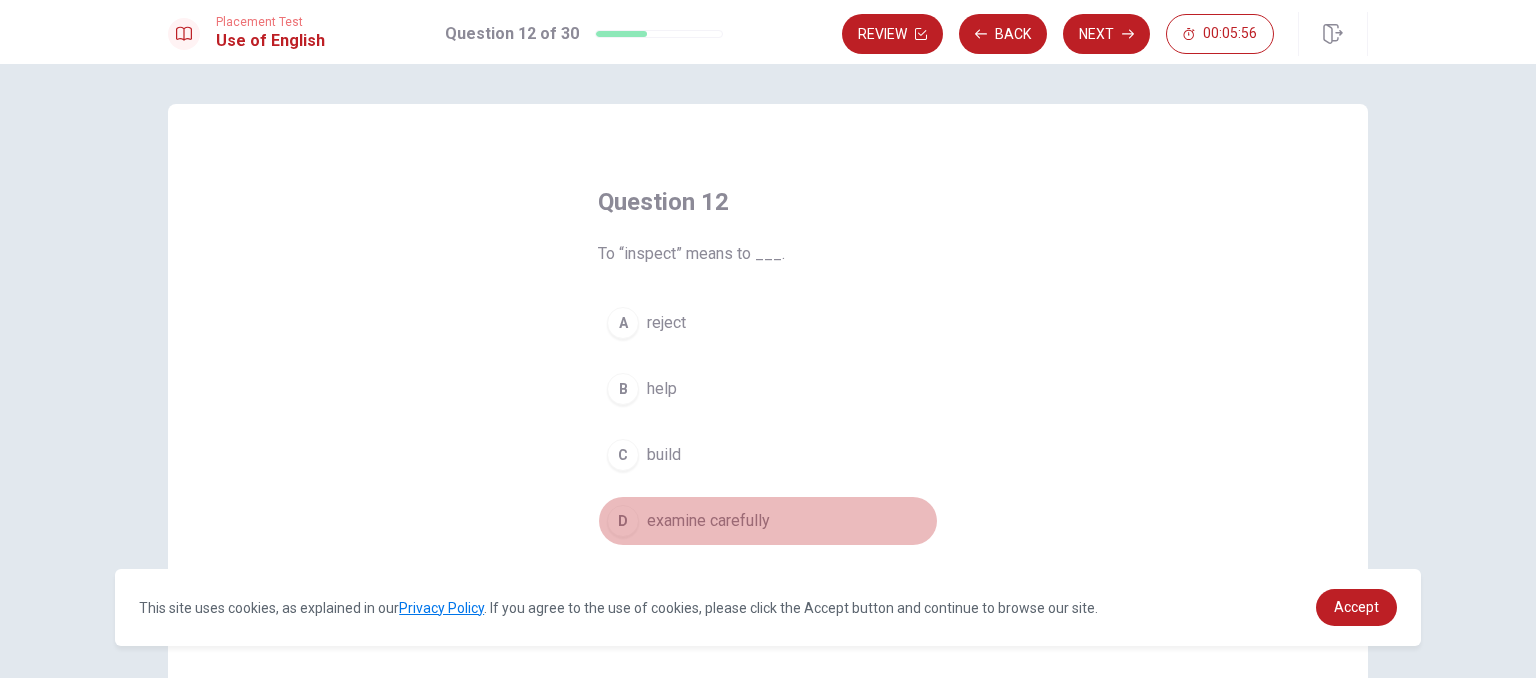 click on "examine carefully" at bounding box center [708, 521] 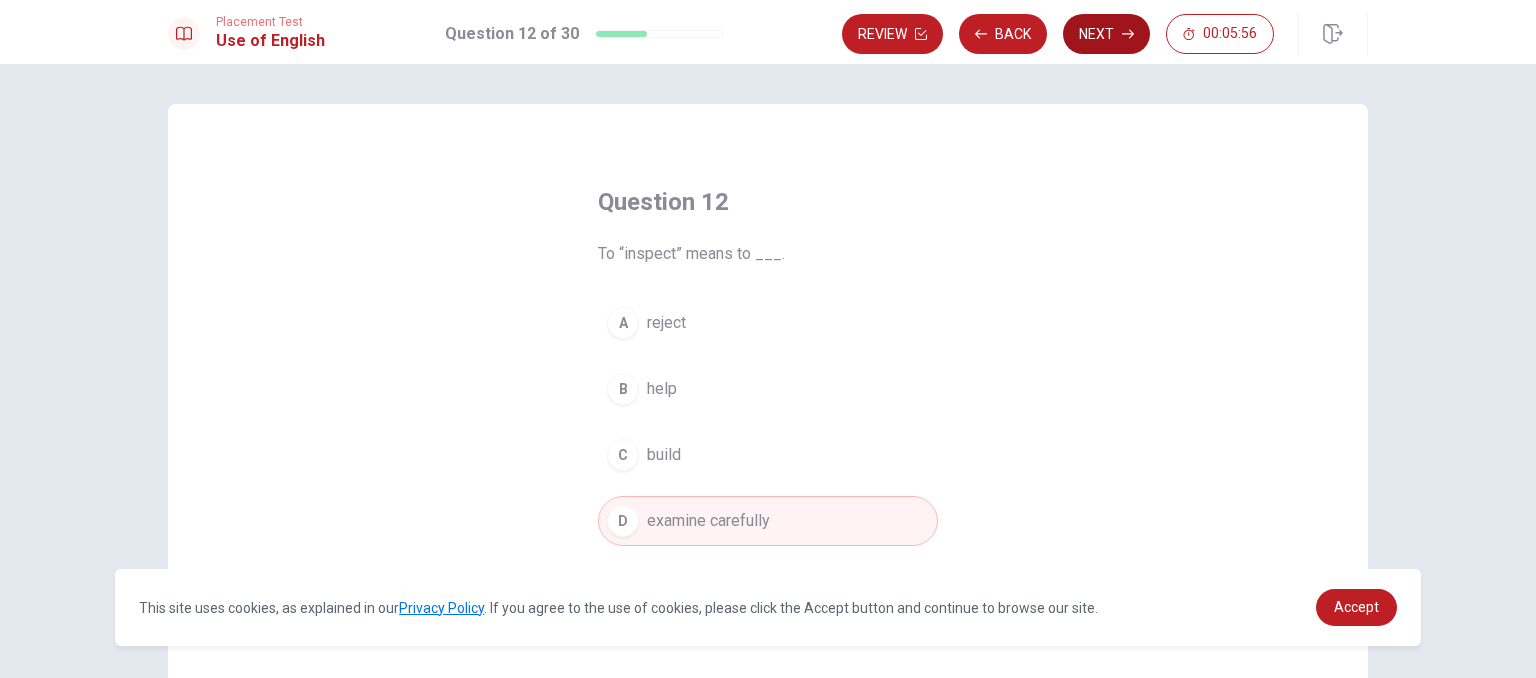click on "Next" at bounding box center (1106, 34) 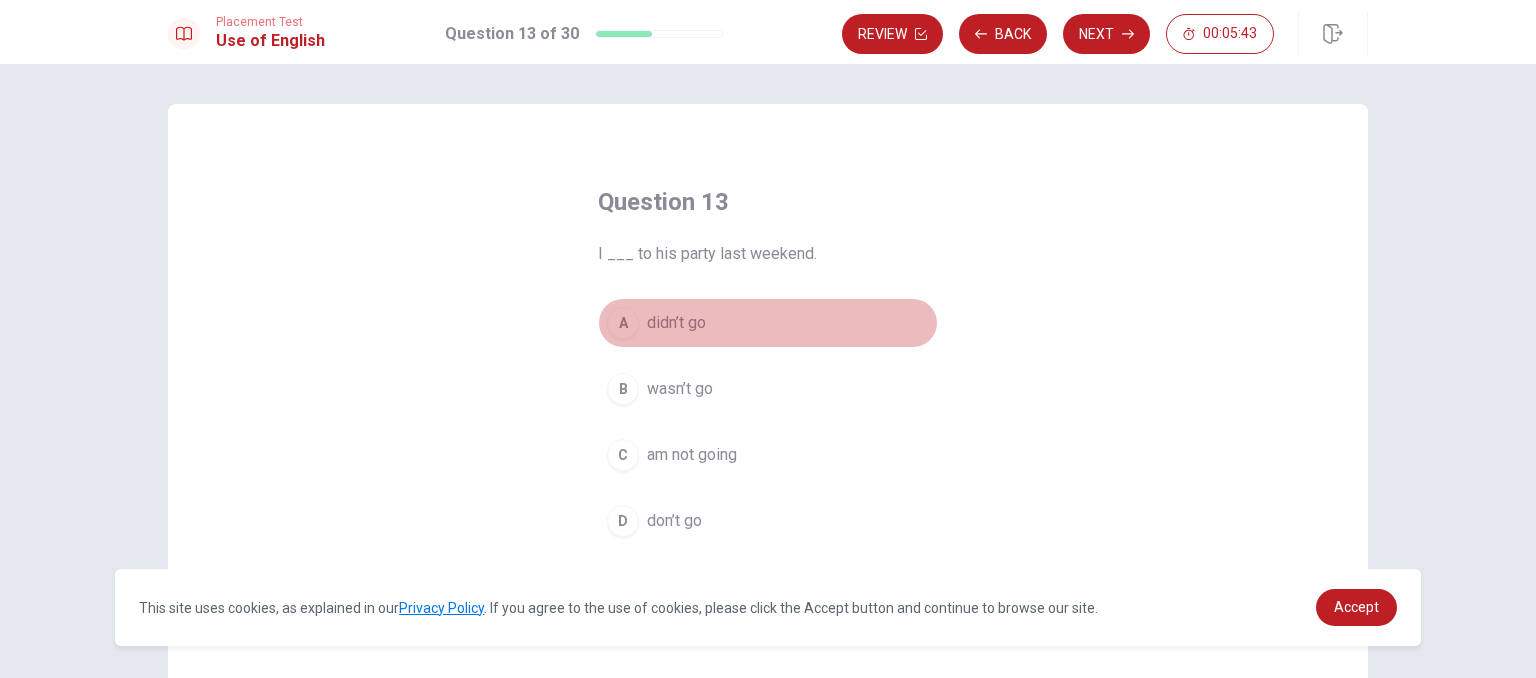 click on "didn’t go" at bounding box center [676, 323] 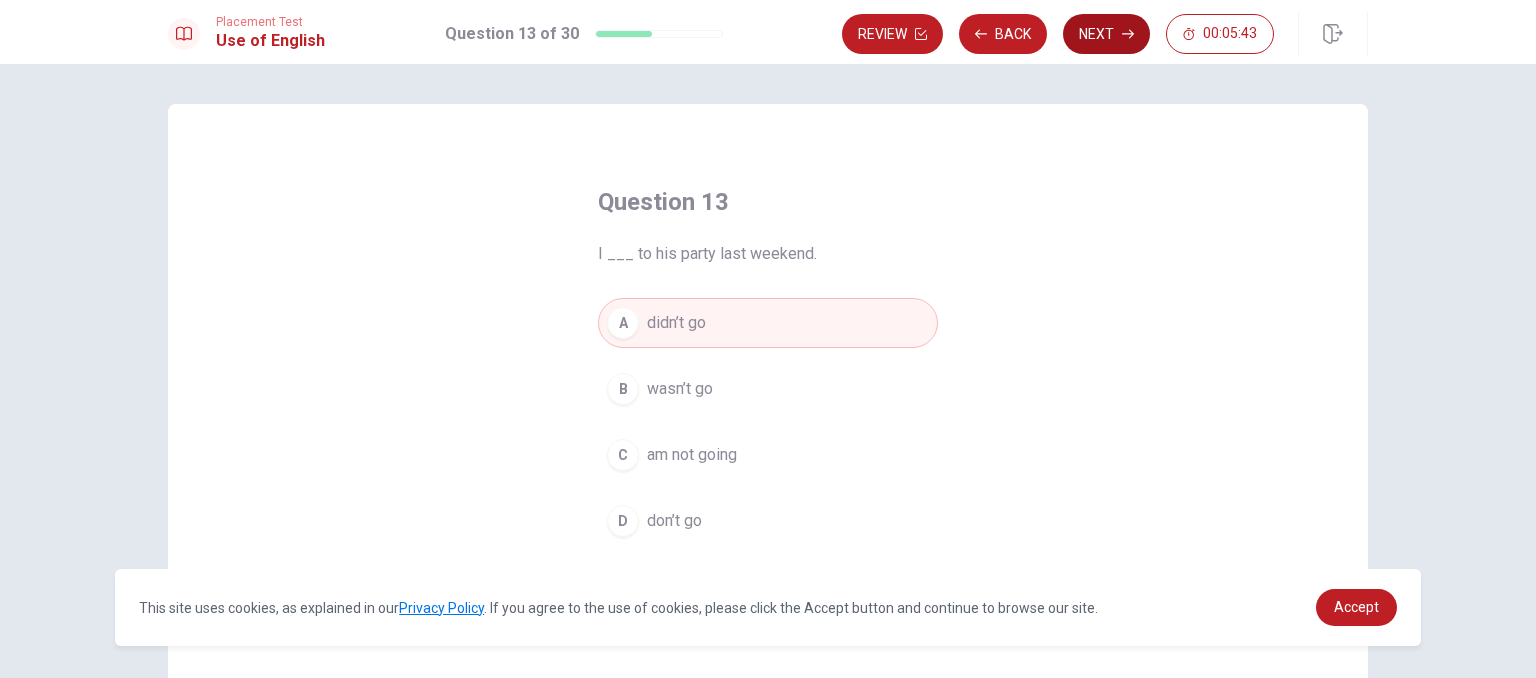 click on "Next" at bounding box center [1106, 34] 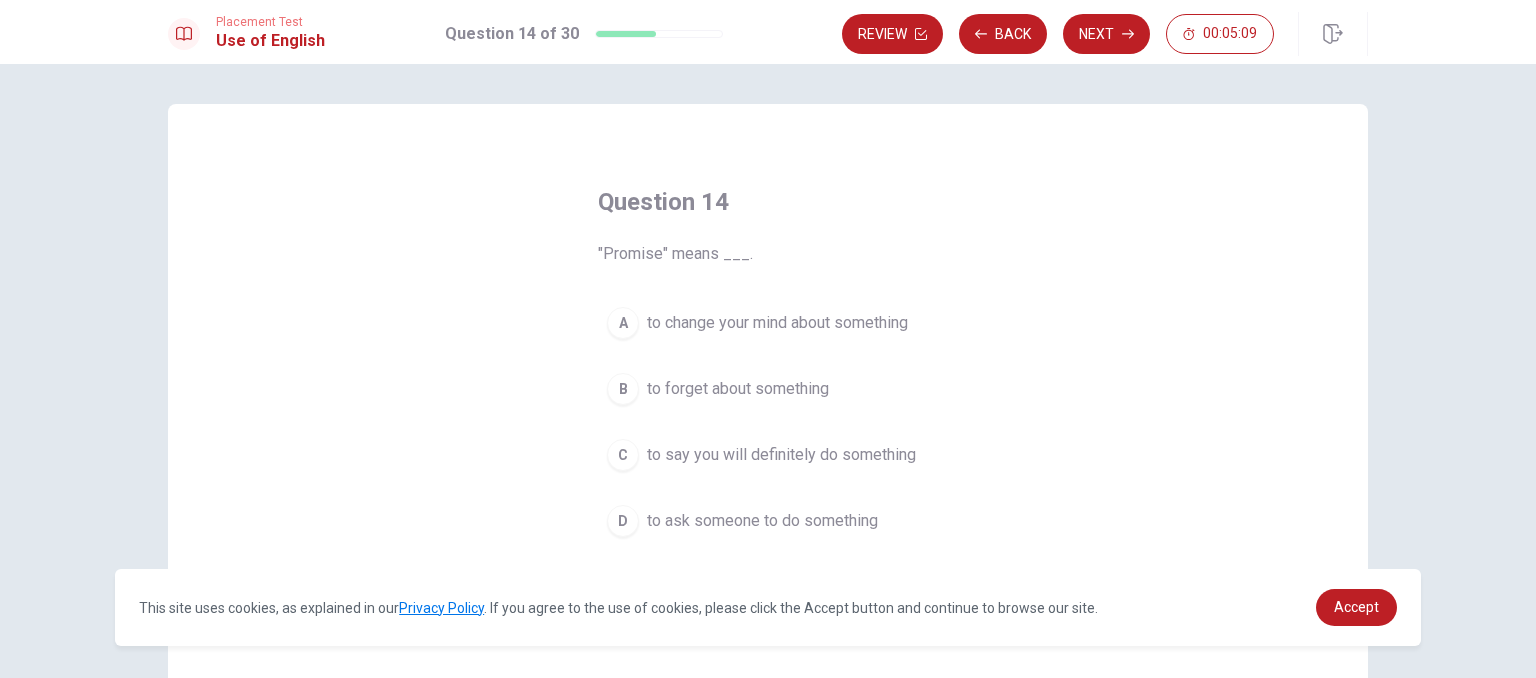 click on "to say you will definitely do something" at bounding box center (781, 455) 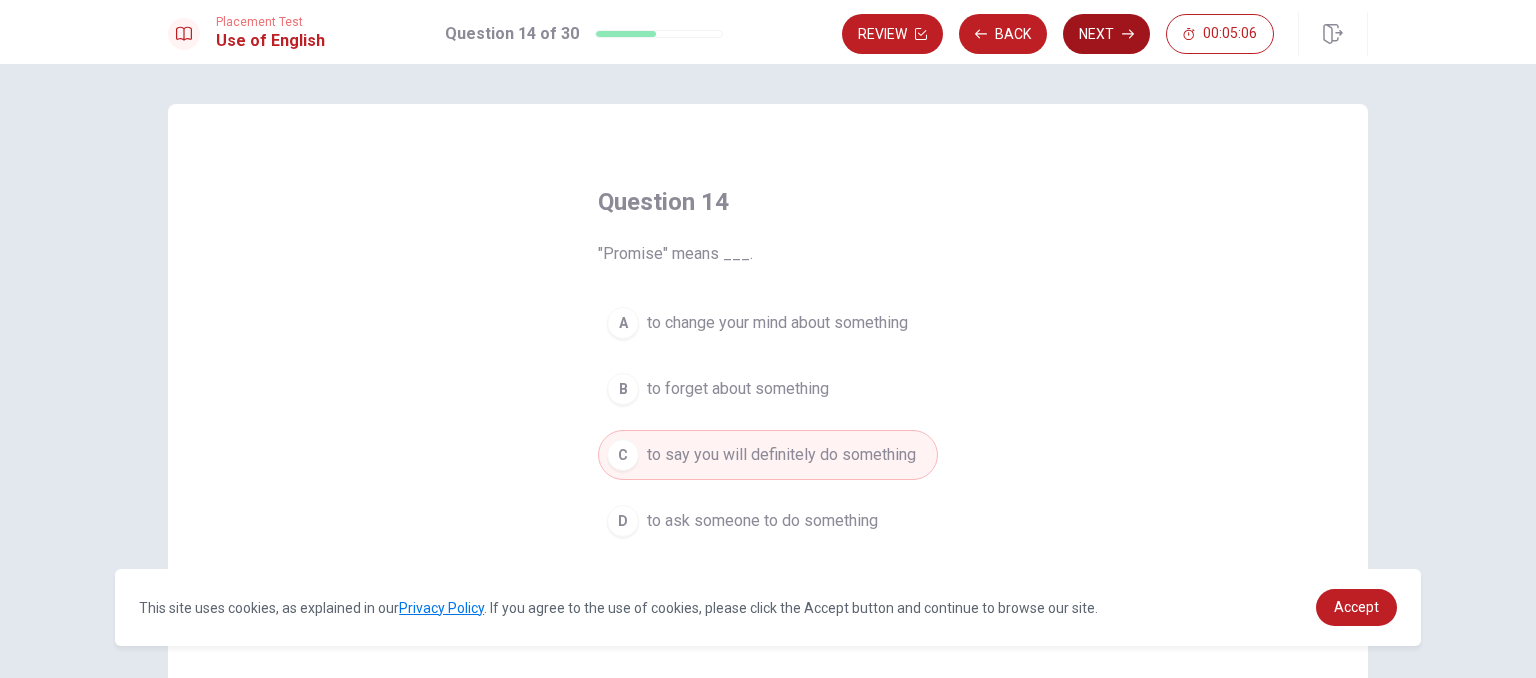 click on "Next" at bounding box center [1106, 34] 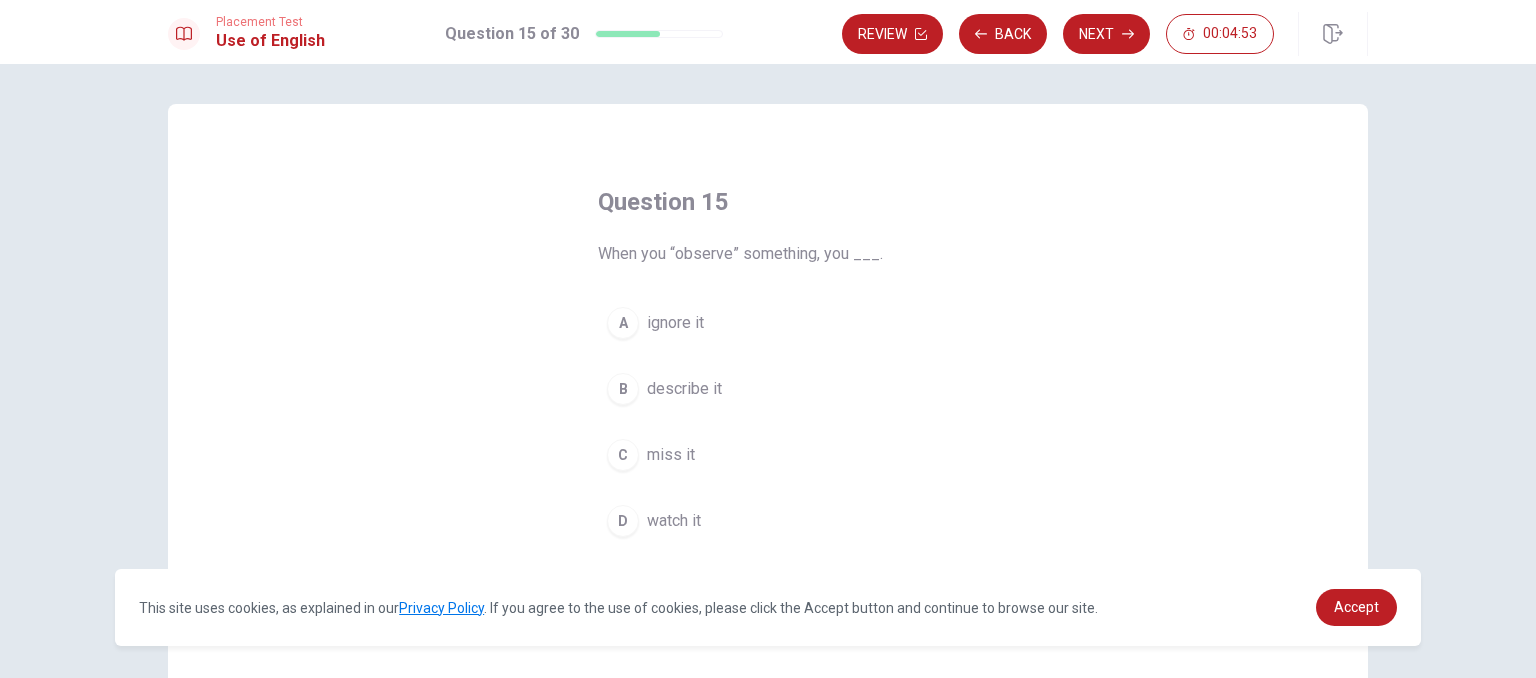 click on "watch it" at bounding box center (674, 521) 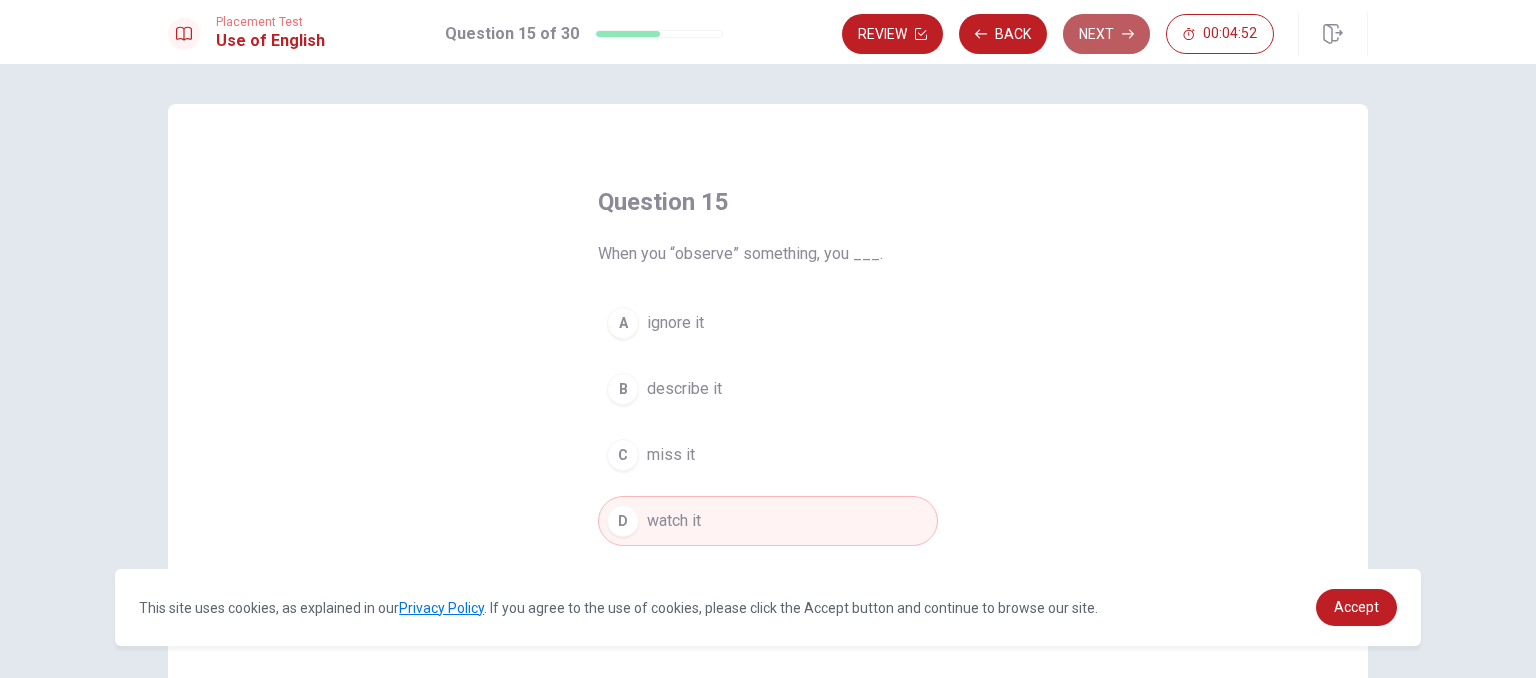 click on "Next" at bounding box center [1106, 34] 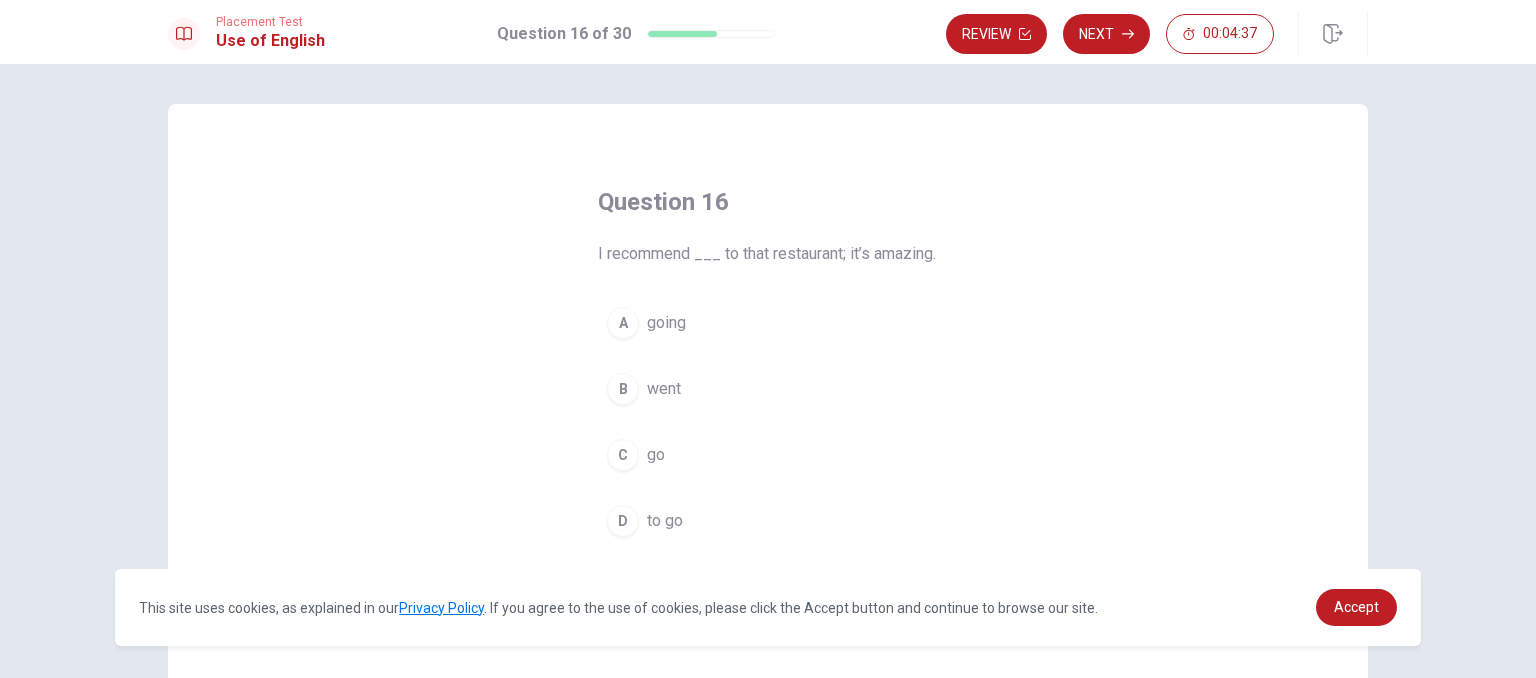 drag, startPoint x: 620, startPoint y: 538, endPoint x: 625, endPoint y: 512, distance: 26.476404 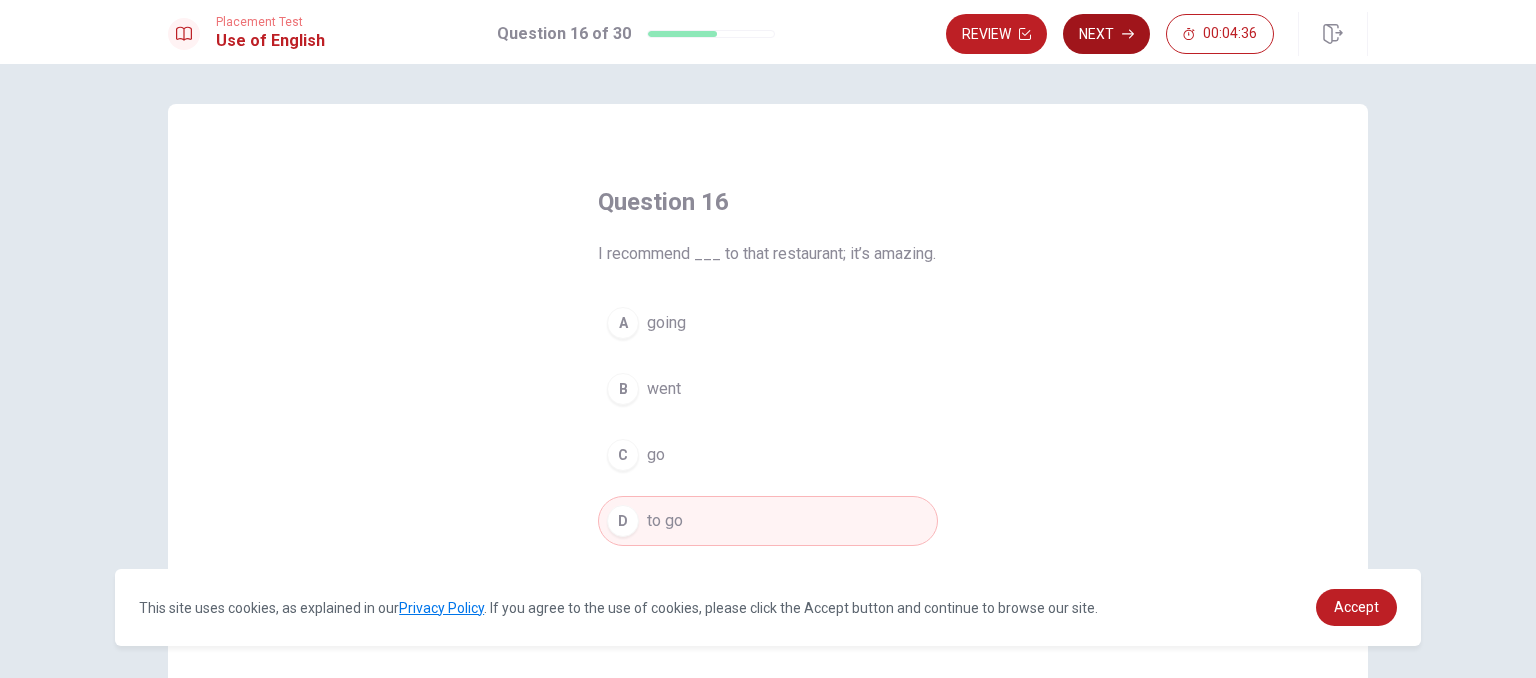 click on "Next" at bounding box center (1106, 34) 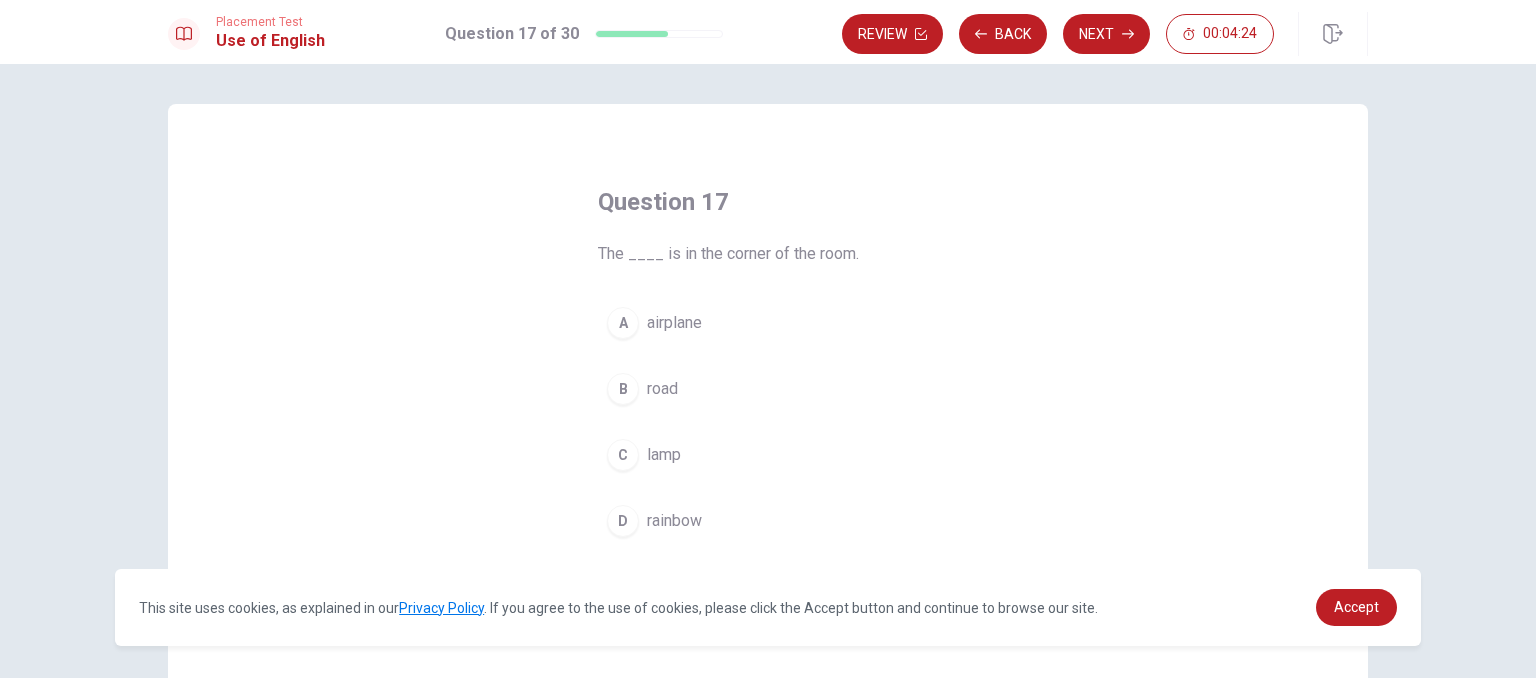click on "B road" at bounding box center (768, 389) 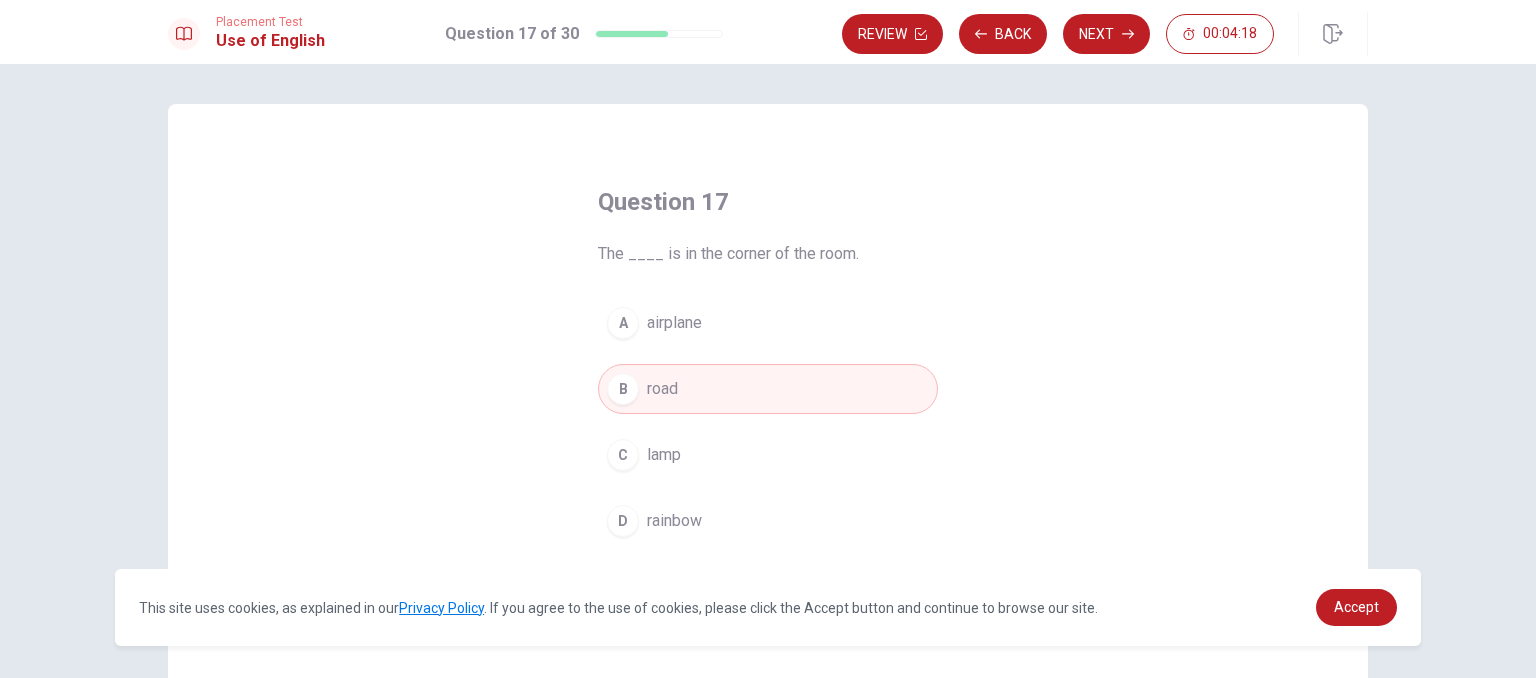 drag, startPoint x: 778, startPoint y: 258, endPoint x: 905, endPoint y: 266, distance: 127.25172 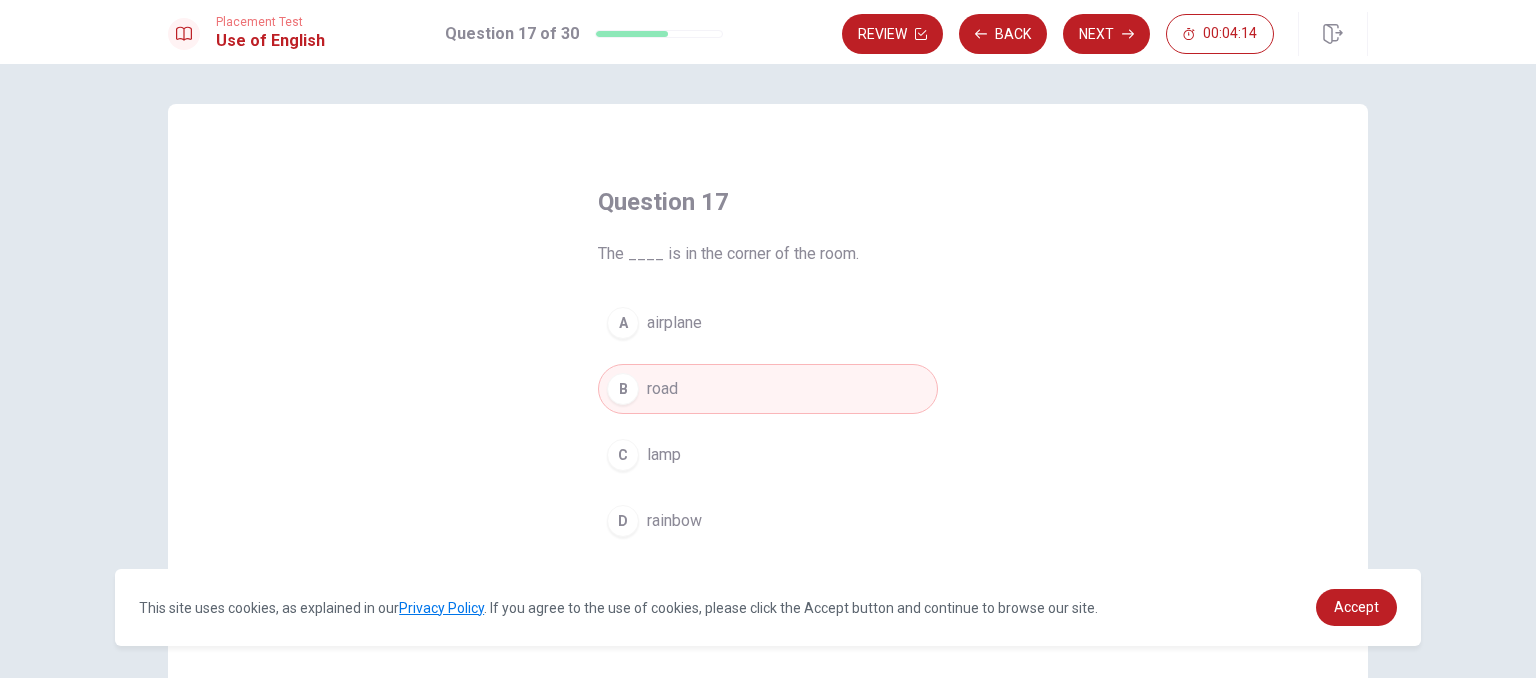 drag, startPoint x: 723, startPoint y: 456, endPoint x: 736, endPoint y: 453, distance: 13.341664 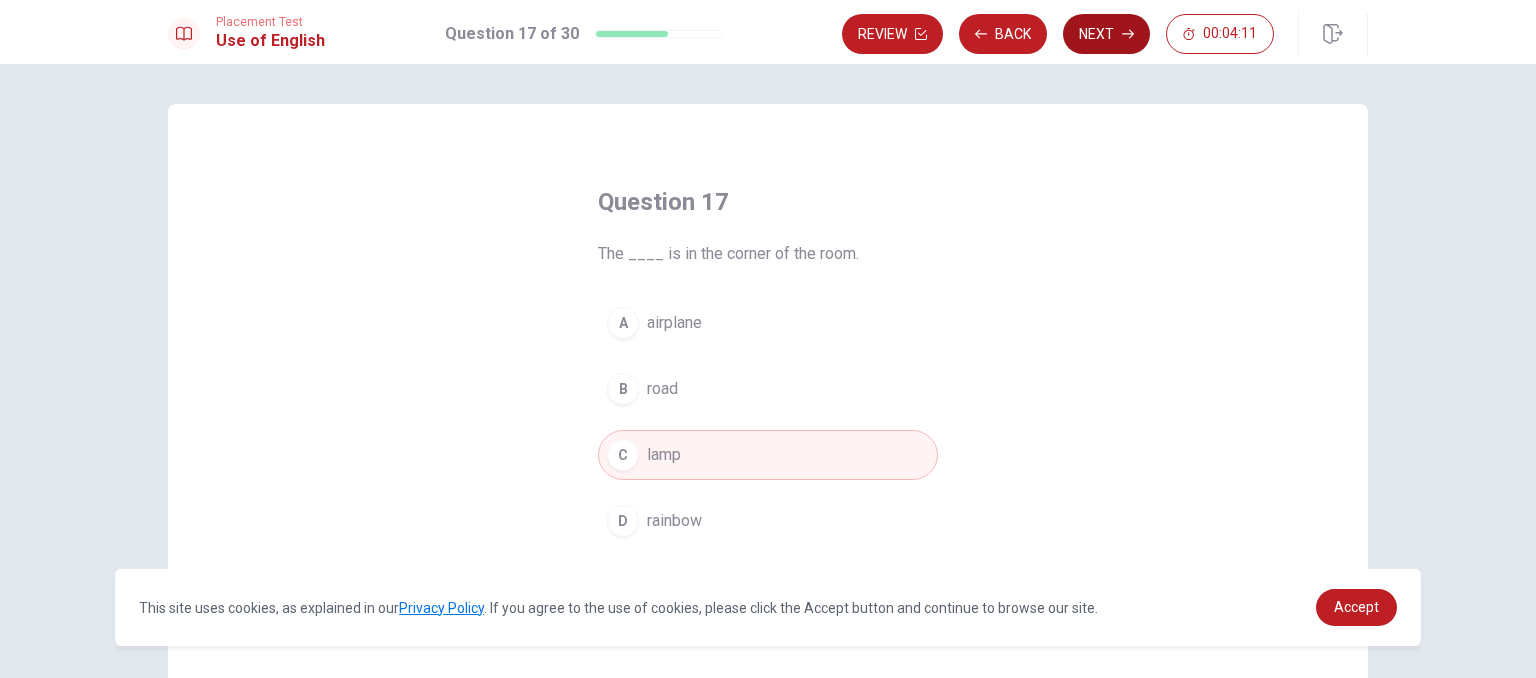 click on "Next" at bounding box center (1106, 34) 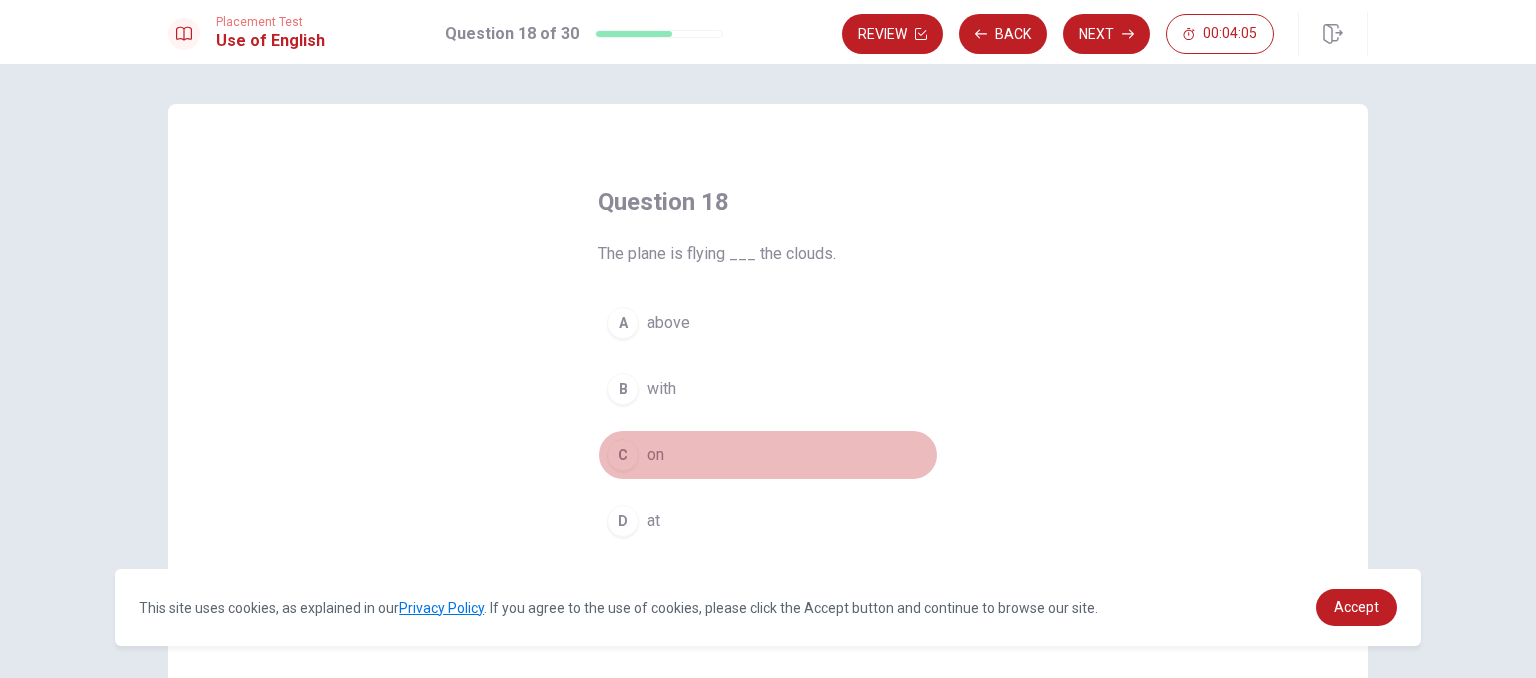 click on "on" at bounding box center (655, 455) 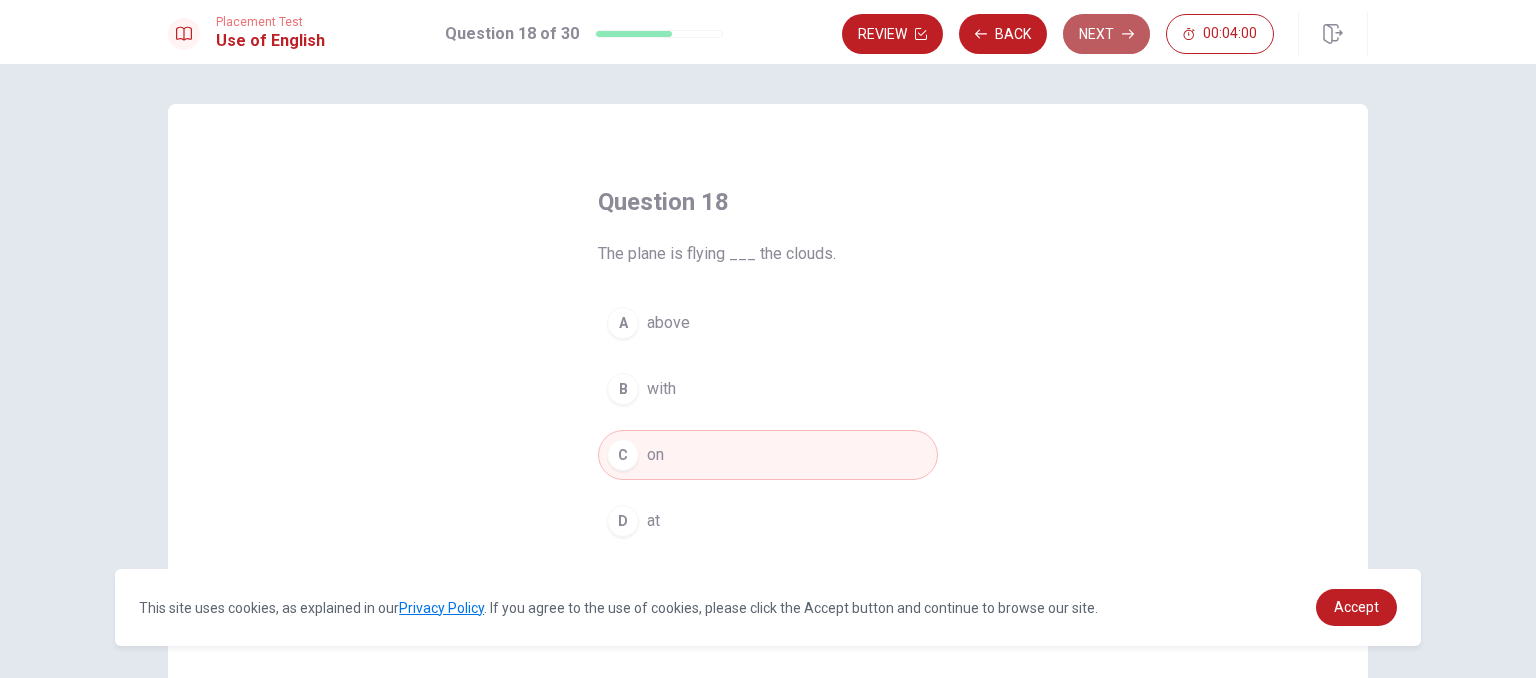 click on "Next" at bounding box center [1106, 34] 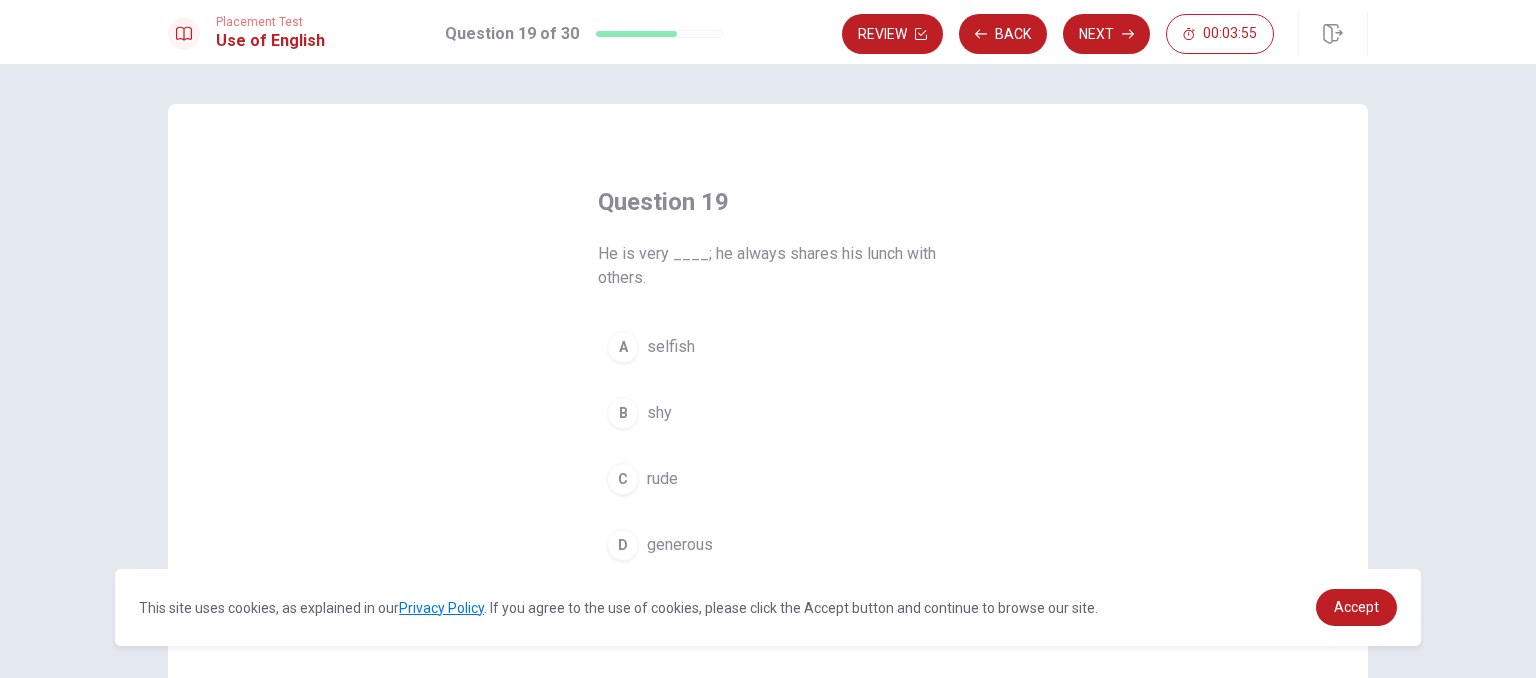 scroll, scrollTop: 100, scrollLeft: 0, axis: vertical 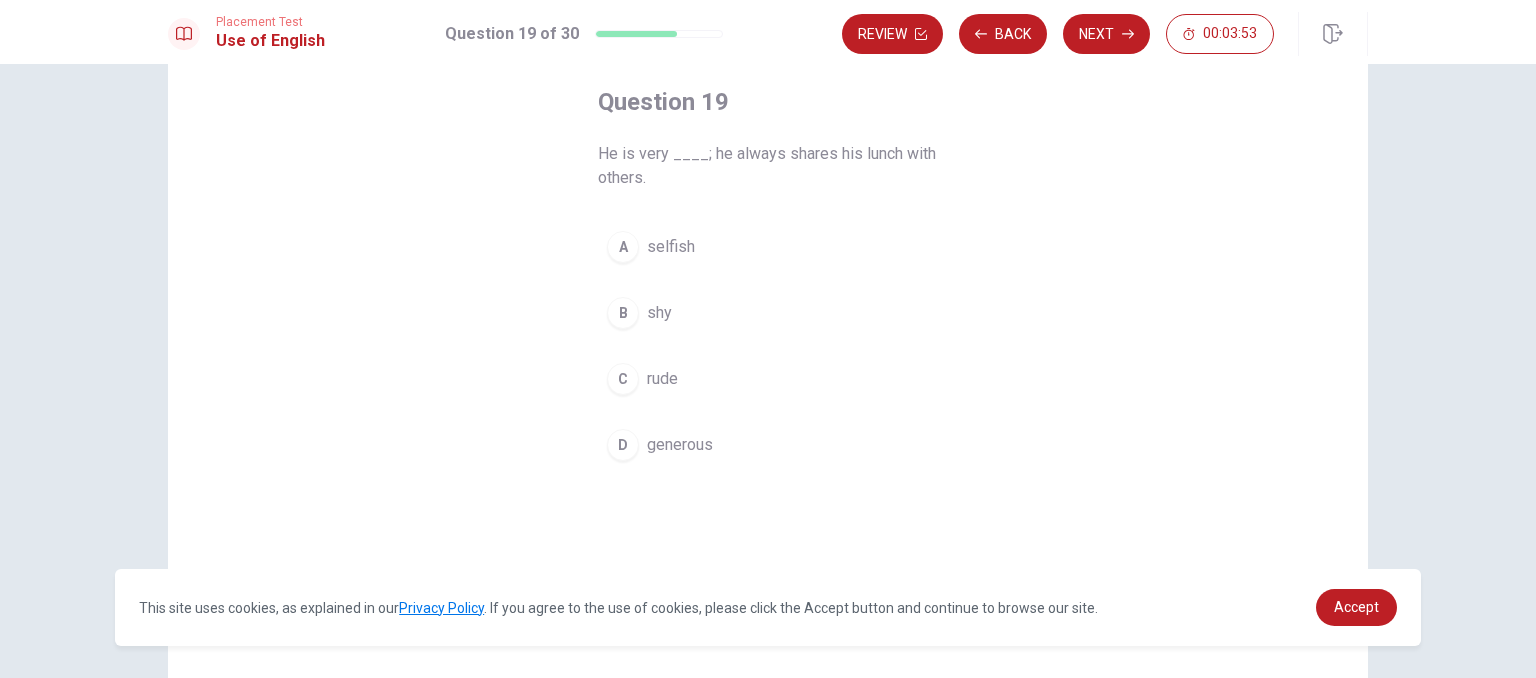 click on "generous" at bounding box center (680, 445) 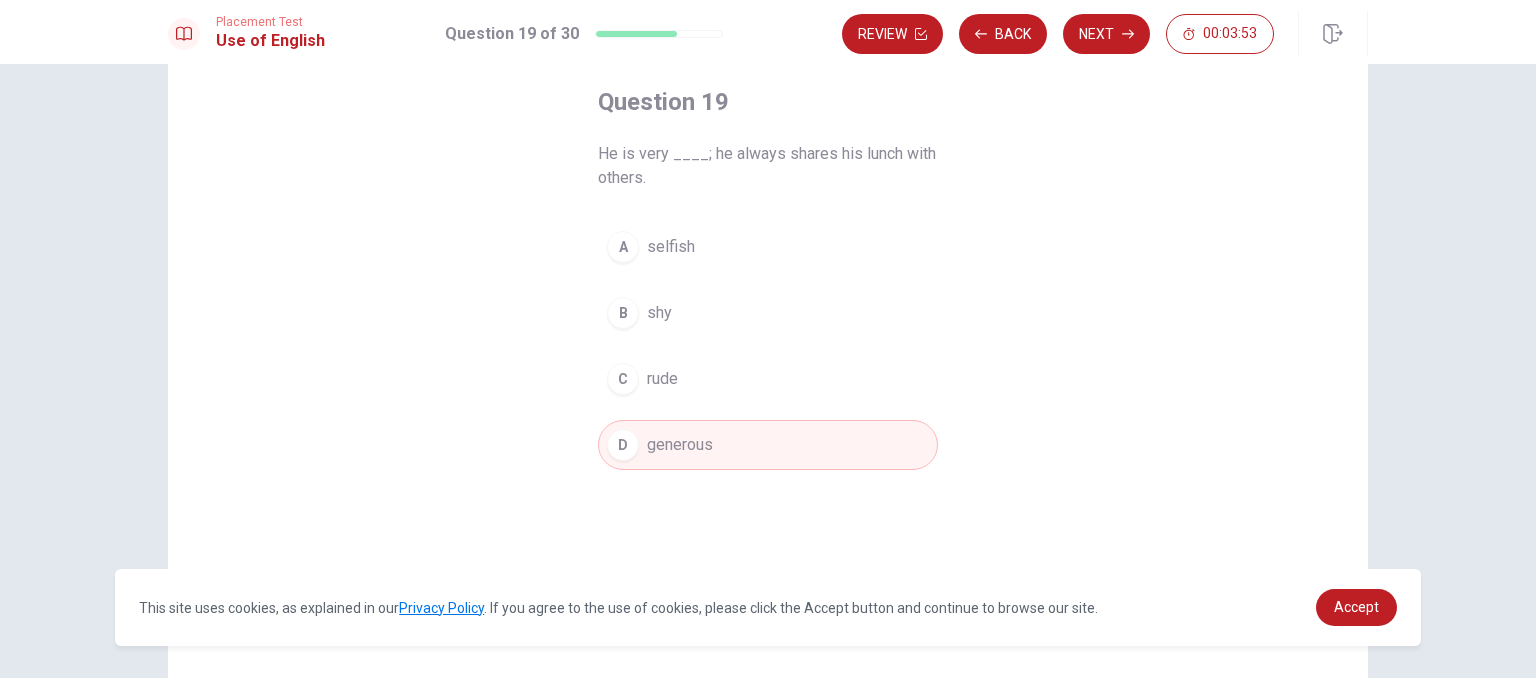 scroll, scrollTop: 0, scrollLeft: 0, axis: both 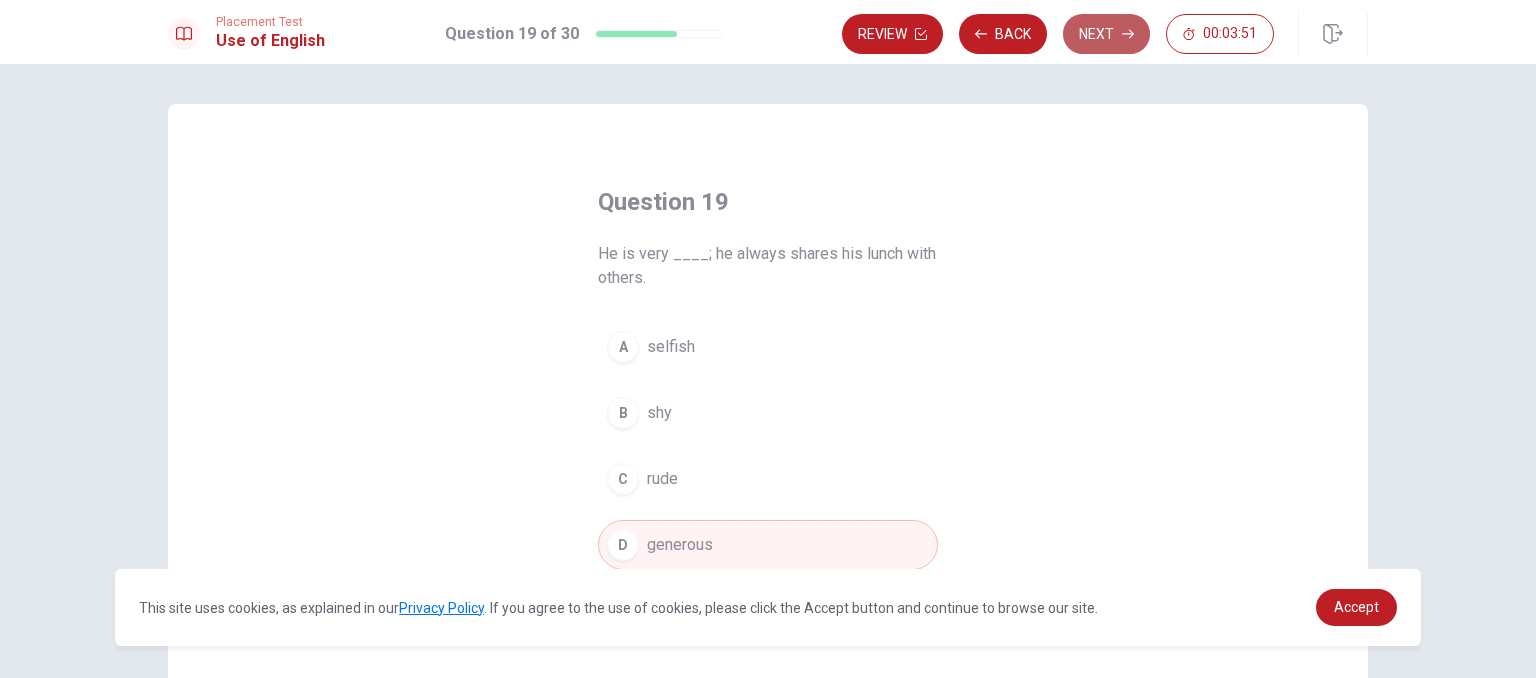 click on "Next" at bounding box center (1106, 34) 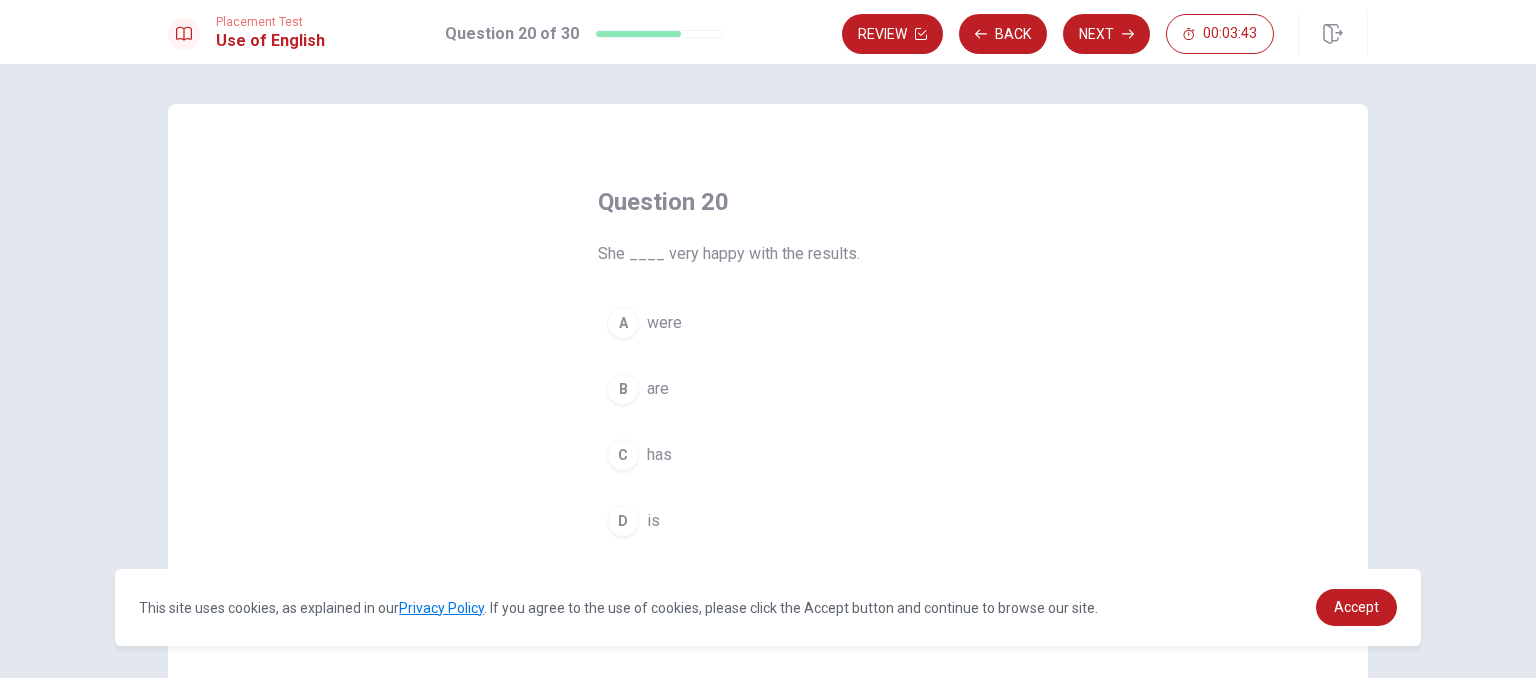 click on "D" at bounding box center (623, 521) 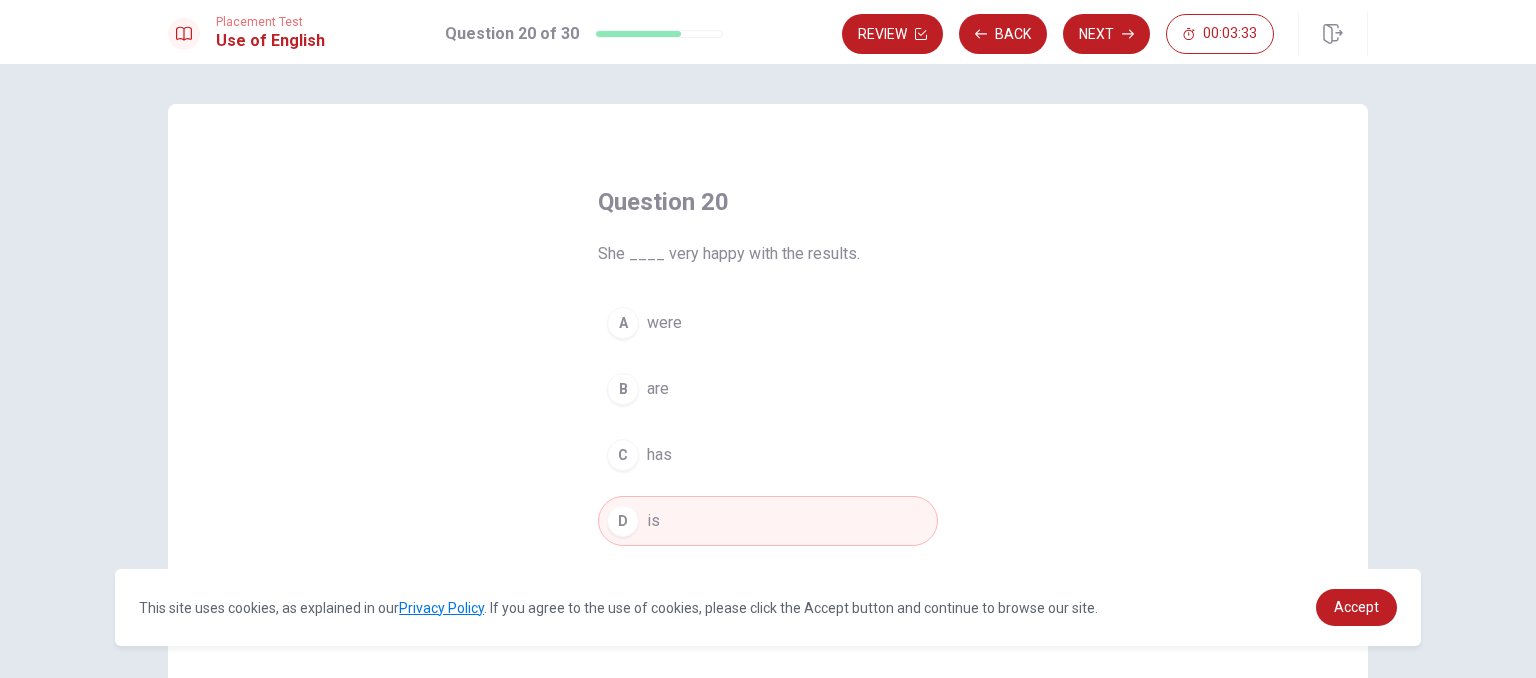 drag, startPoint x: 791, startPoint y: 252, endPoint x: 864, endPoint y: 254, distance: 73.02739 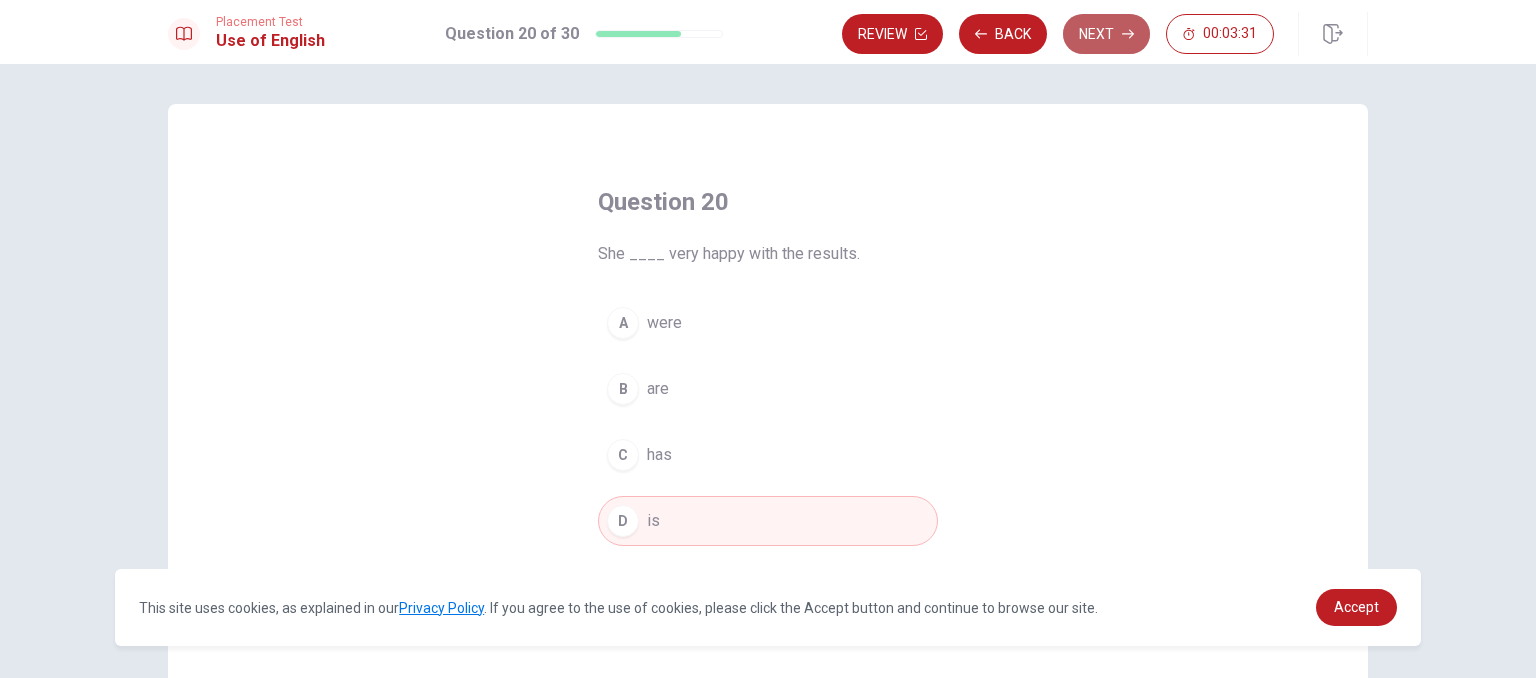 click on "Next" at bounding box center (1106, 34) 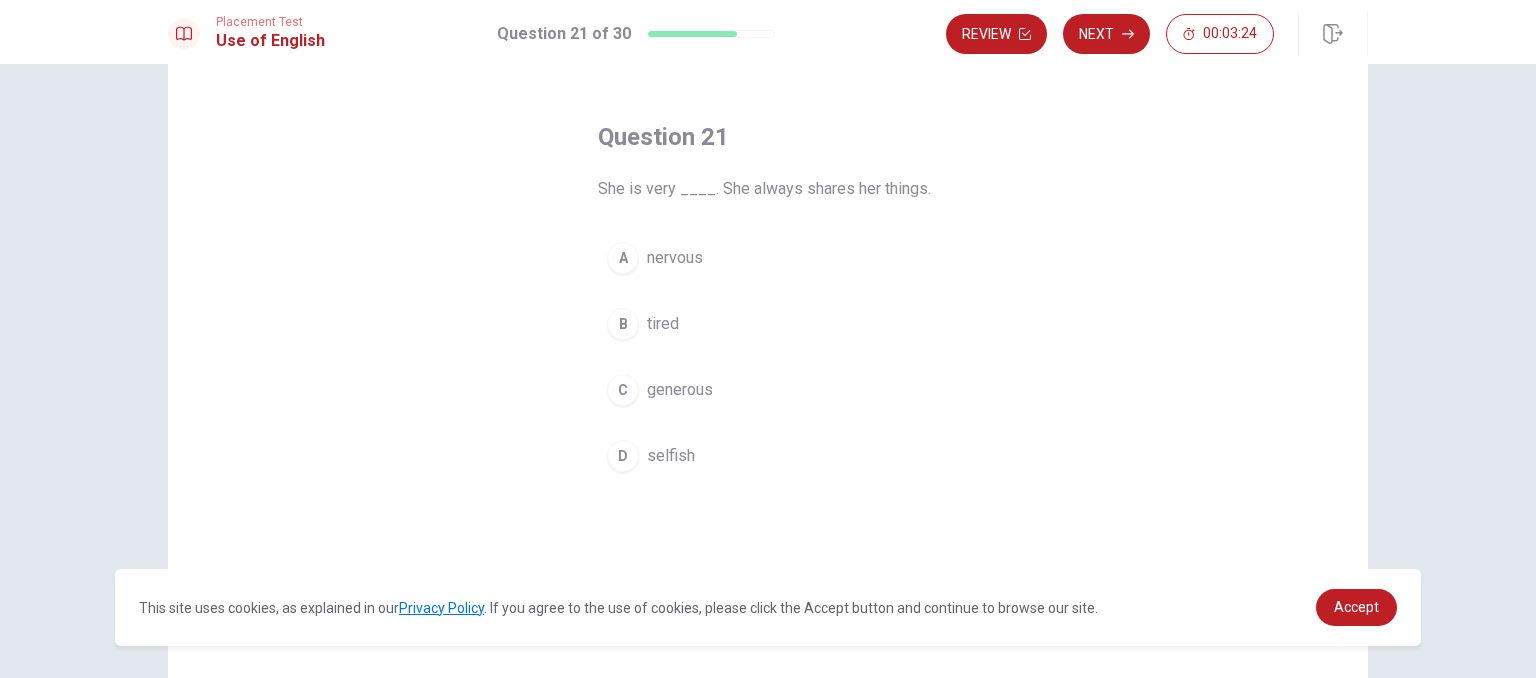 scroll, scrollTop: 100, scrollLeft: 0, axis: vertical 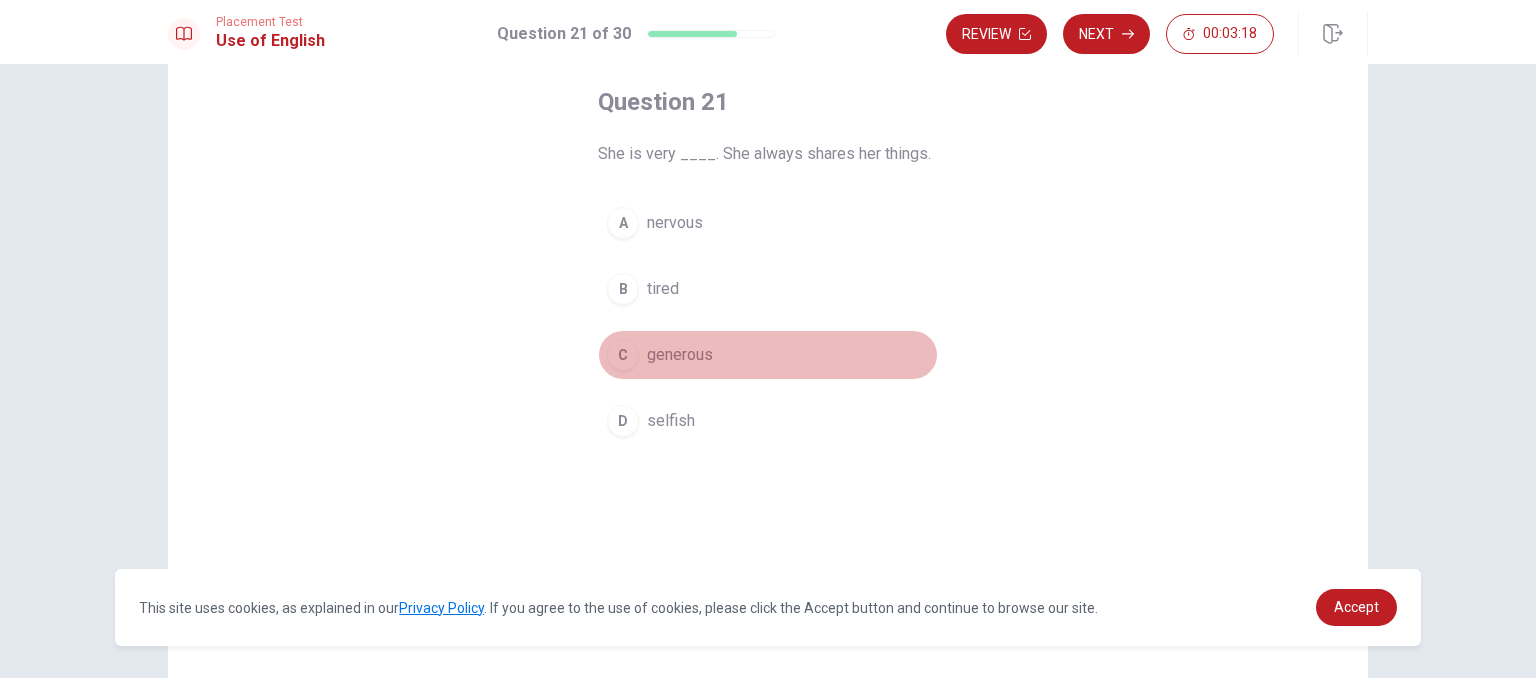 drag, startPoint x: 680, startPoint y: 368, endPoint x: 766, endPoint y: 301, distance: 109.01835 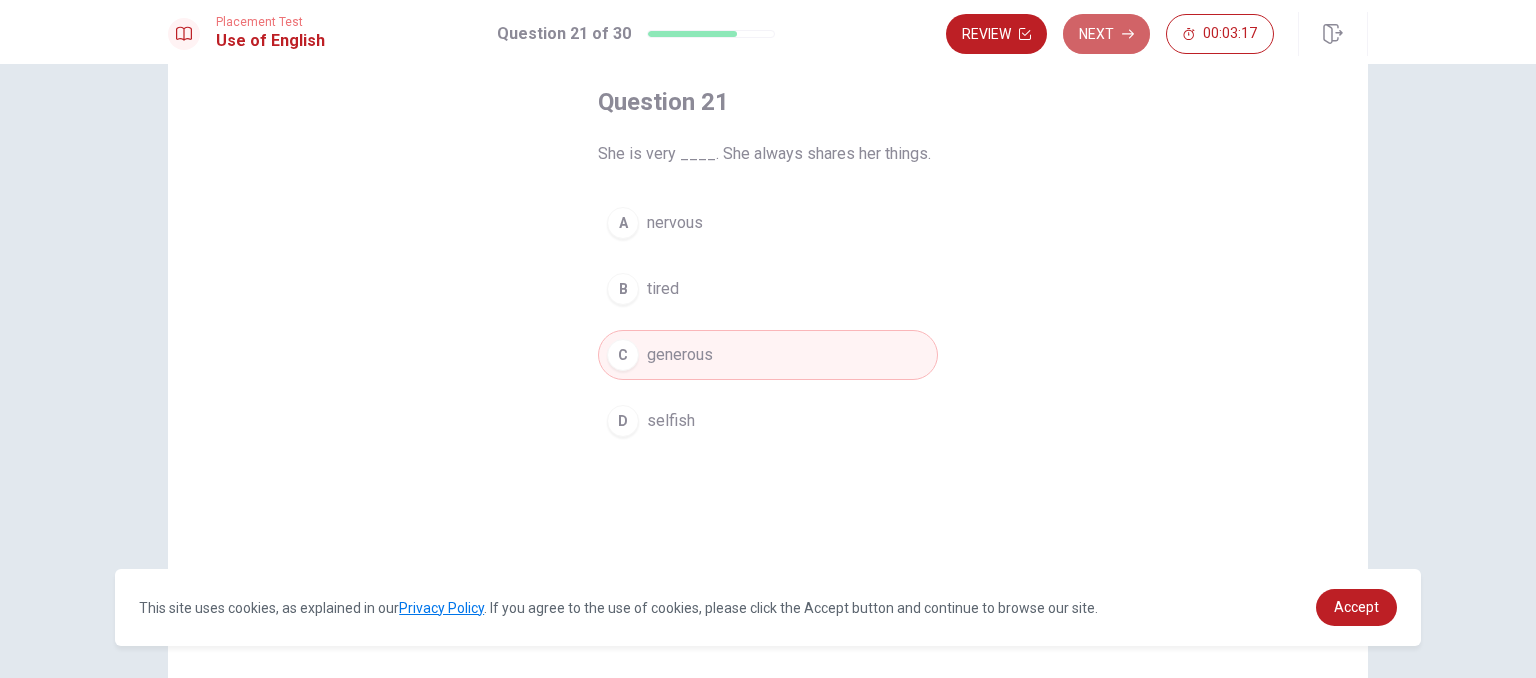 drag, startPoint x: 1107, startPoint y: 29, endPoint x: 1092, endPoint y: 48, distance: 24.207438 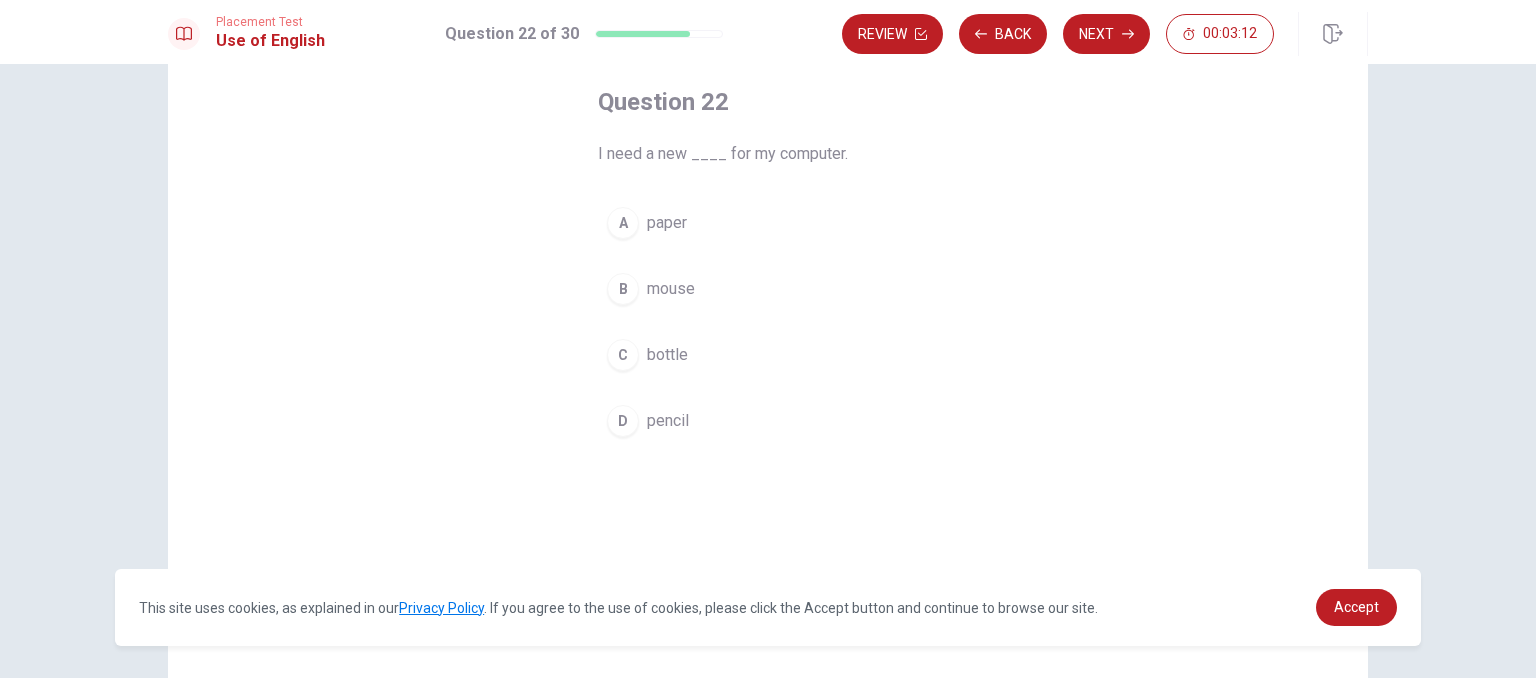 click on "mouse" at bounding box center [671, 289] 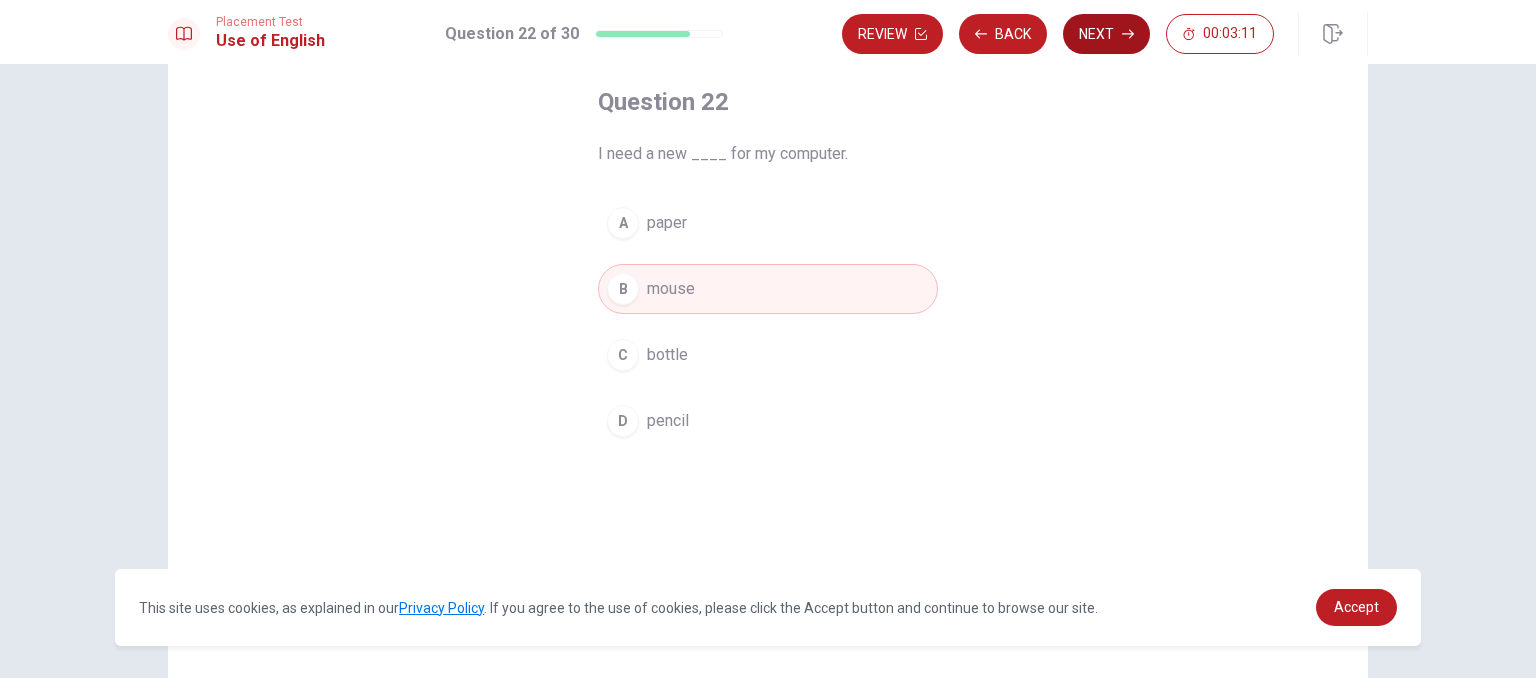 click on "Next" at bounding box center (1106, 34) 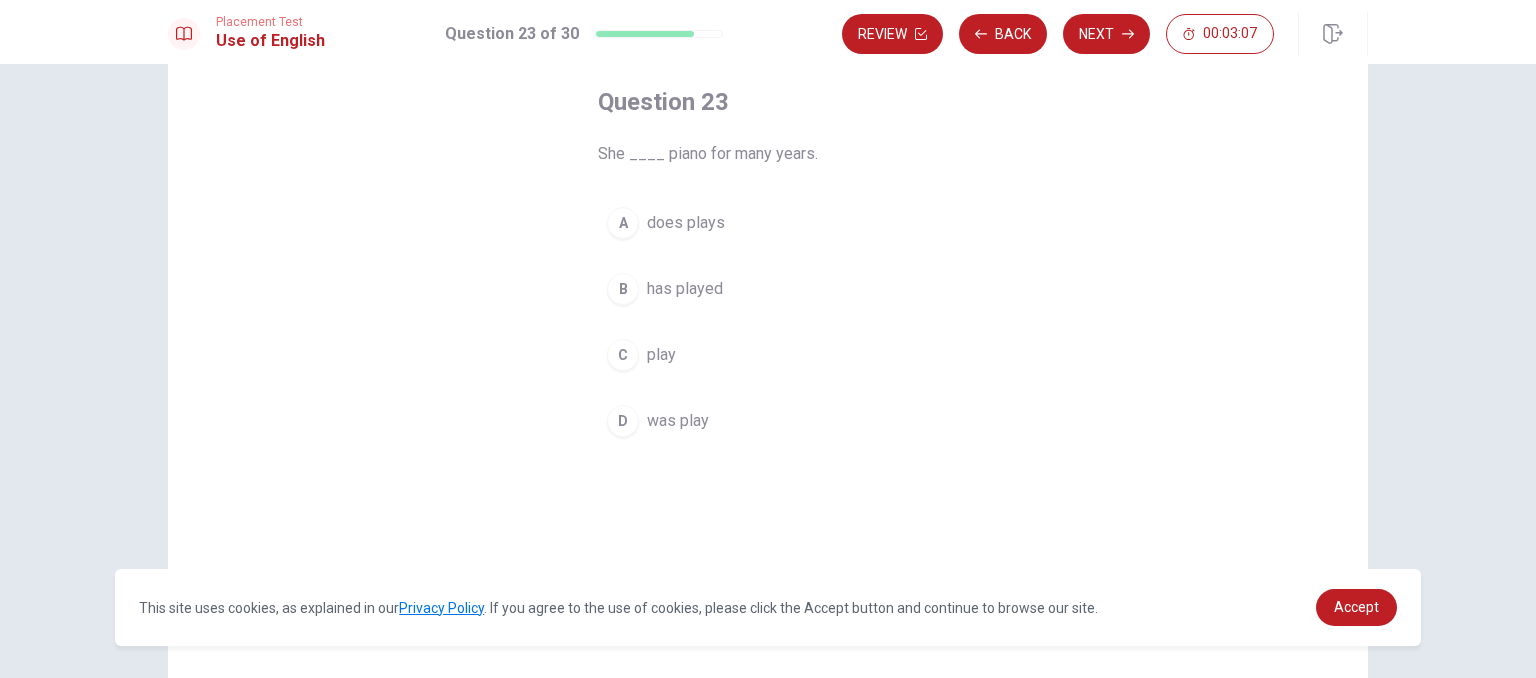 click on "has played" at bounding box center (685, 289) 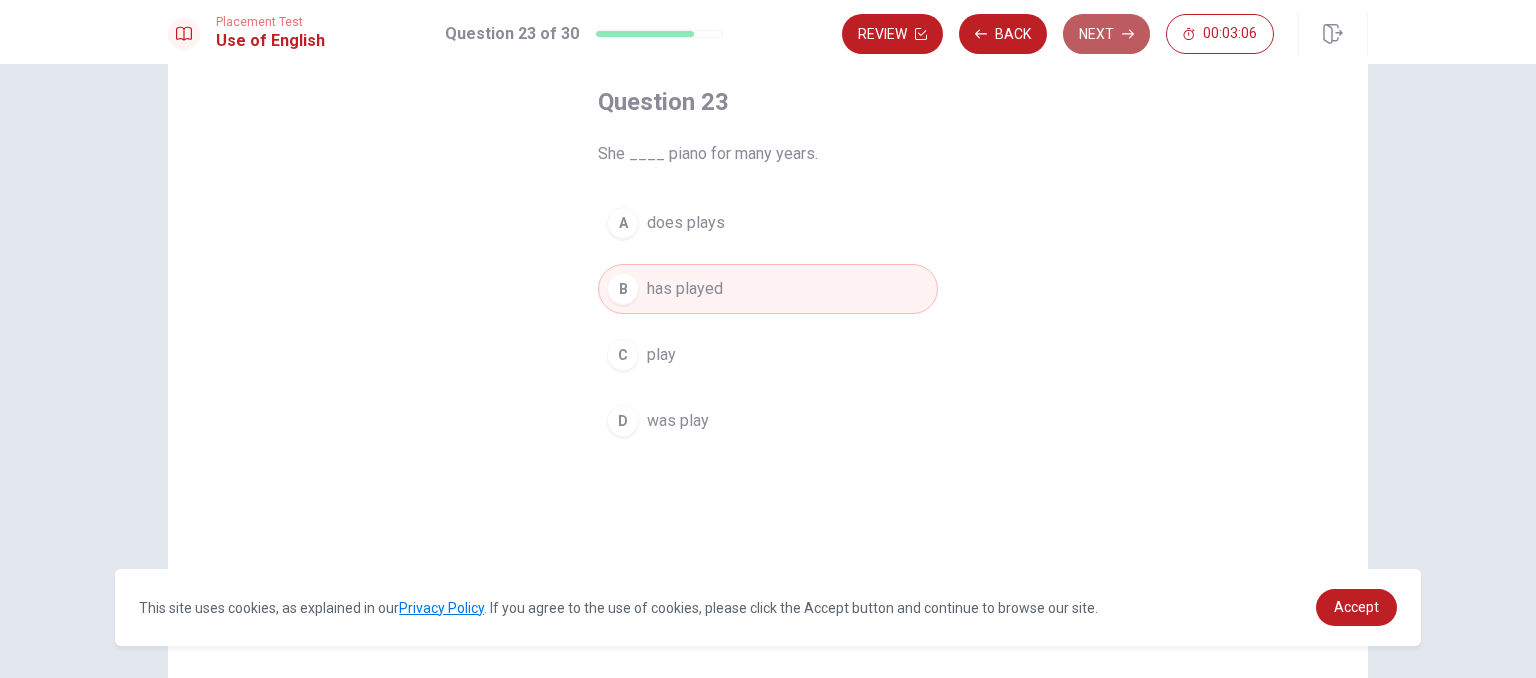 click on "Next" at bounding box center (1106, 34) 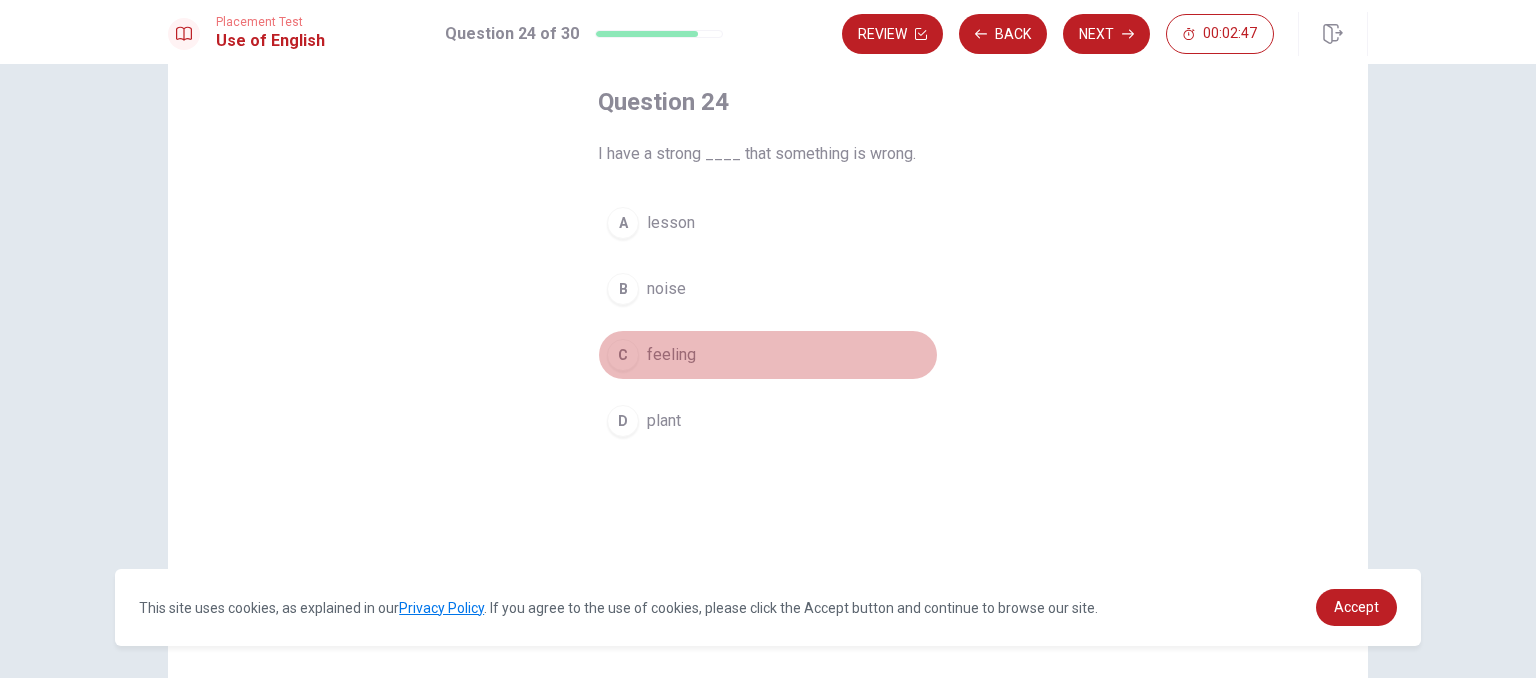 click on "feeling" at bounding box center [671, 355] 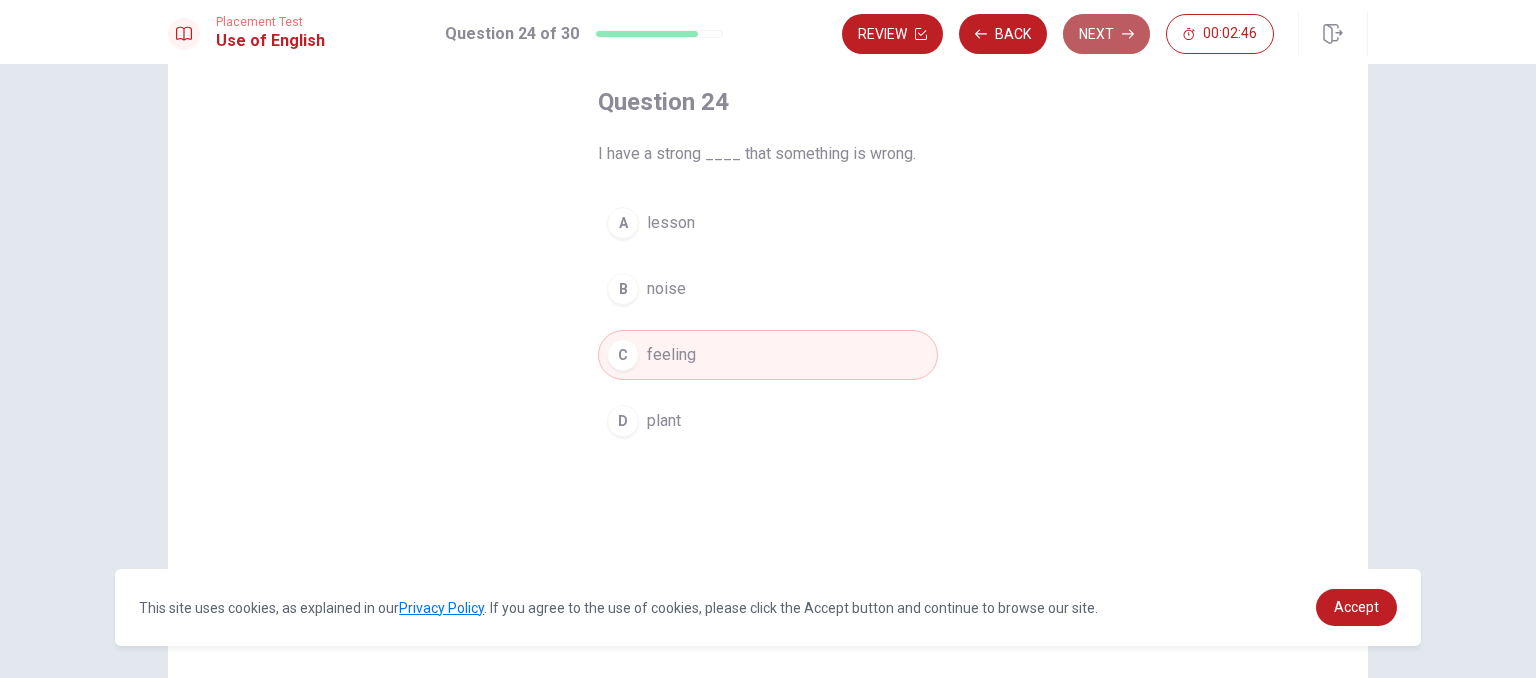 click on "Next" at bounding box center (1106, 34) 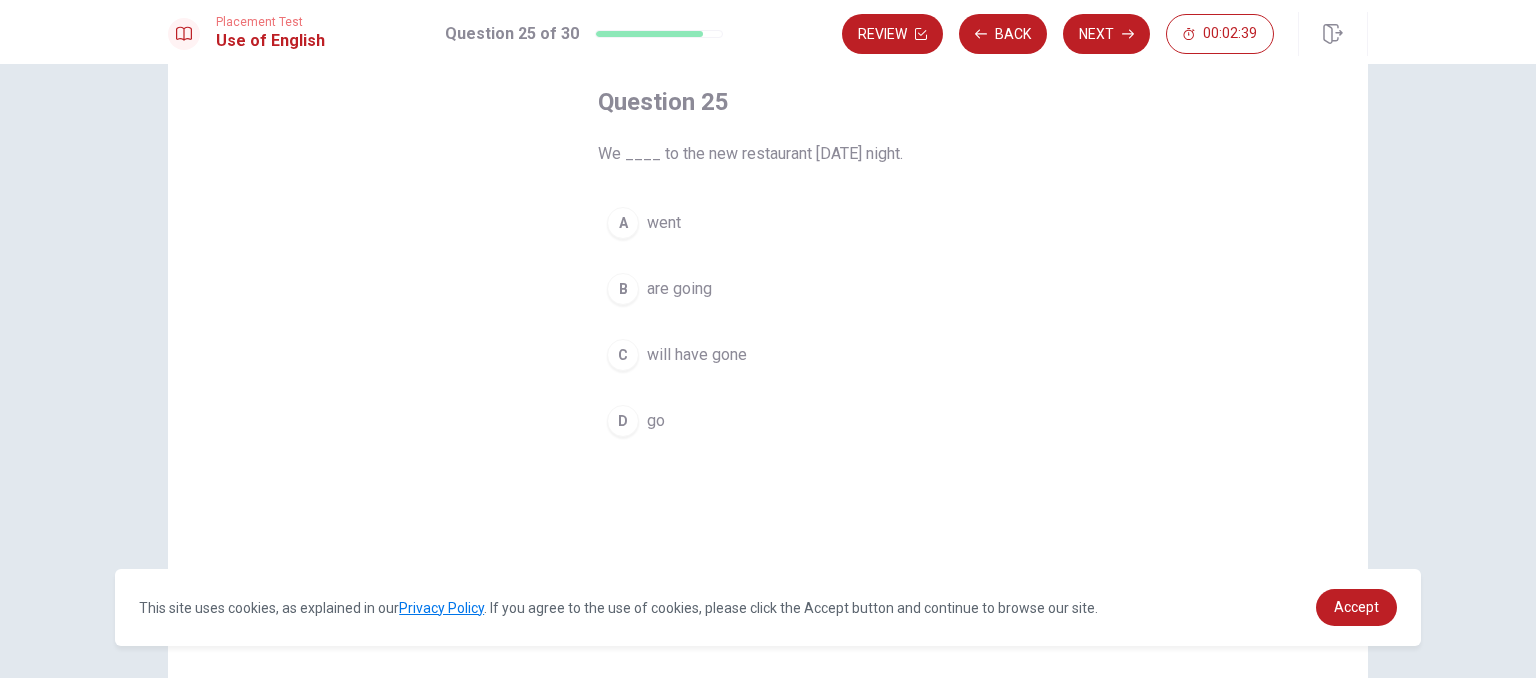 click on "are going" at bounding box center (679, 289) 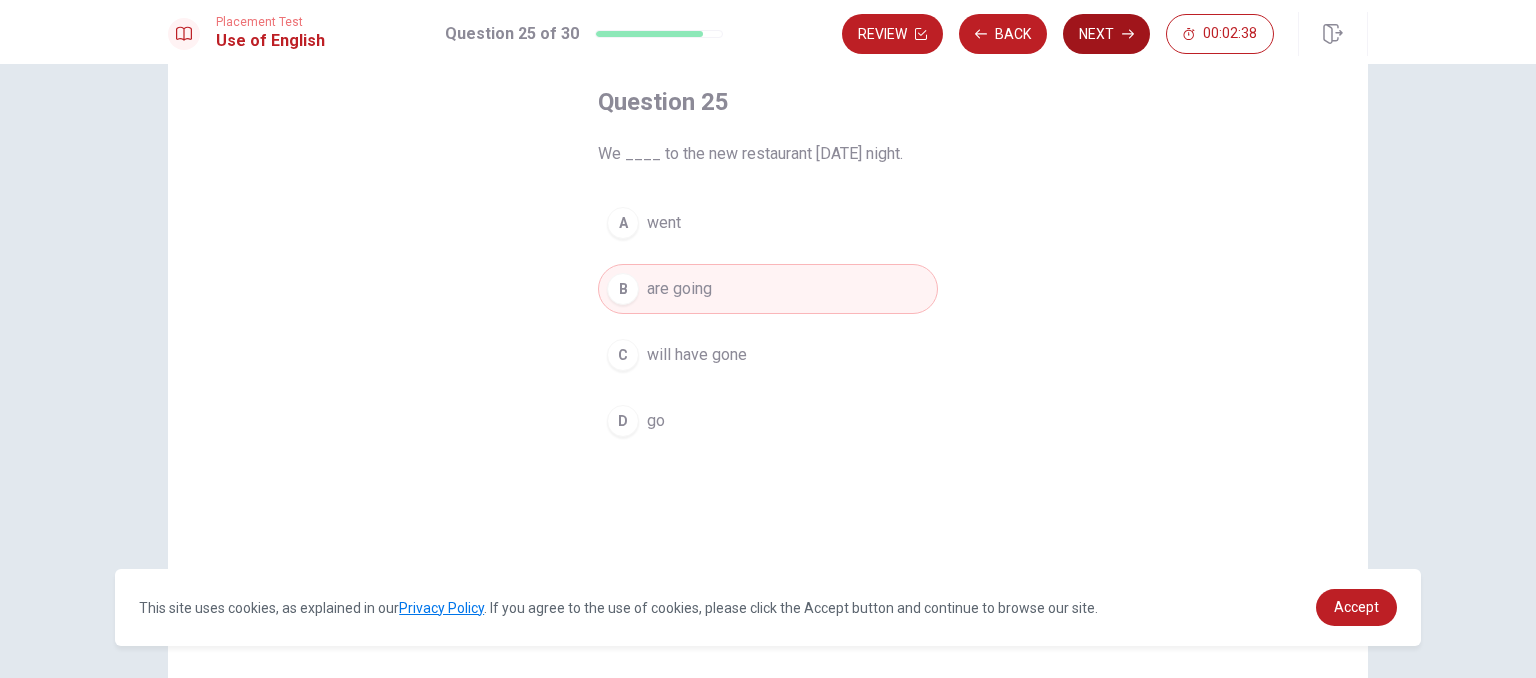 click on "Next" at bounding box center (1106, 34) 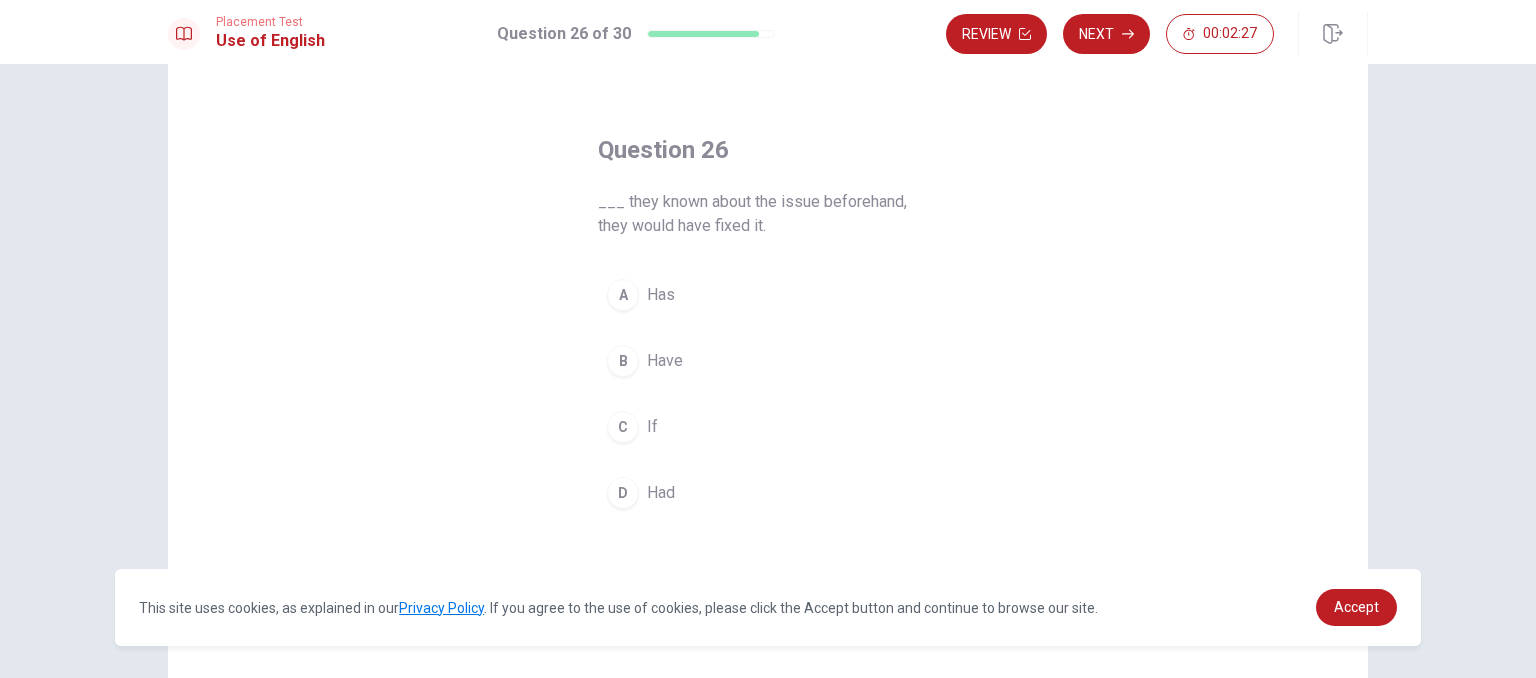 scroll, scrollTop: 100, scrollLeft: 0, axis: vertical 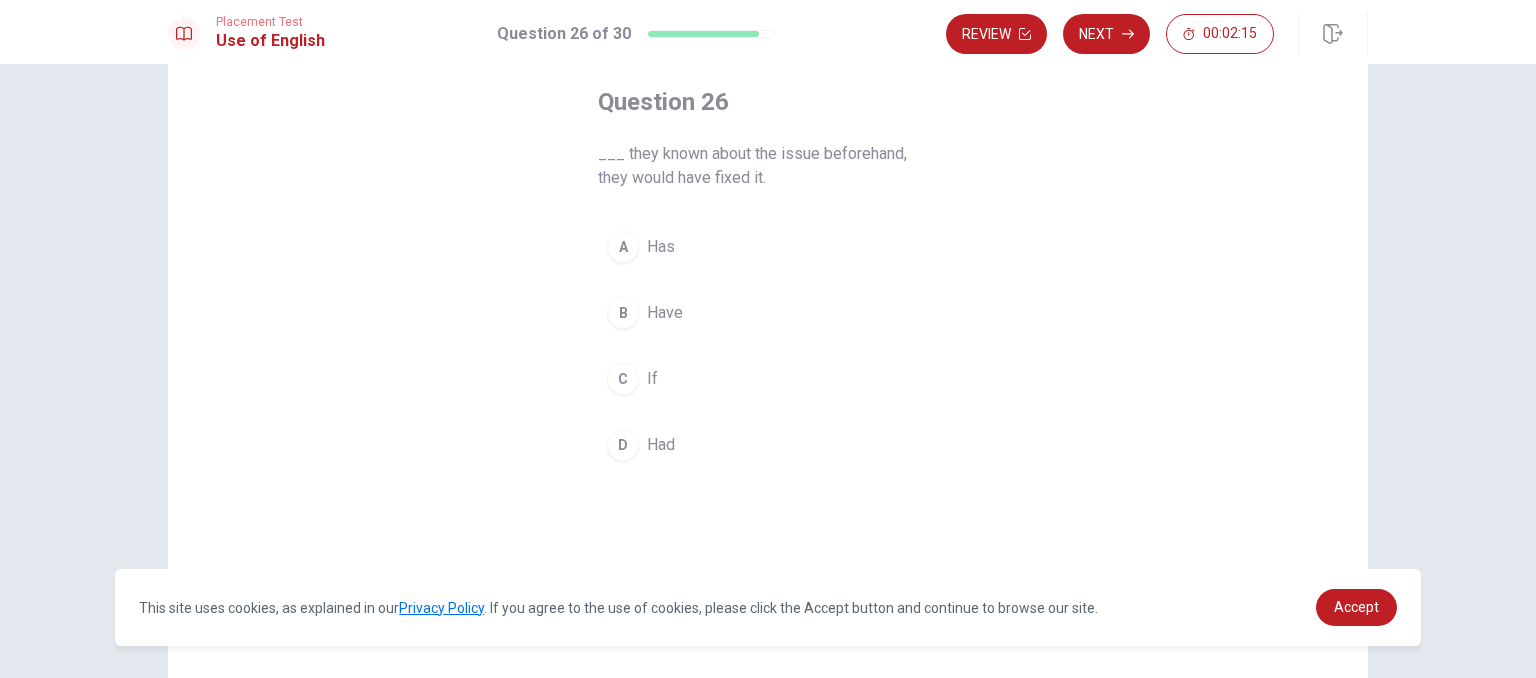 click on "If" at bounding box center [652, 379] 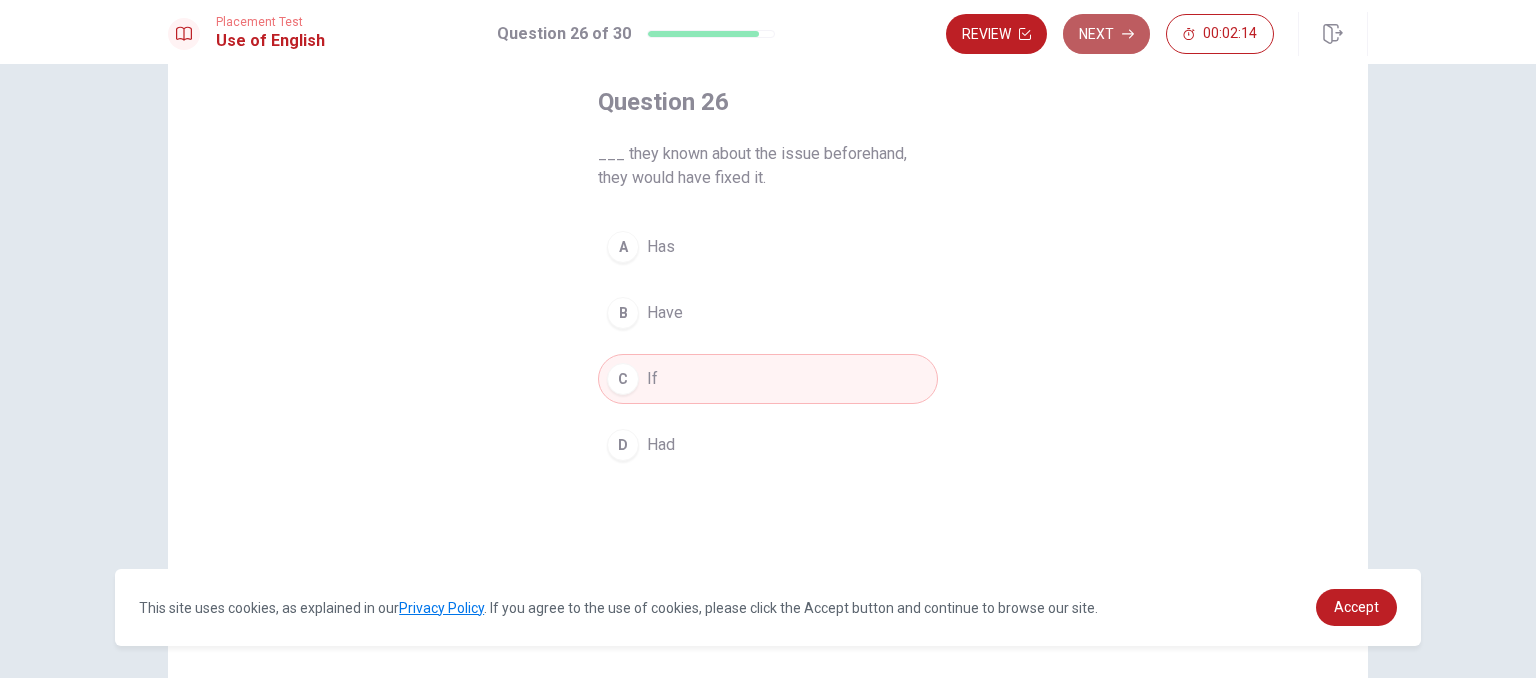 click on "Next" at bounding box center [1106, 34] 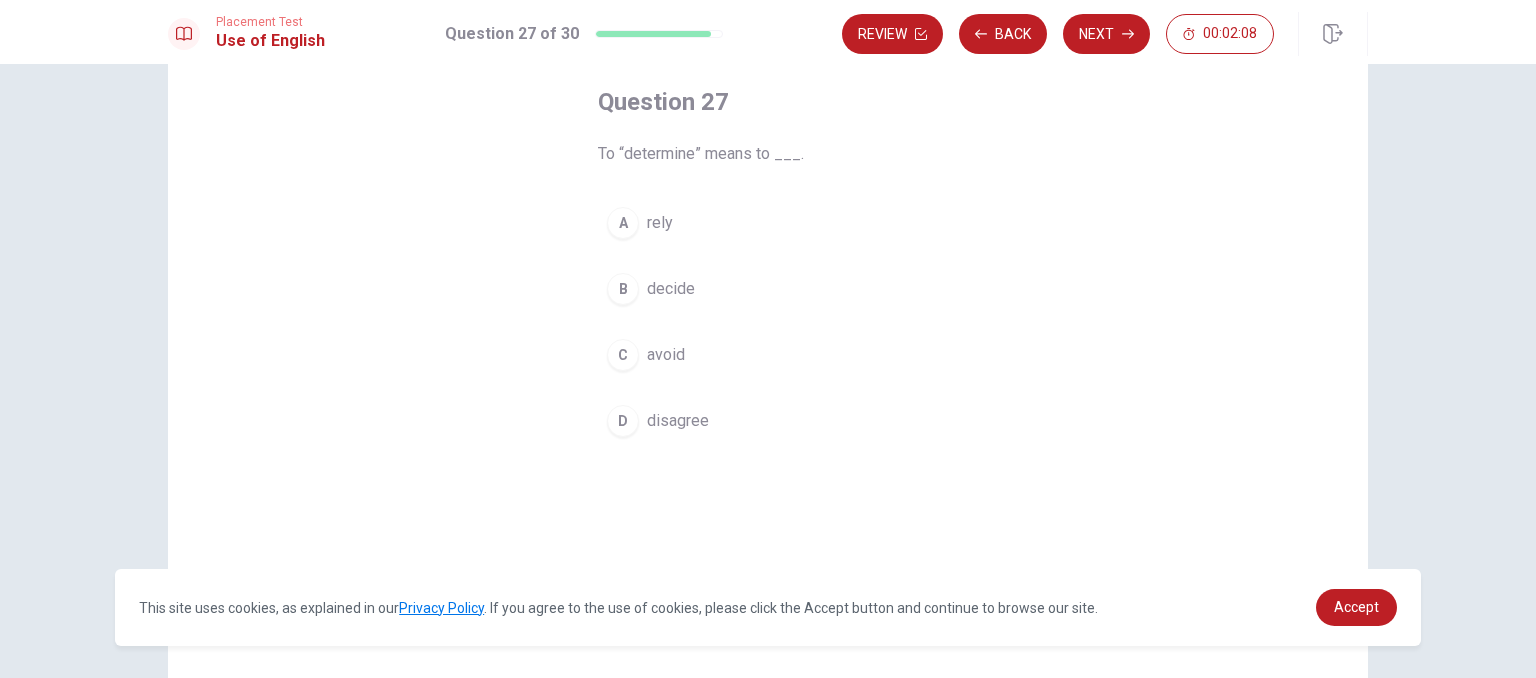 drag, startPoint x: 640, startPoint y: 291, endPoint x: 654, endPoint y: 287, distance: 14.56022 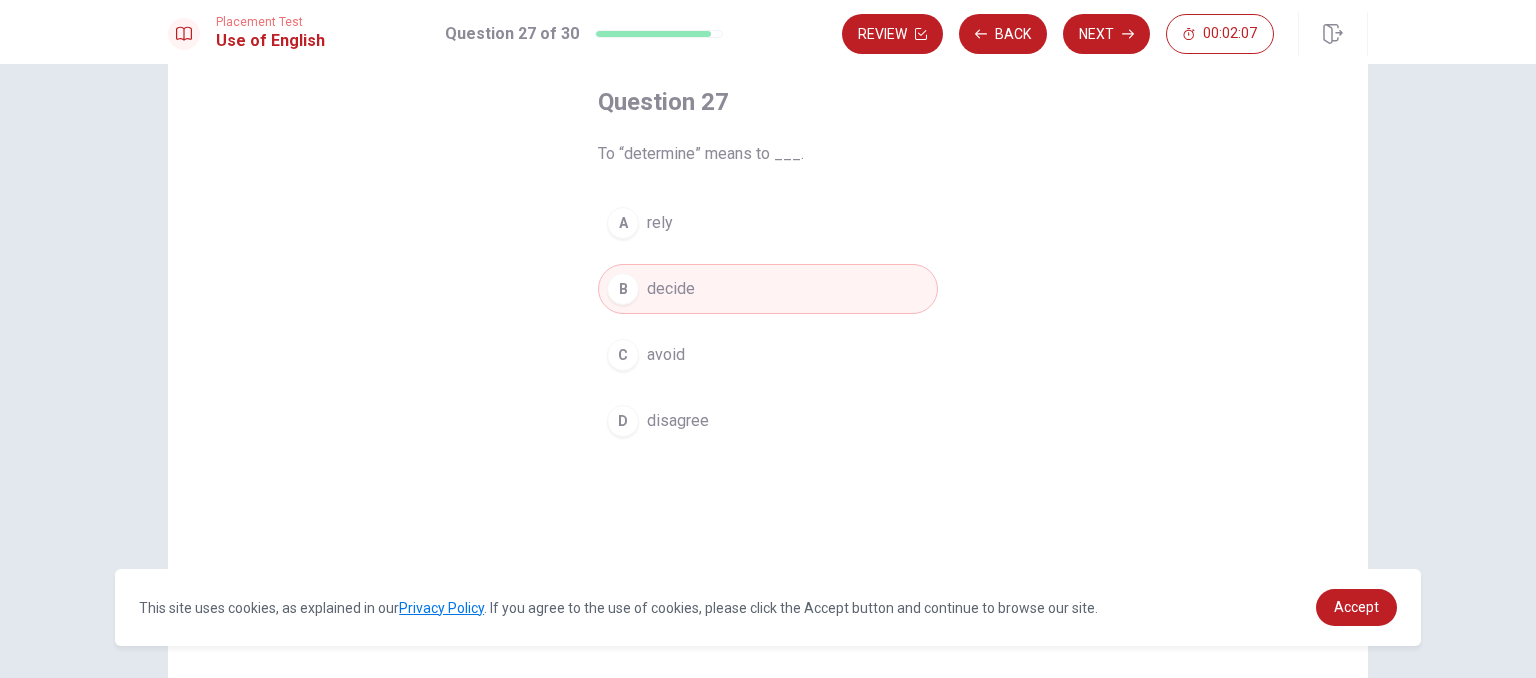 drag, startPoint x: 1088, startPoint y: 27, endPoint x: 1078, endPoint y: 33, distance: 11.661903 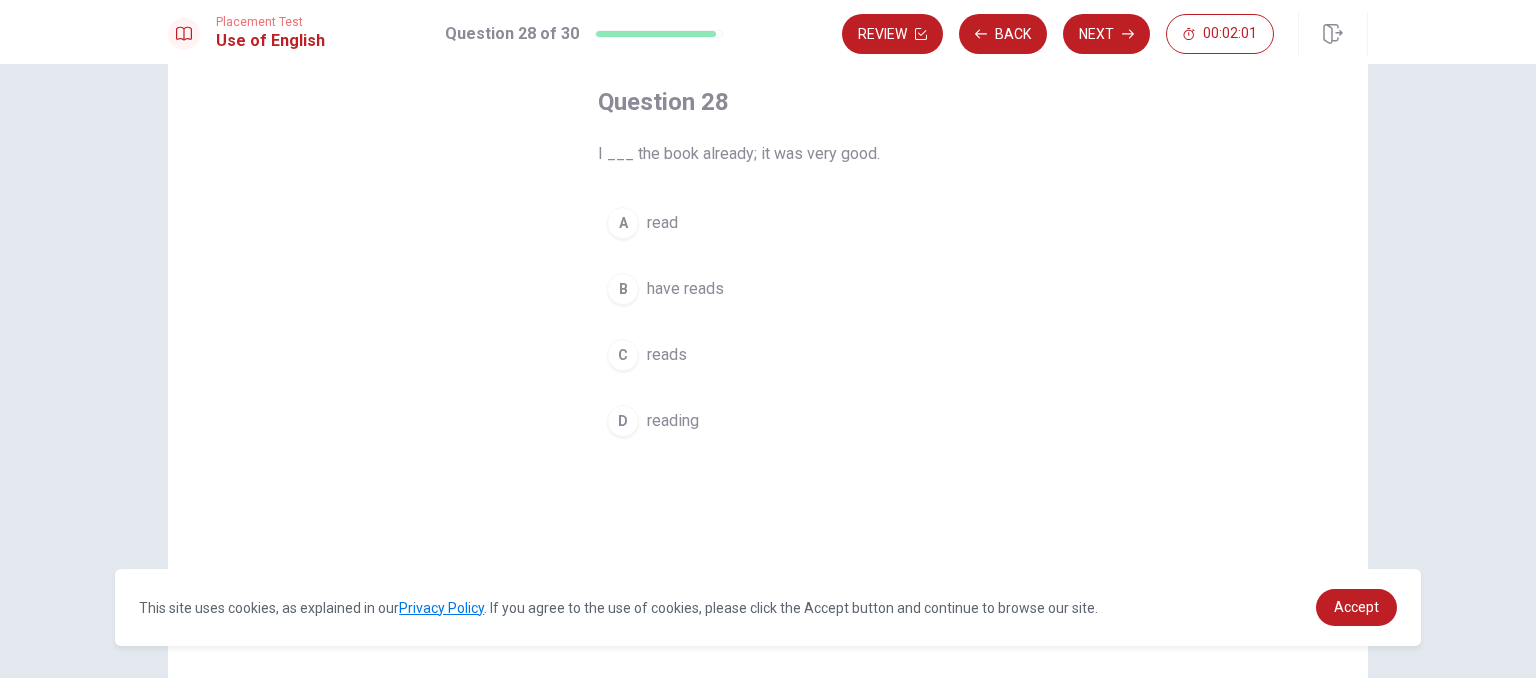 drag, startPoint x: 700, startPoint y: 157, endPoint x: 764, endPoint y: 158, distance: 64.00781 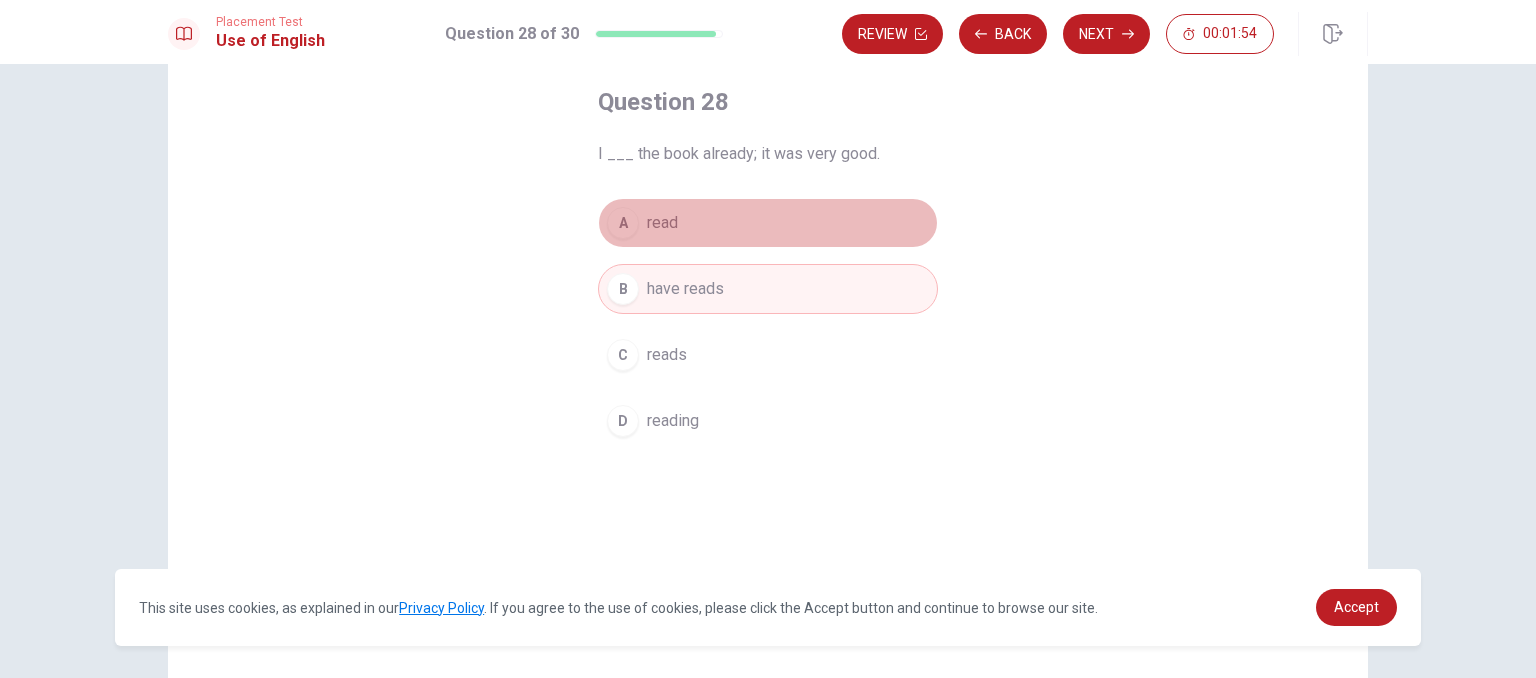 click on "A" at bounding box center (623, 223) 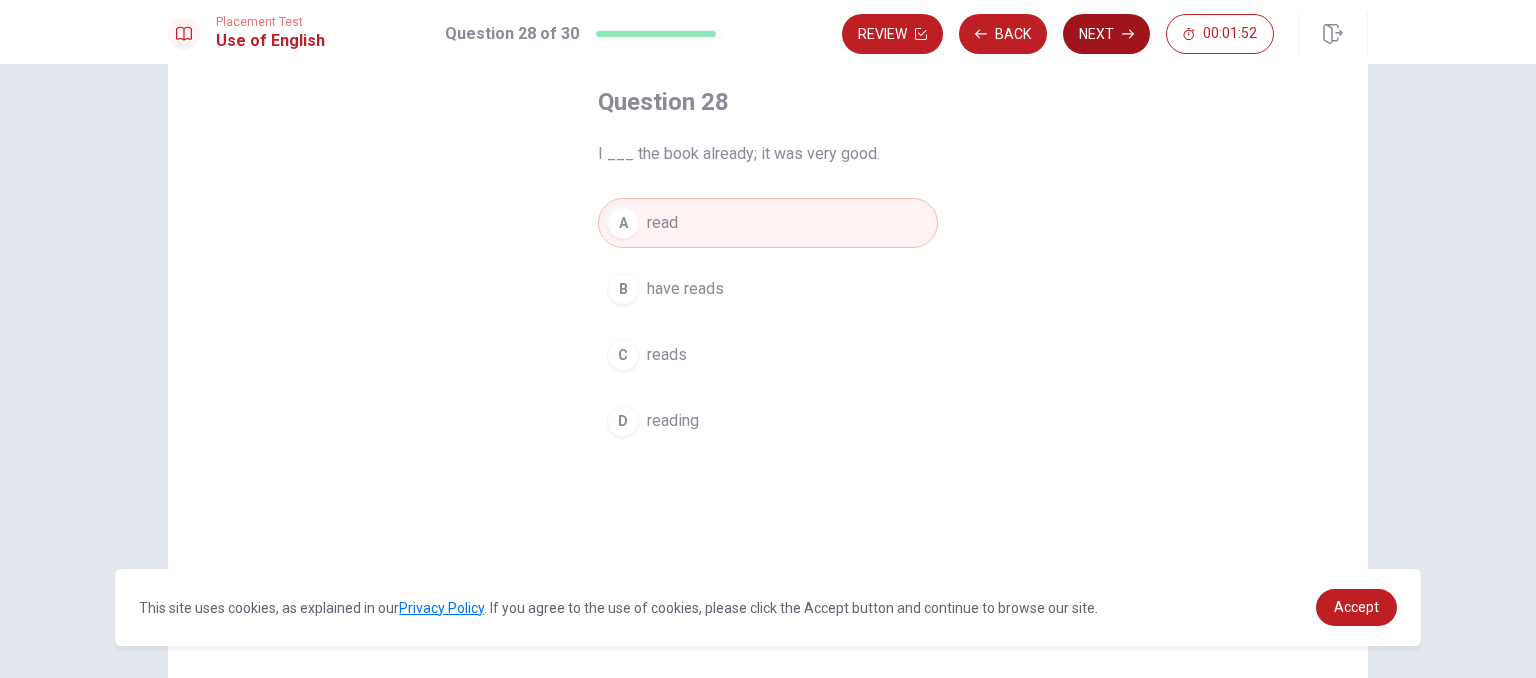 click on "Next" at bounding box center (1106, 34) 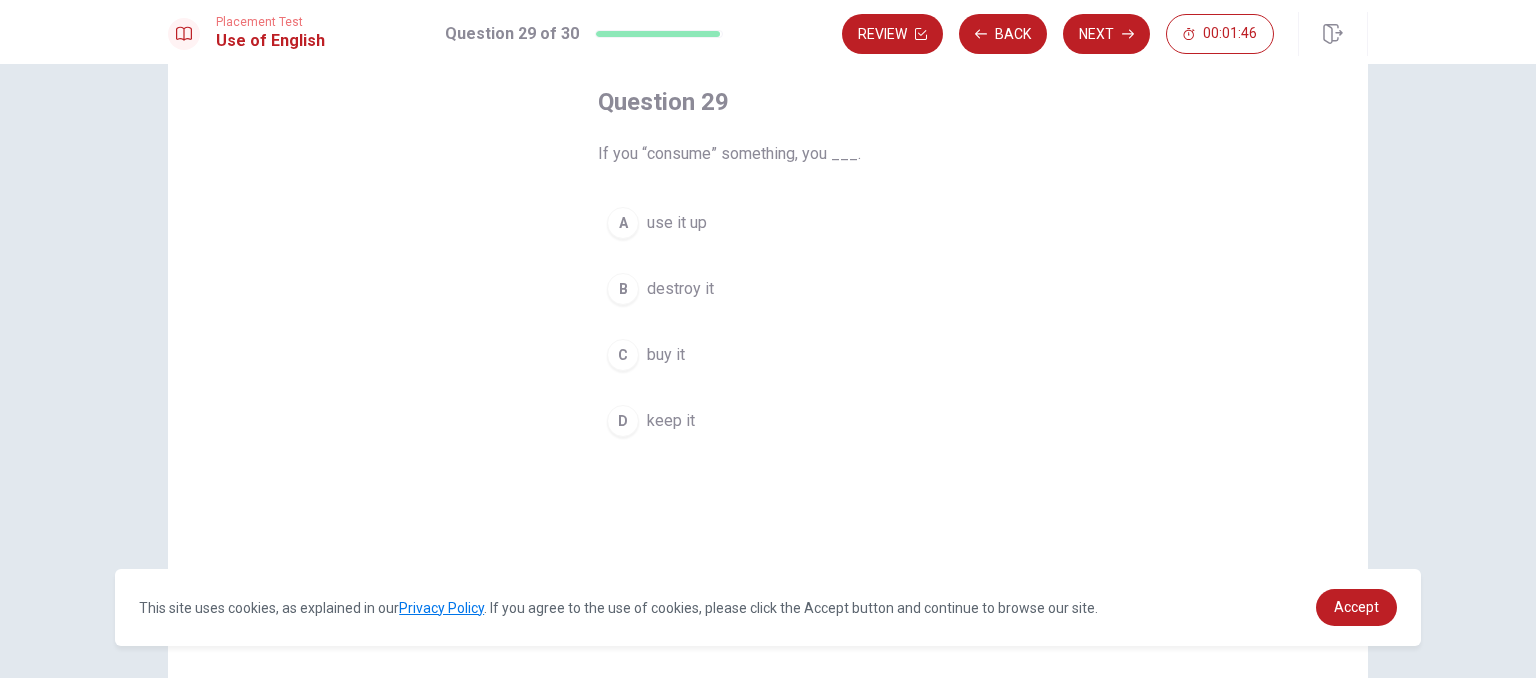 drag, startPoint x: 673, startPoint y: 217, endPoint x: 684, endPoint y: 217, distance: 11 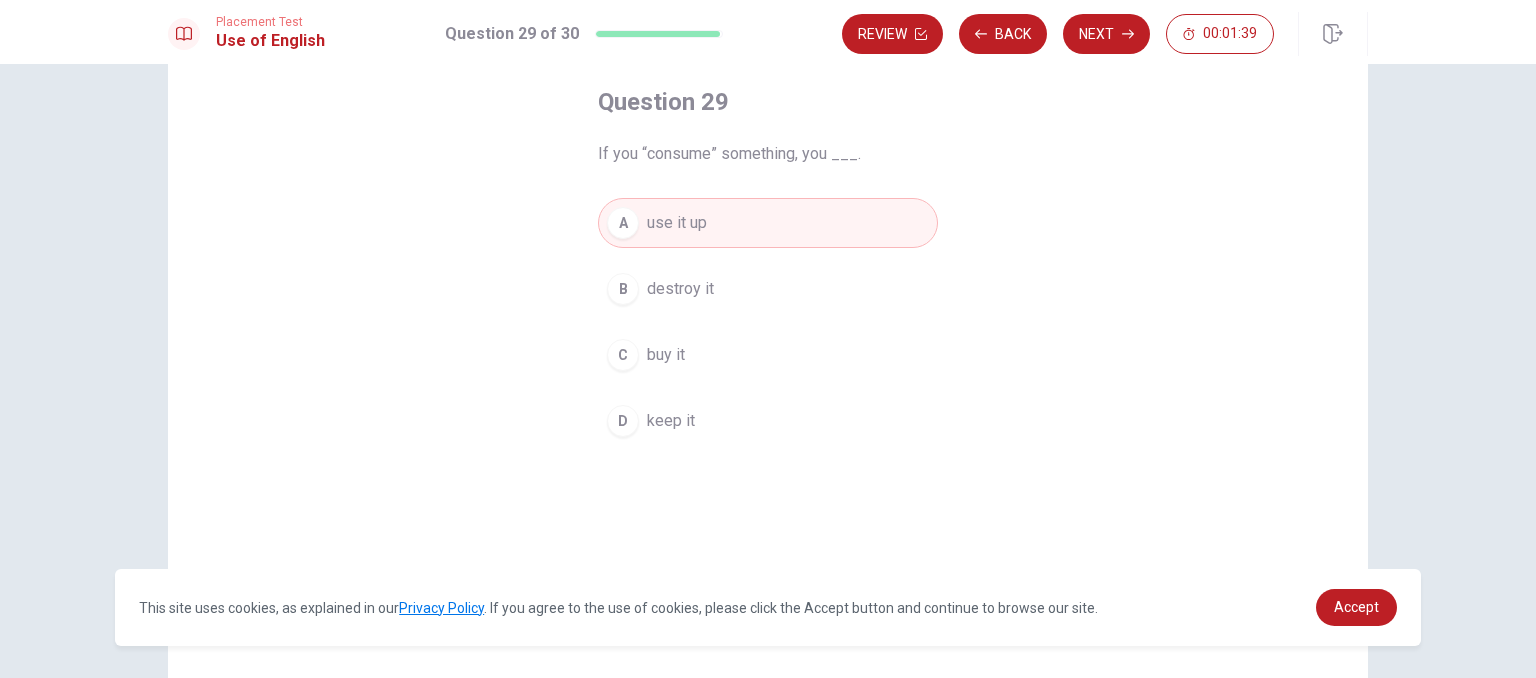 drag, startPoint x: 656, startPoint y: 156, endPoint x: 744, endPoint y: 155, distance: 88.005684 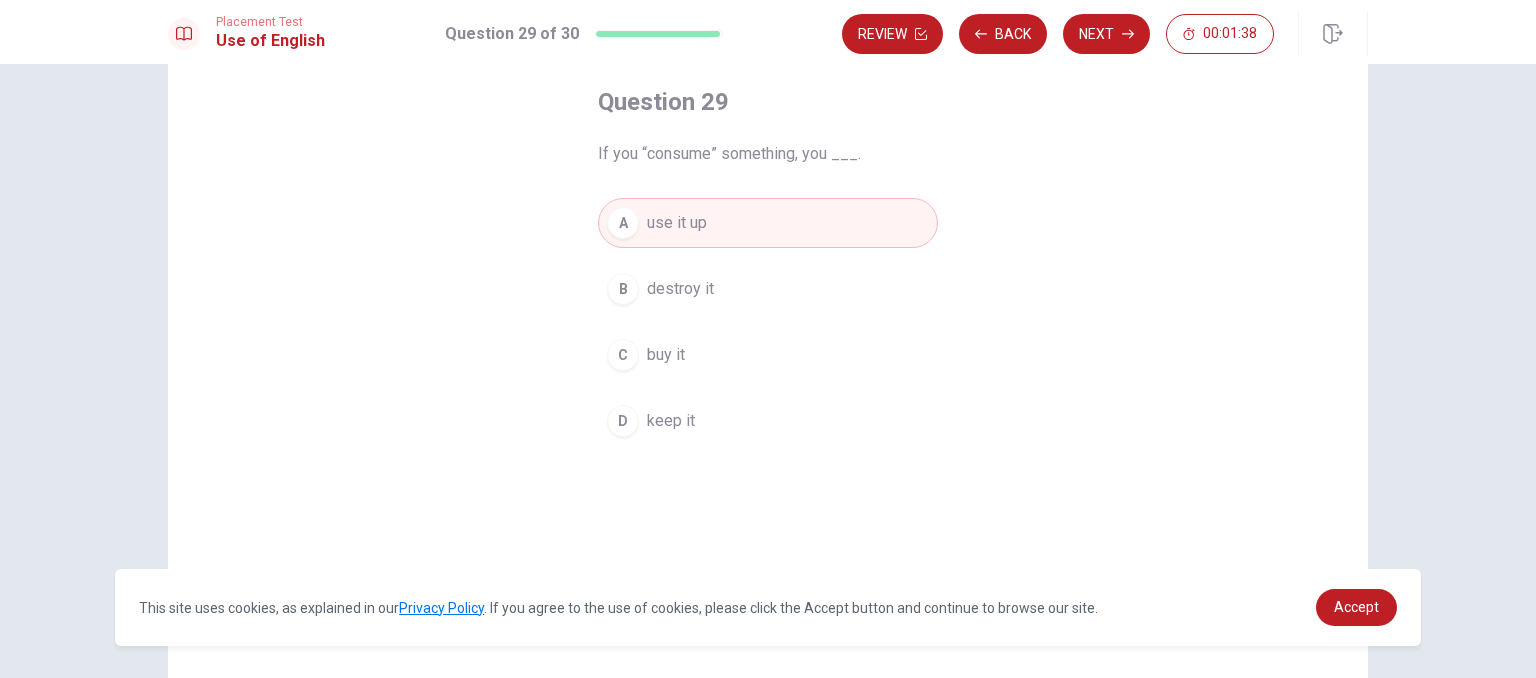 drag, startPoint x: 808, startPoint y: 147, endPoint x: 775, endPoint y: 176, distance: 43.931767 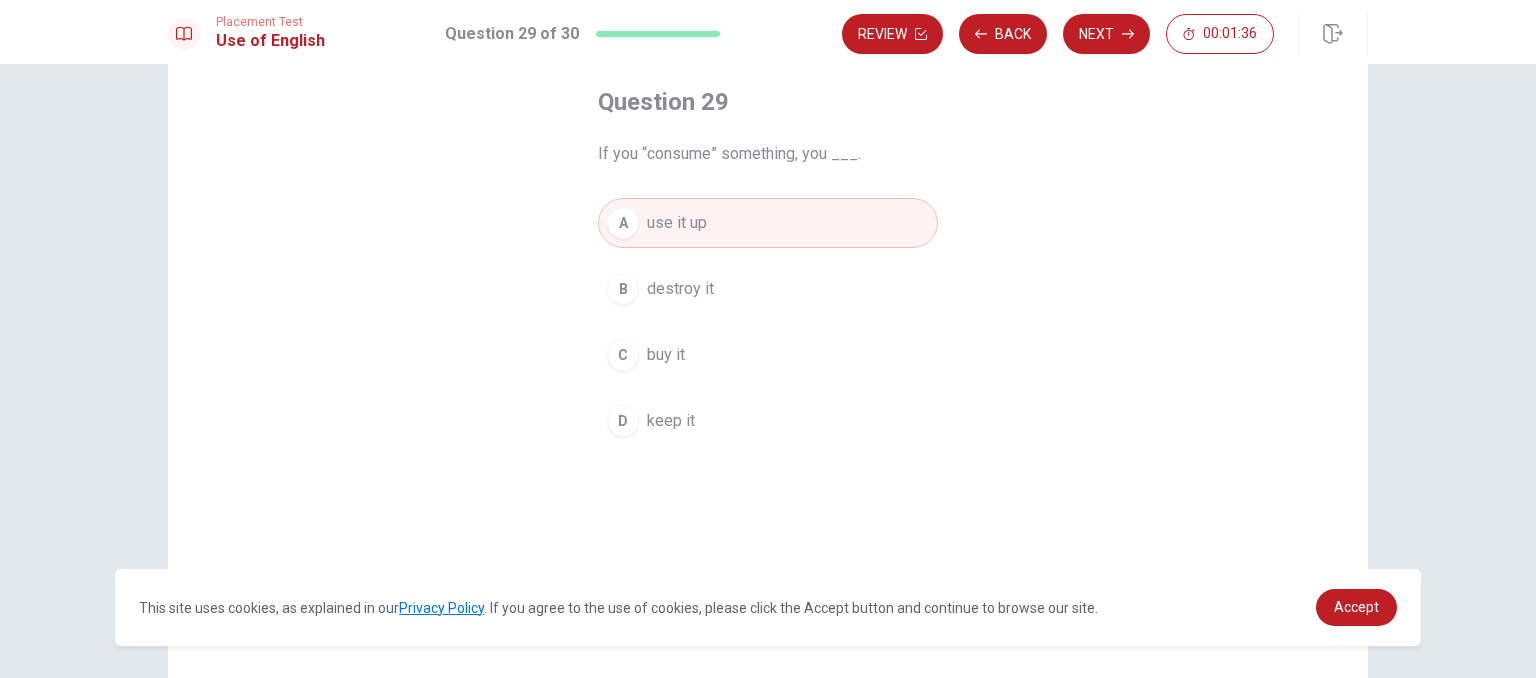 click on "keep it" at bounding box center (671, 421) 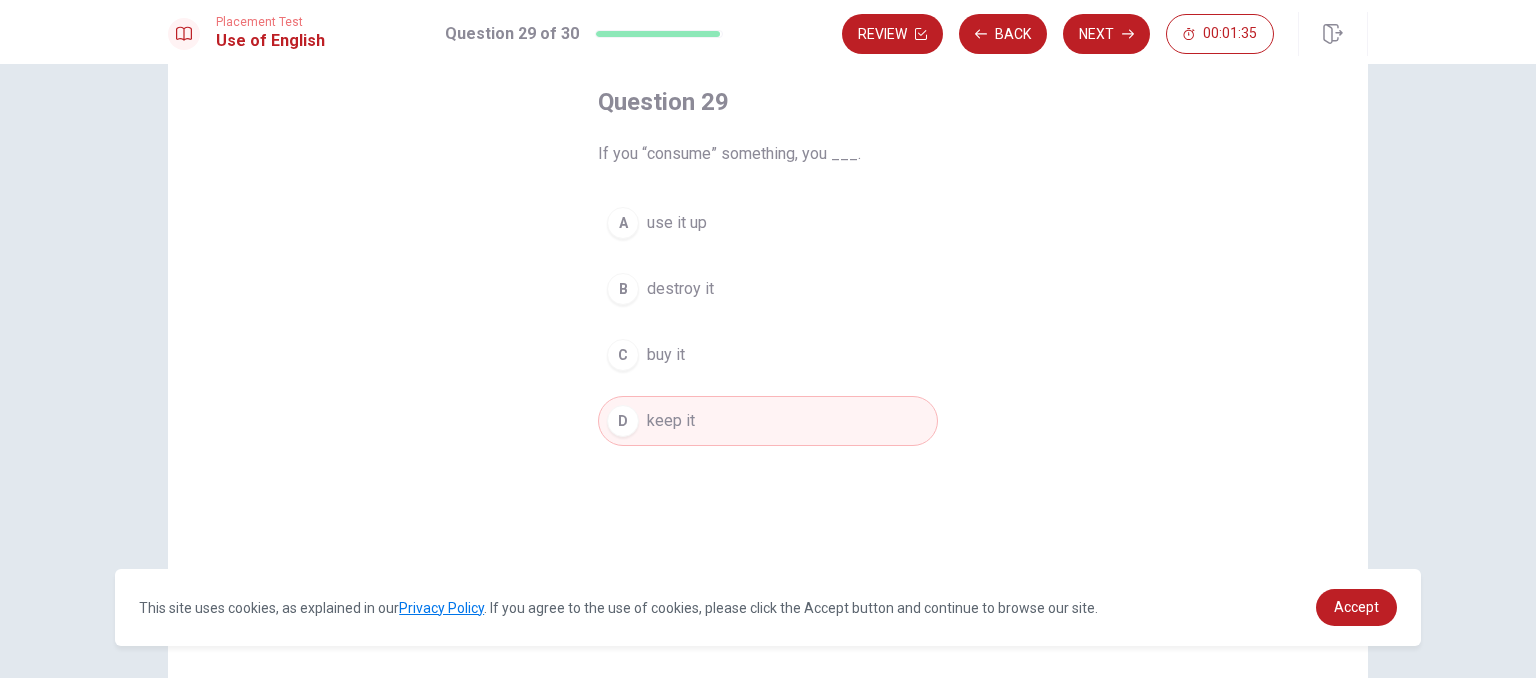 click on "A use it up" at bounding box center [768, 223] 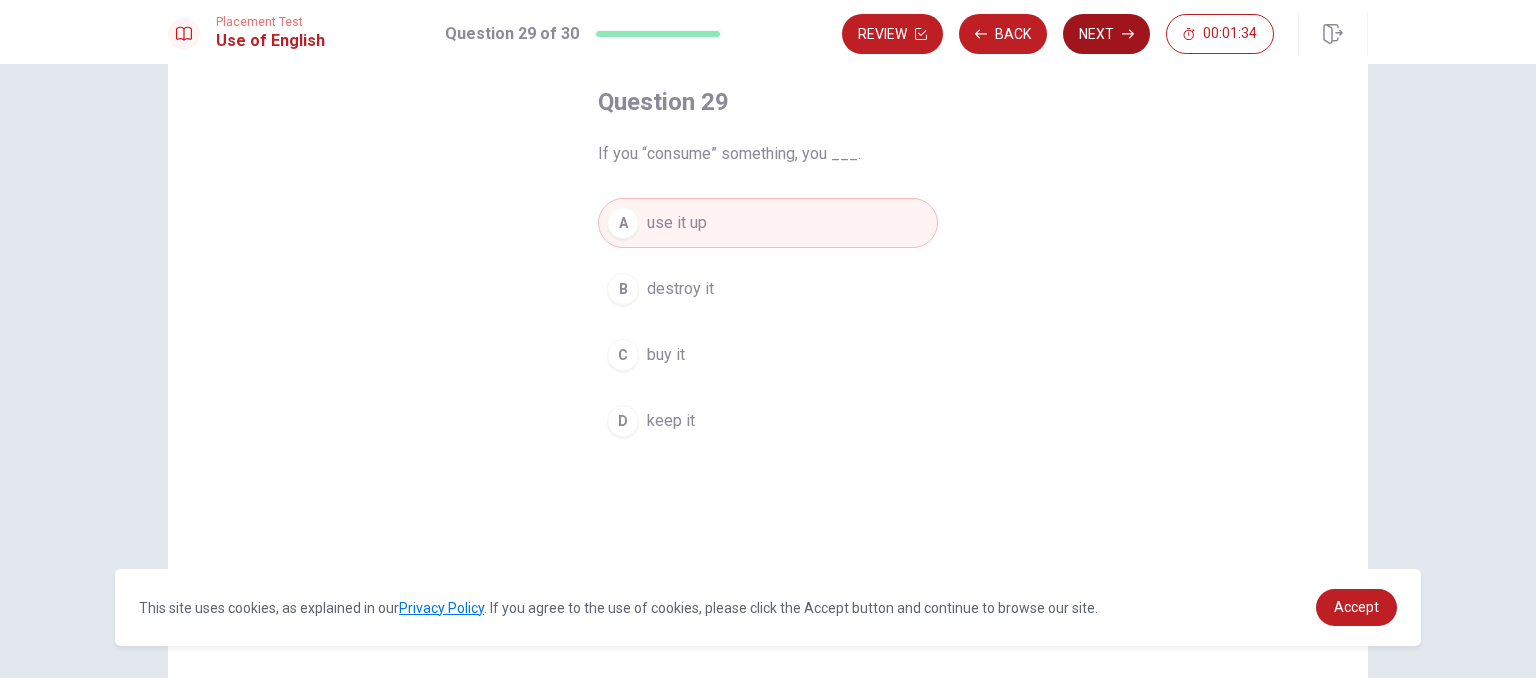 click on "Next" at bounding box center (1106, 34) 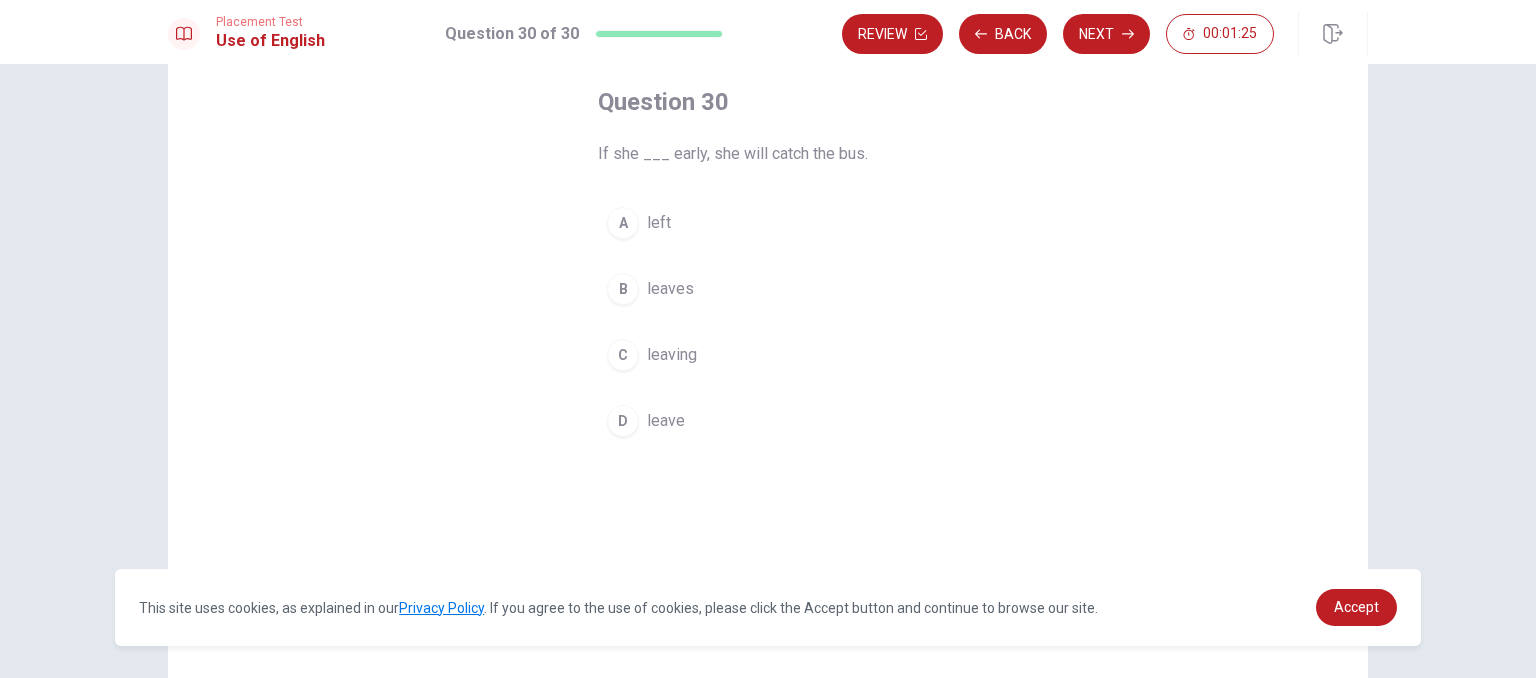 click on "leaves" at bounding box center (670, 289) 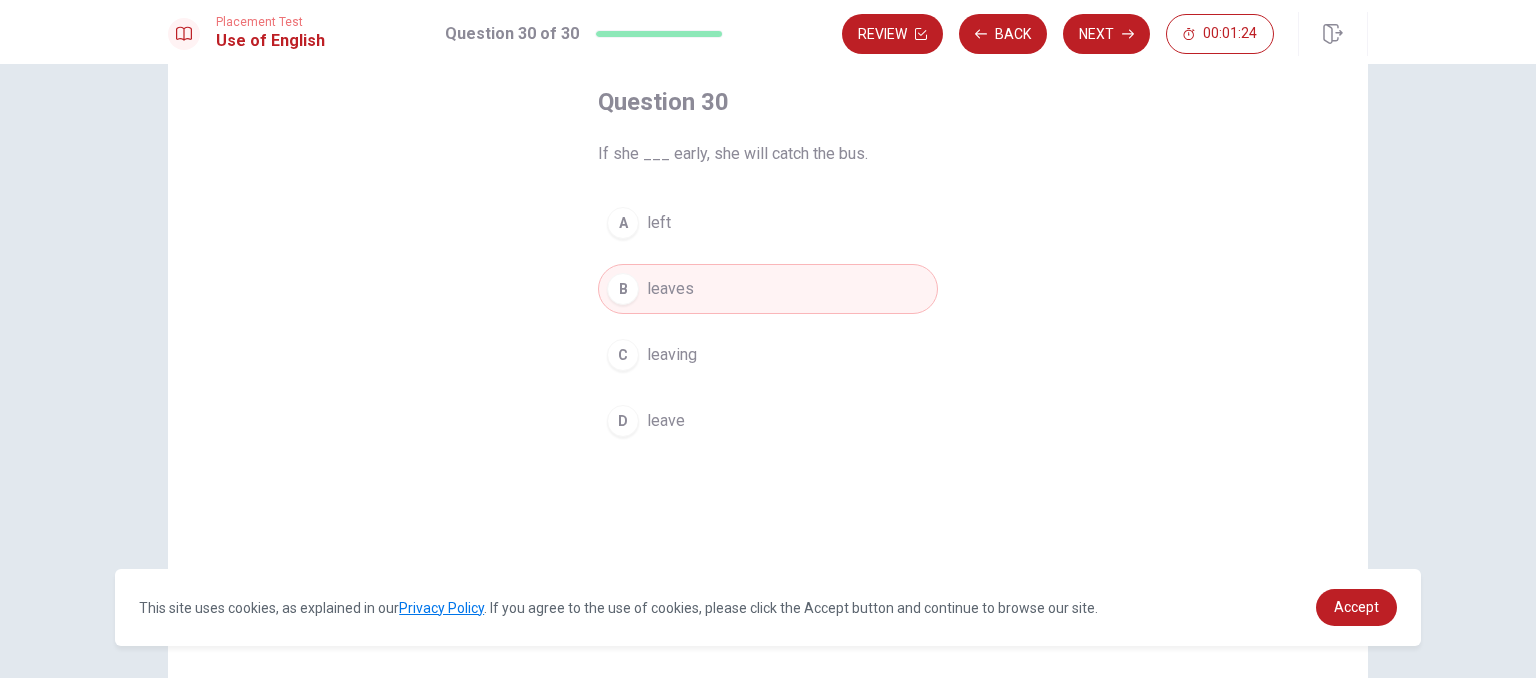 click on "A" at bounding box center (623, 223) 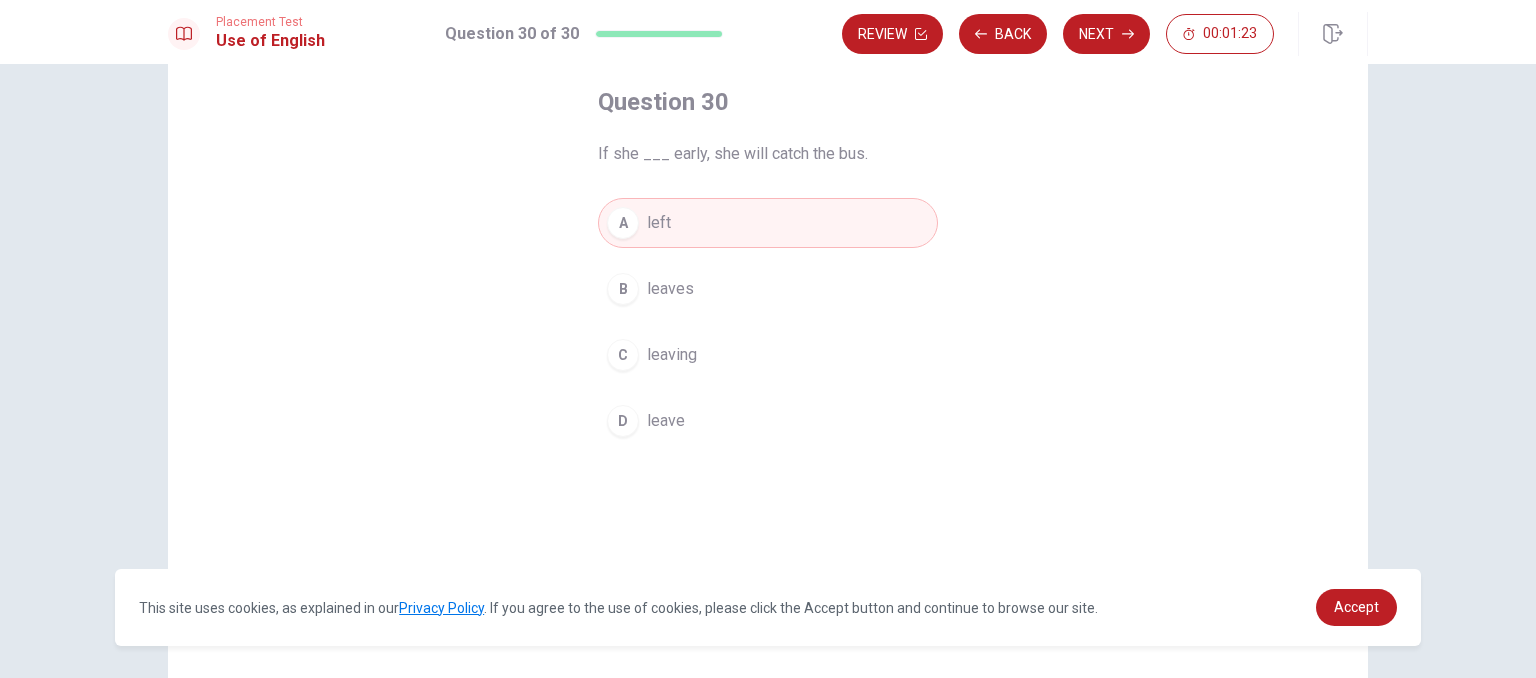 click on "leaves" at bounding box center [670, 289] 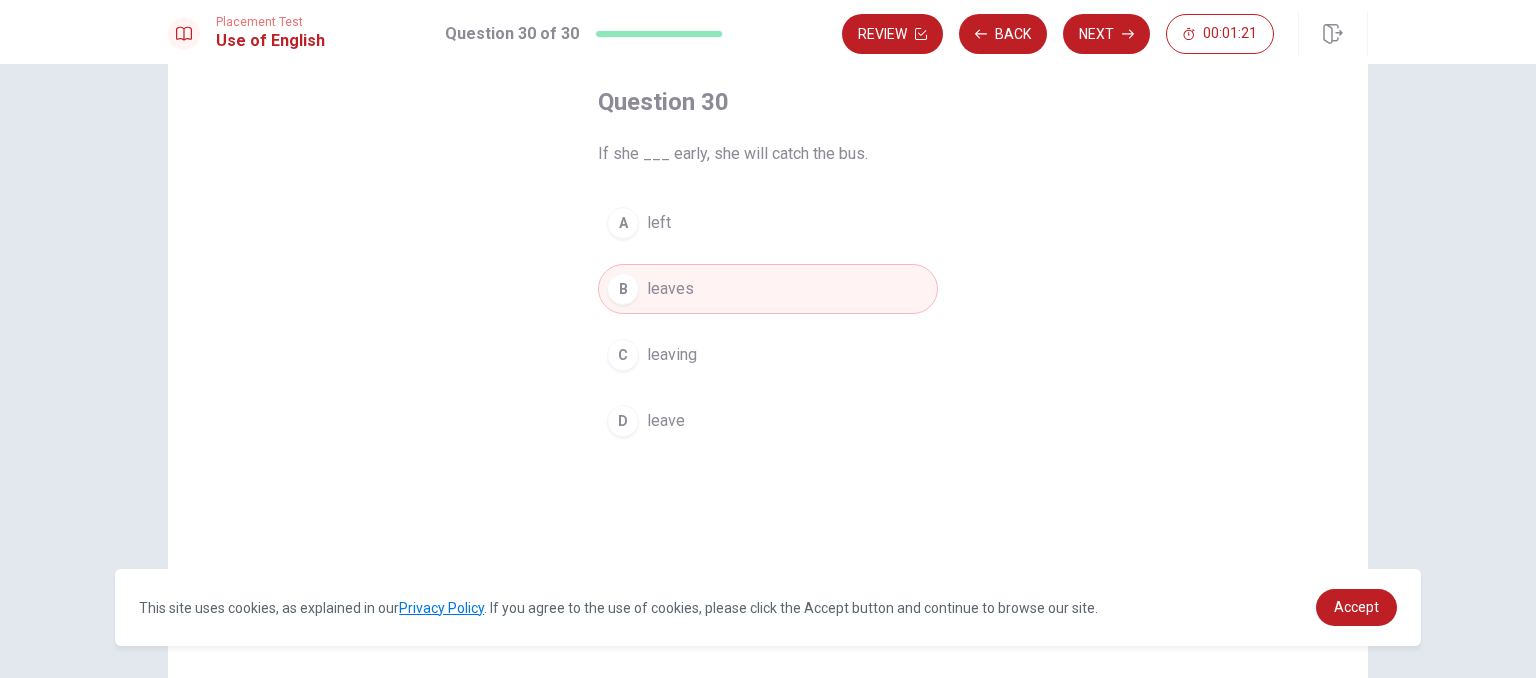 drag, startPoint x: 724, startPoint y: 153, endPoint x: 750, endPoint y: 146, distance: 26.925823 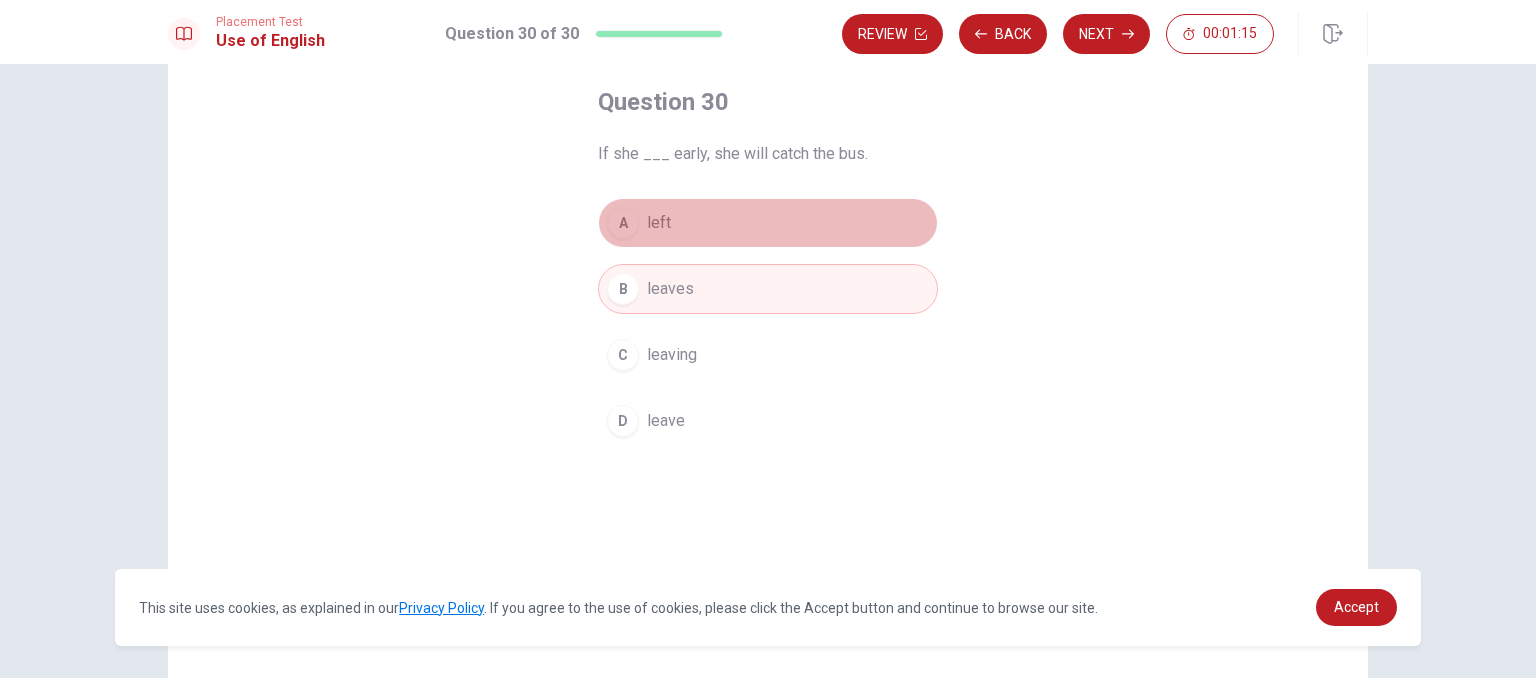 click on "A left" at bounding box center [768, 223] 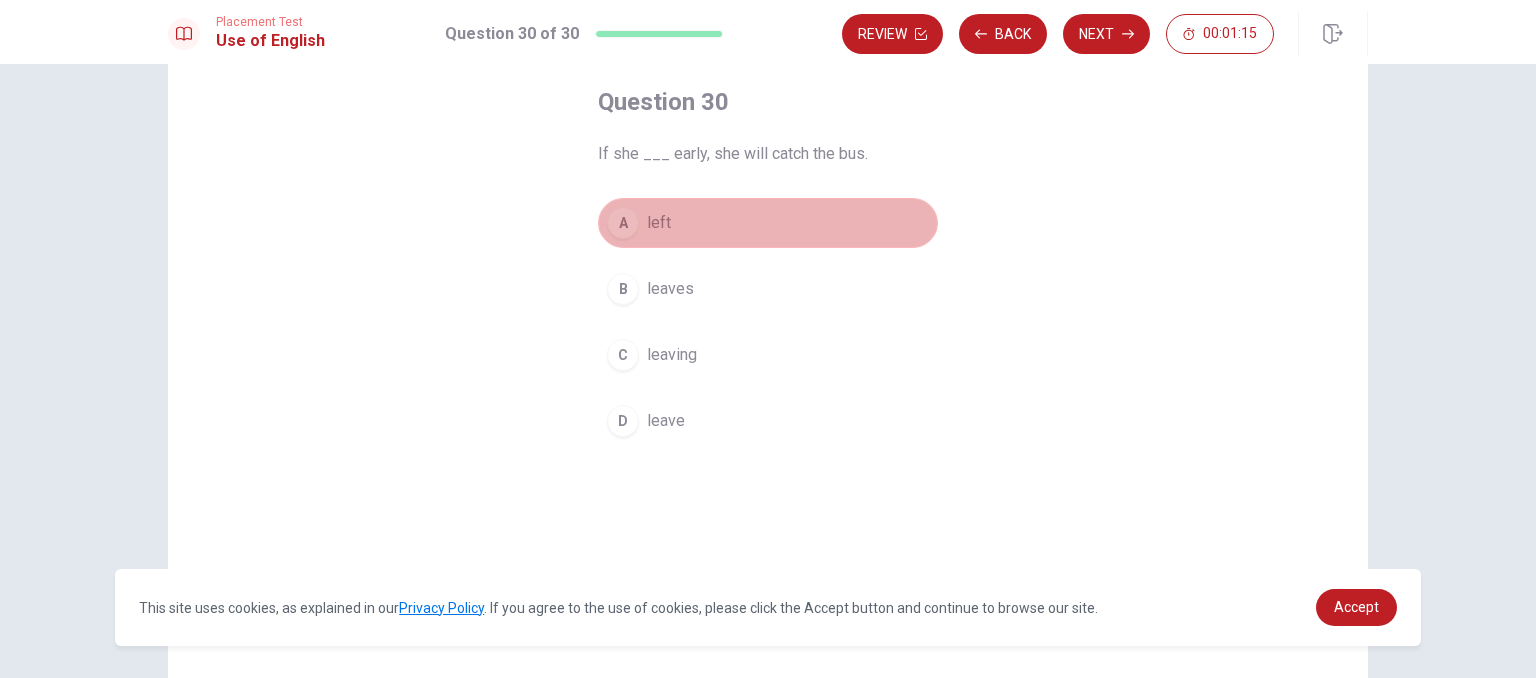 click on "A left" at bounding box center (768, 223) 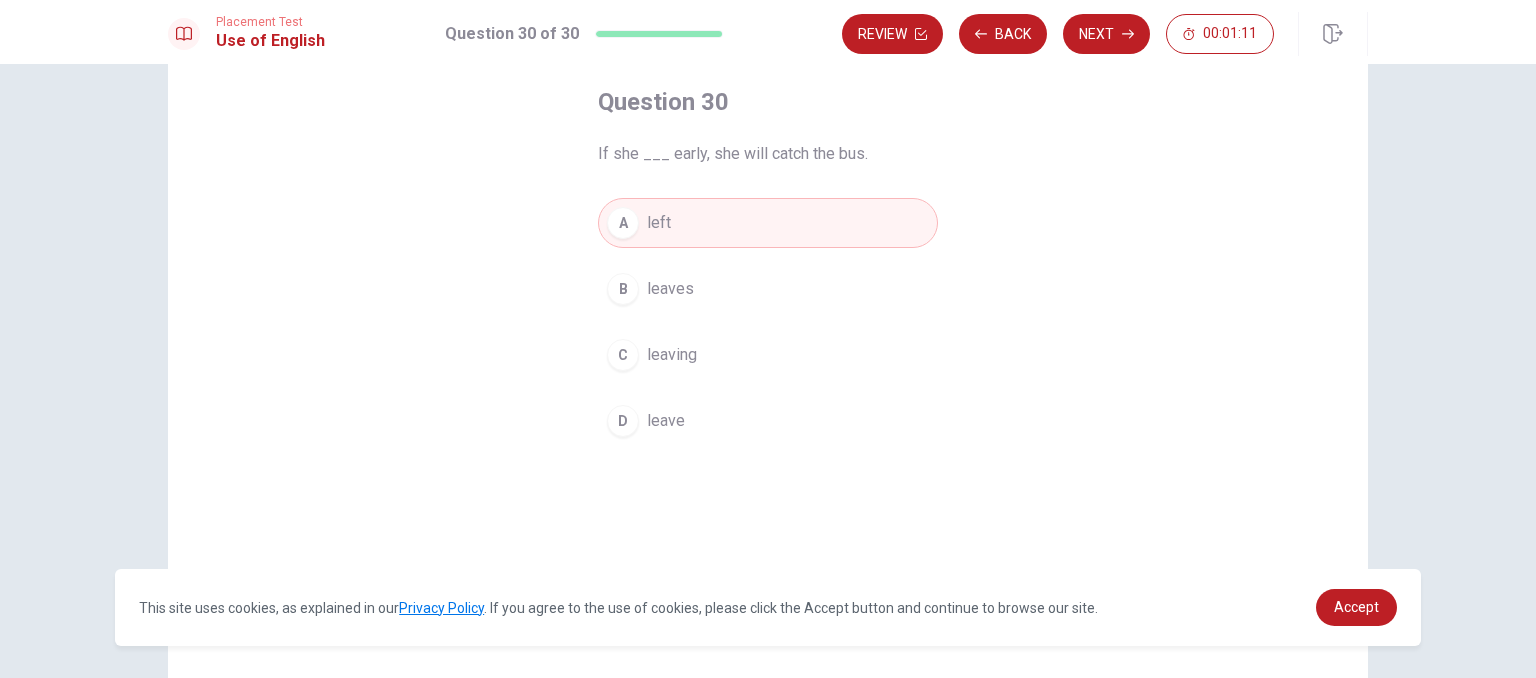 click on "If she ___ early, she will catch the bus." at bounding box center (768, 154) 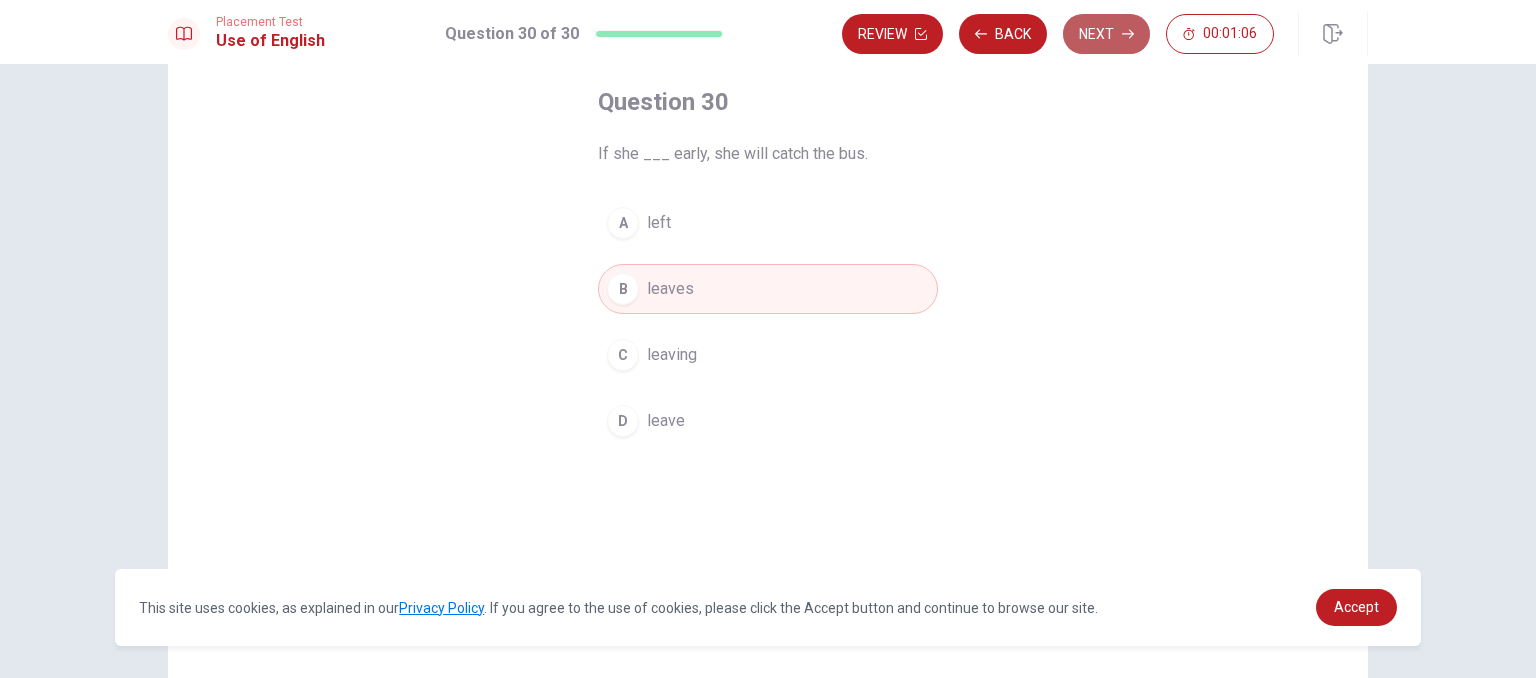 click on "Next" at bounding box center [1106, 34] 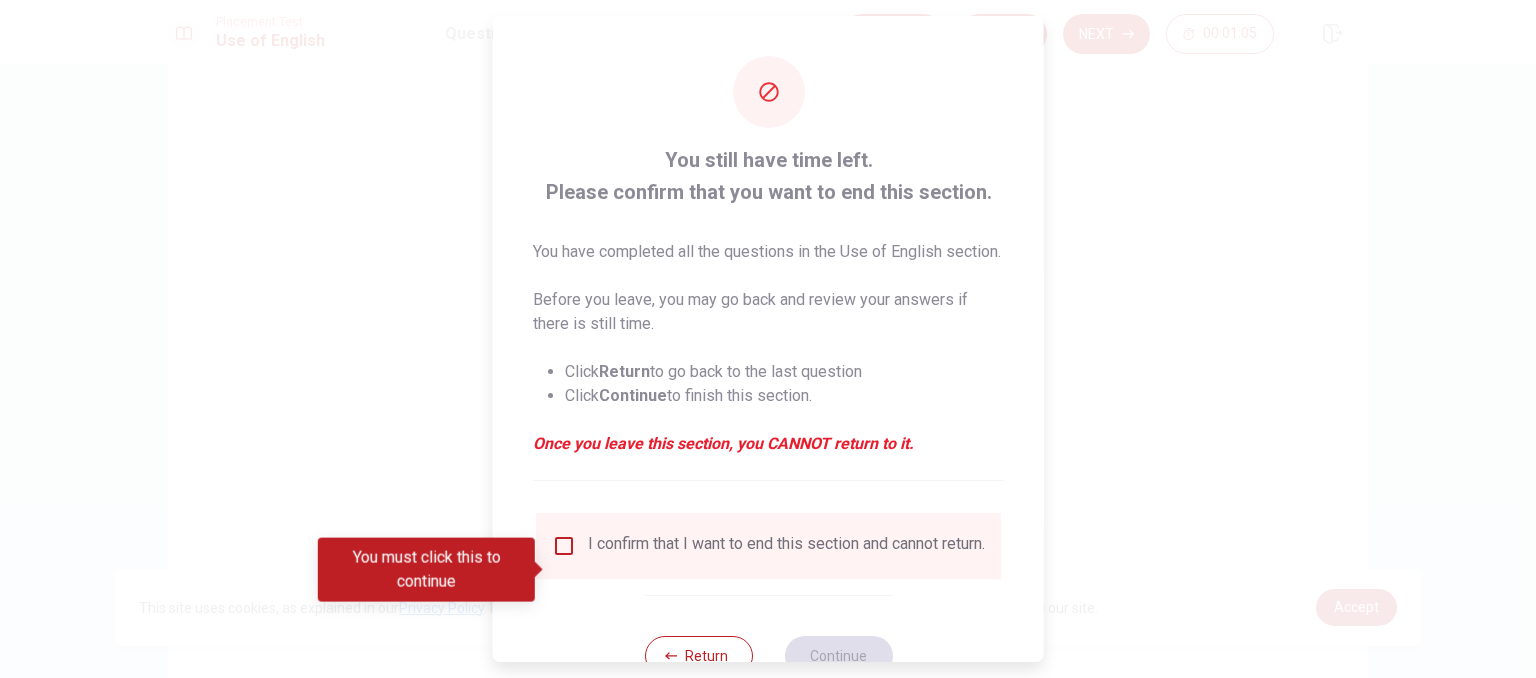 click on "I confirm that I want to end this section and cannot return." at bounding box center (786, 546) 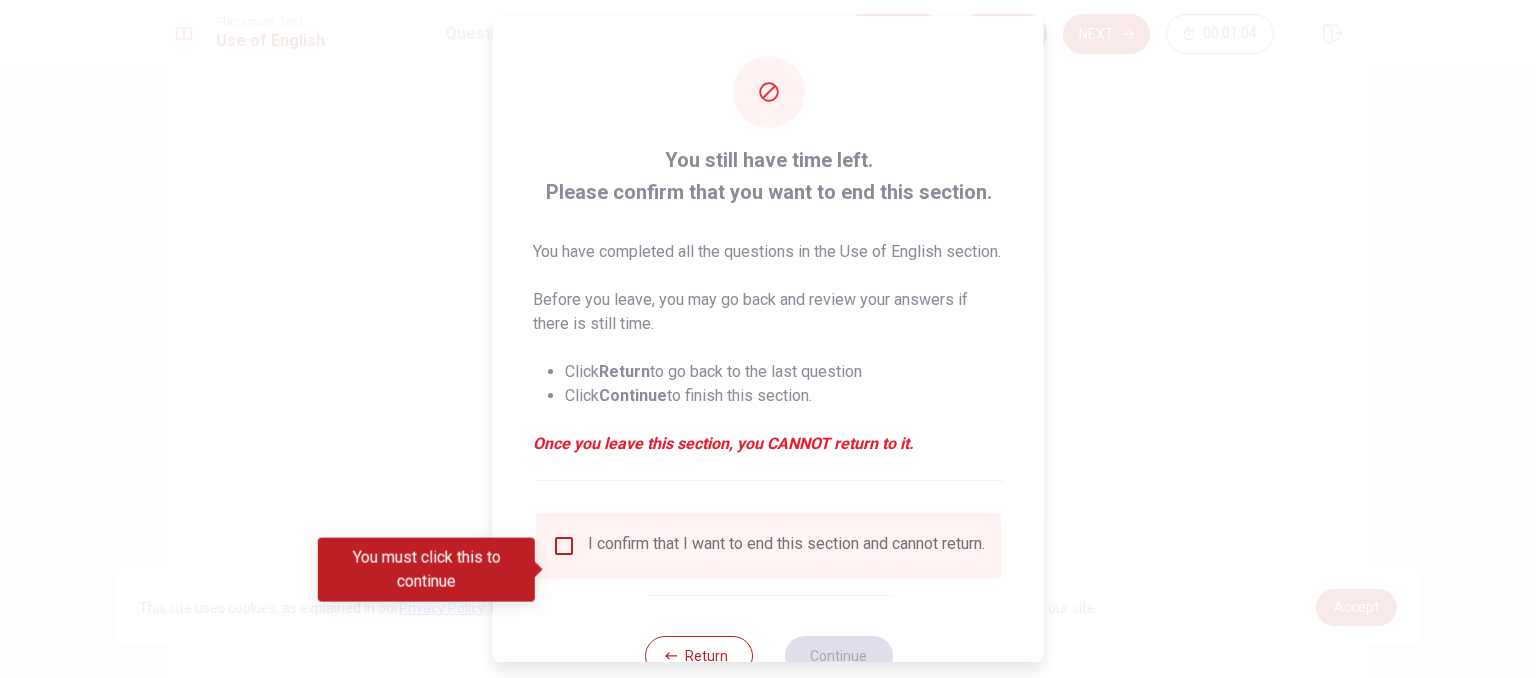 click at bounding box center (564, 546) 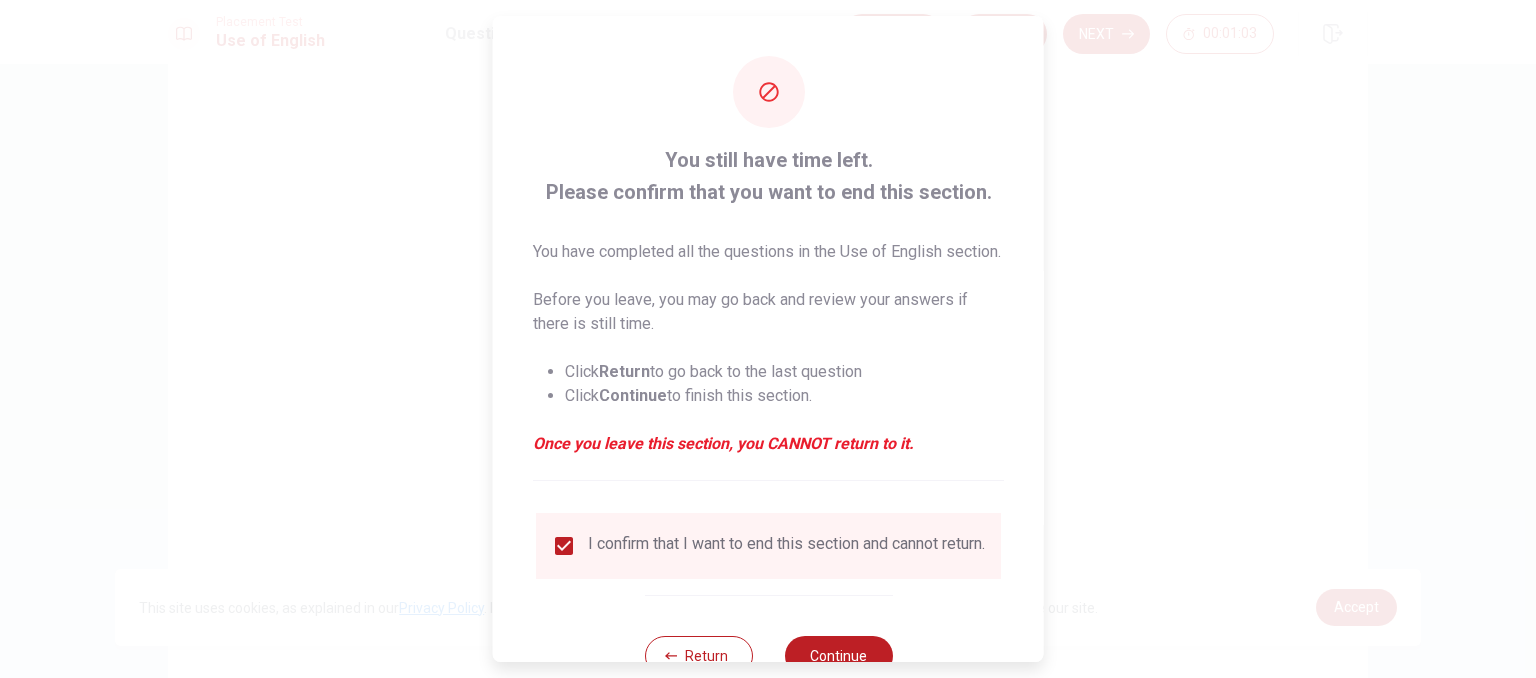 scroll, scrollTop: 92, scrollLeft: 0, axis: vertical 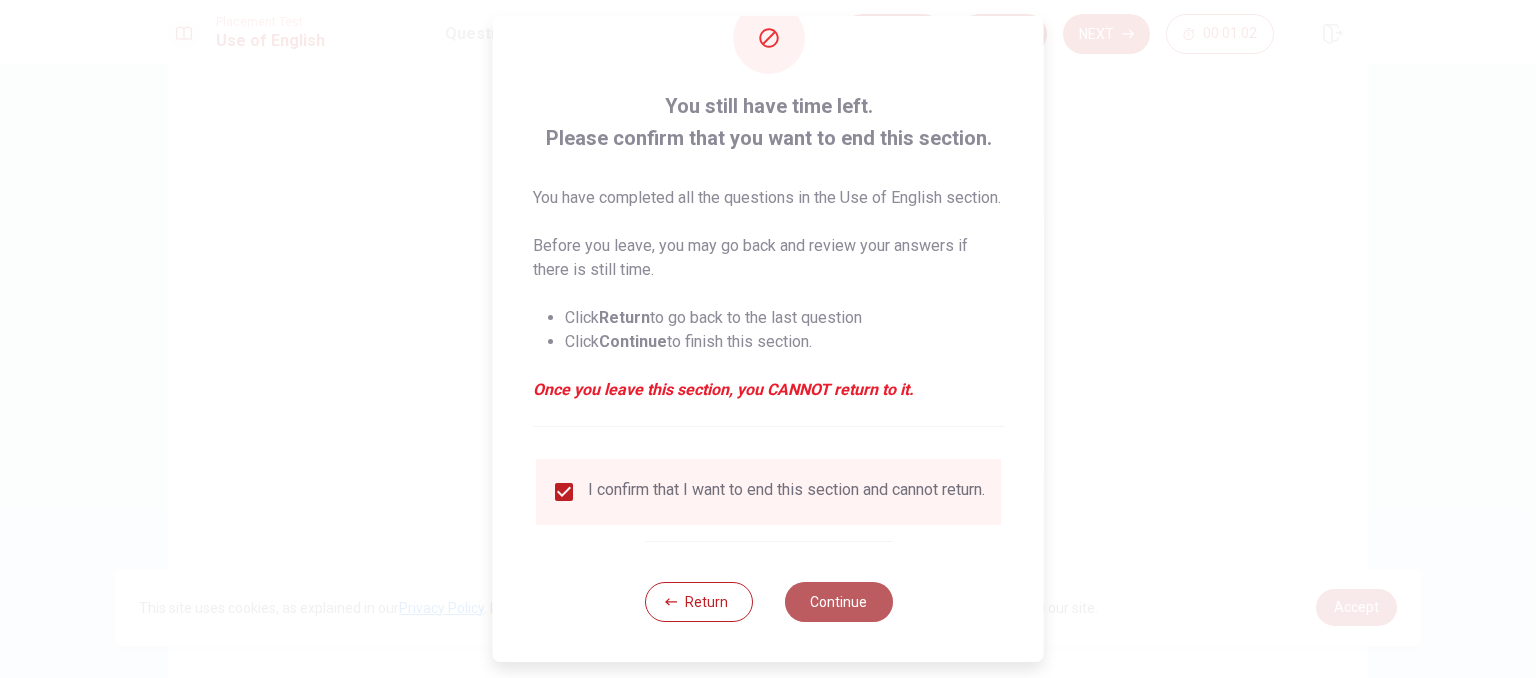 click on "Continue" at bounding box center [838, 602] 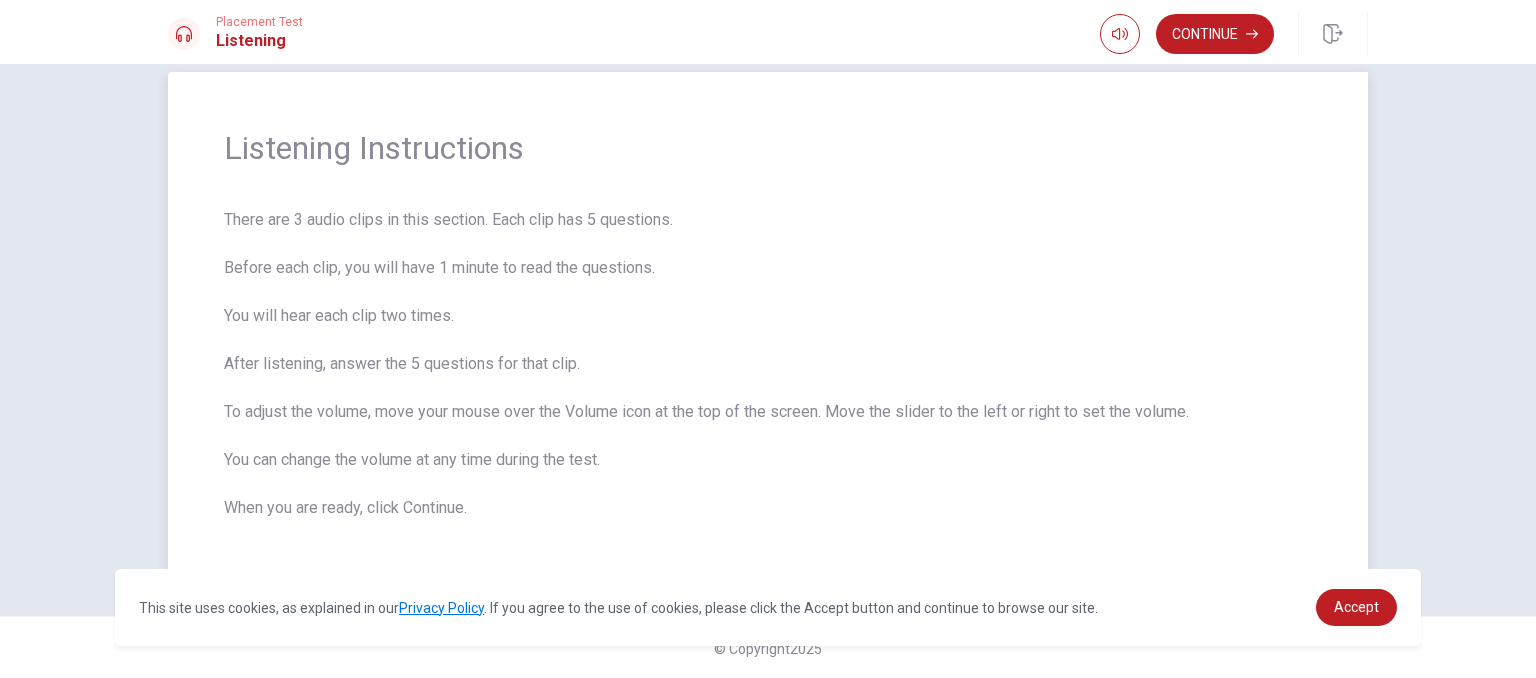 scroll, scrollTop: 34, scrollLeft: 0, axis: vertical 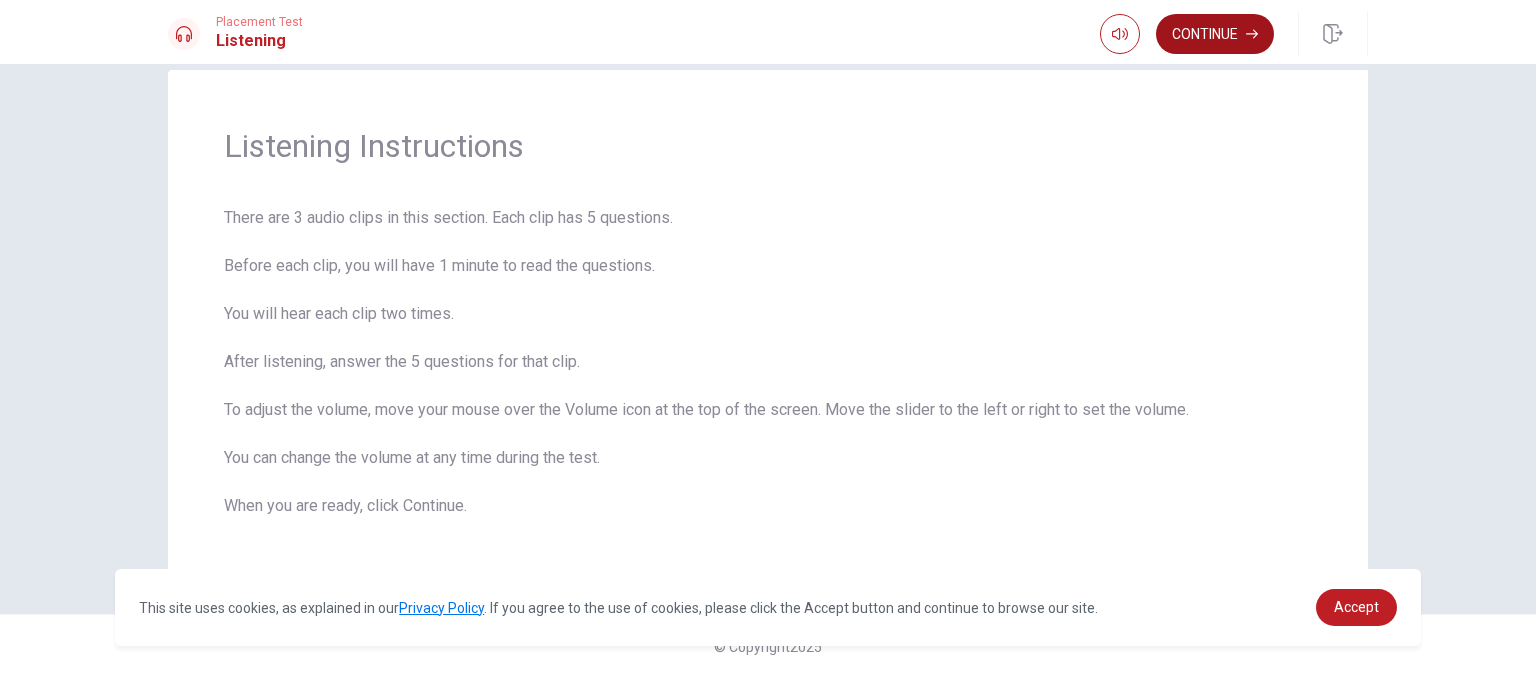 click on "Continue" at bounding box center [1215, 34] 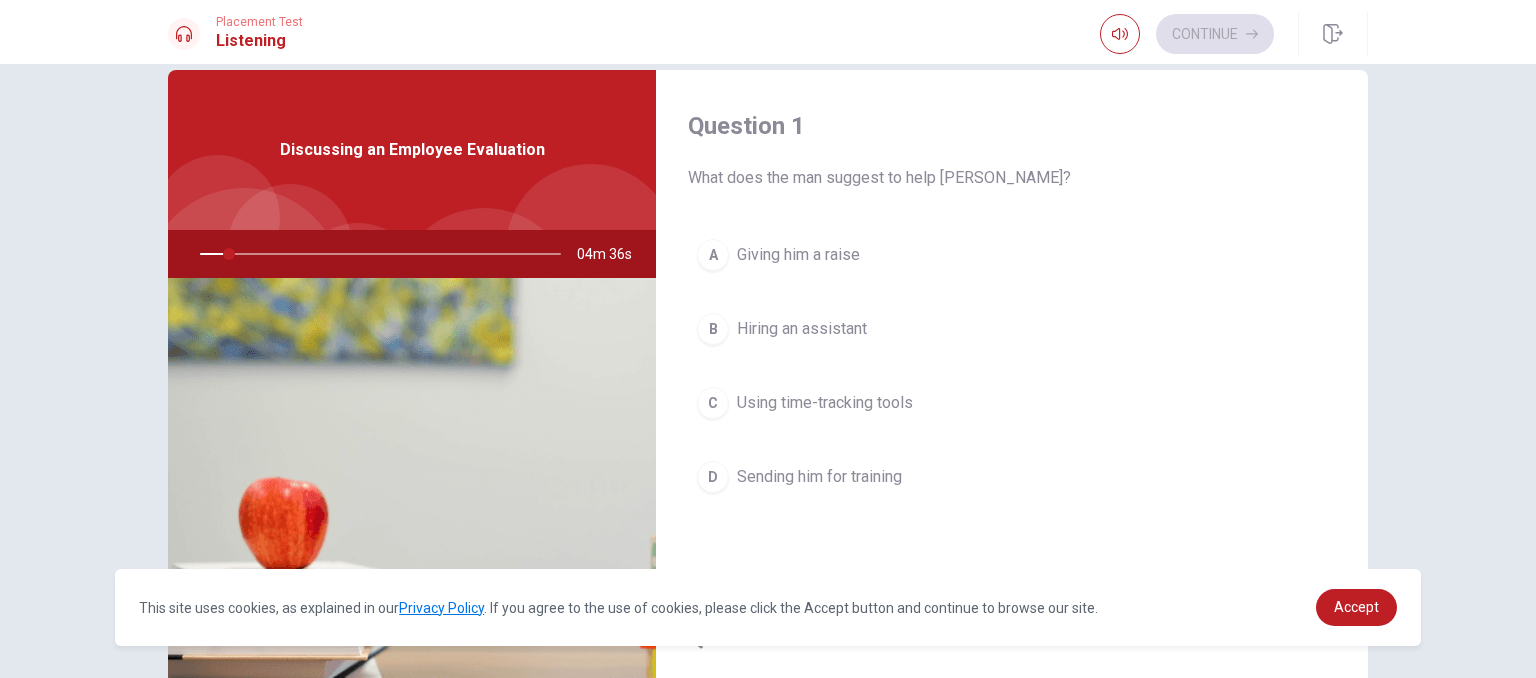 scroll, scrollTop: 225, scrollLeft: 0, axis: vertical 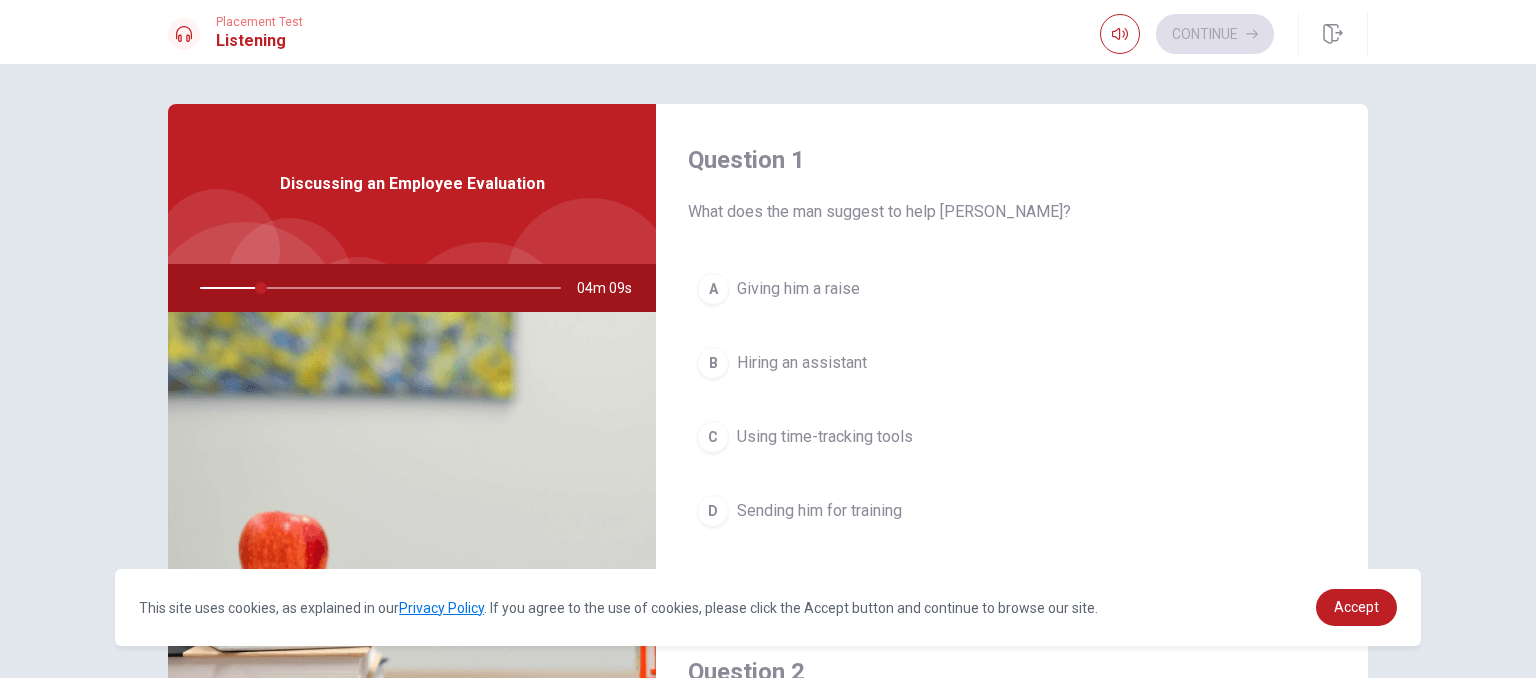 click at bounding box center (376, 288) 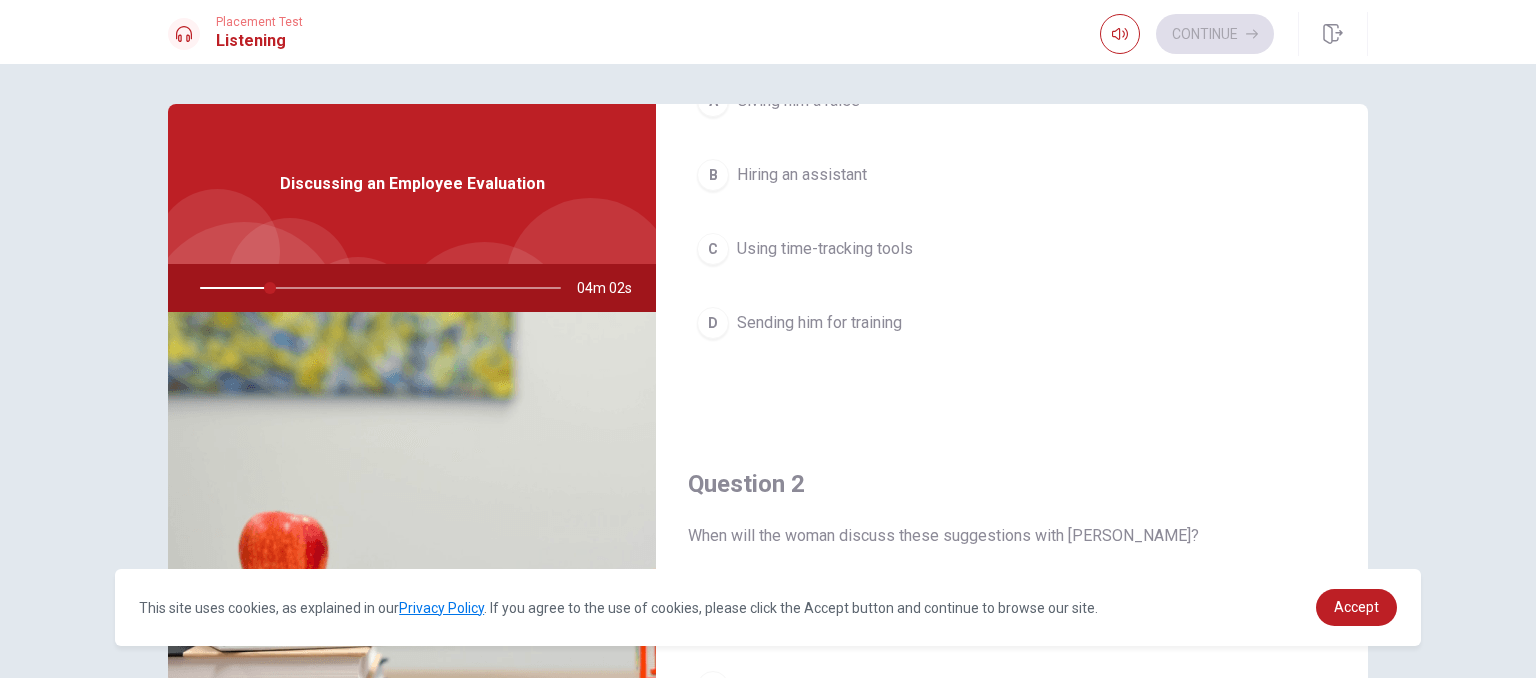 scroll, scrollTop: 0, scrollLeft: 0, axis: both 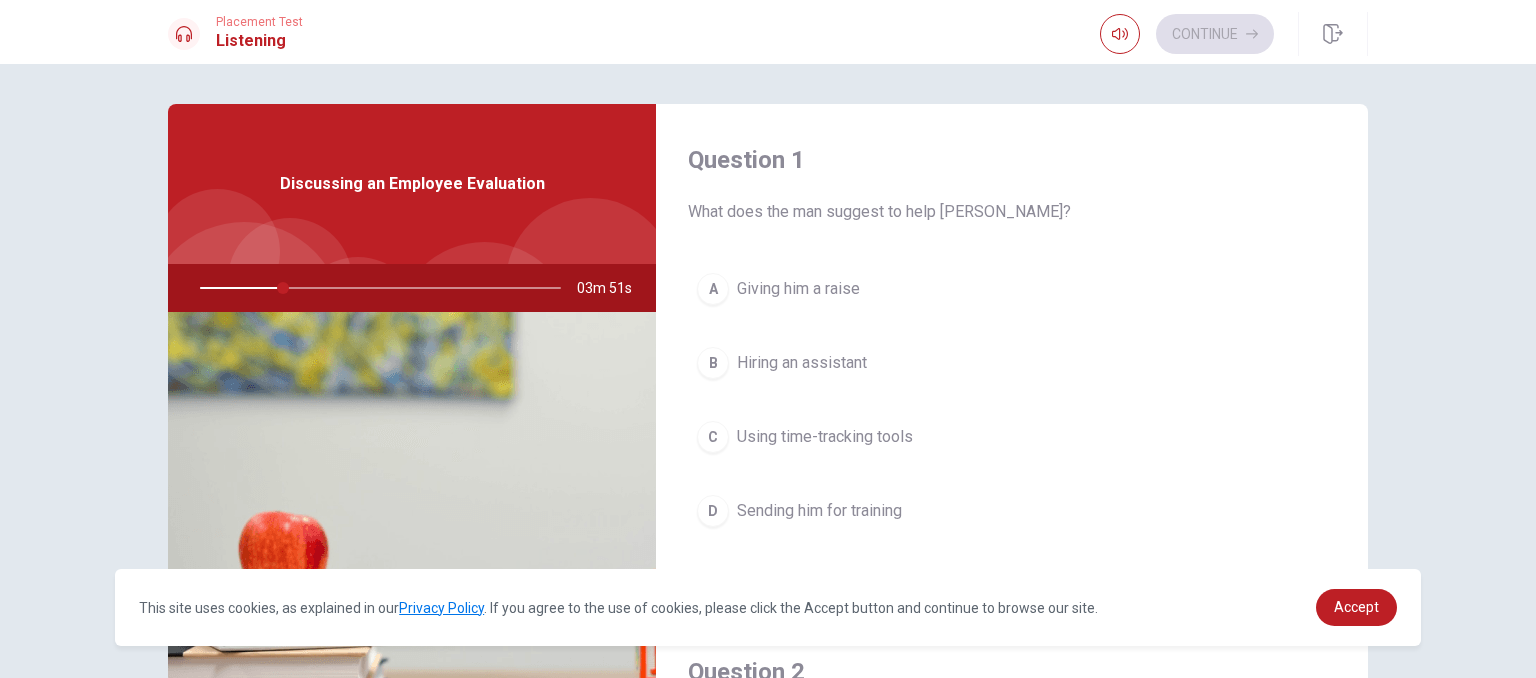 click at bounding box center [412, 555] 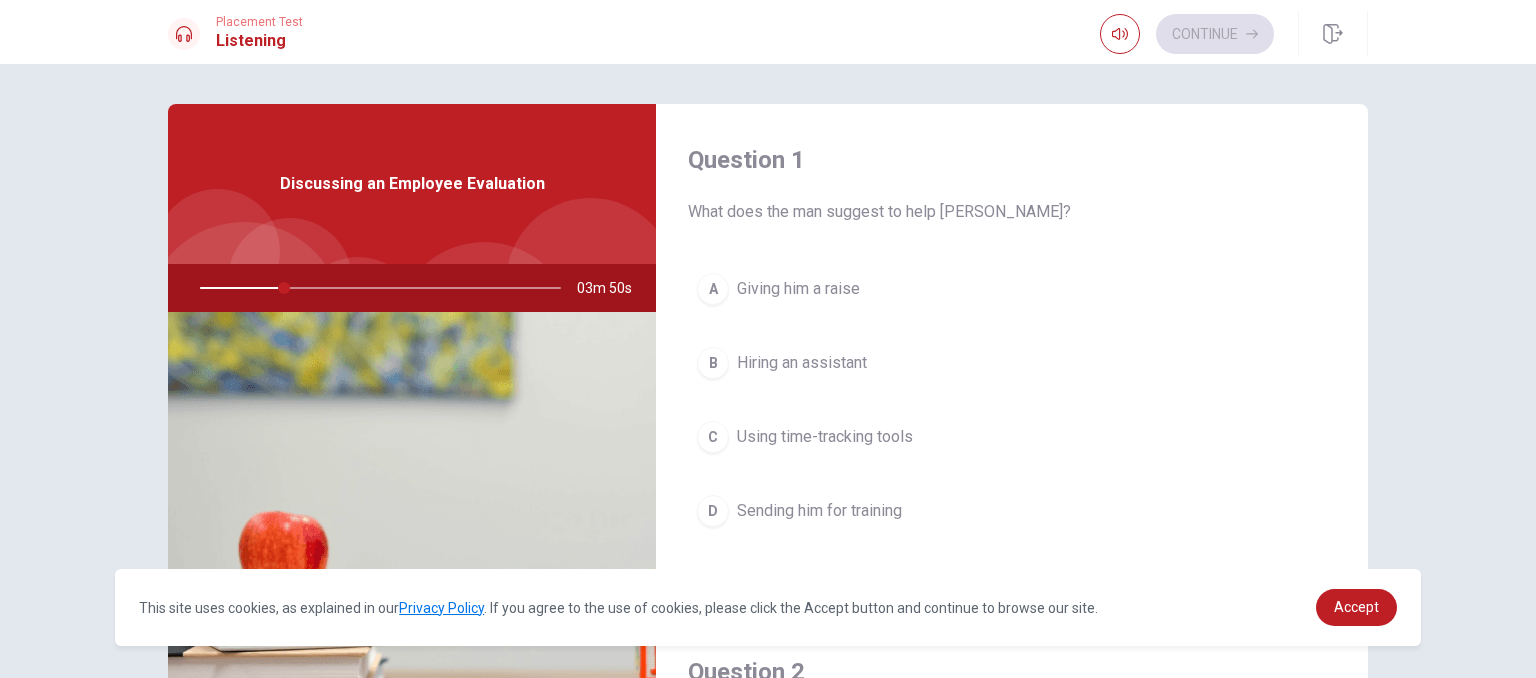 drag, startPoint x: 364, startPoint y: 484, endPoint x: 419, endPoint y: 489, distance: 55.226807 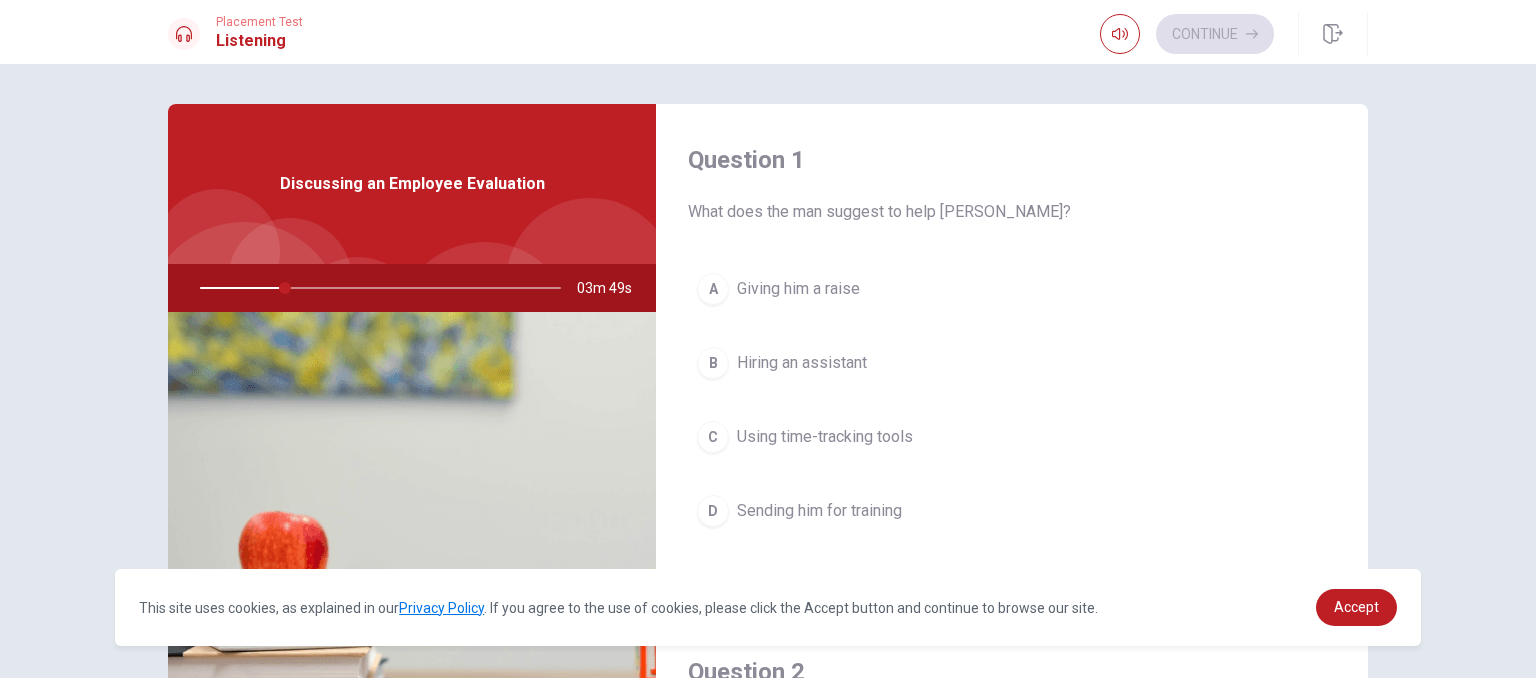 click at bounding box center (412, 555) 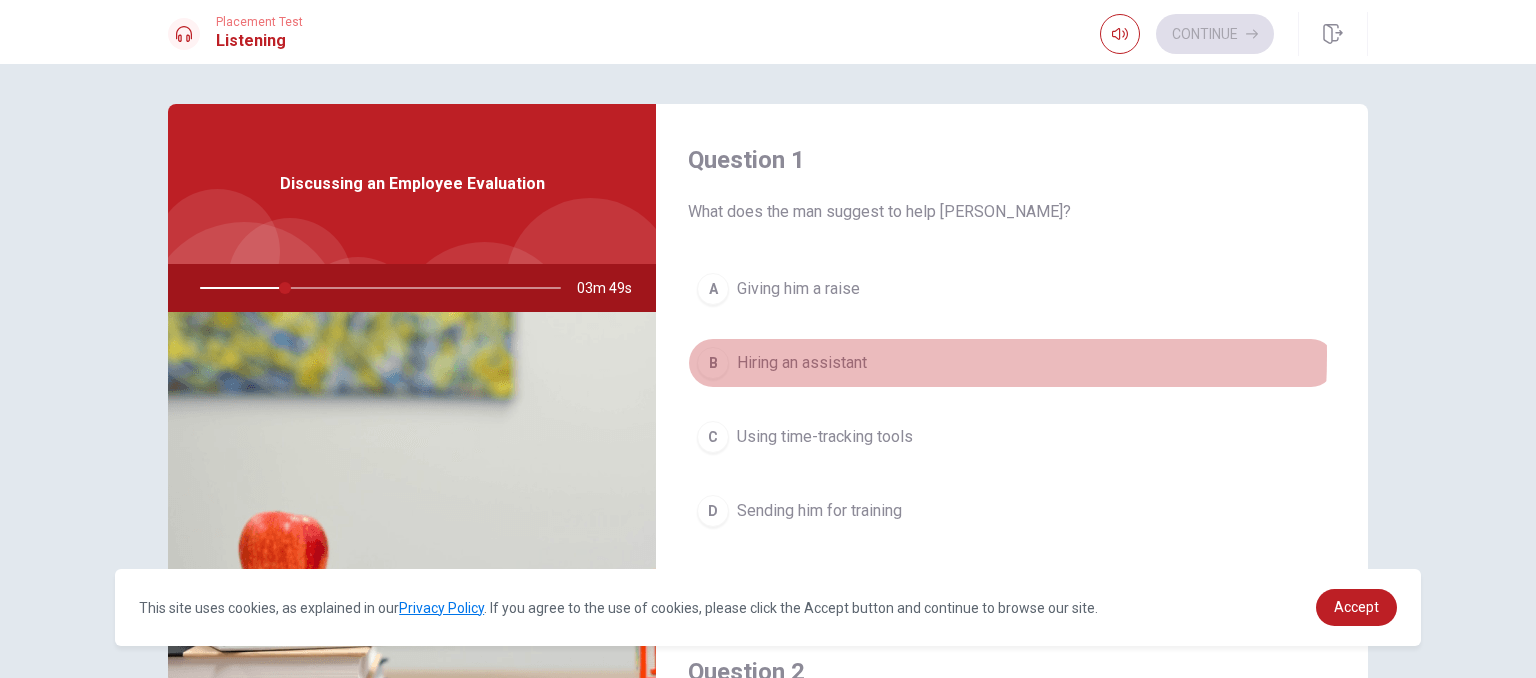 click on "Hiring an assistant" at bounding box center (802, 363) 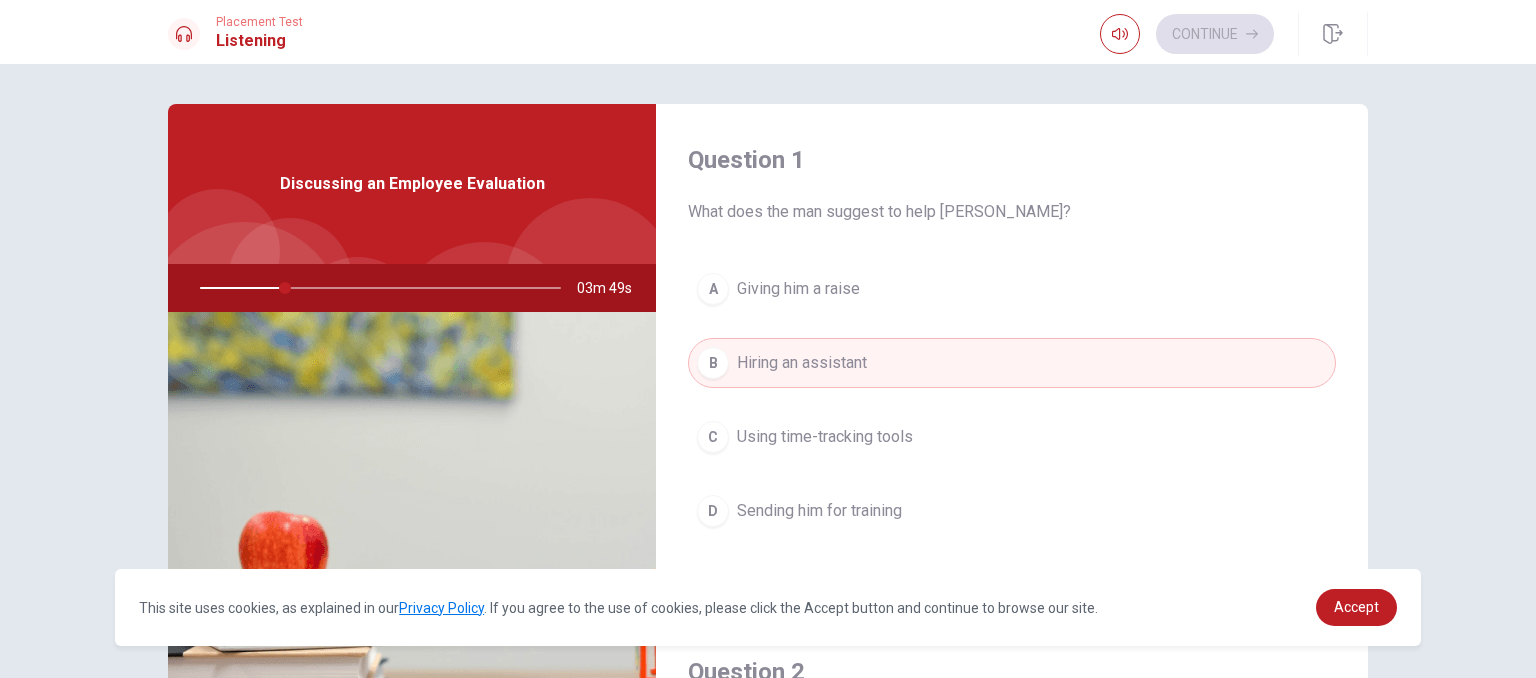 click on "A Giving him a raise" at bounding box center [1012, 289] 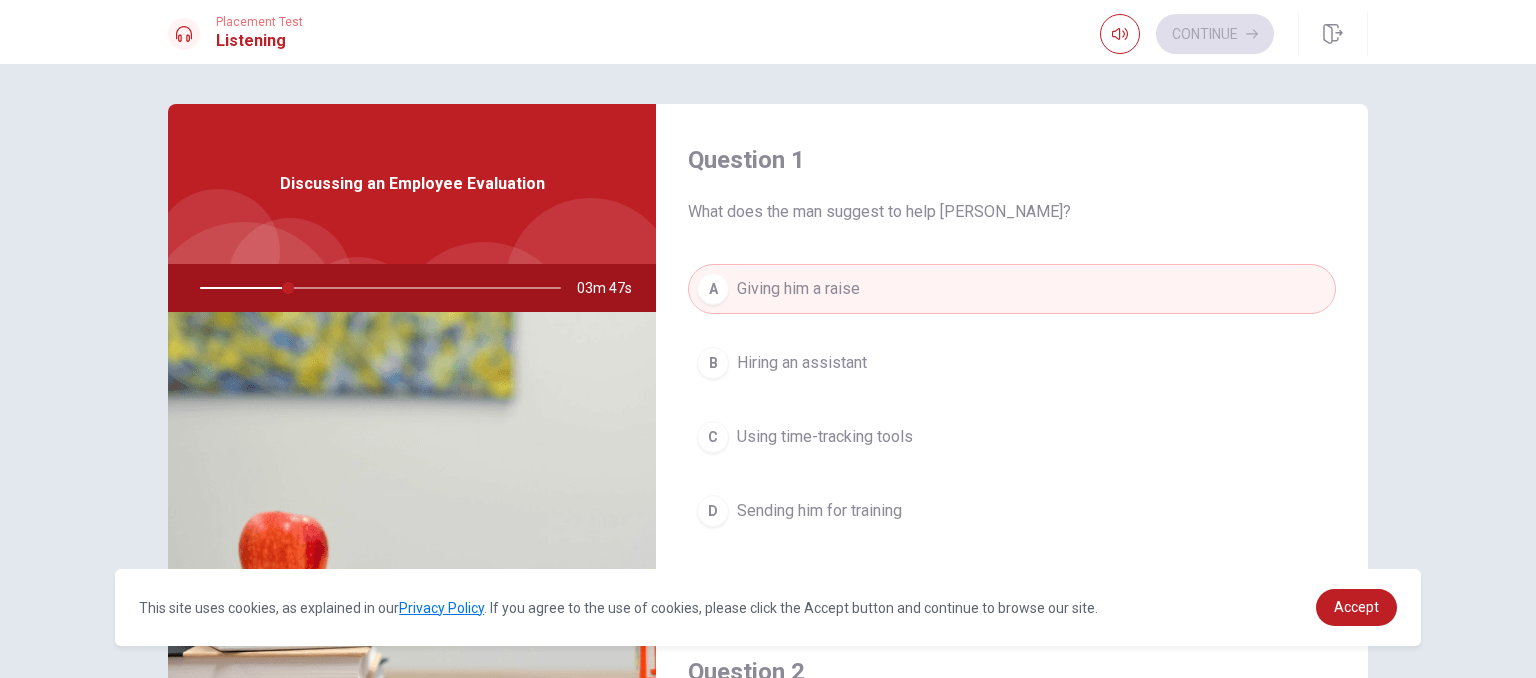 click on "Giving him a raise" at bounding box center [798, 289] 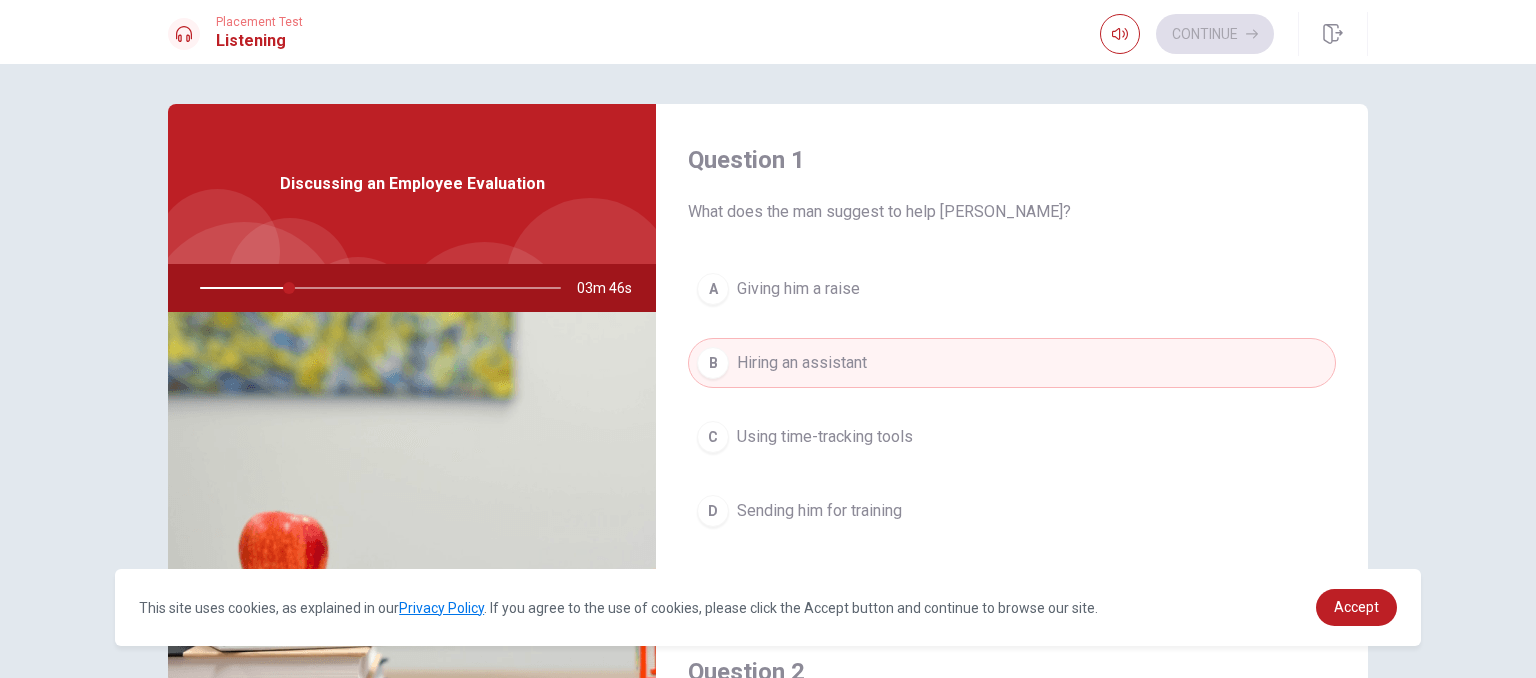 click on "A Giving him a raise B Hiring an assistant C Using time-tracking tools D Sending him for training" at bounding box center [1012, 420] 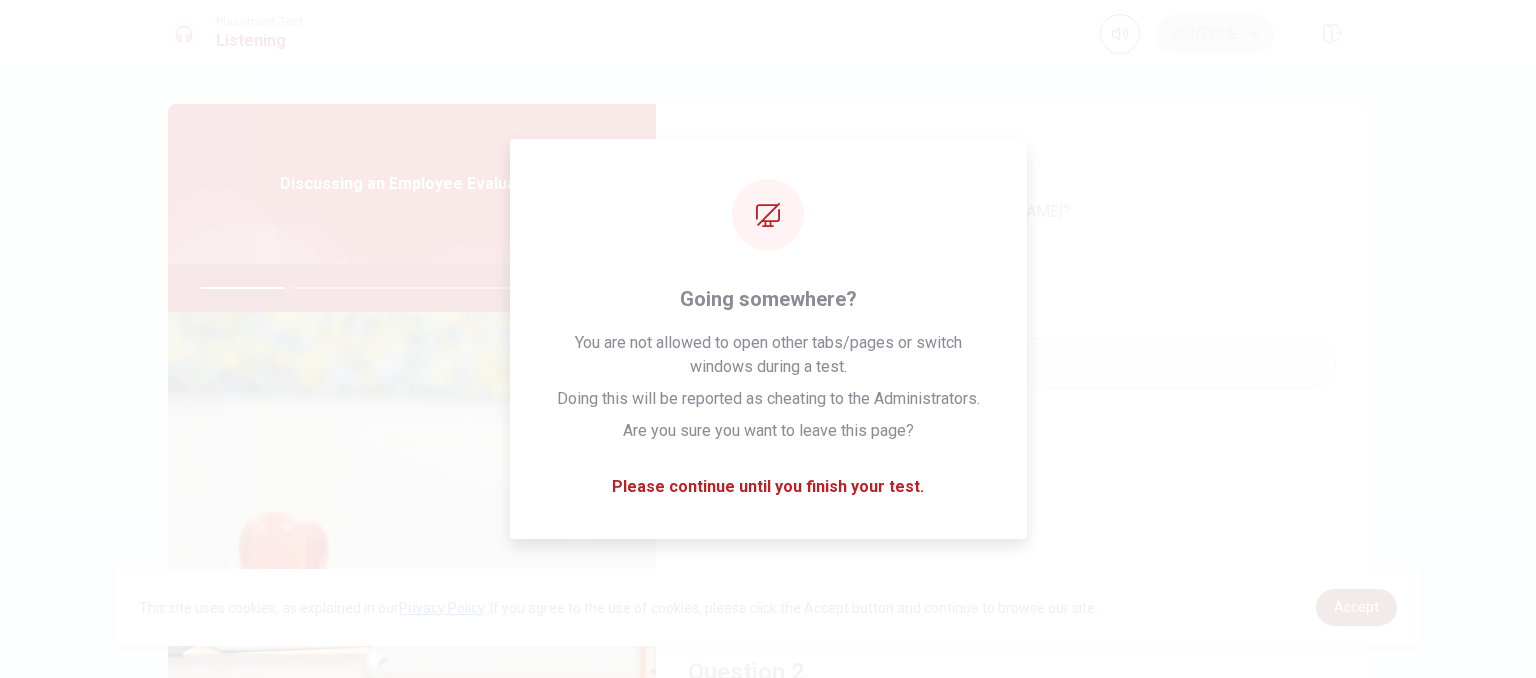 click on "Accept" at bounding box center (1356, 607) 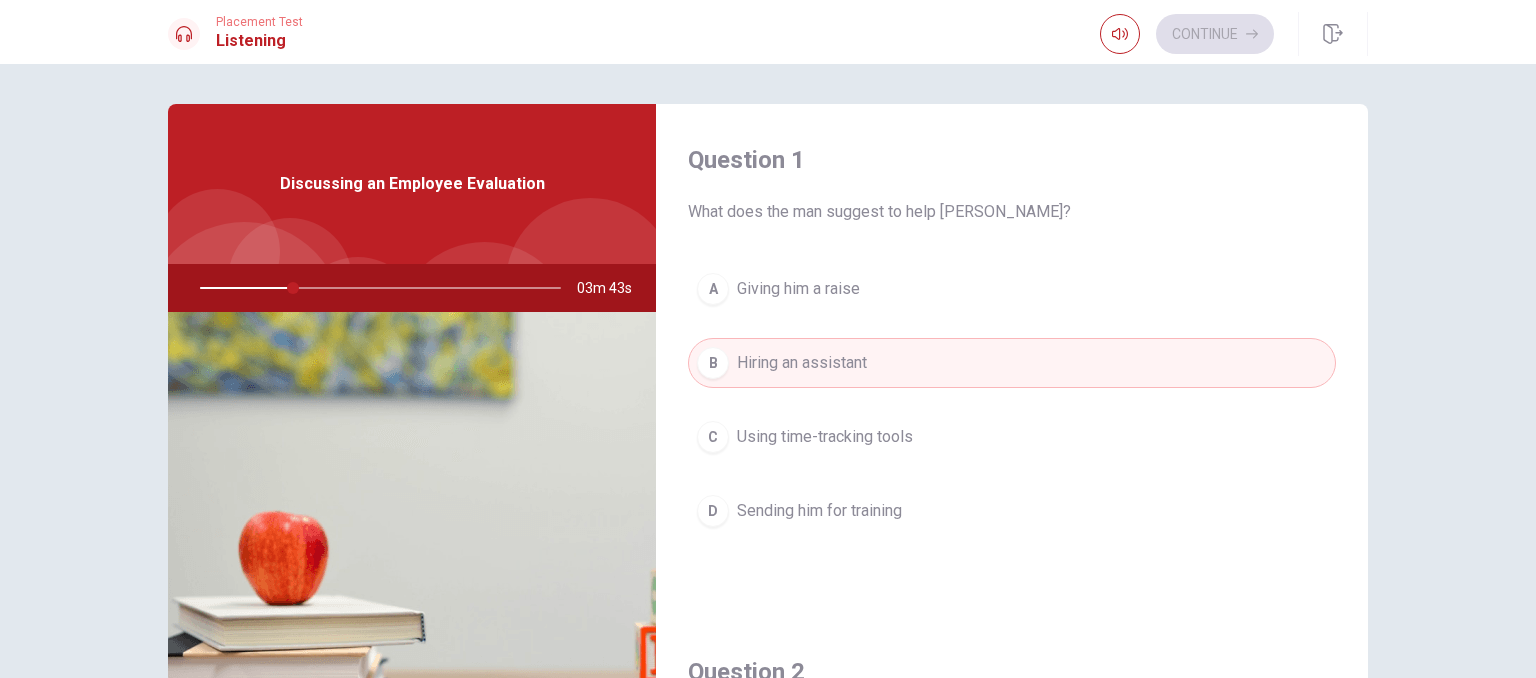click on "A" at bounding box center [713, 289] 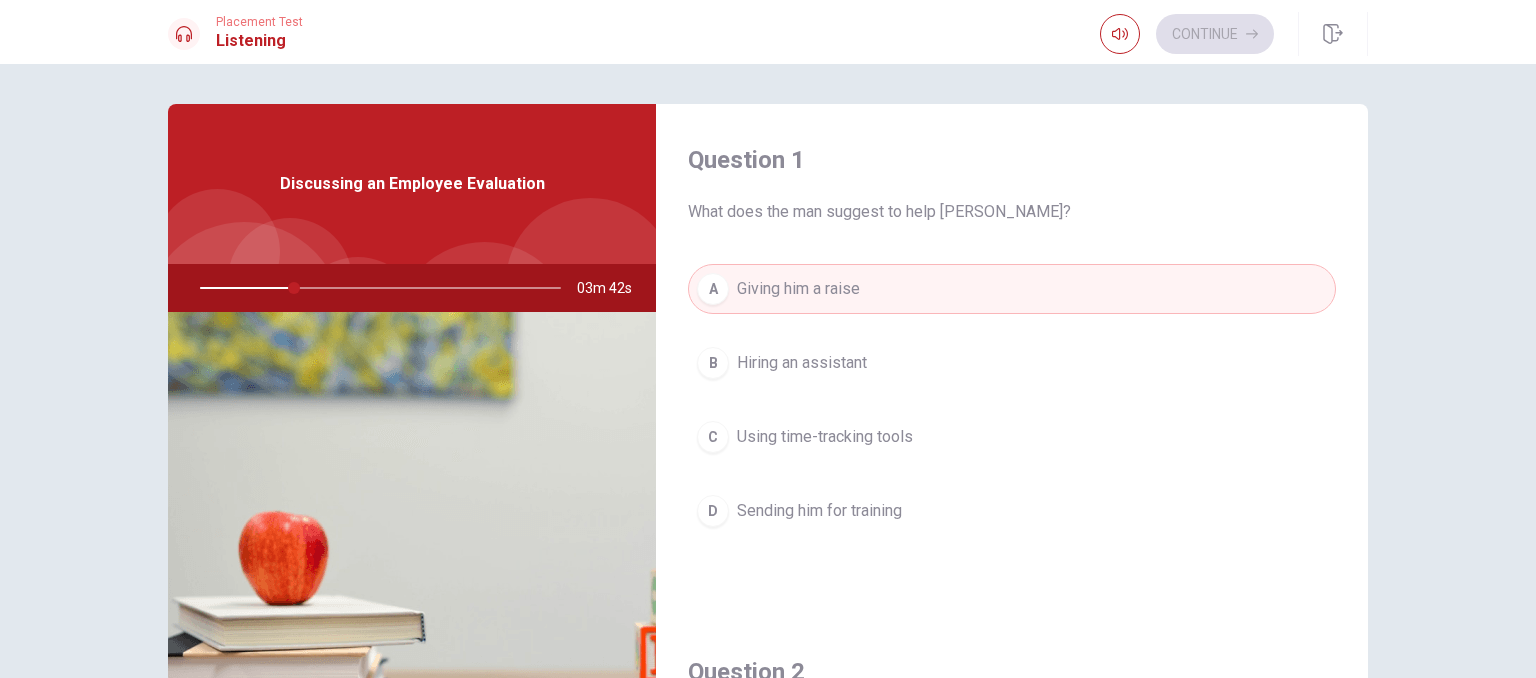 click on "Question 1 What does the man suggest to help [PERSON_NAME]?" at bounding box center (1012, 184) 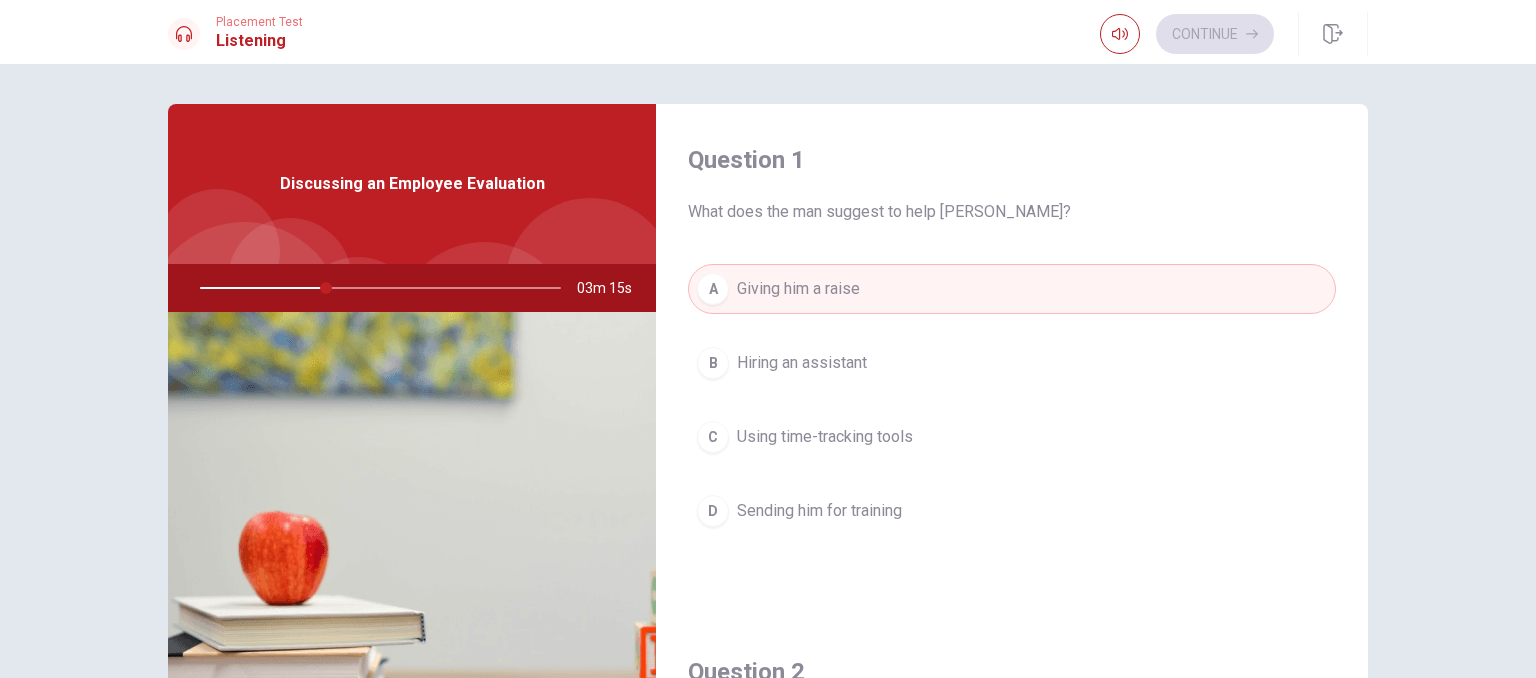 click on "Using time-tracking tools" at bounding box center (825, 437) 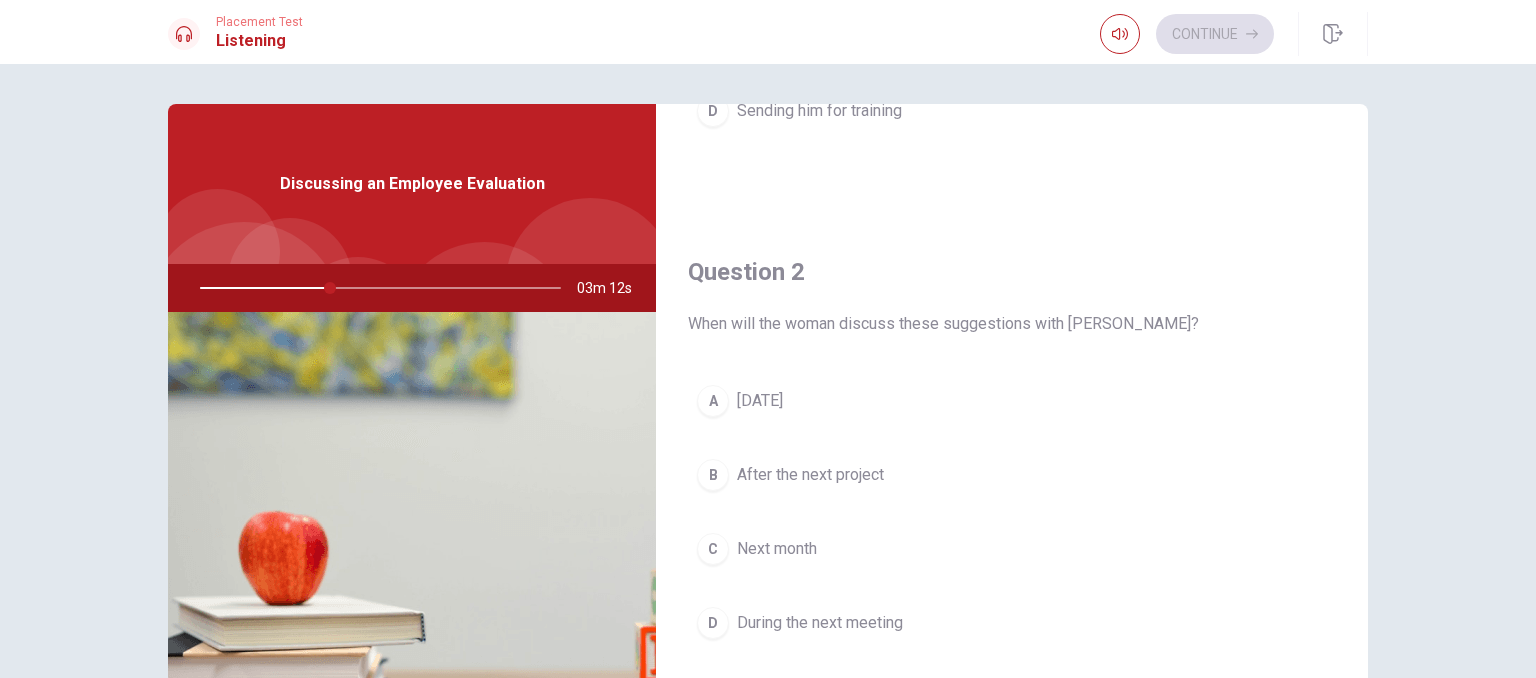 scroll, scrollTop: 500, scrollLeft: 0, axis: vertical 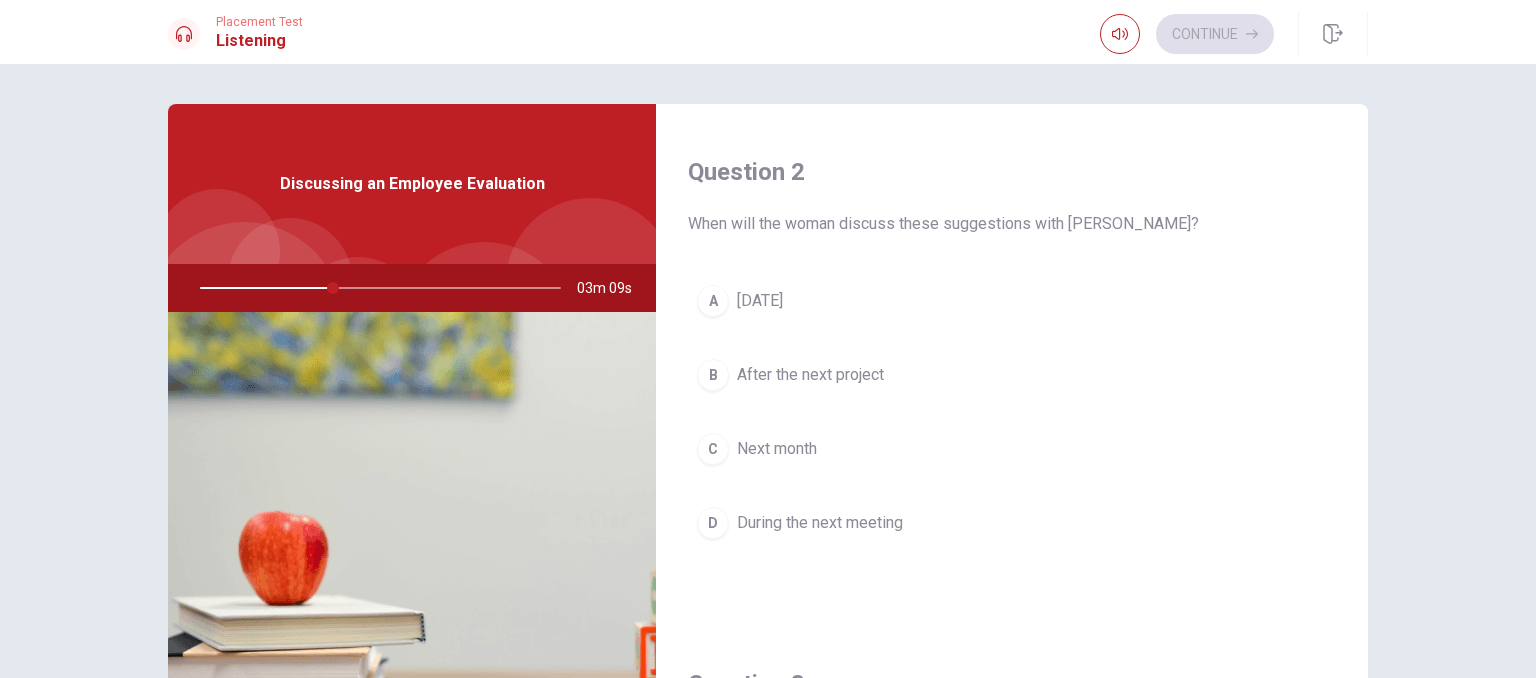 click on "During the next meeting" at bounding box center [820, 523] 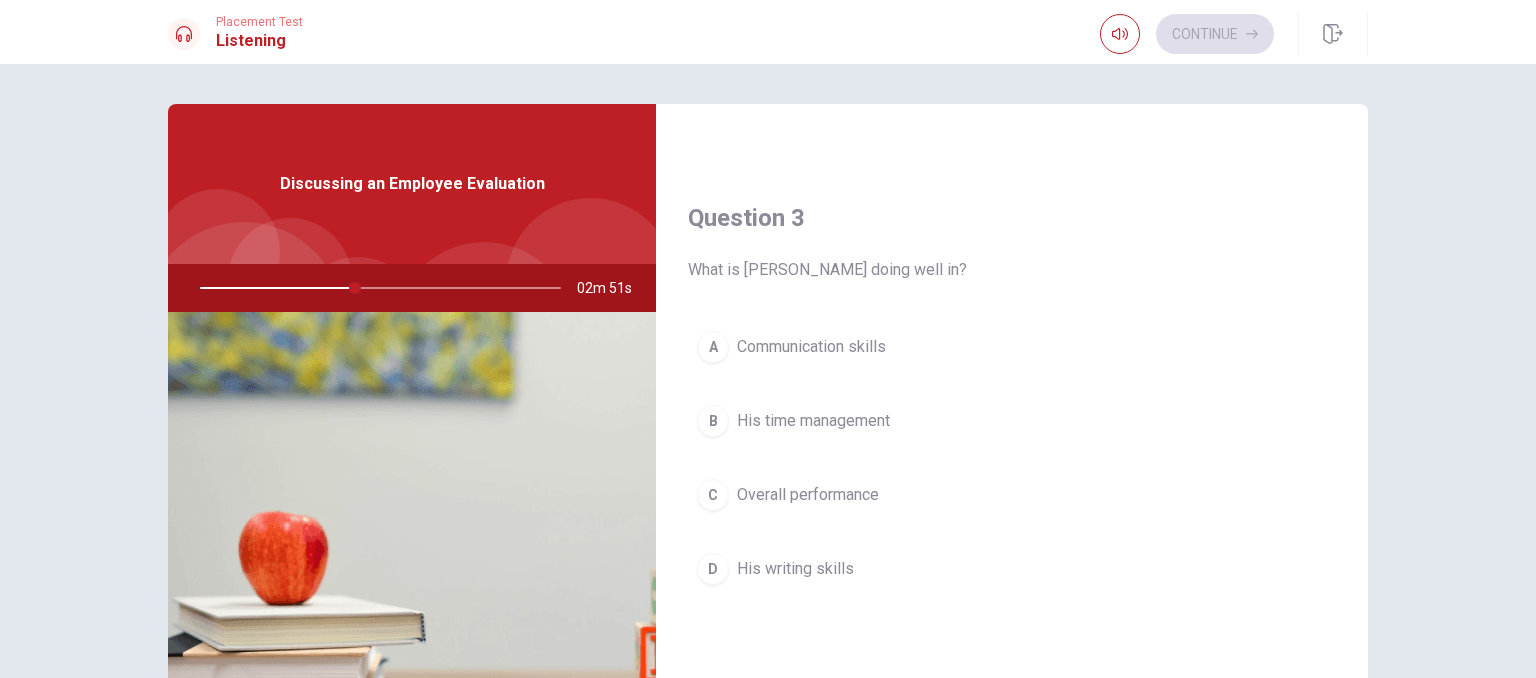 scroll, scrollTop: 1000, scrollLeft: 0, axis: vertical 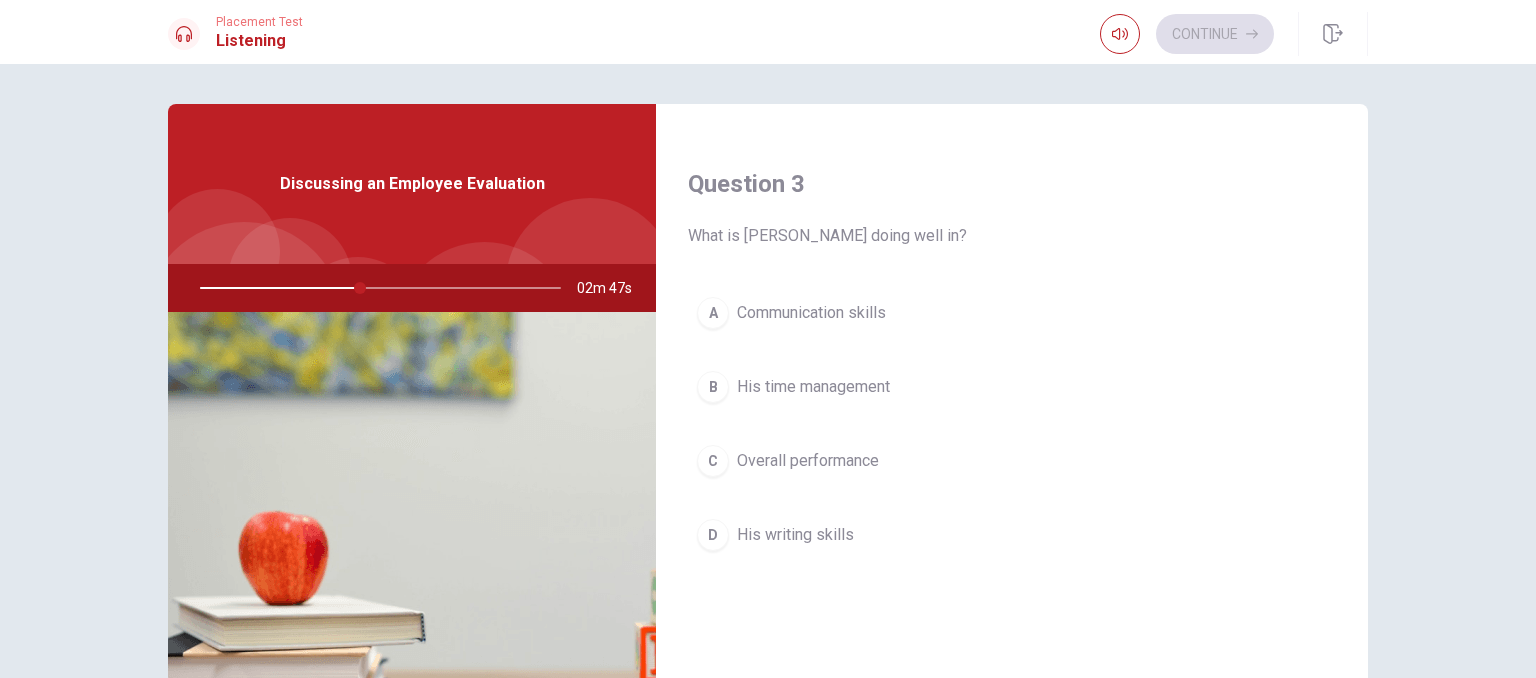 click on "Overall performance" at bounding box center [808, 461] 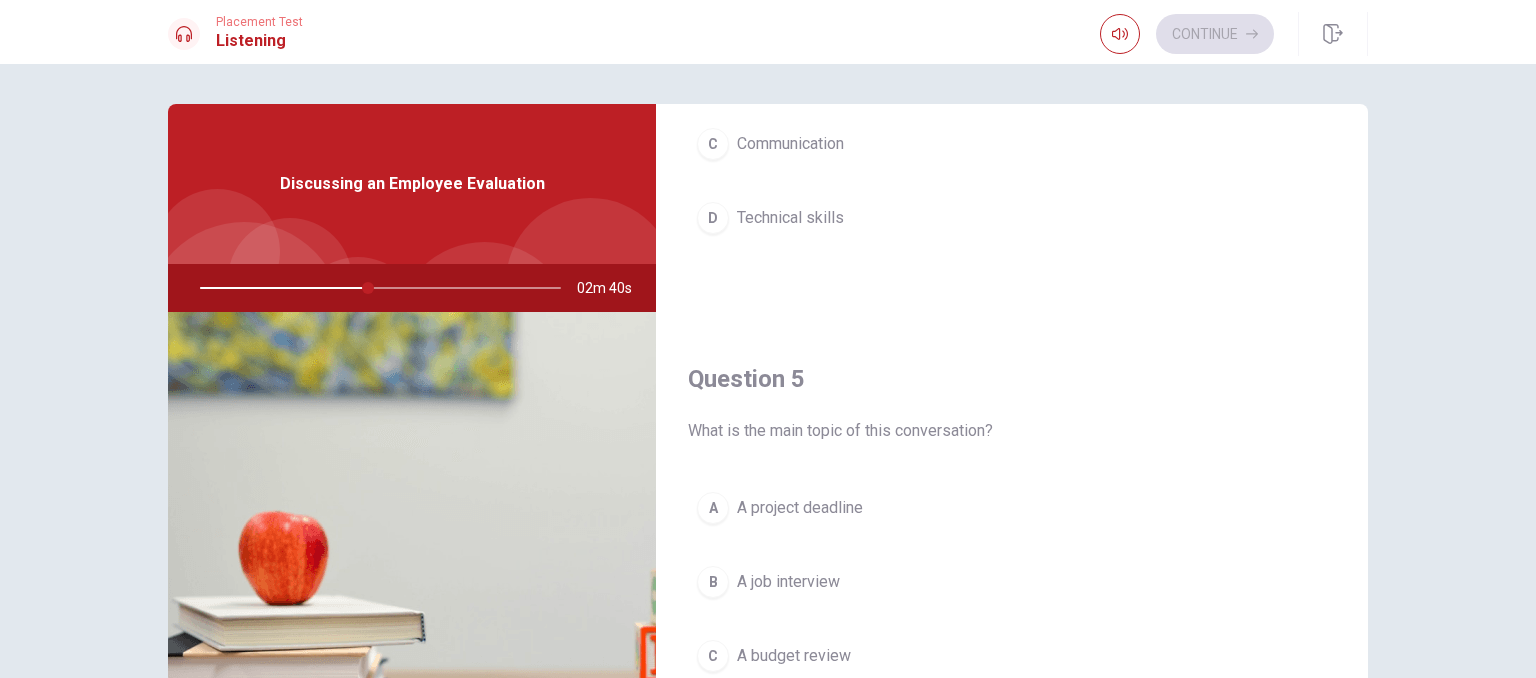 scroll, scrollTop: 1856, scrollLeft: 0, axis: vertical 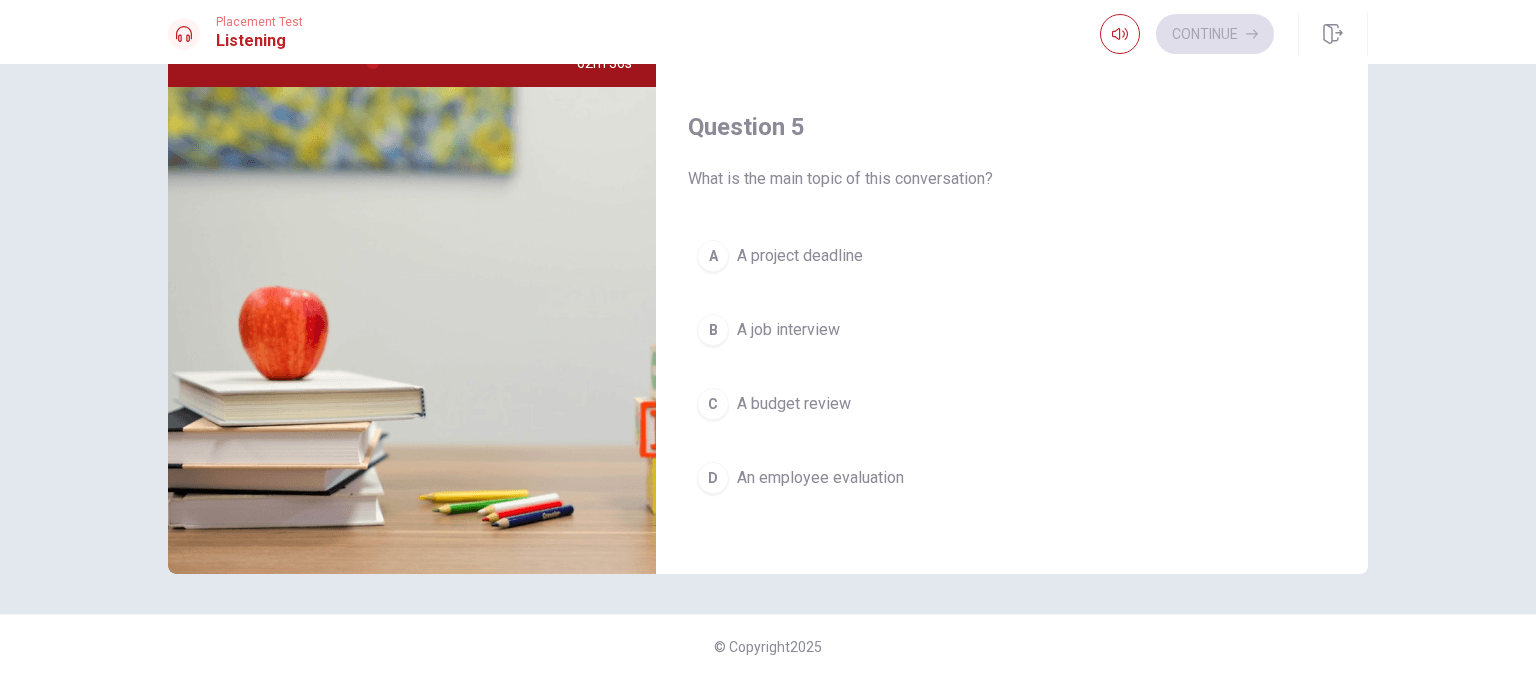 drag, startPoint x: 832, startPoint y: 330, endPoint x: 852, endPoint y: 330, distance: 20 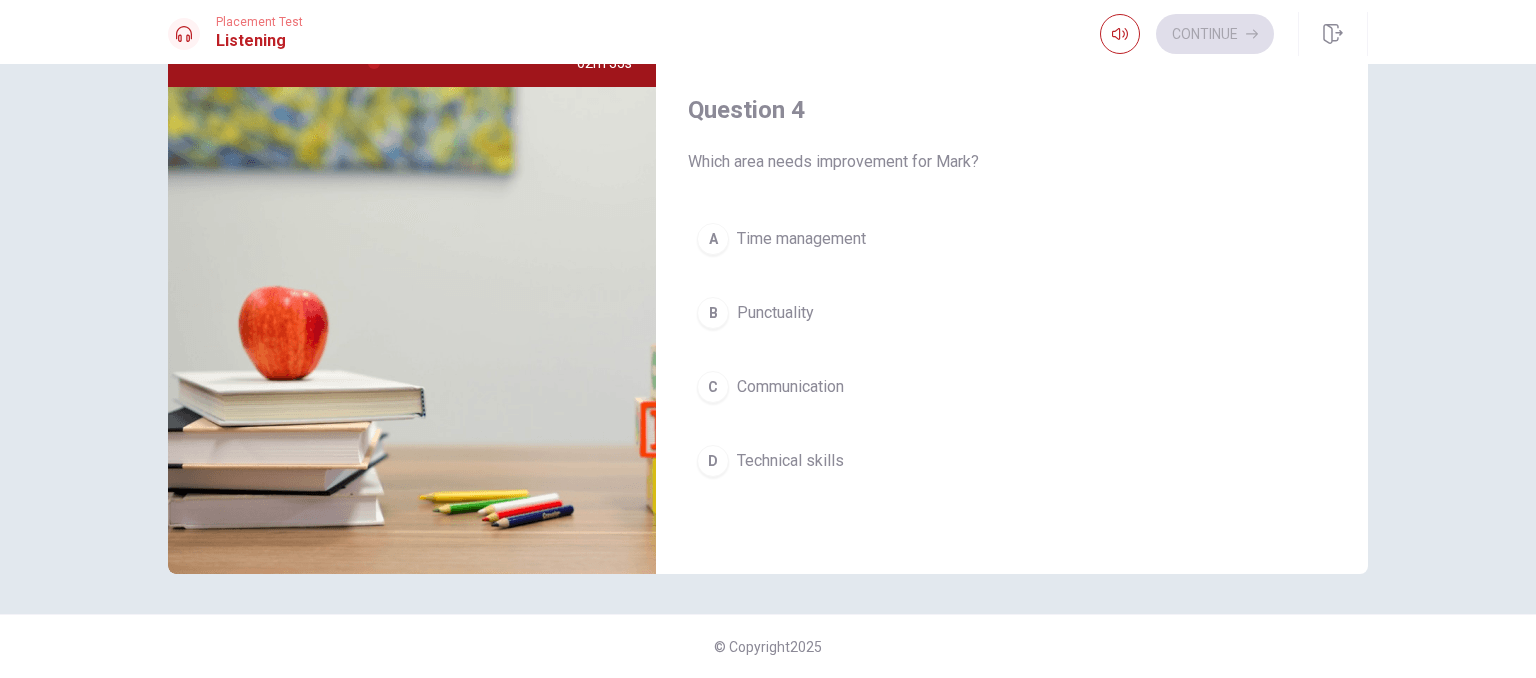 scroll, scrollTop: 1356, scrollLeft: 0, axis: vertical 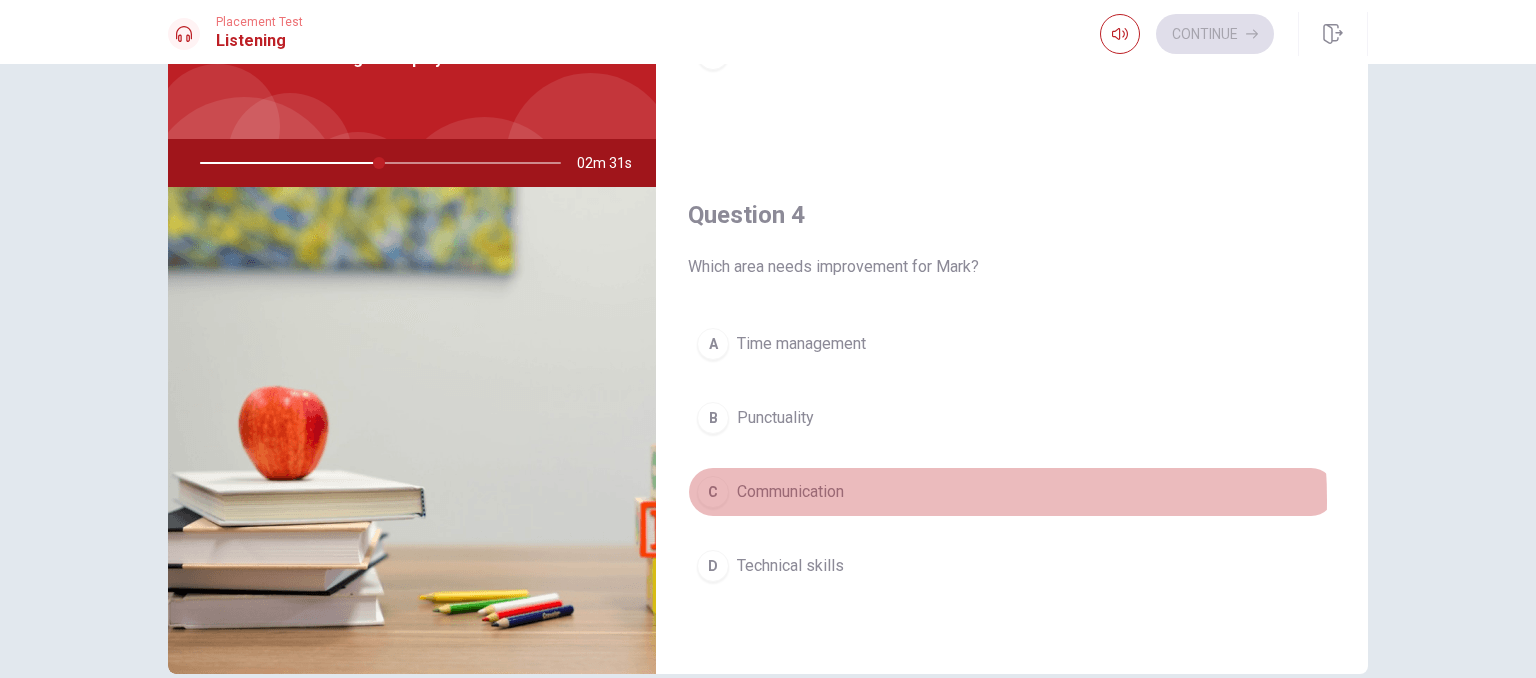 click on "Communication" at bounding box center (790, 492) 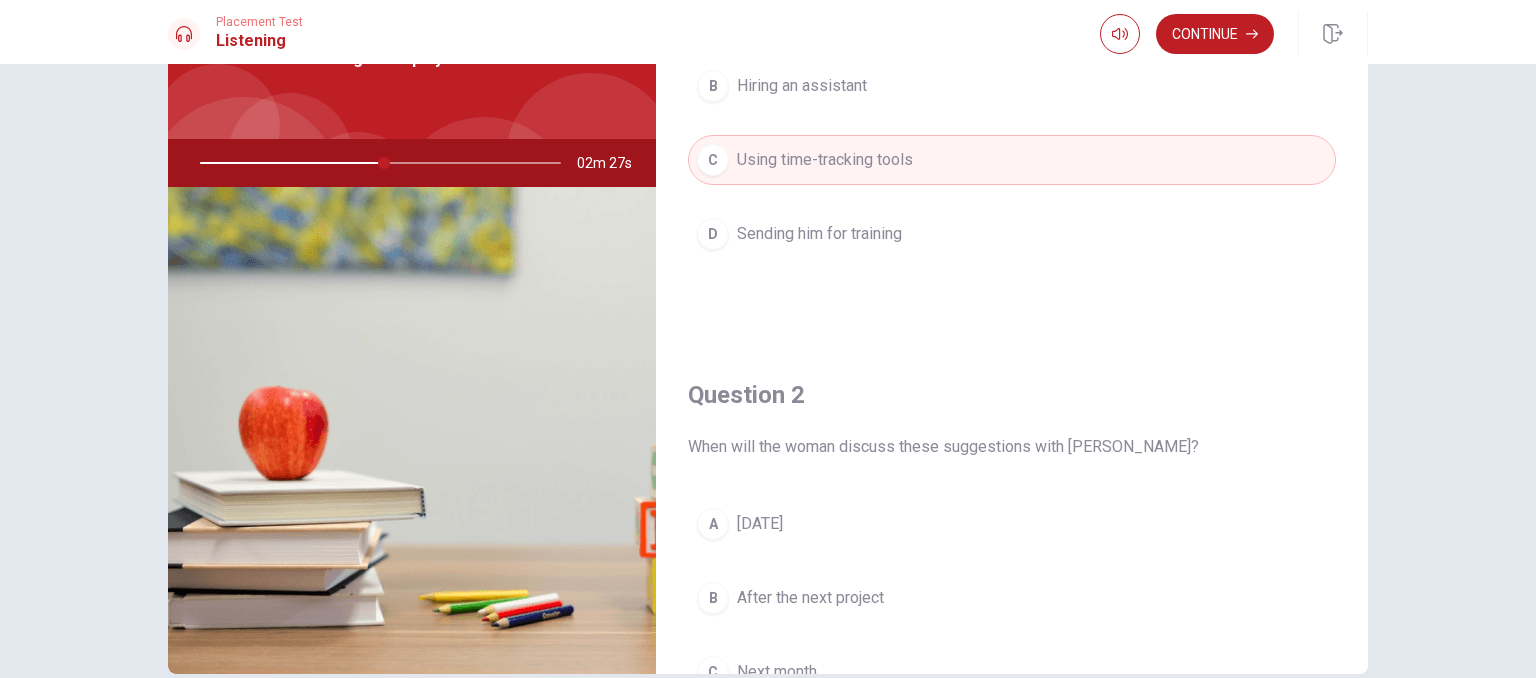 scroll, scrollTop: 0, scrollLeft: 0, axis: both 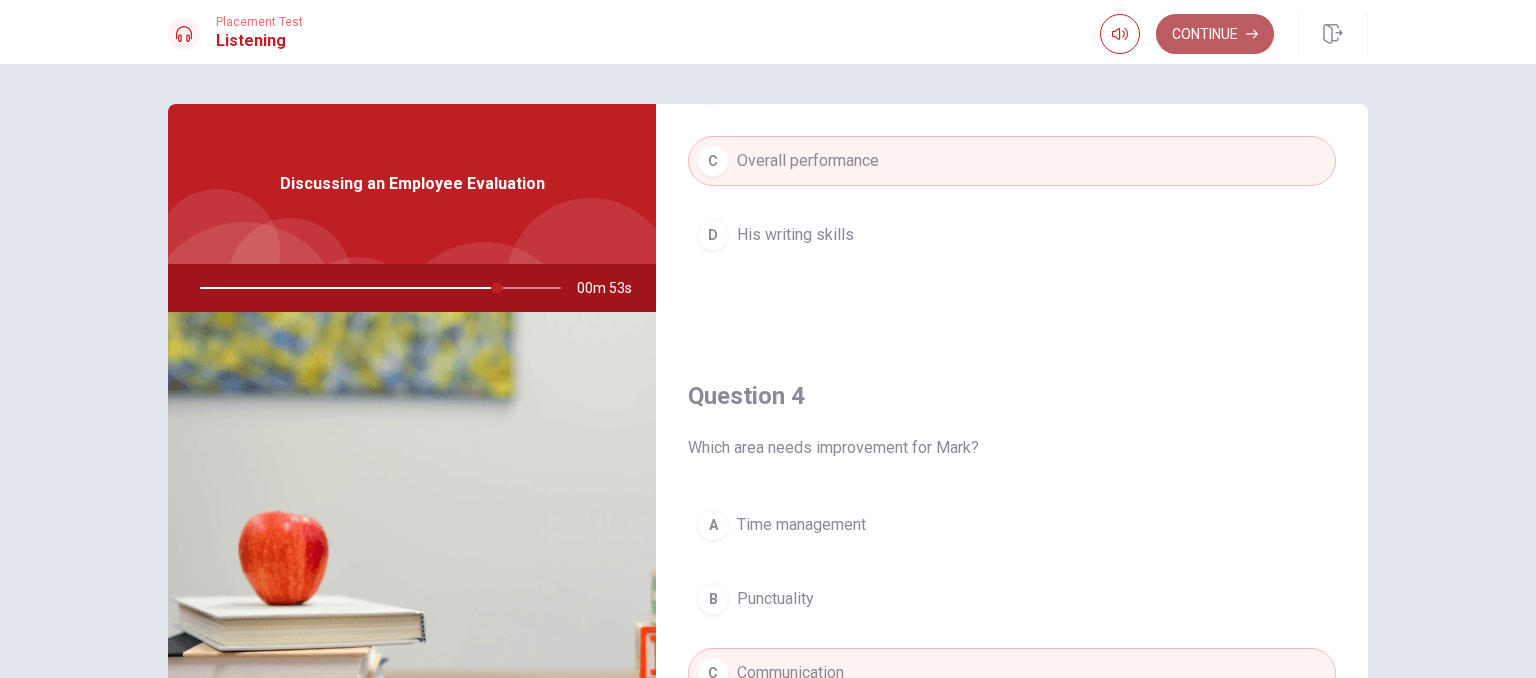click on "Continue" at bounding box center [1215, 34] 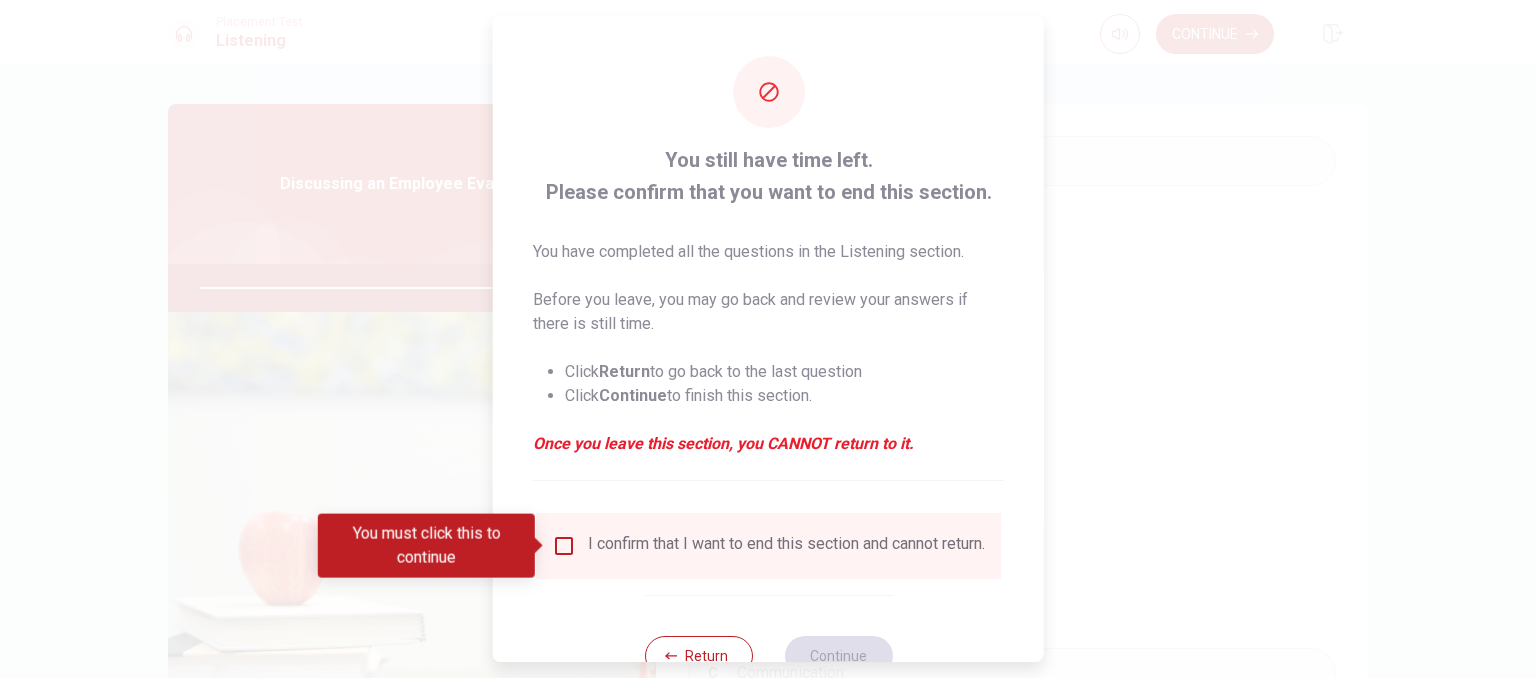 click at bounding box center [564, 546] 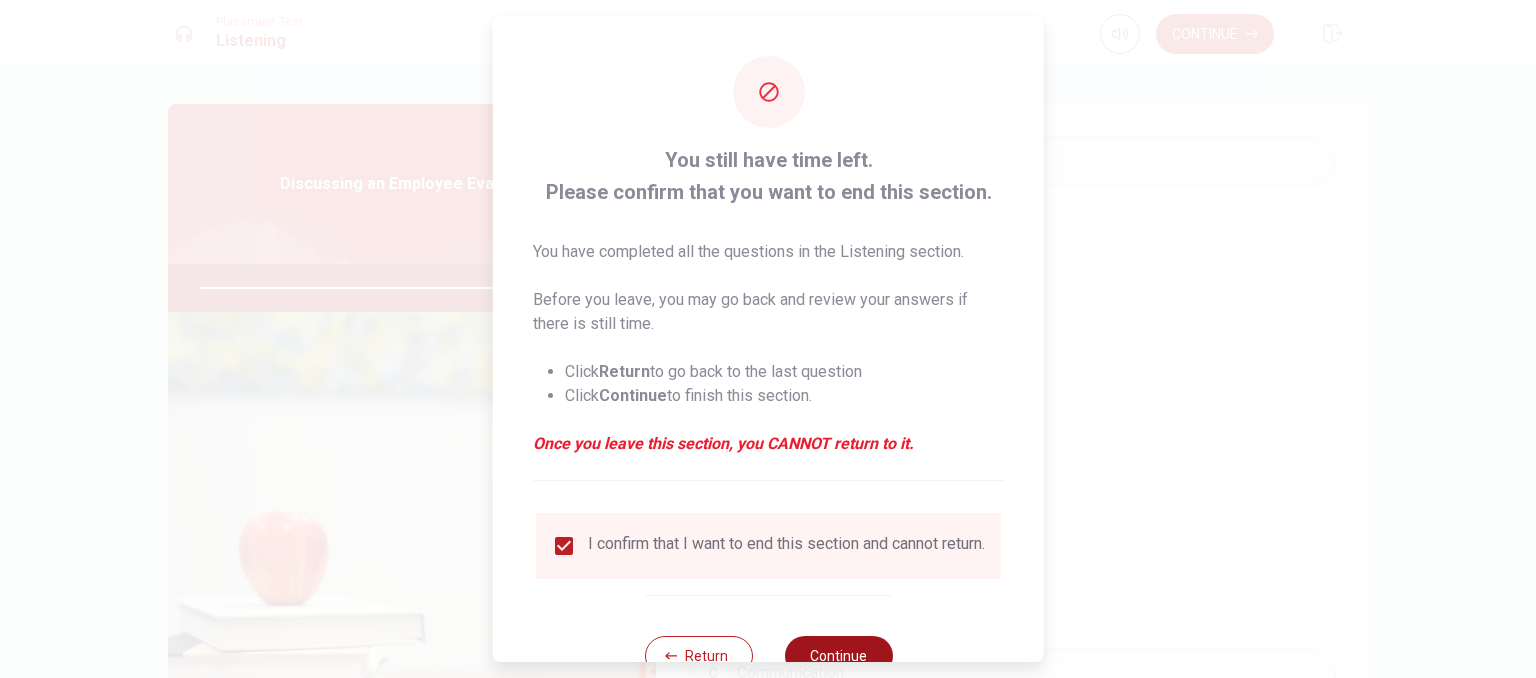 click on "Continue" at bounding box center [838, 656] 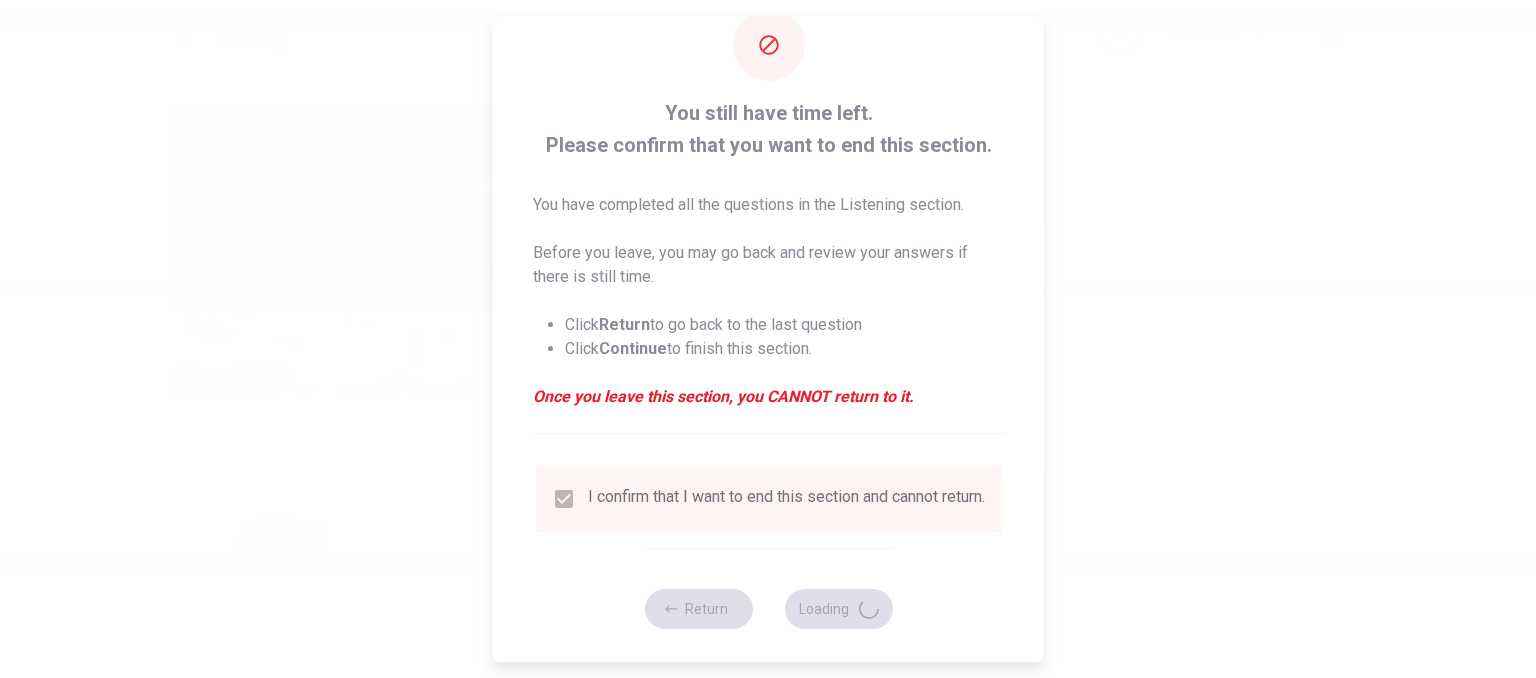 scroll, scrollTop: 68, scrollLeft: 0, axis: vertical 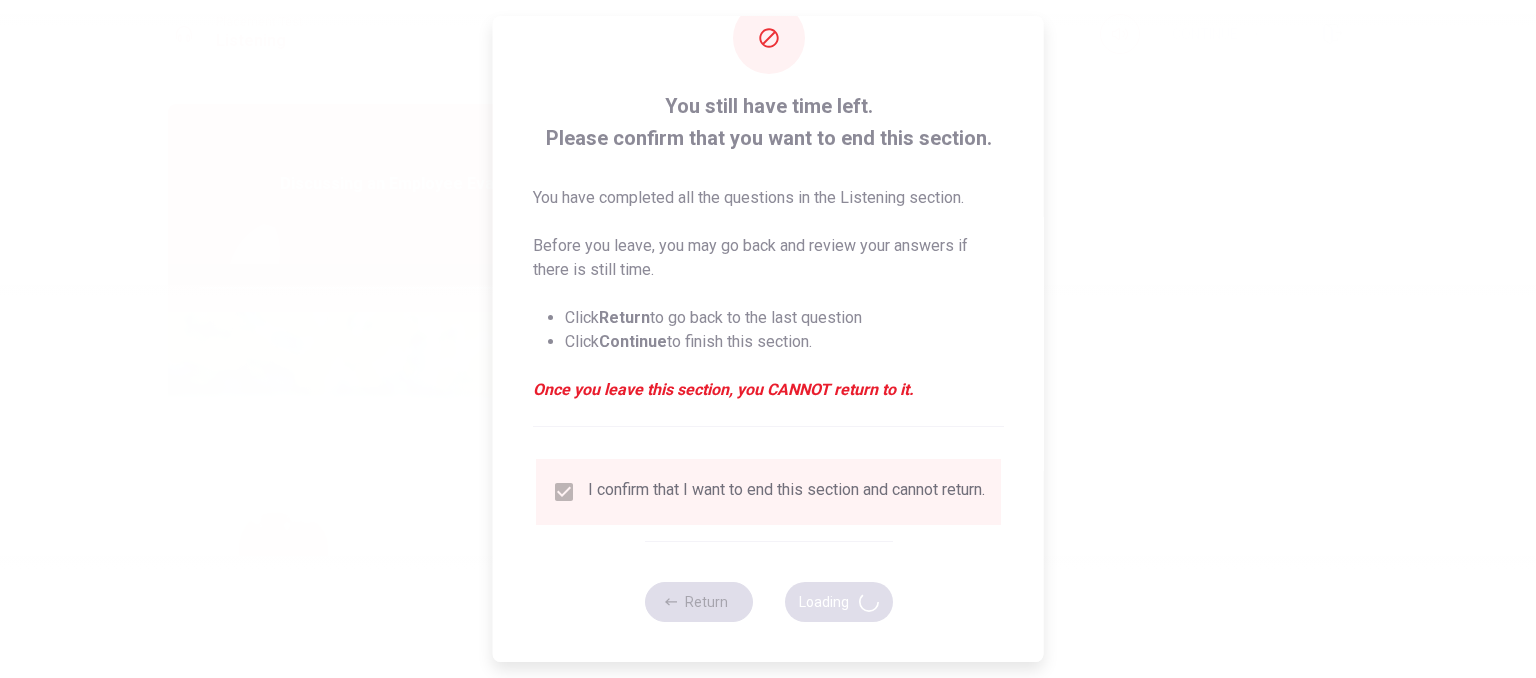 type on "84" 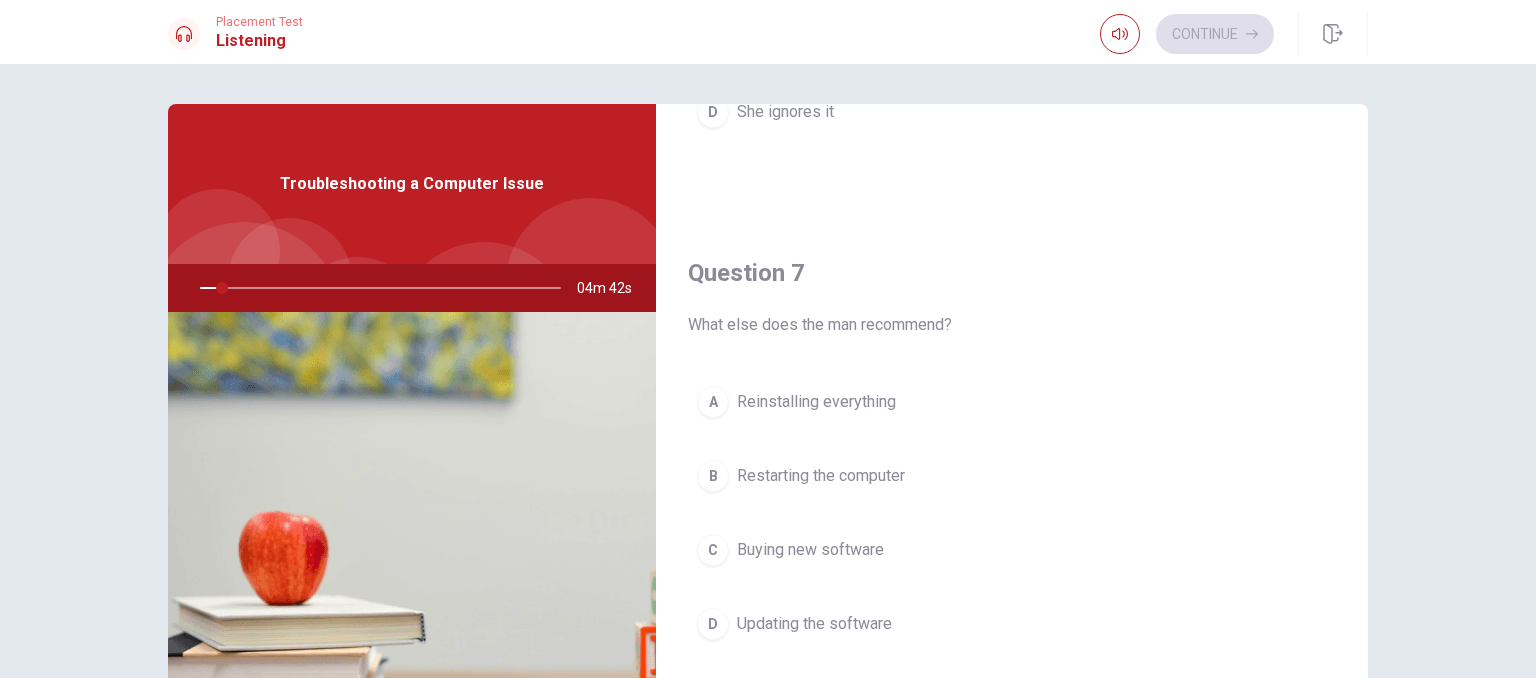 scroll, scrollTop: 400, scrollLeft: 0, axis: vertical 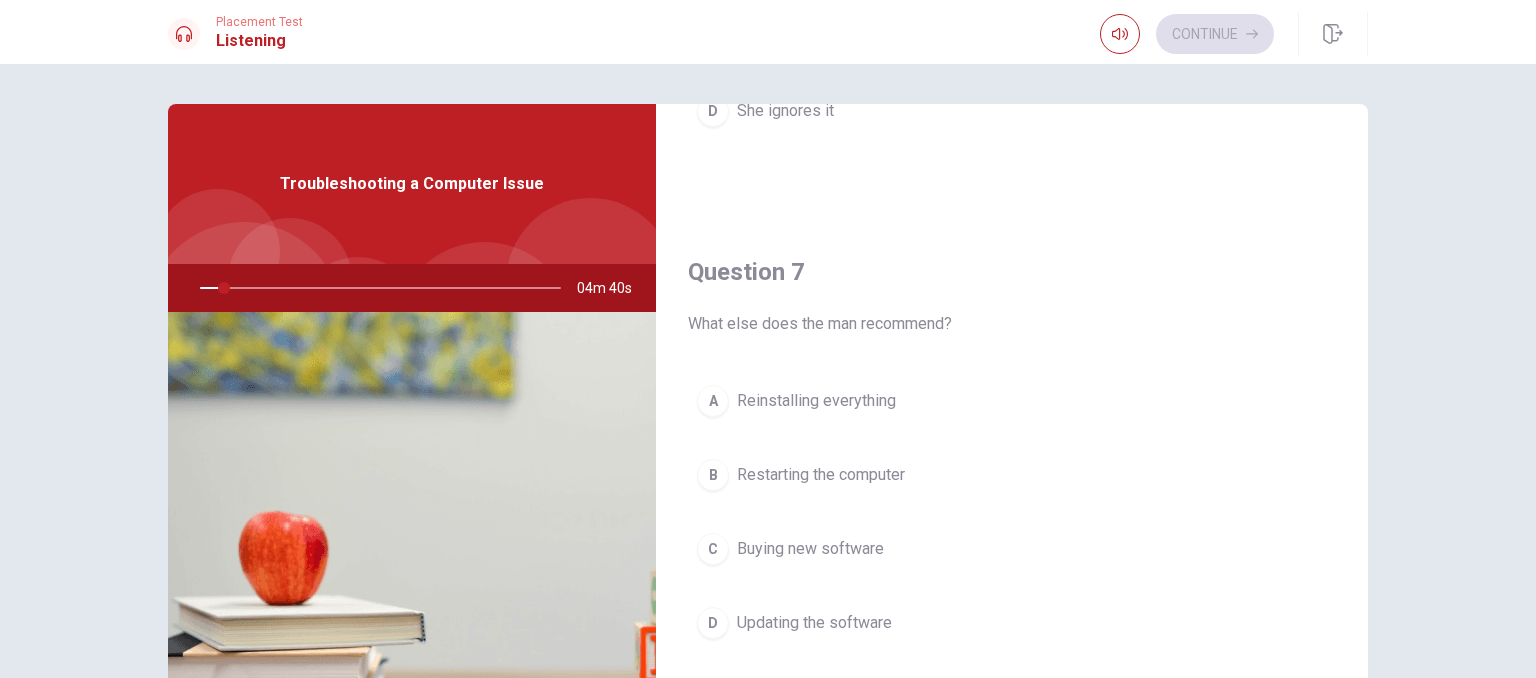 drag, startPoint x: 737, startPoint y: 322, endPoint x: 842, endPoint y: 327, distance: 105.11898 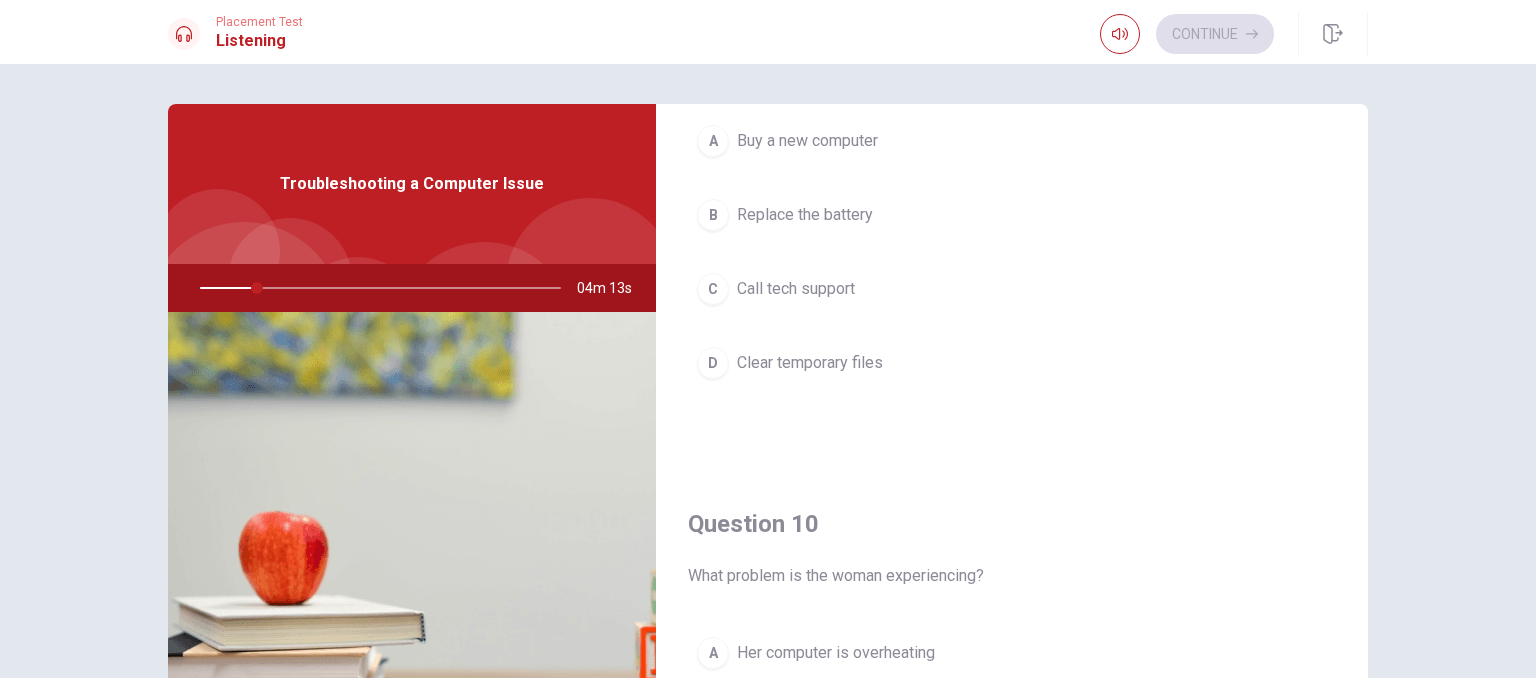 scroll, scrollTop: 1856, scrollLeft: 0, axis: vertical 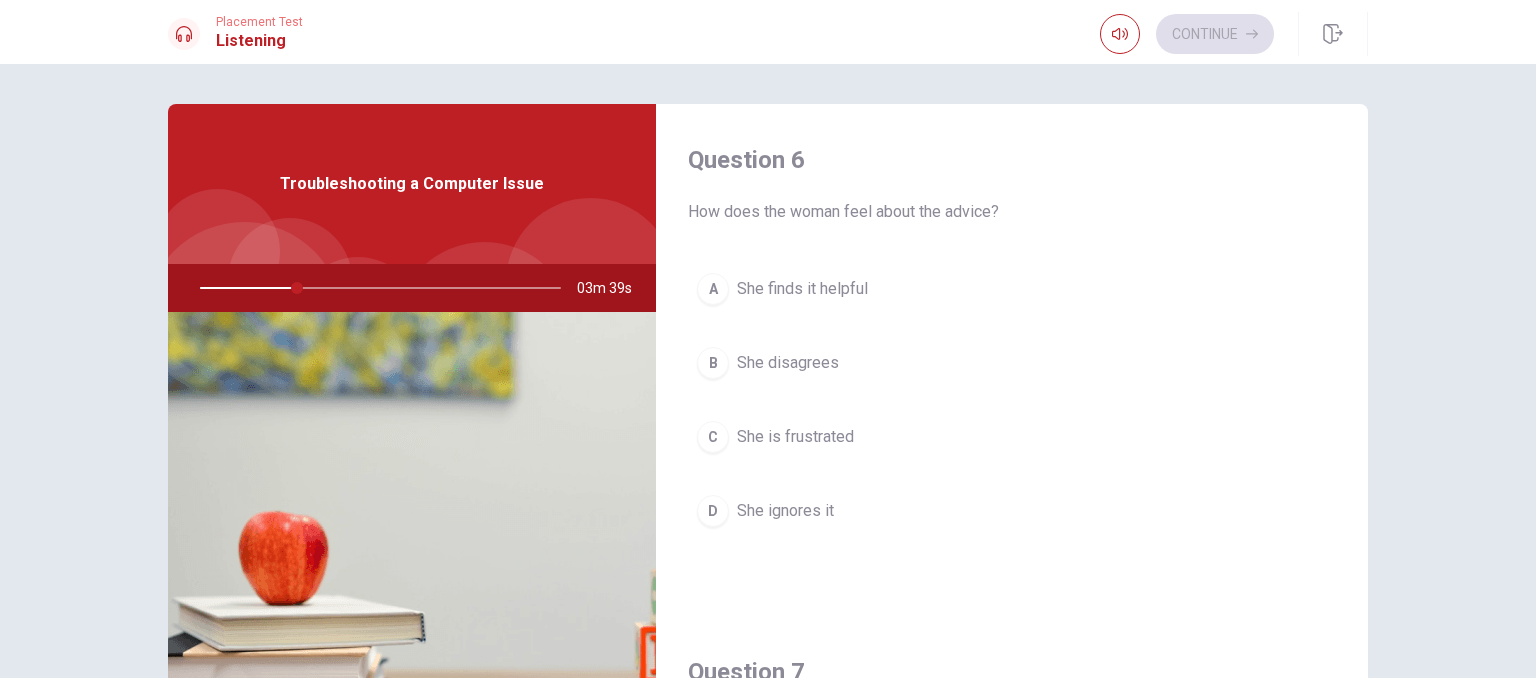 click at bounding box center (376, 288) 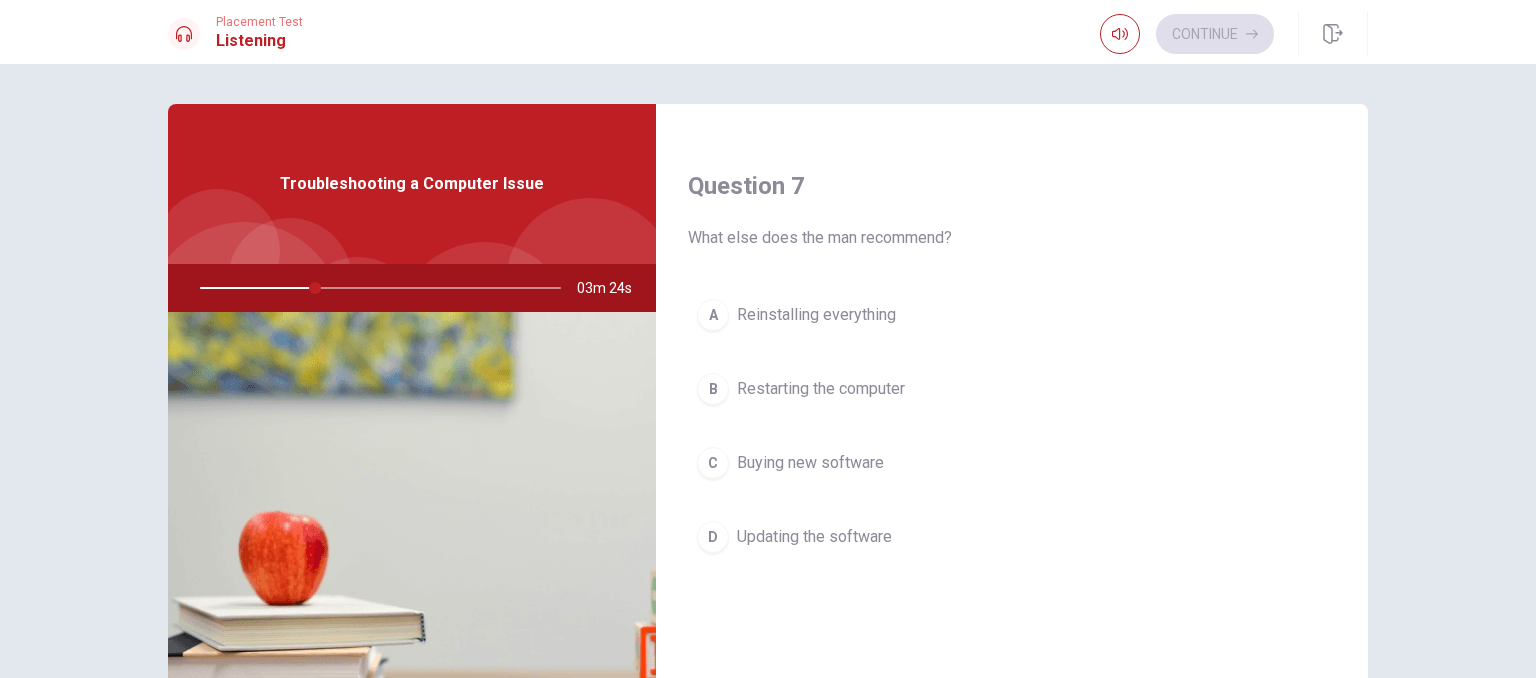 scroll, scrollTop: 500, scrollLeft: 0, axis: vertical 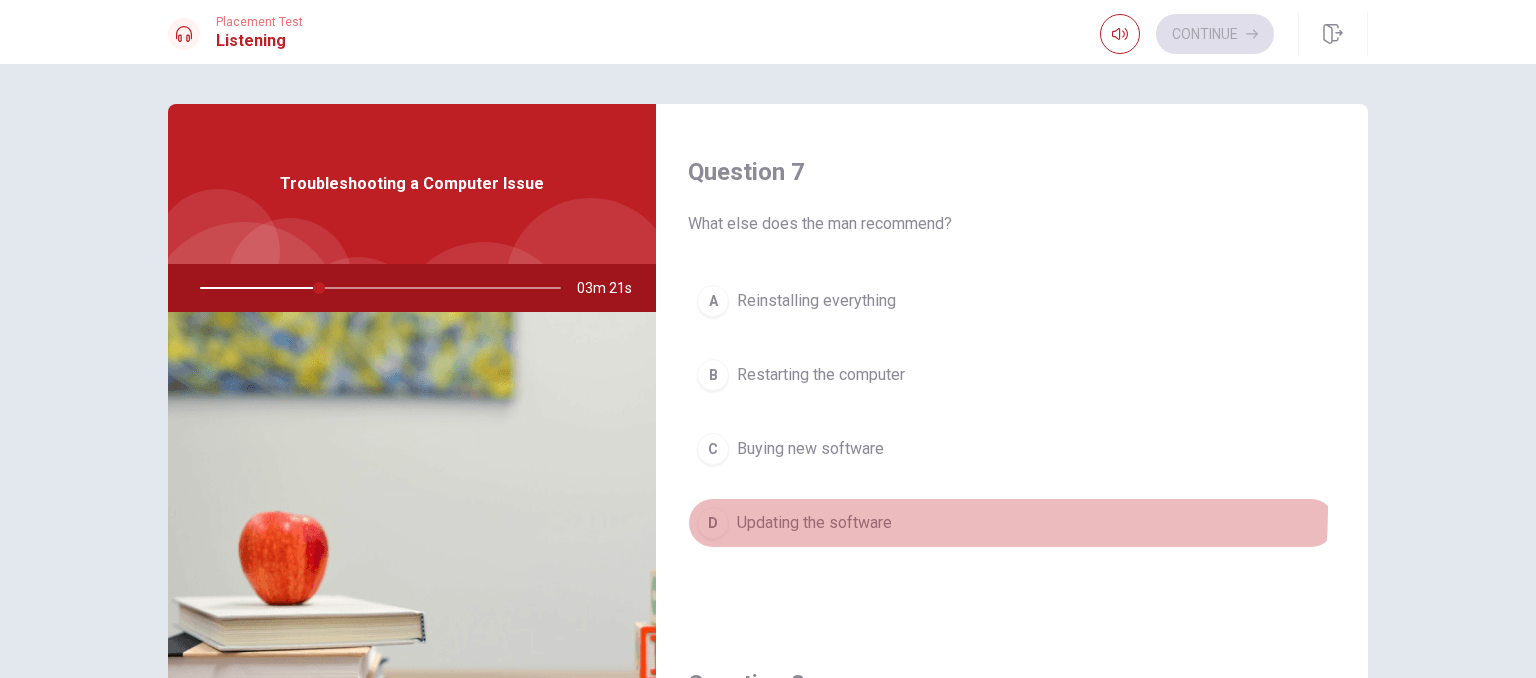 click on "D Updating the software" at bounding box center [1012, 523] 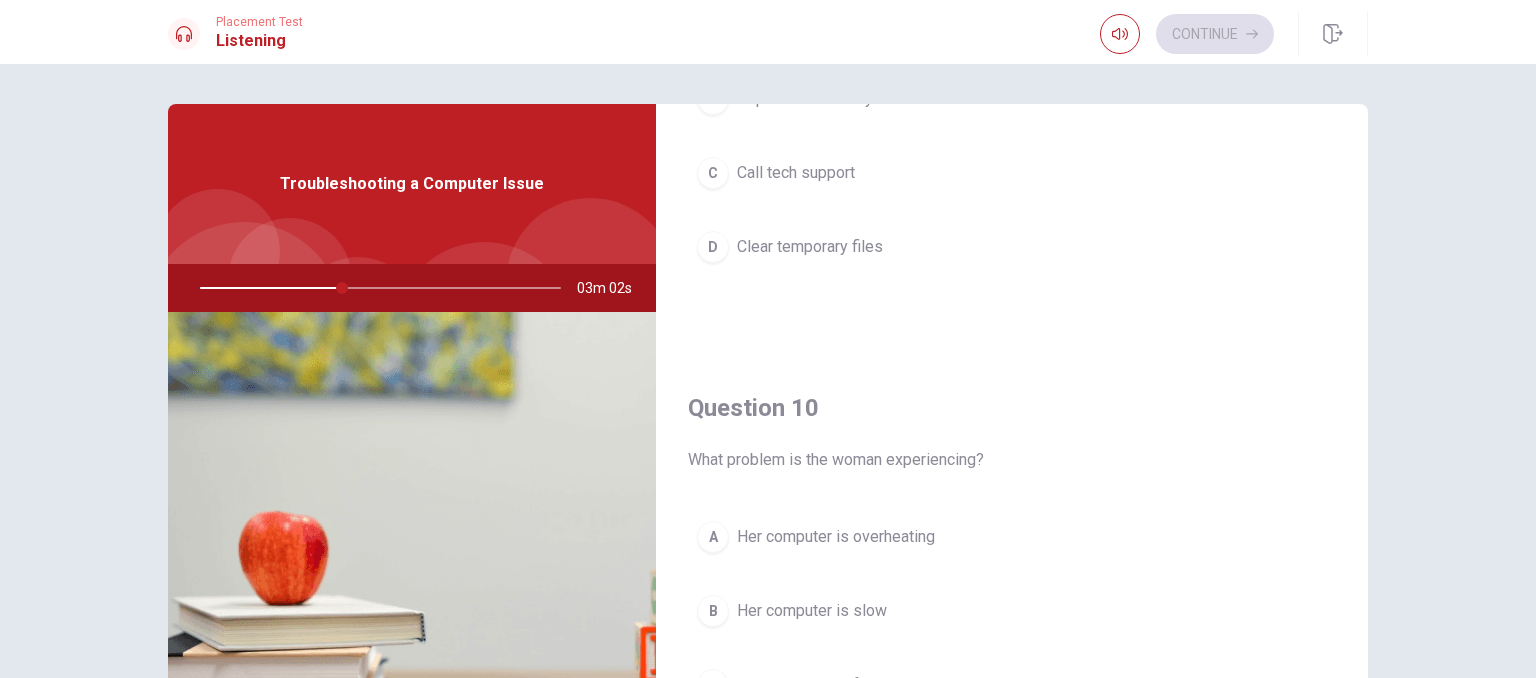 scroll, scrollTop: 1856, scrollLeft: 0, axis: vertical 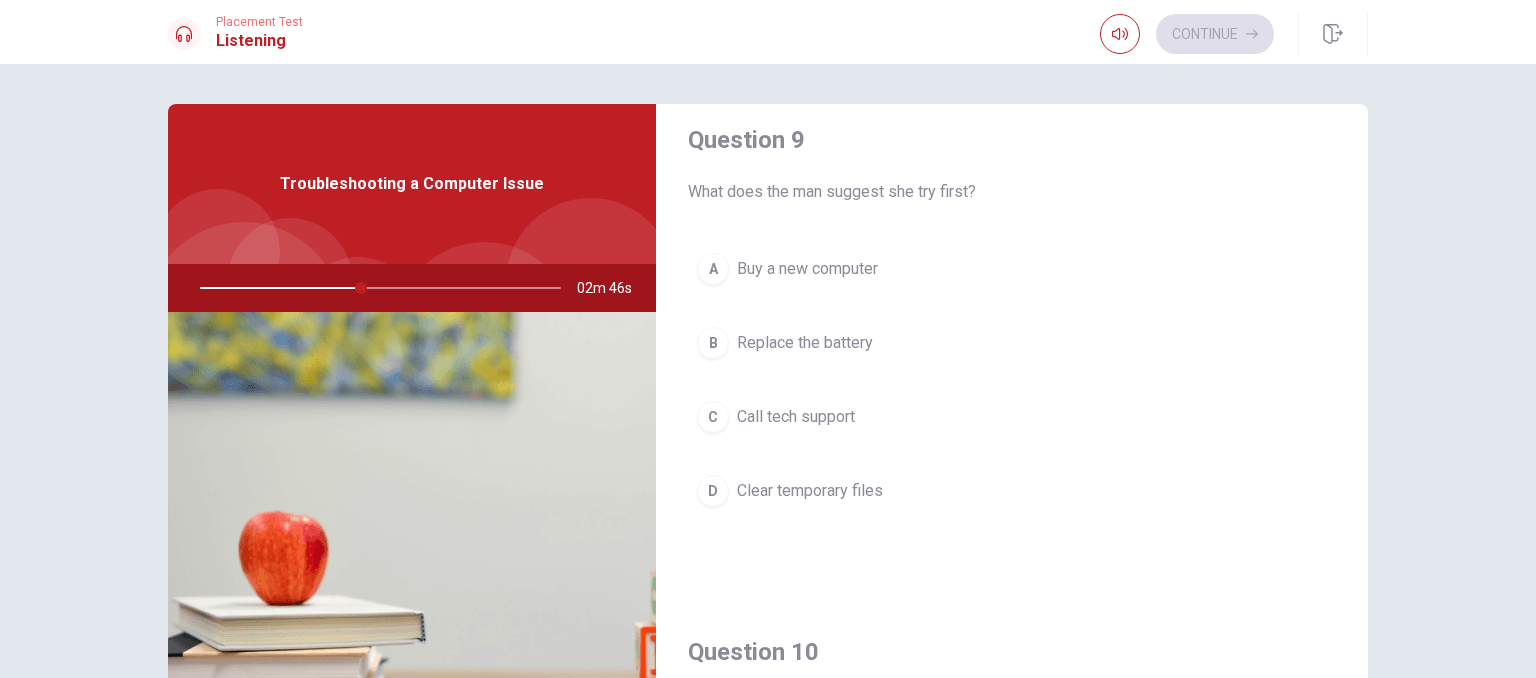click on "Clear temporary files" at bounding box center (810, 491) 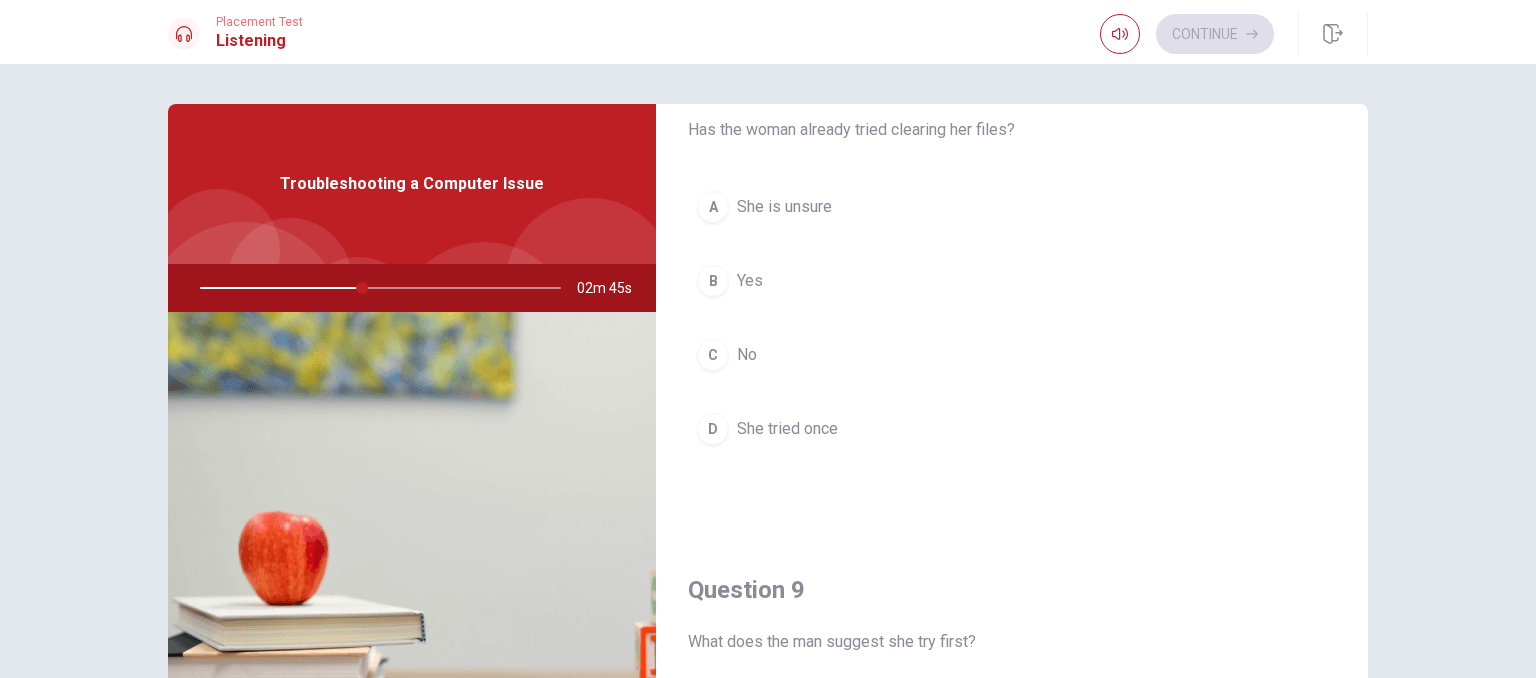 scroll, scrollTop: 956, scrollLeft: 0, axis: vertical 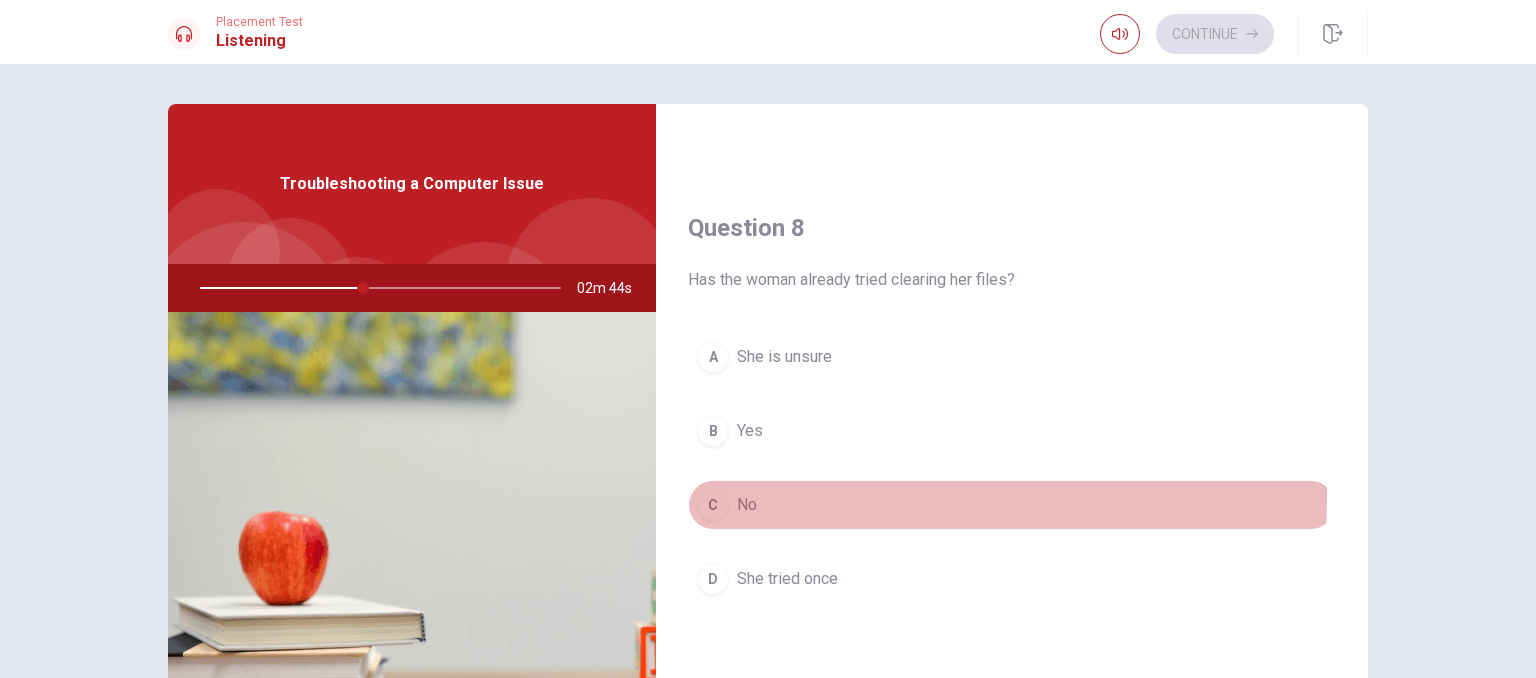 click on "C" at bounding box center [713, 505] 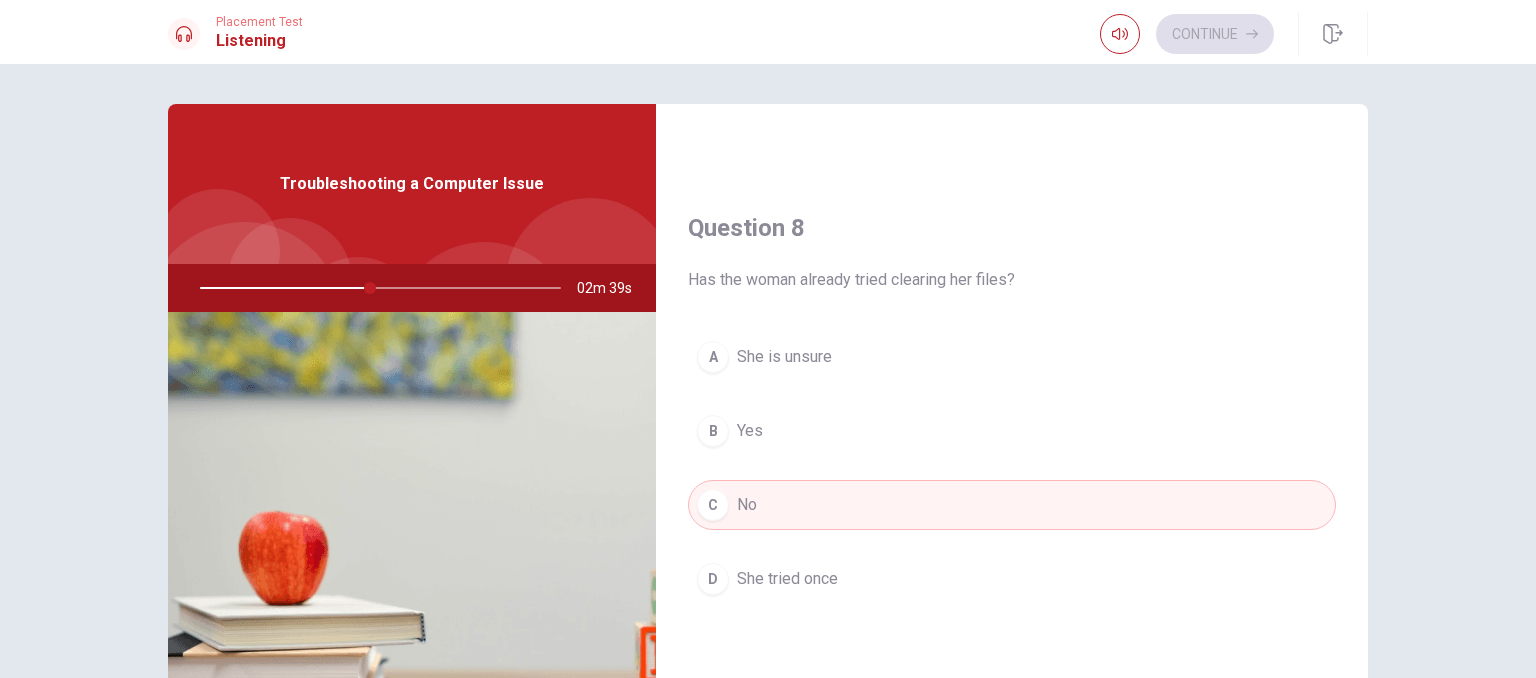 drag, startPoint x: 719, startPoint y: 424, endPoint x: 740, endPoint y: 414, distance: 23.259407 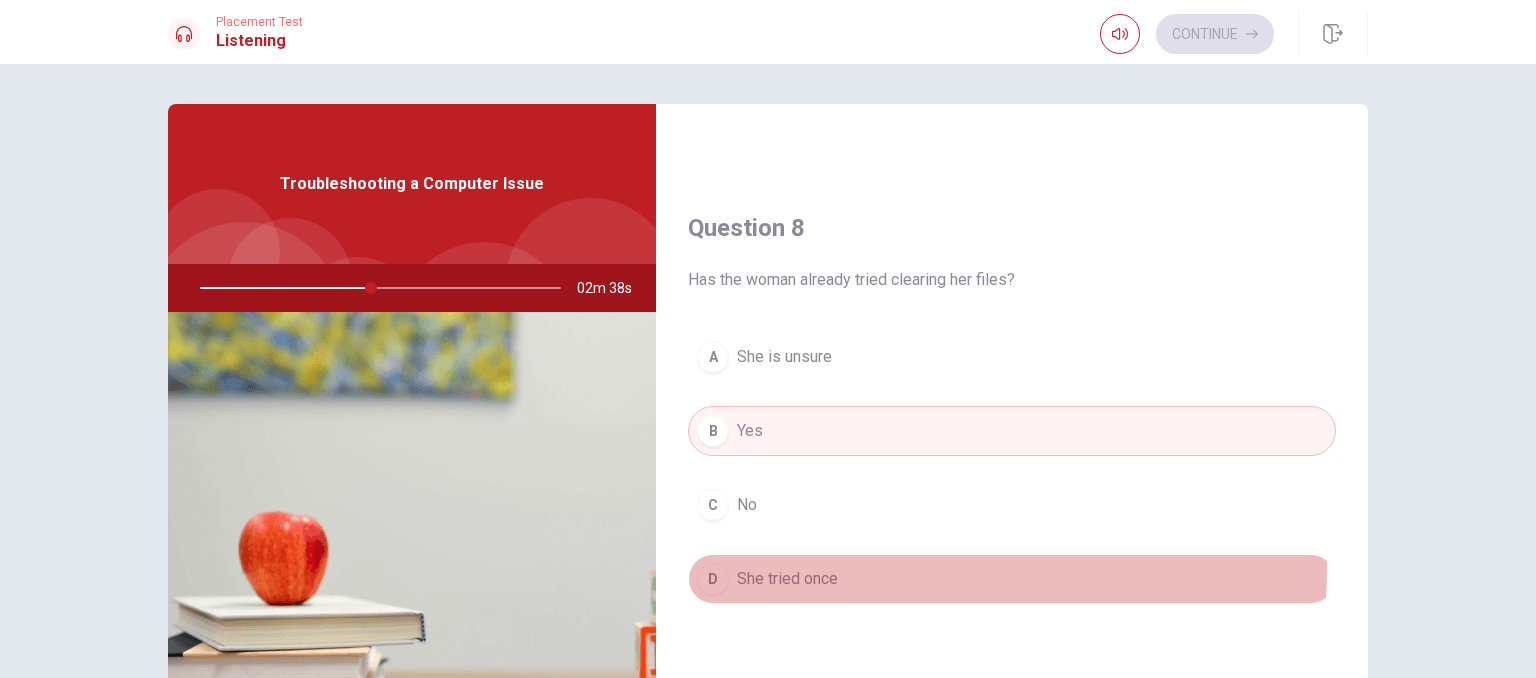 click on "She tried once" at bounding box center [787, 579] 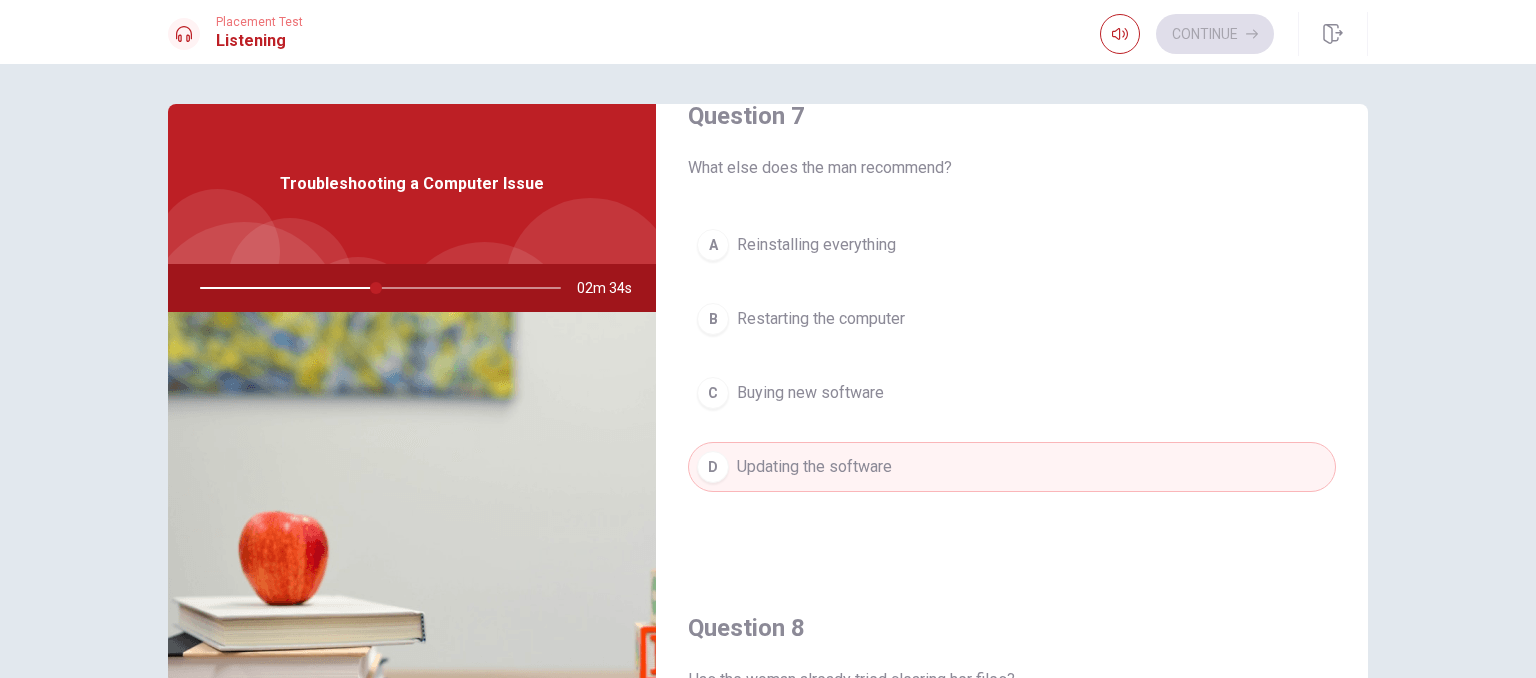 scroll, scrollTop: 456, scrollLeft: 0, axis: vertical 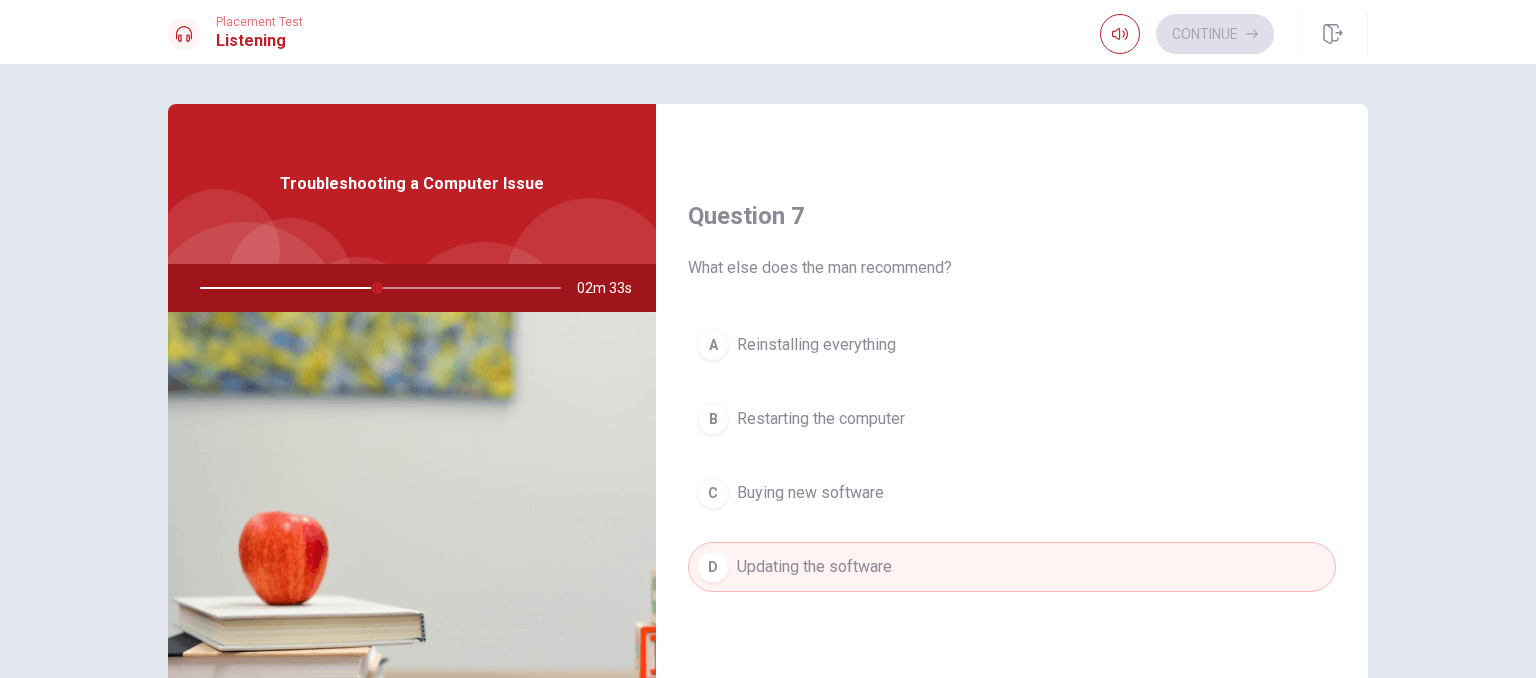 click on "Restarting the computer" at bounding box center [821, 419] 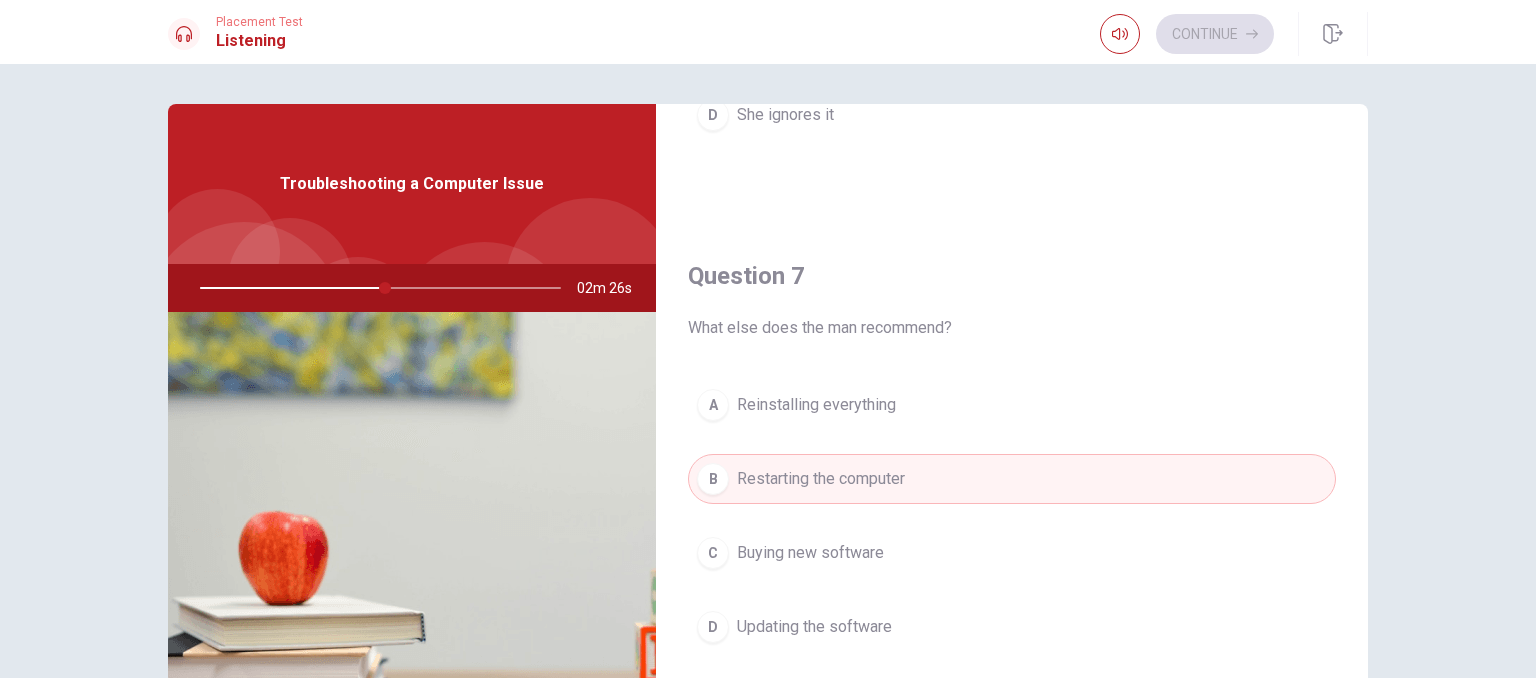 scroll, scrollTop: 400, scrollLeft: 0, axis: vertical 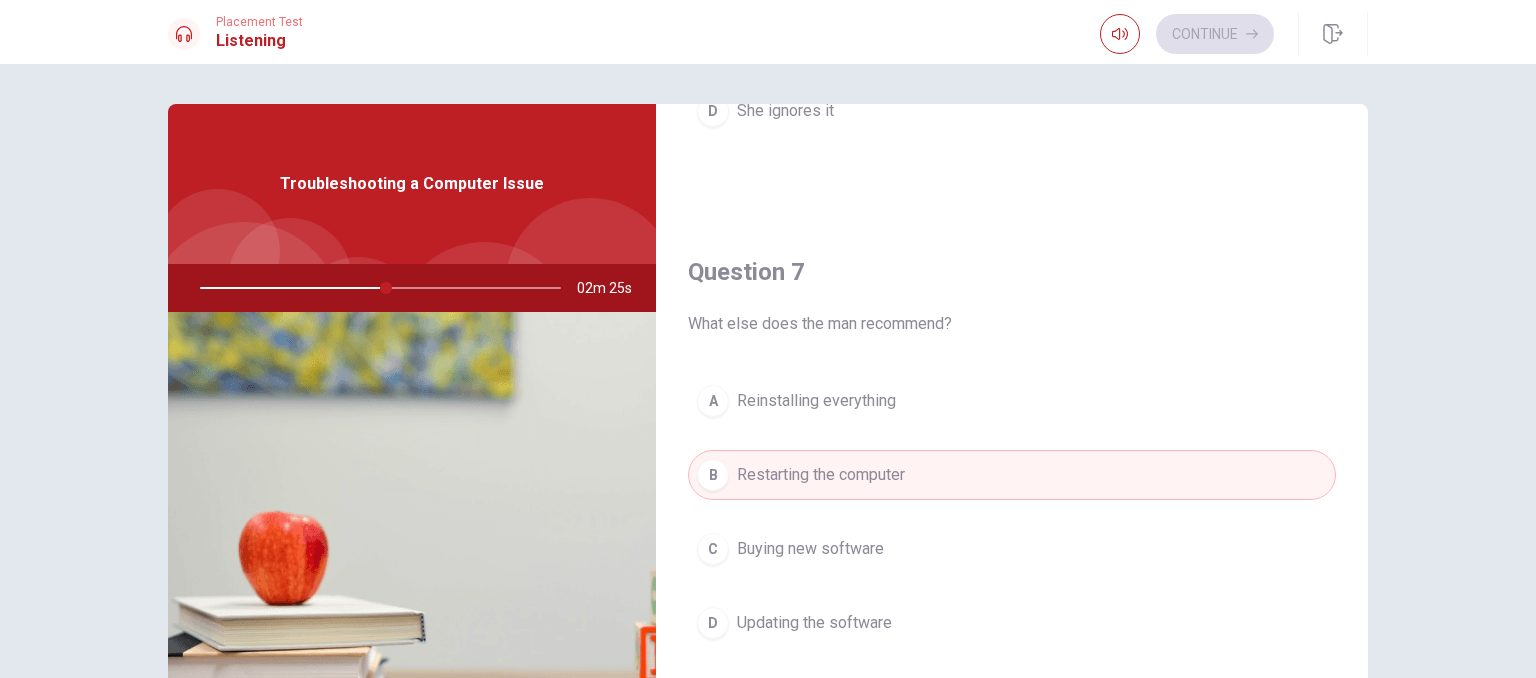 drag, startPoint x: 731, startPoint y: 325, endPoint x: 920, endPoint y: 350, distance: 190.64627 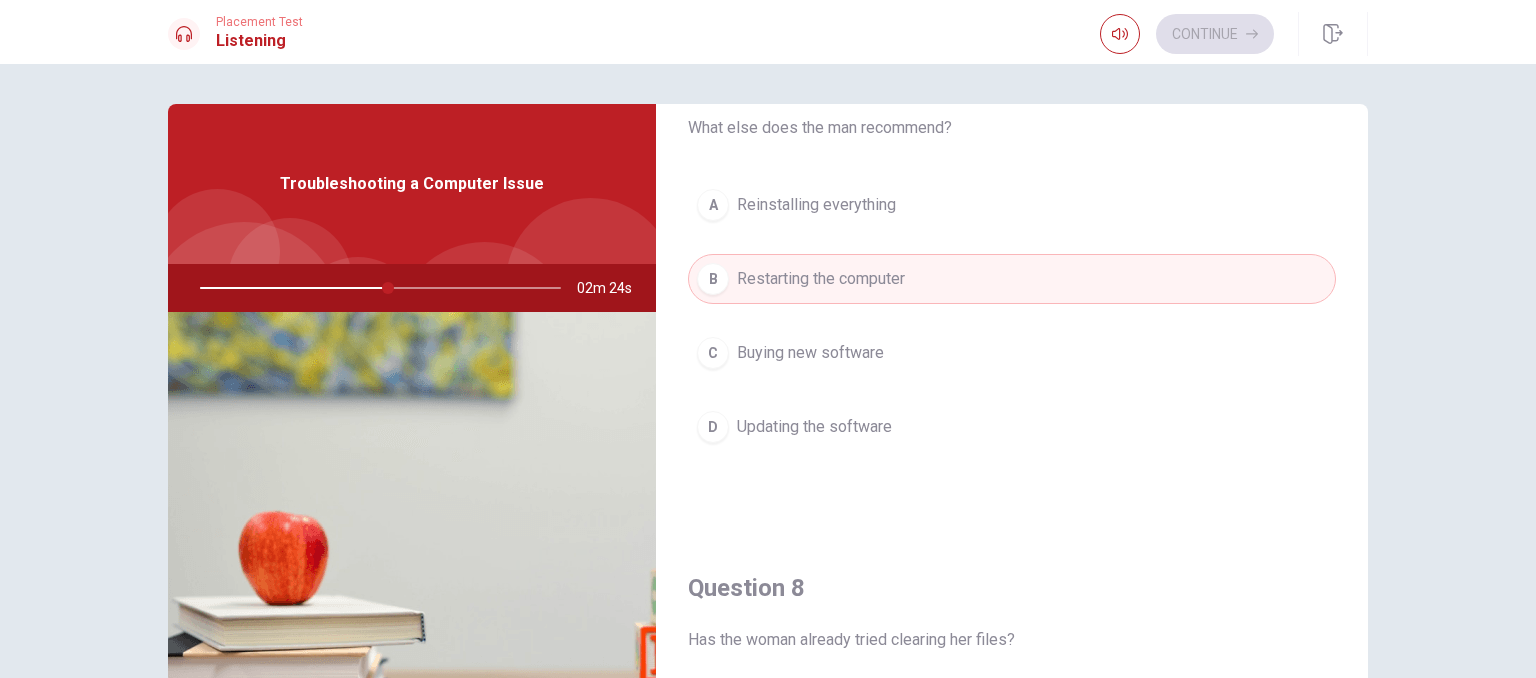 scroll, scrollTop: 600, scrollLeft: 0, axis: vertical 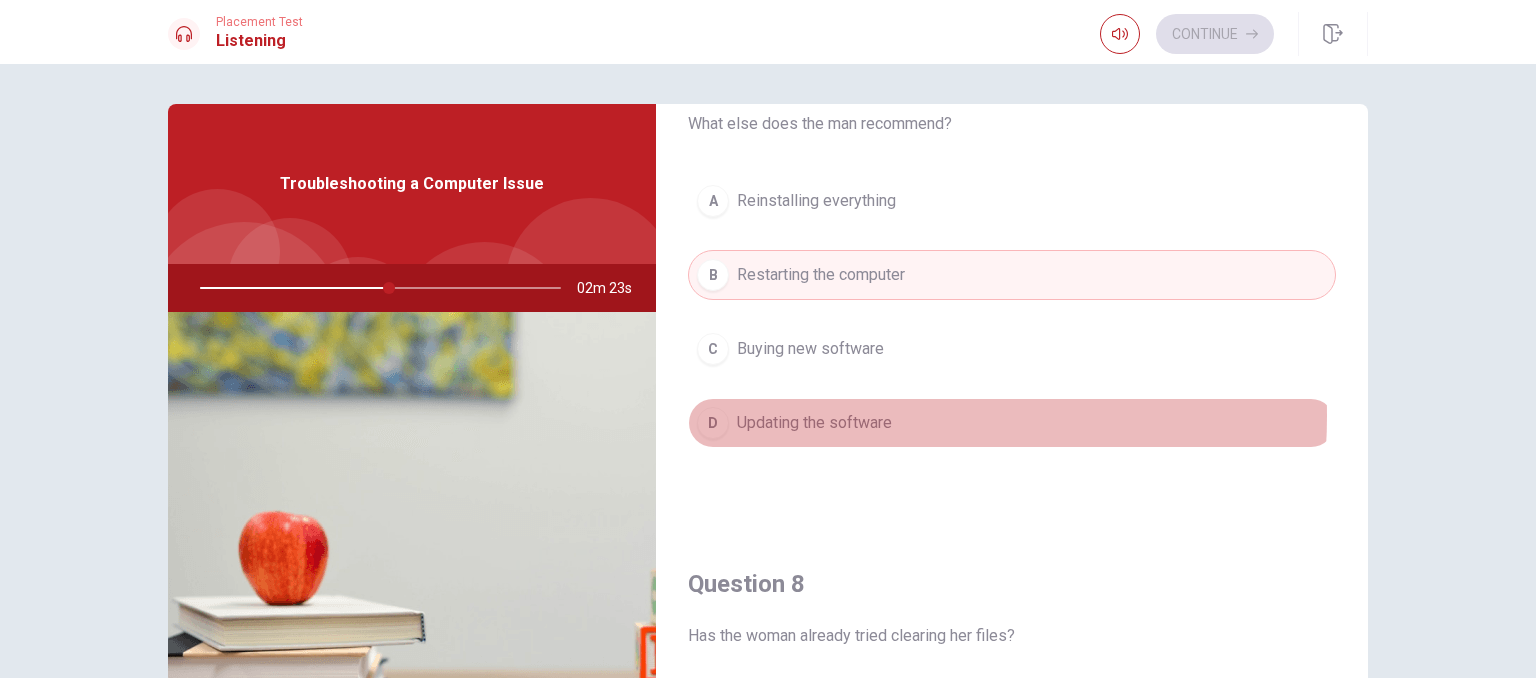 click on "Updating the software" at bounding box center [814, 423] 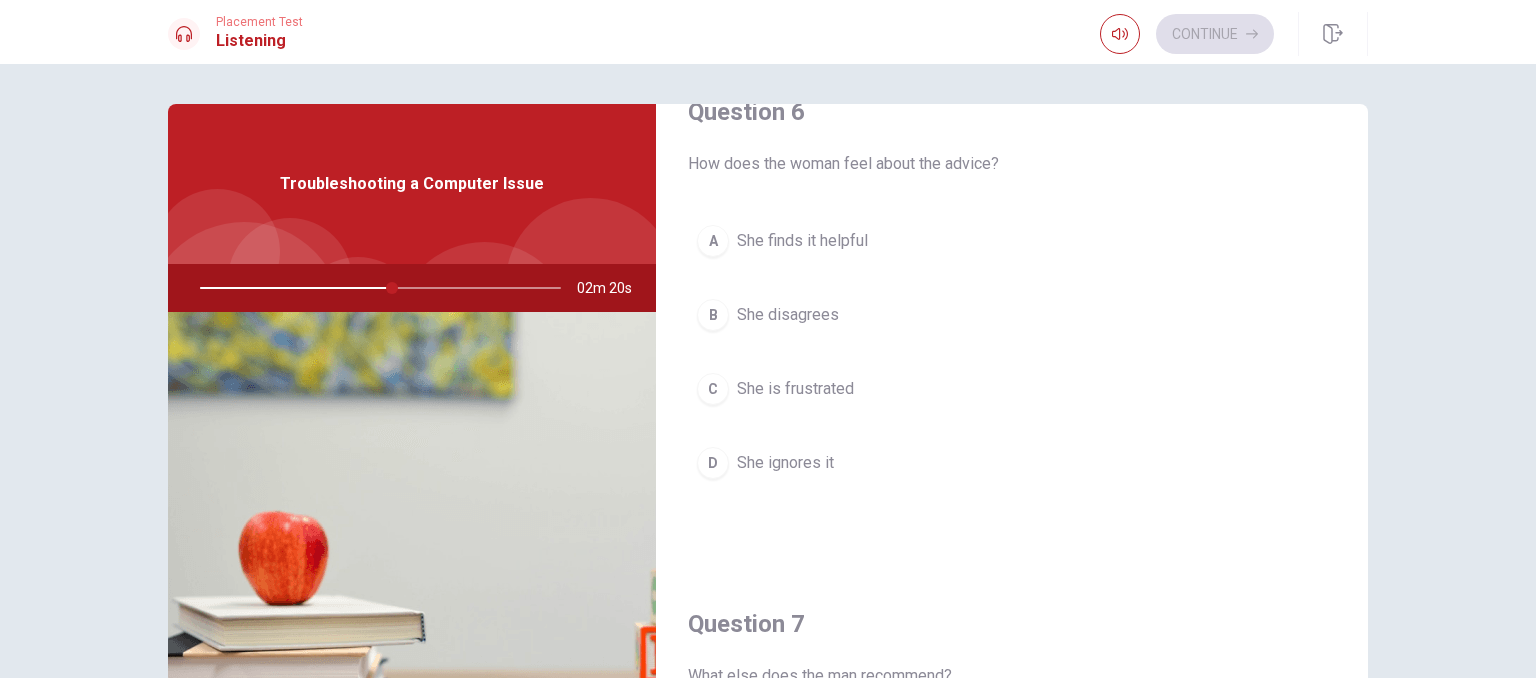 scroll, scrollTop: 0, scrollLeft: 0, axis: both 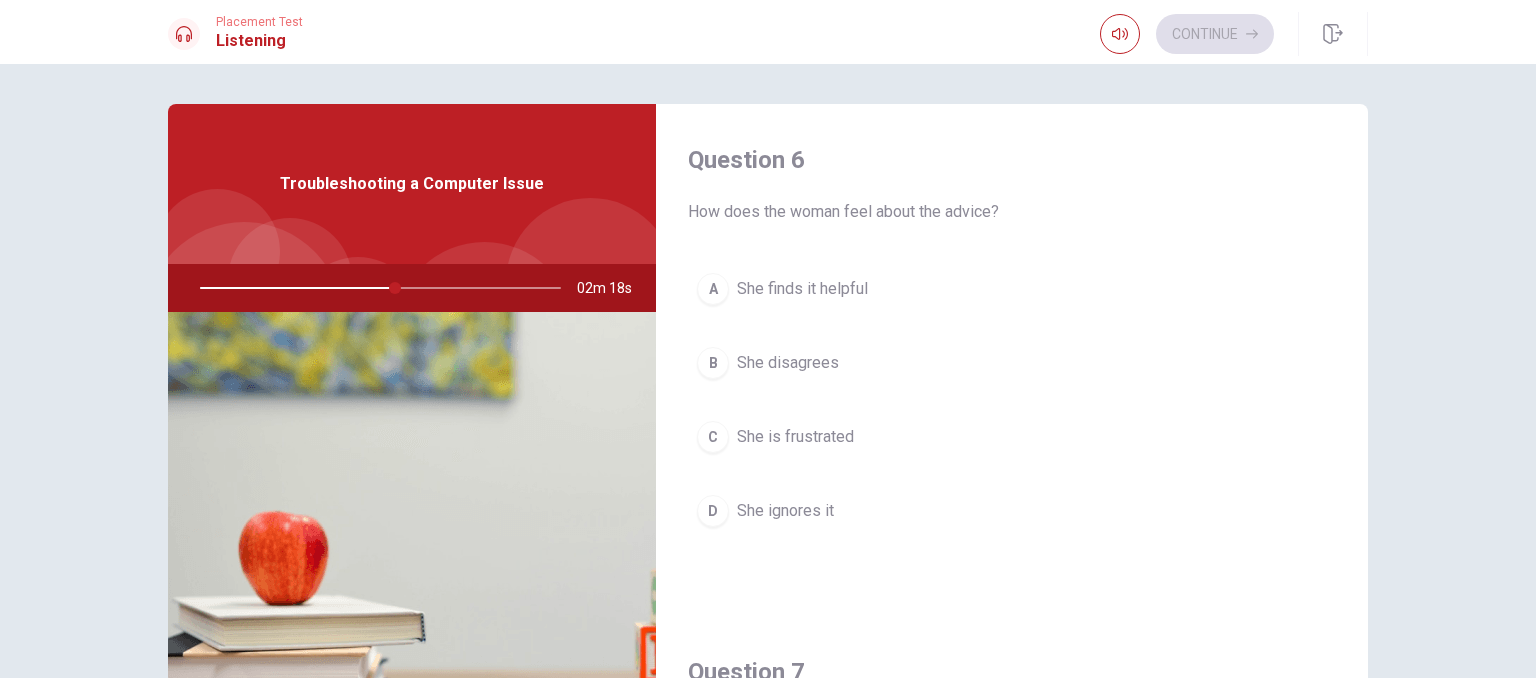 click on "She finds it helpful" at bounding box center [802, 289] 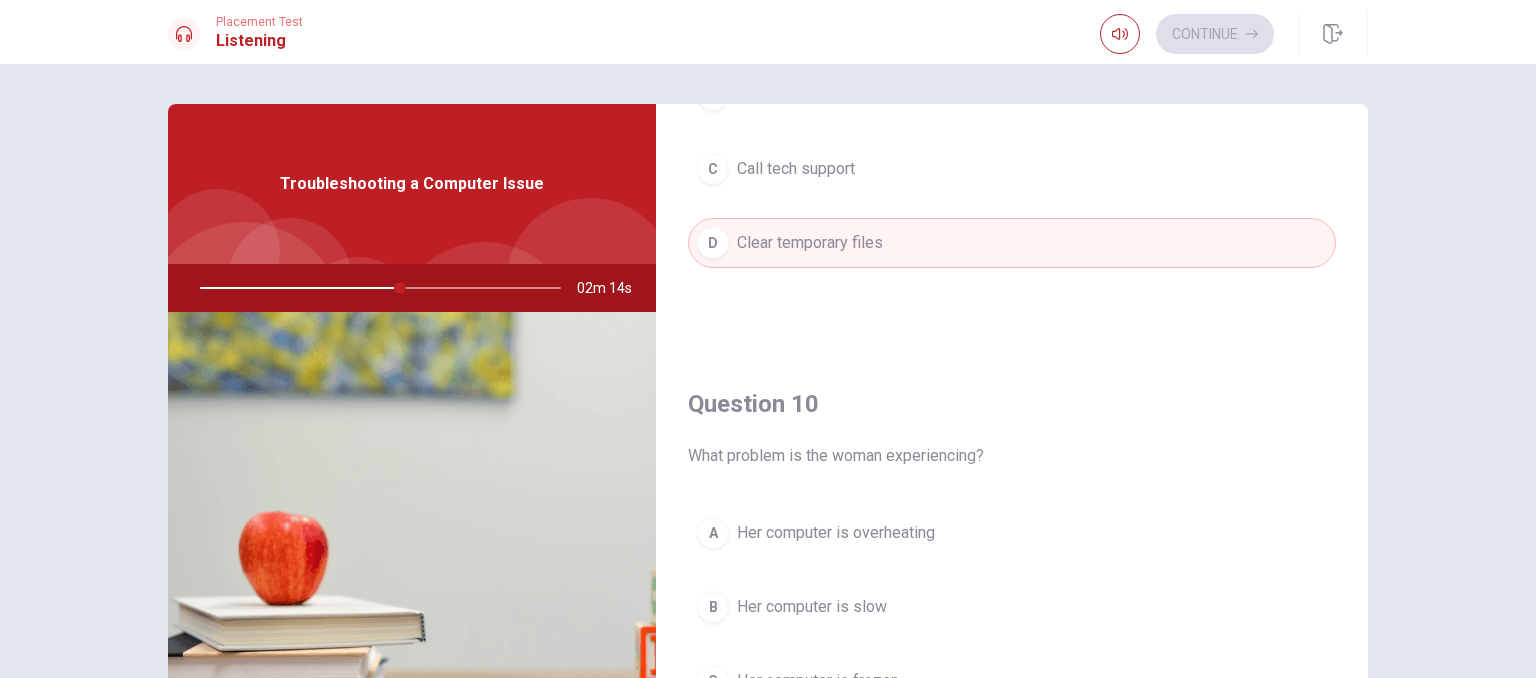 scroll, scrollTop: 1856, scrollLeft: 0, axis: vertical 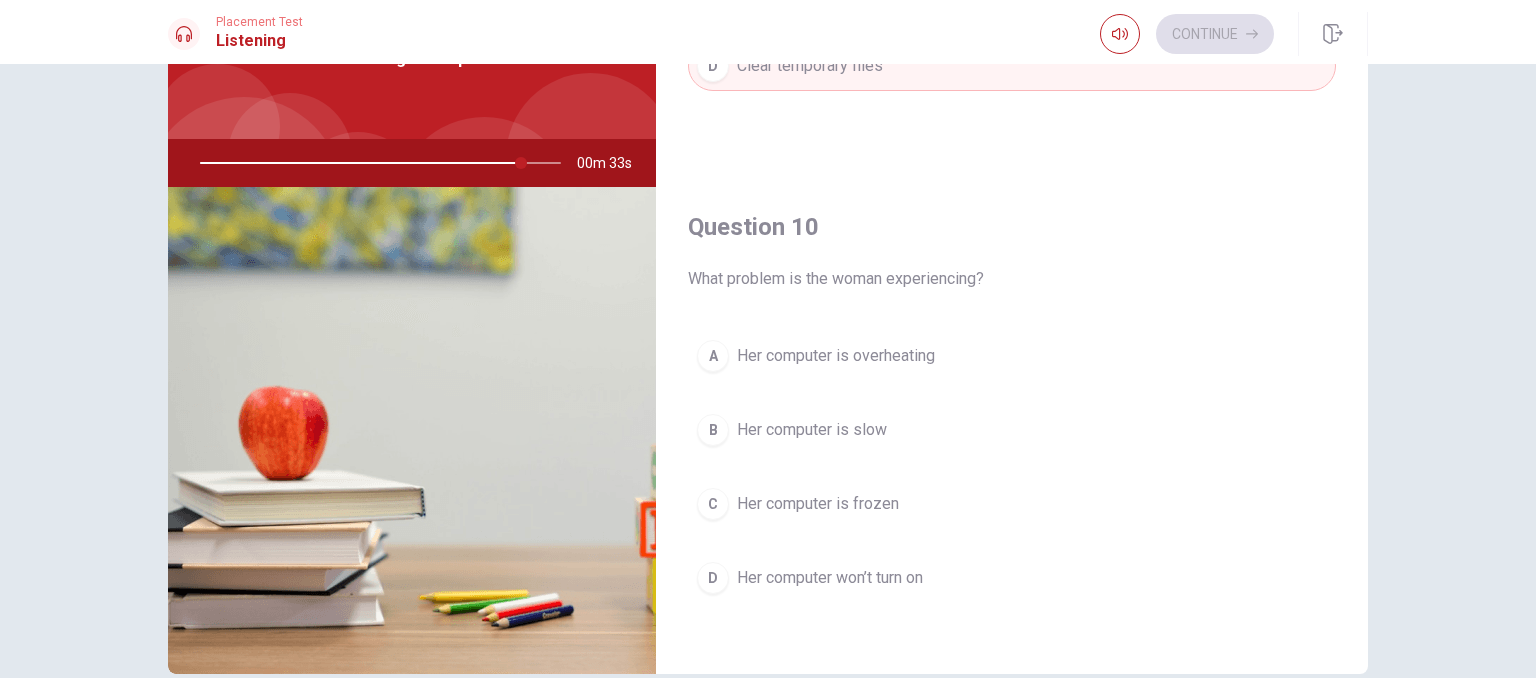 click on "Her computer is slow" at bounding box center (812, 430) 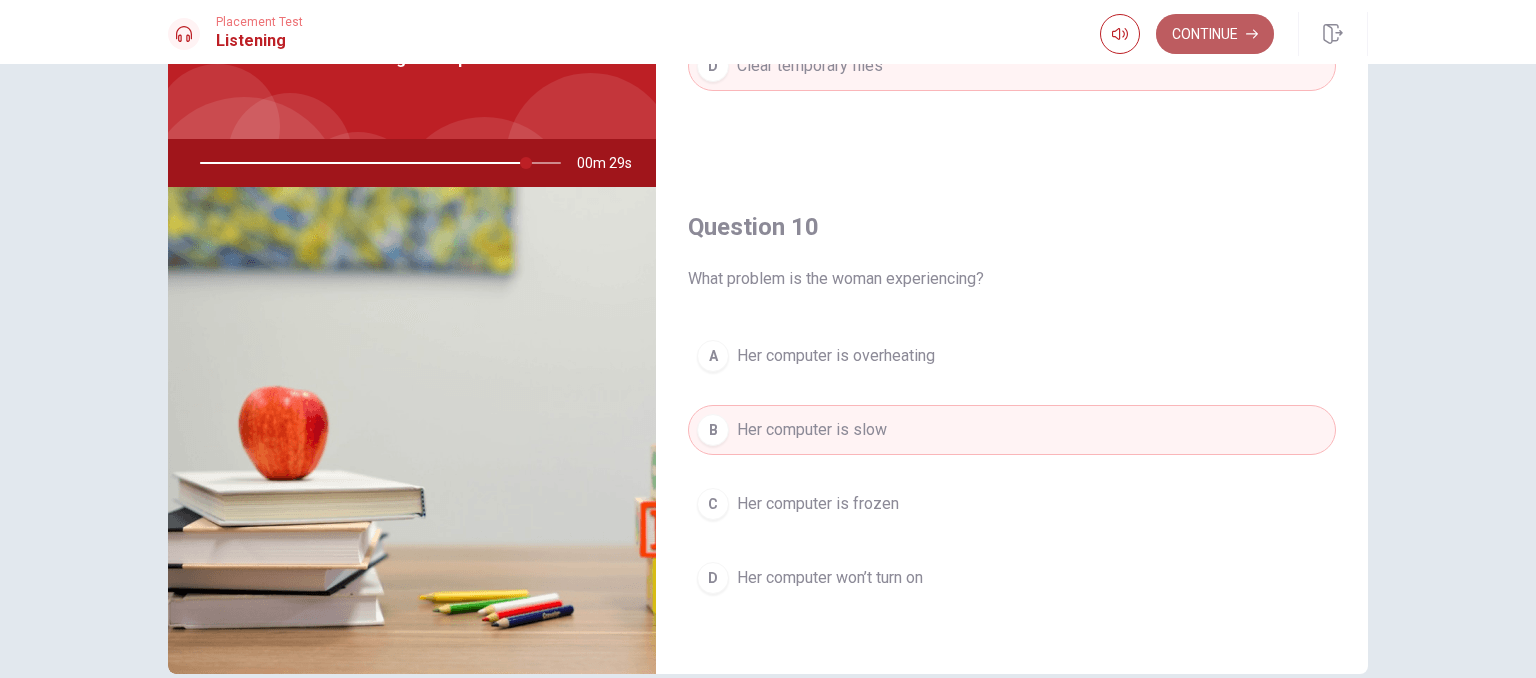 click on "Continue" at bounding box center [1215, 34] 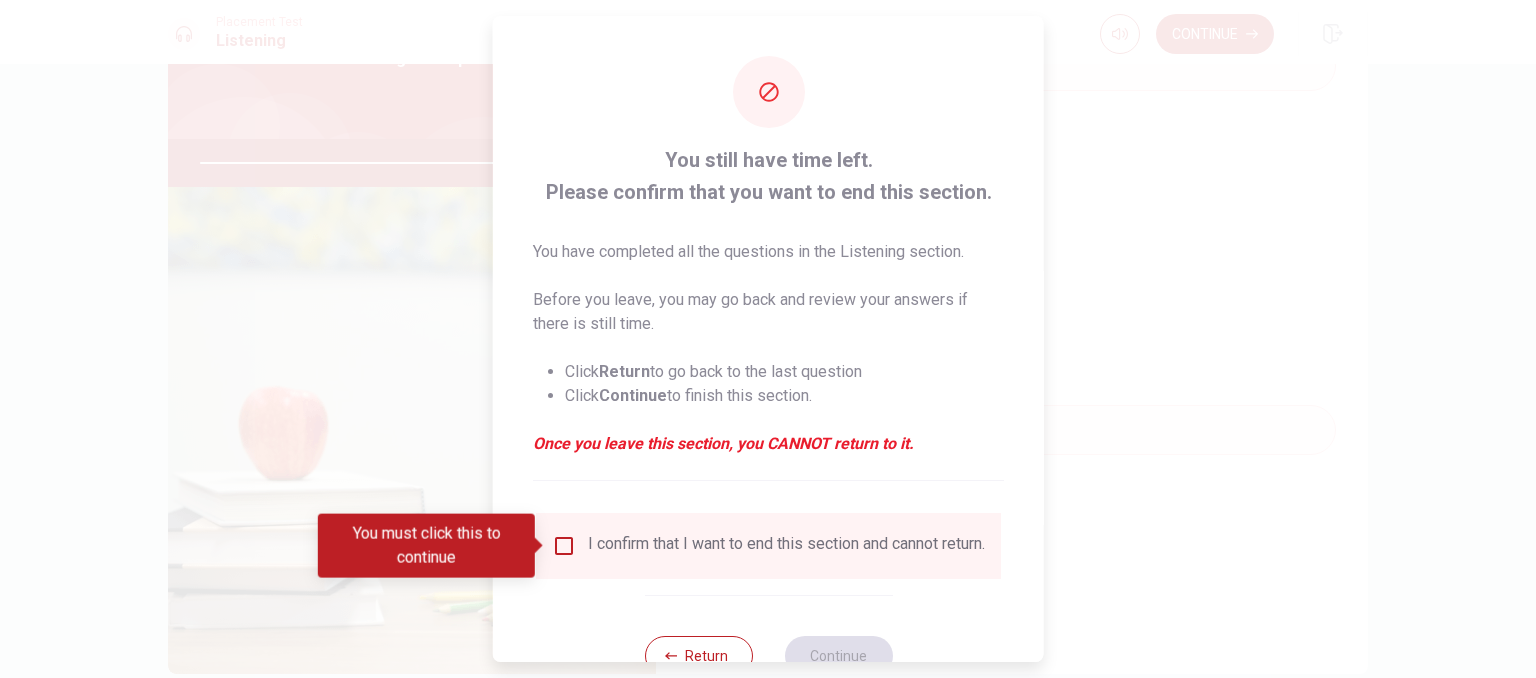 click at bounding box center [564, 546] 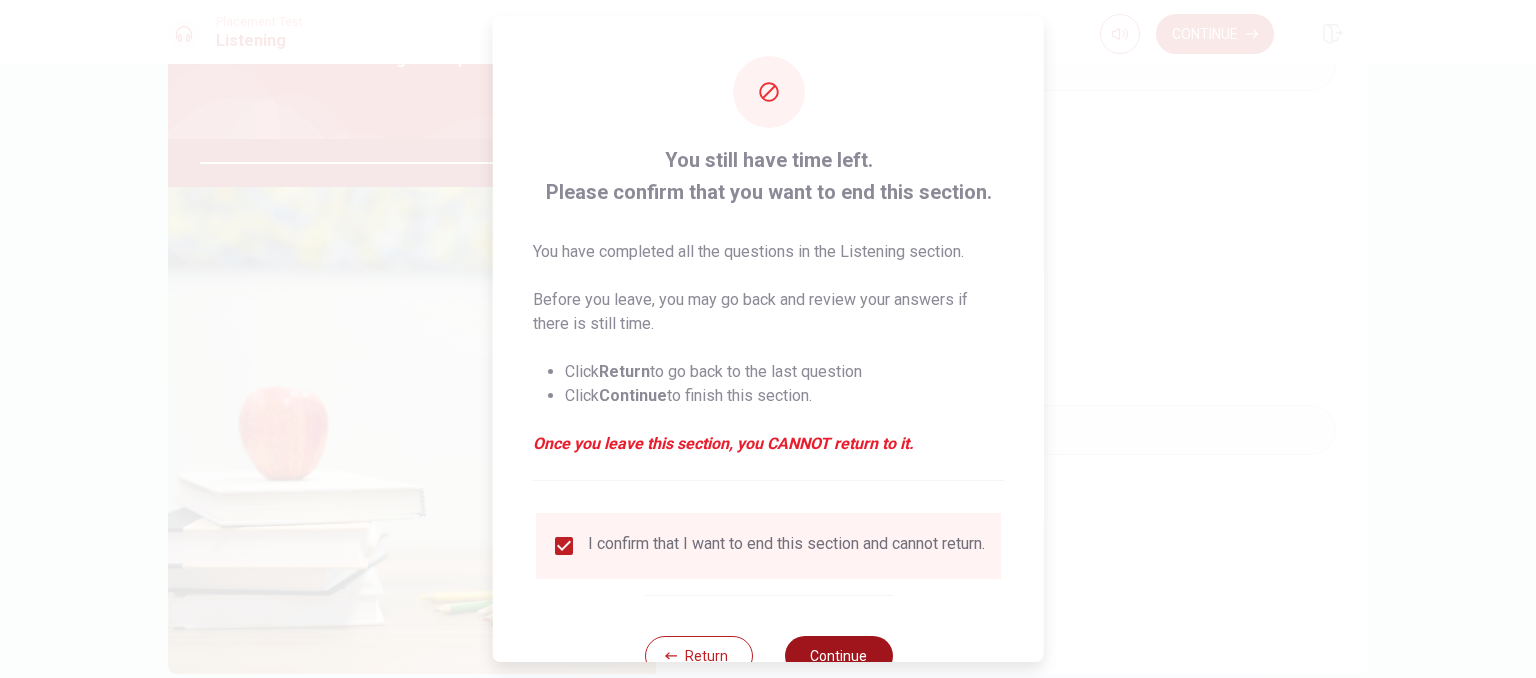 click on "Continue" at bounding box center (838, 656) 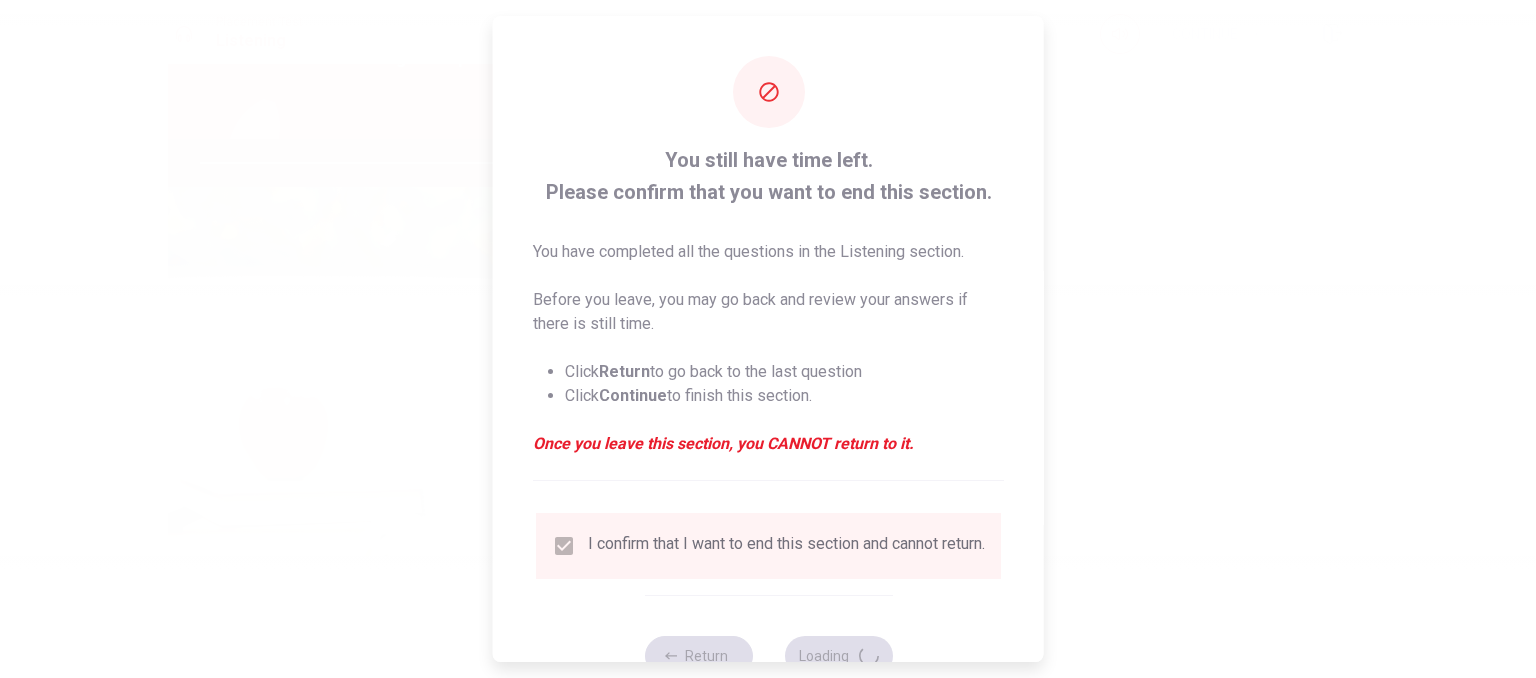 type on "92" 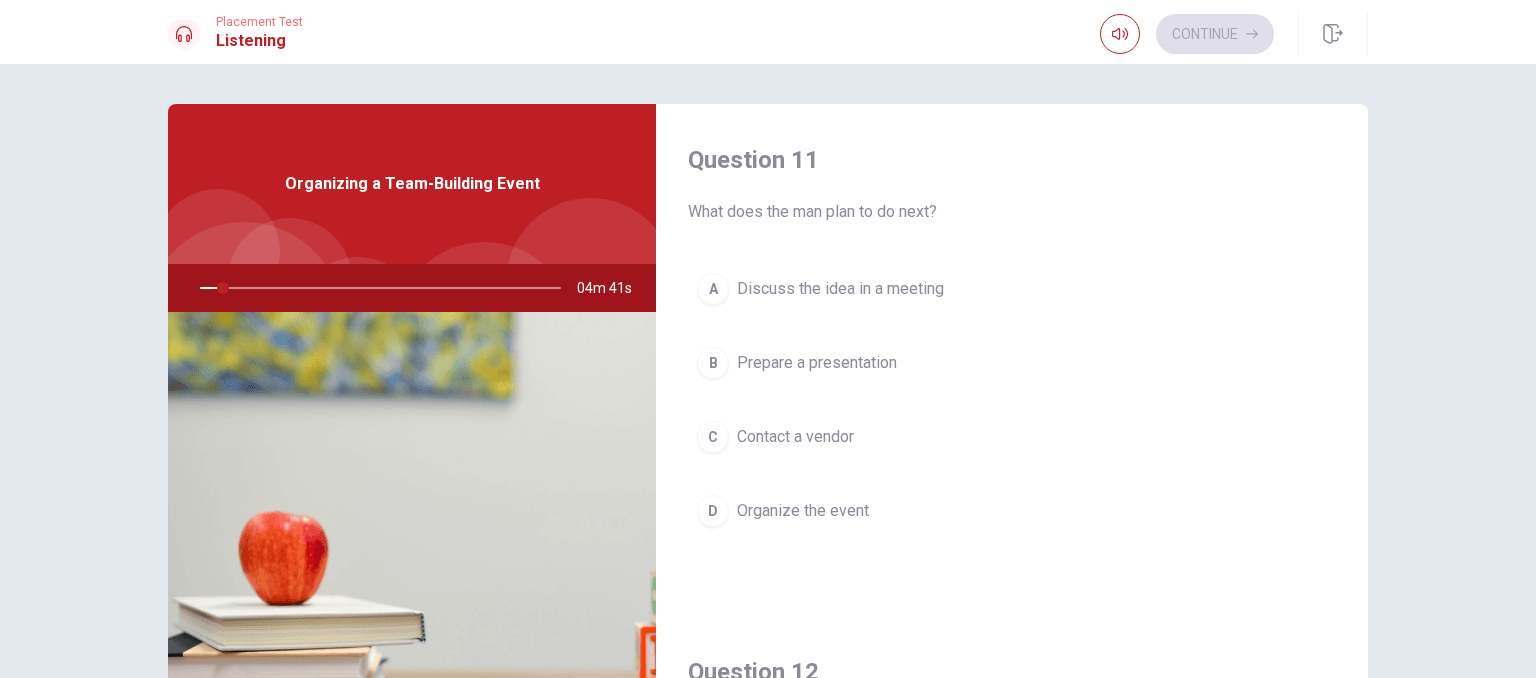 drag, startPoint x: 695, startPoint y: 205, endPoint x: 870, endPoint y: 181, distance: 176.63805 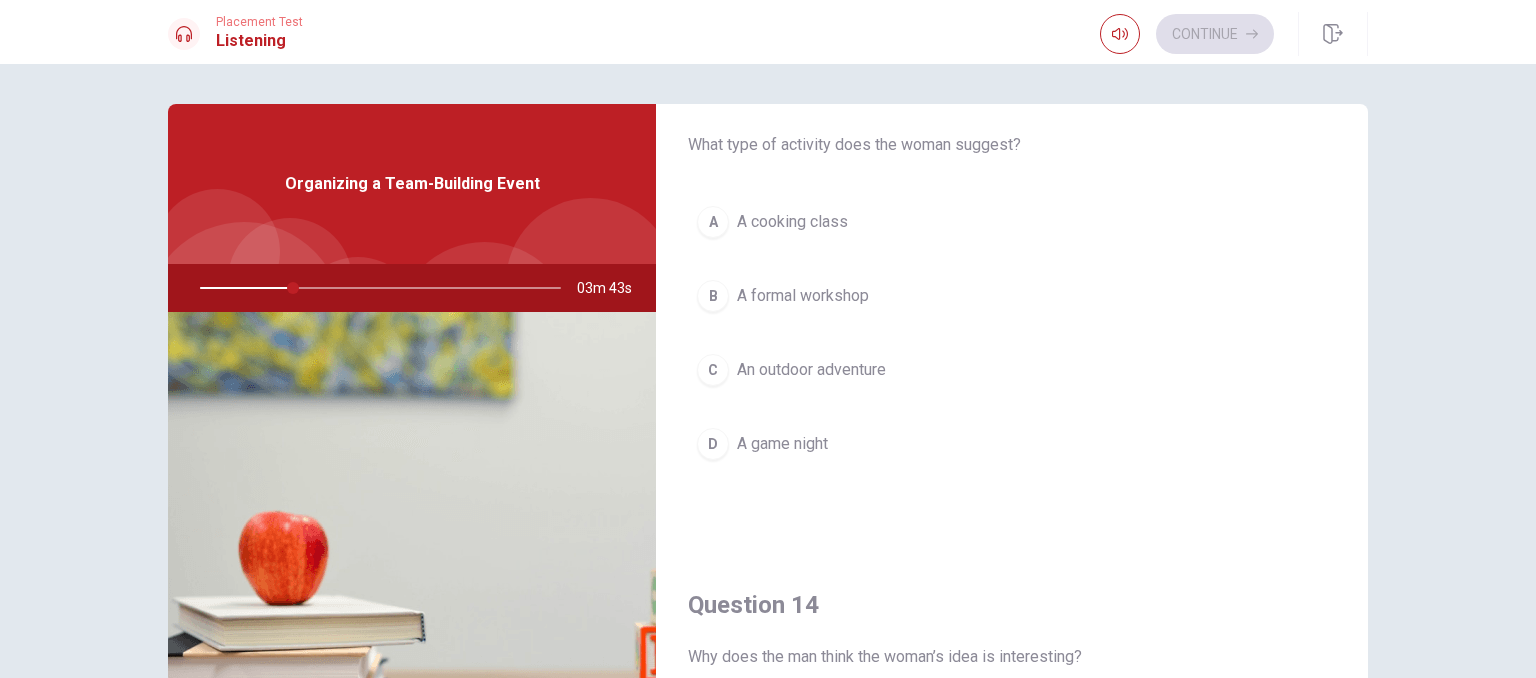 scroll, scrollTop: 1000, scrollLeft: 0, axis: vertical 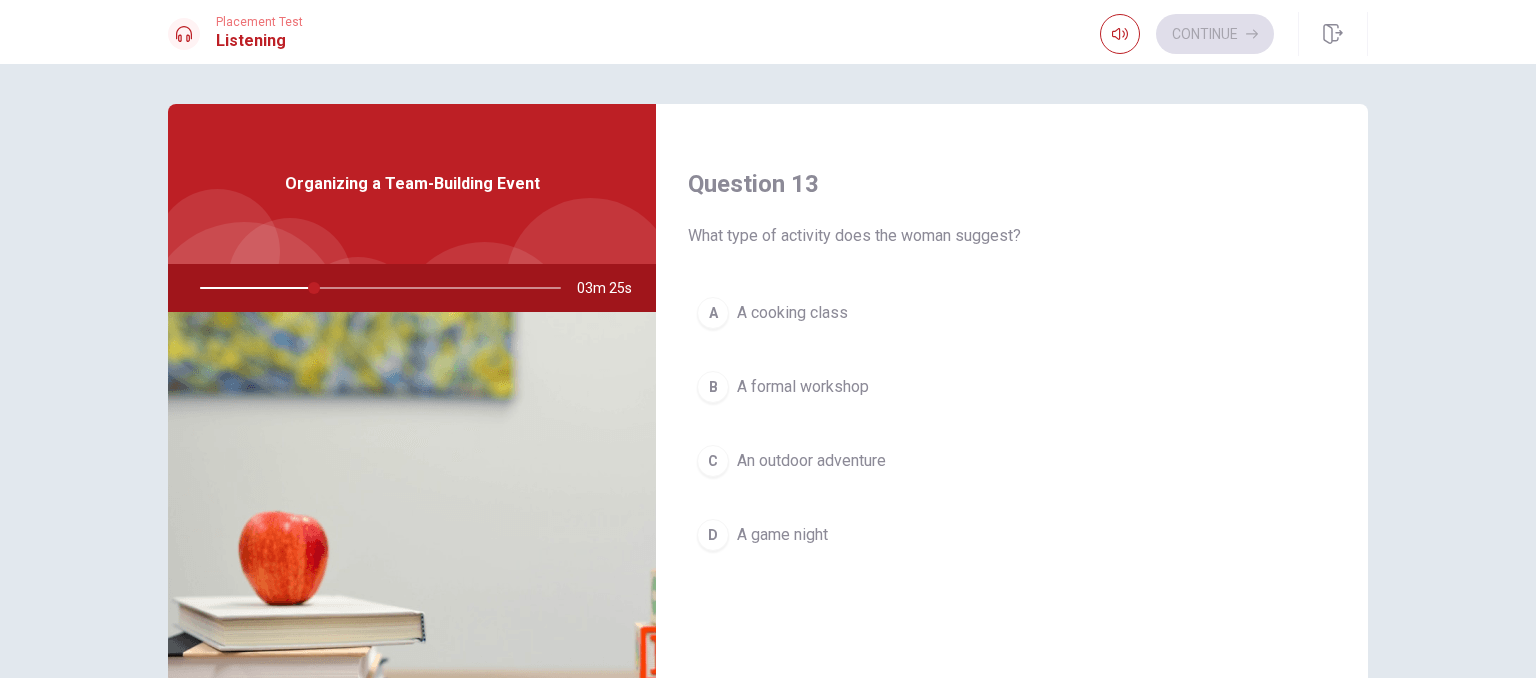 click on "An outdoor adventure" at bounding box center [811, 461] 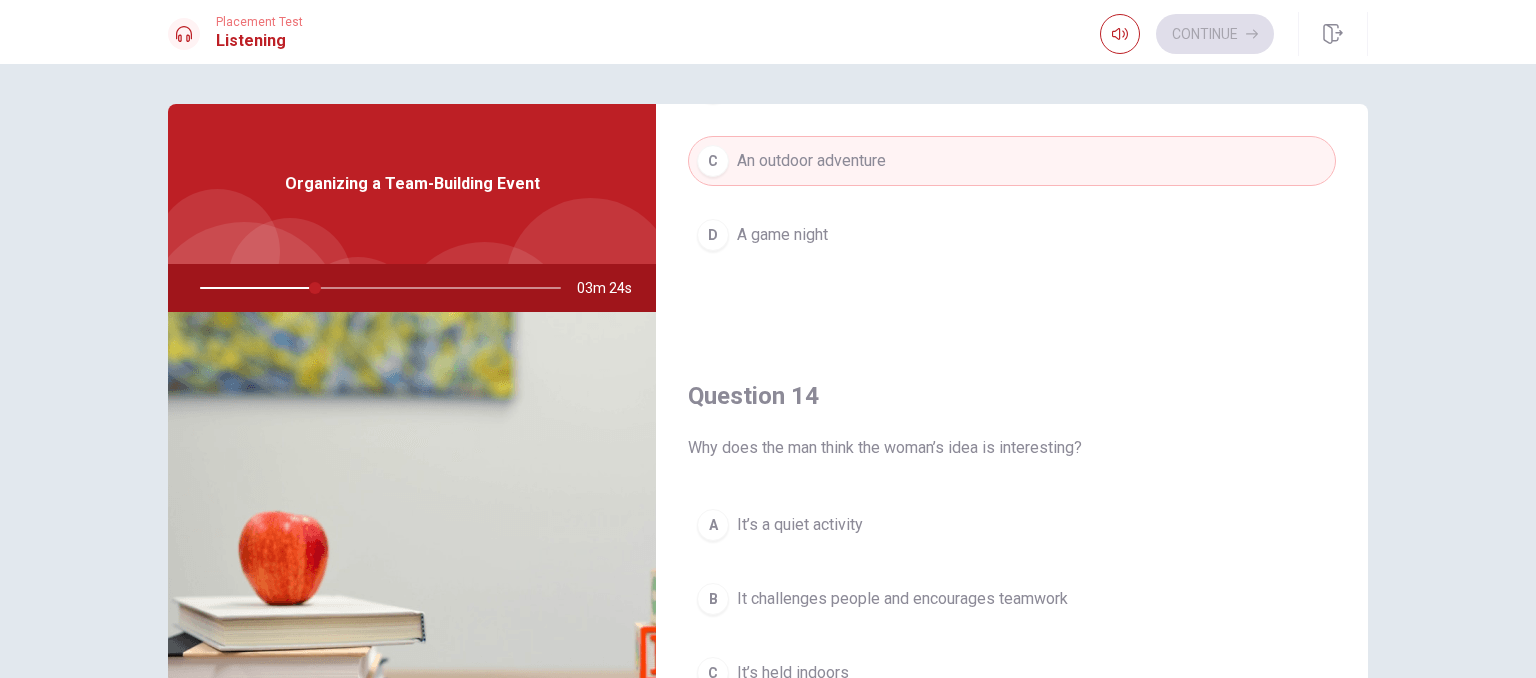scroll, scrollTop: 1500, scrollLeft: 0, axis: vertical 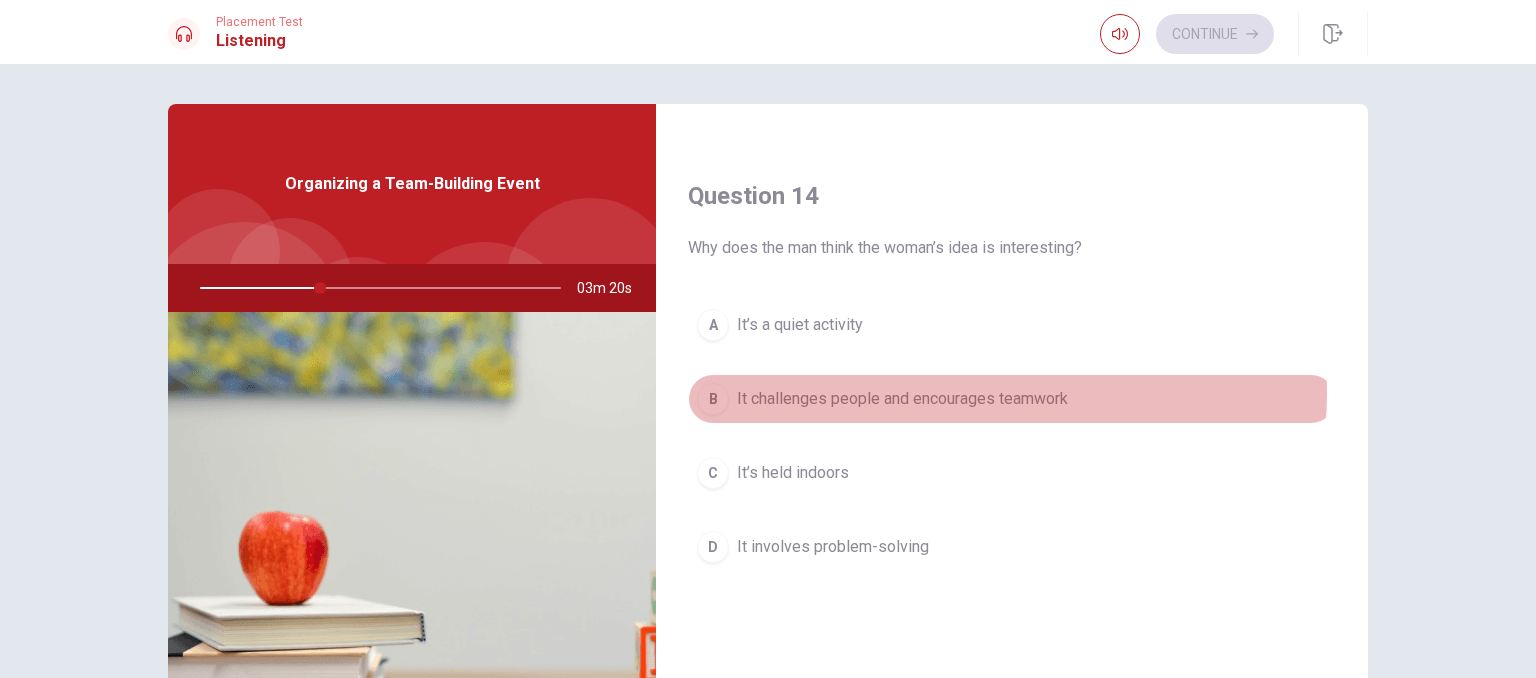 click on "It challenges people and encourages teamwork" at bounding box center [902, 399] 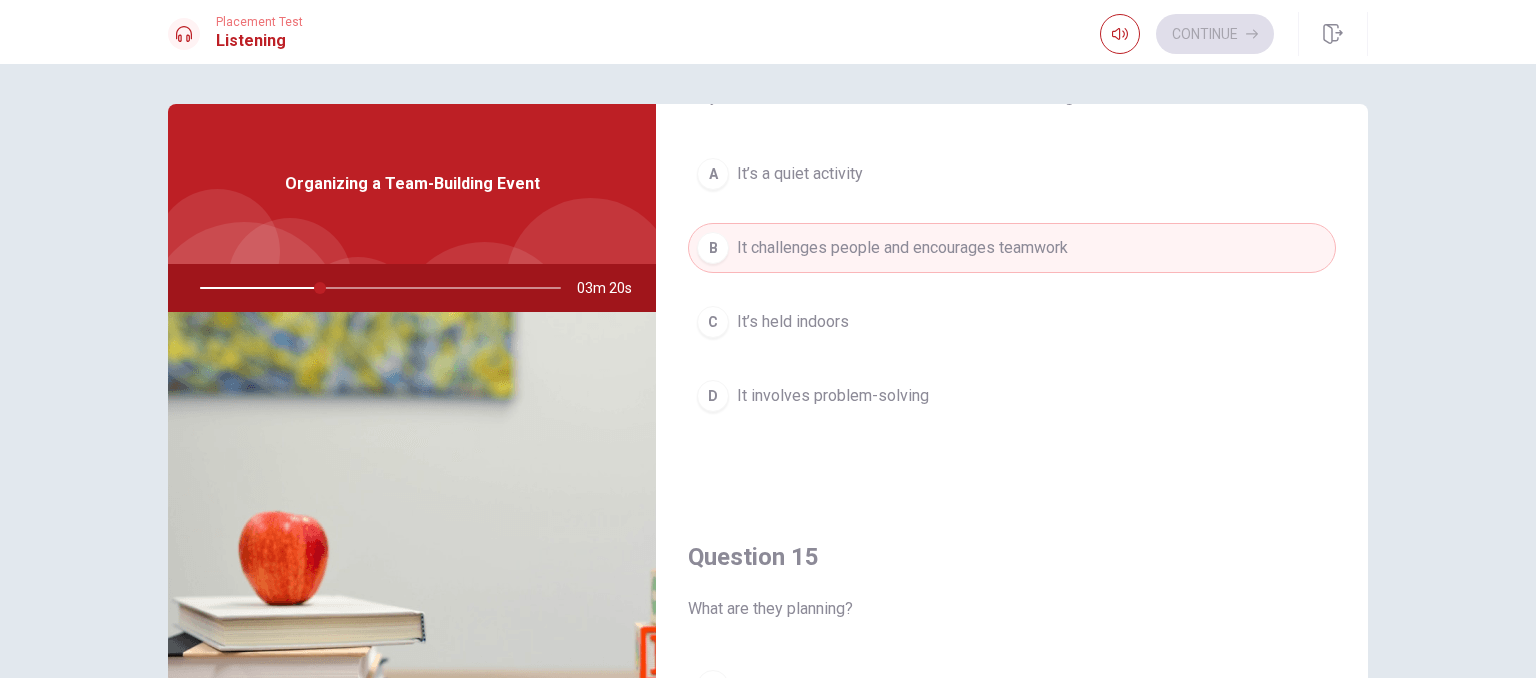 scroll, scrollTop: 1856, scrollLeft: 0, axis: vertical 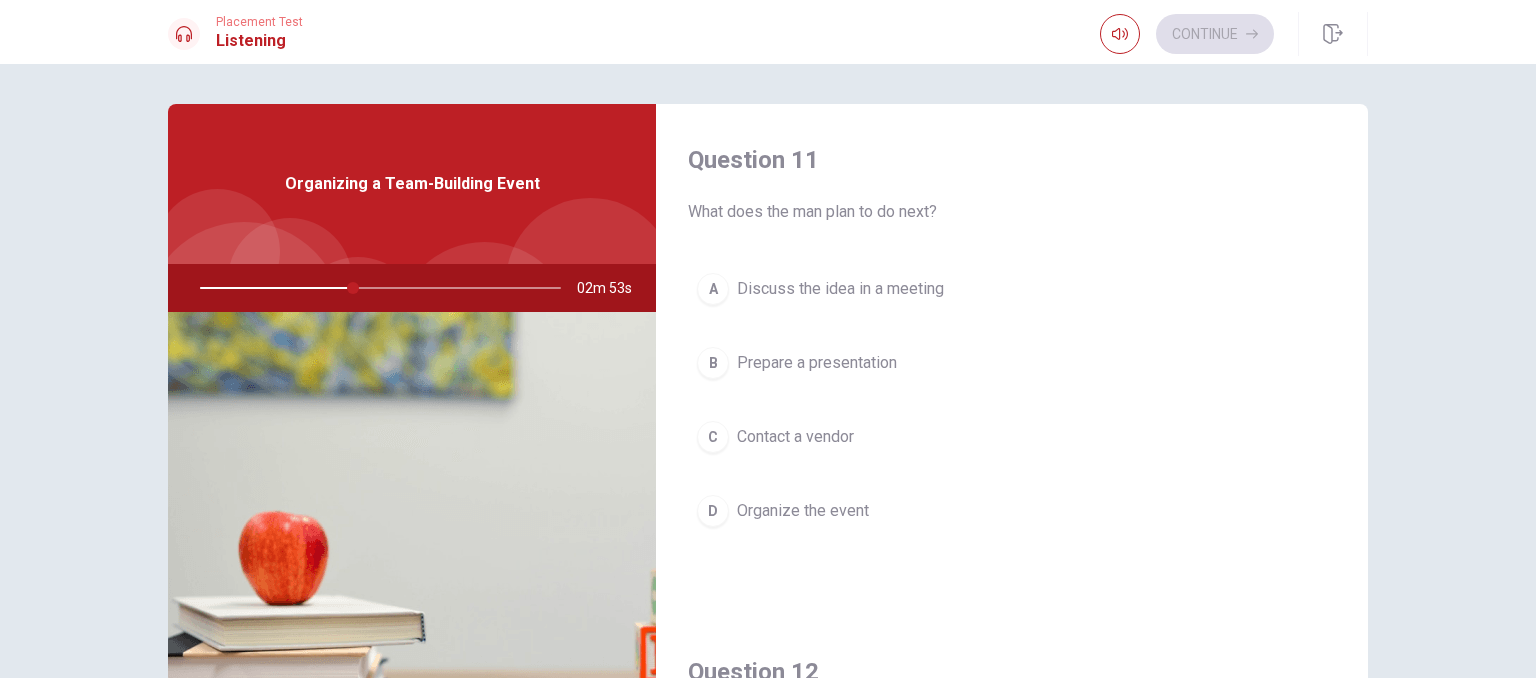 click on "Contact a vendor" at bounding box center (795, 437) 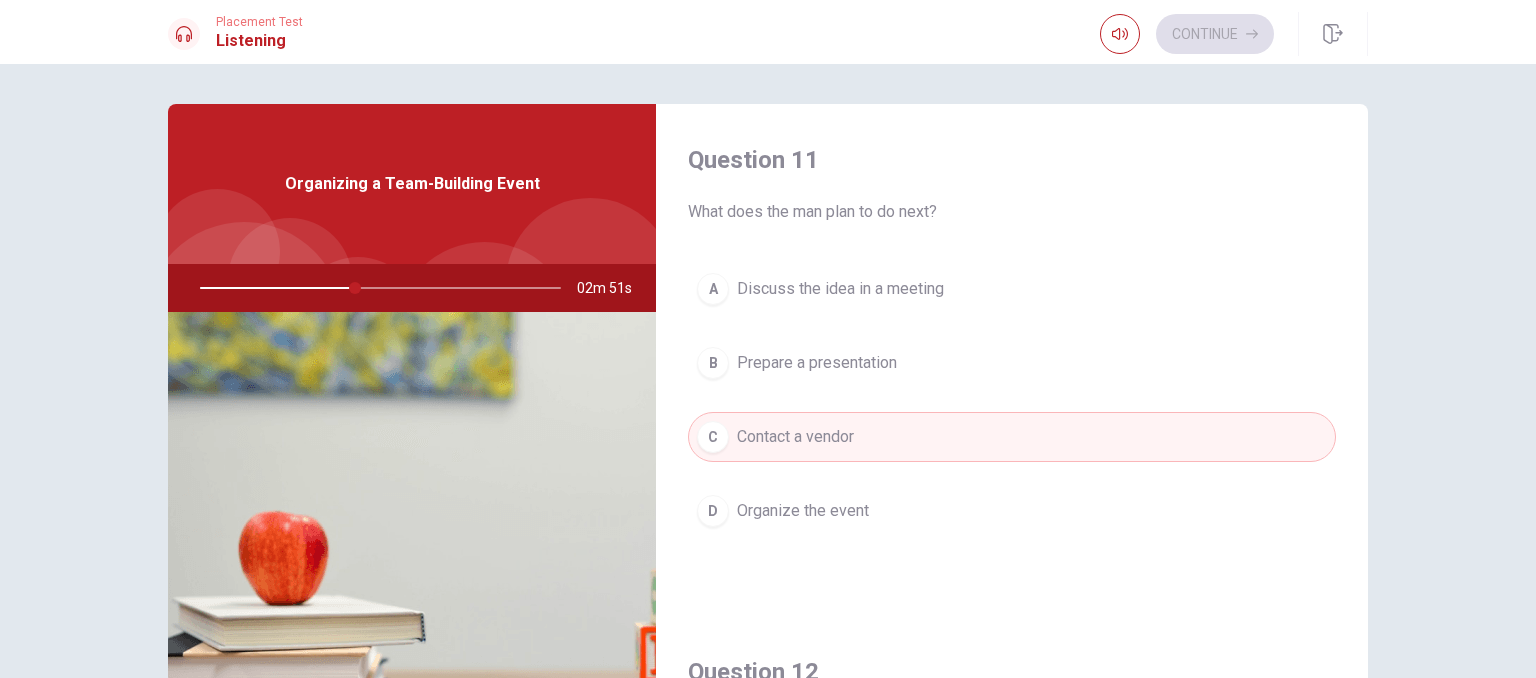 drag, startPoint x: 852, startPoint y: 512, endPoint x: 865, endPoint y: 511, distance: 13.038404 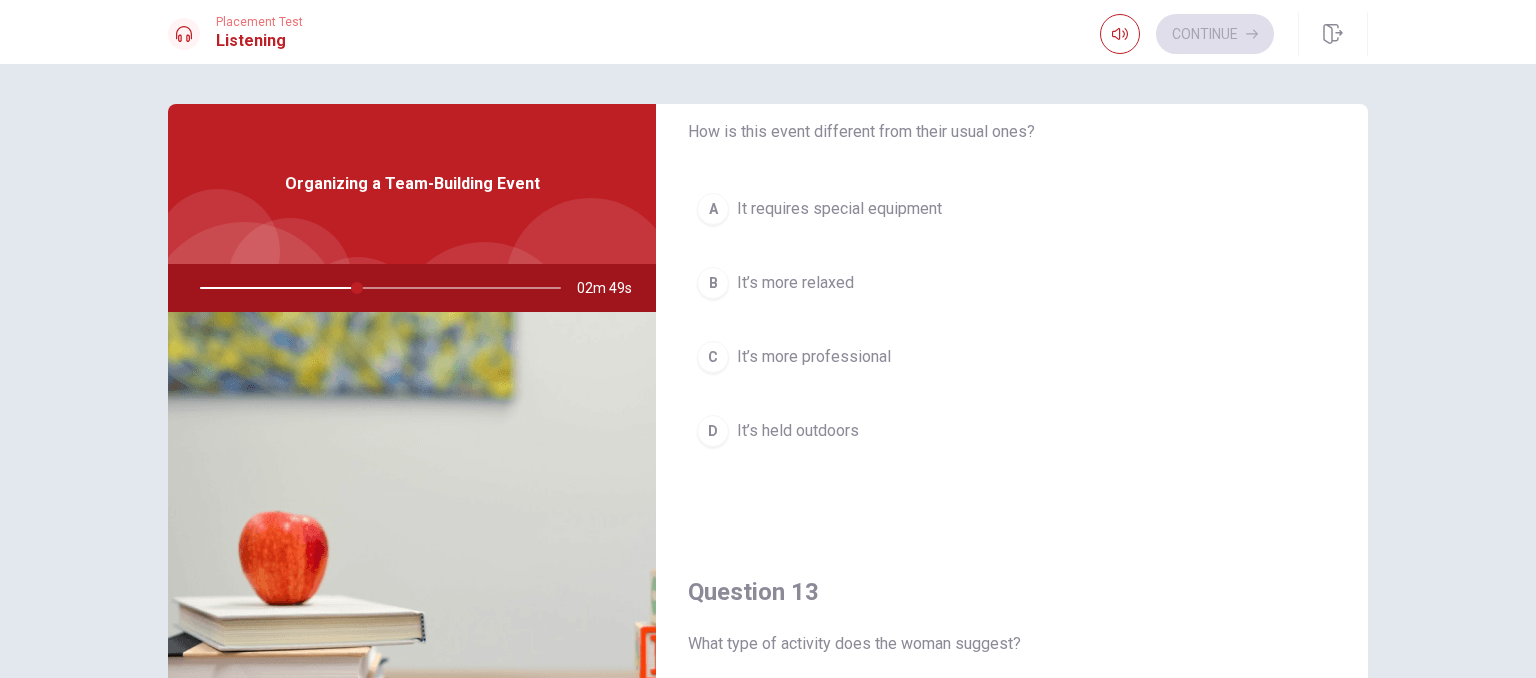 scroll, scrollTop: 600, scrollLeft: 0, axis: vertical 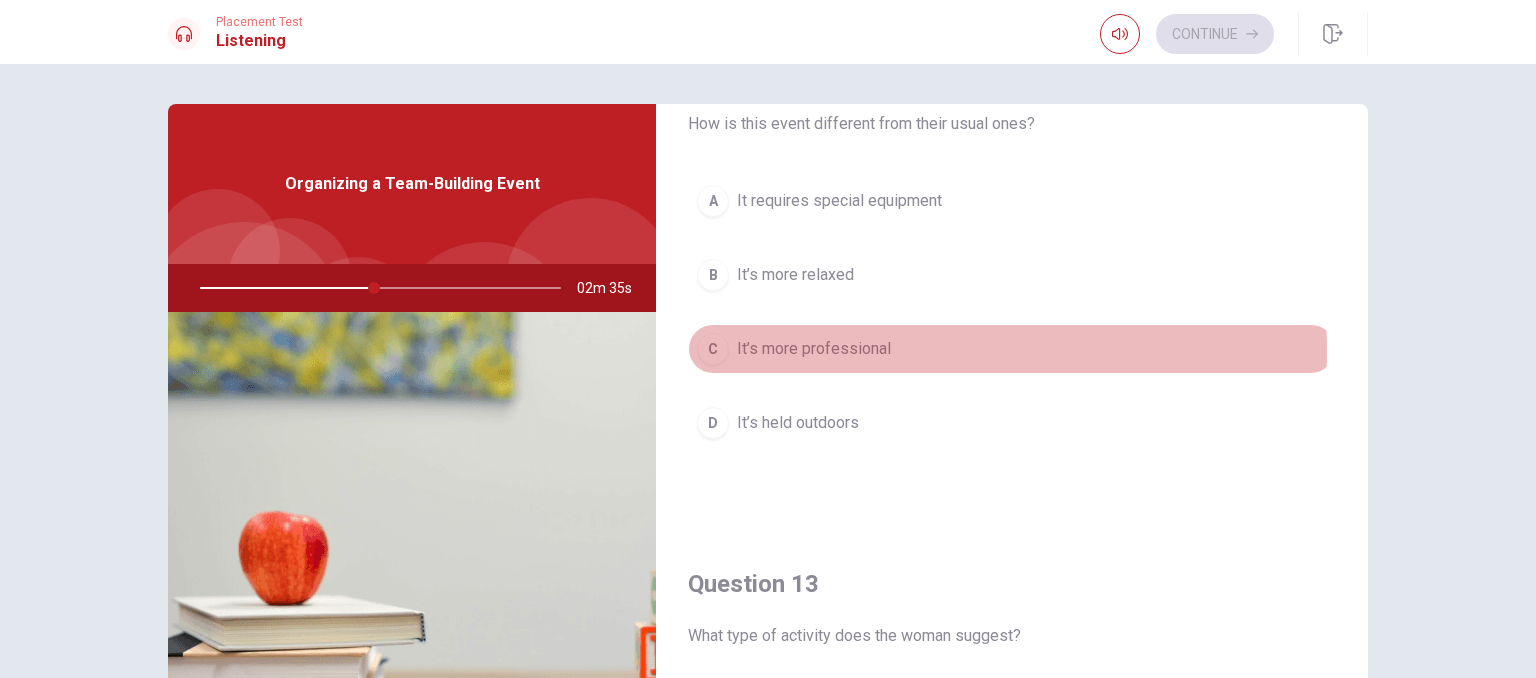 click on "It’s more professional" at bounding box center (814, 349) 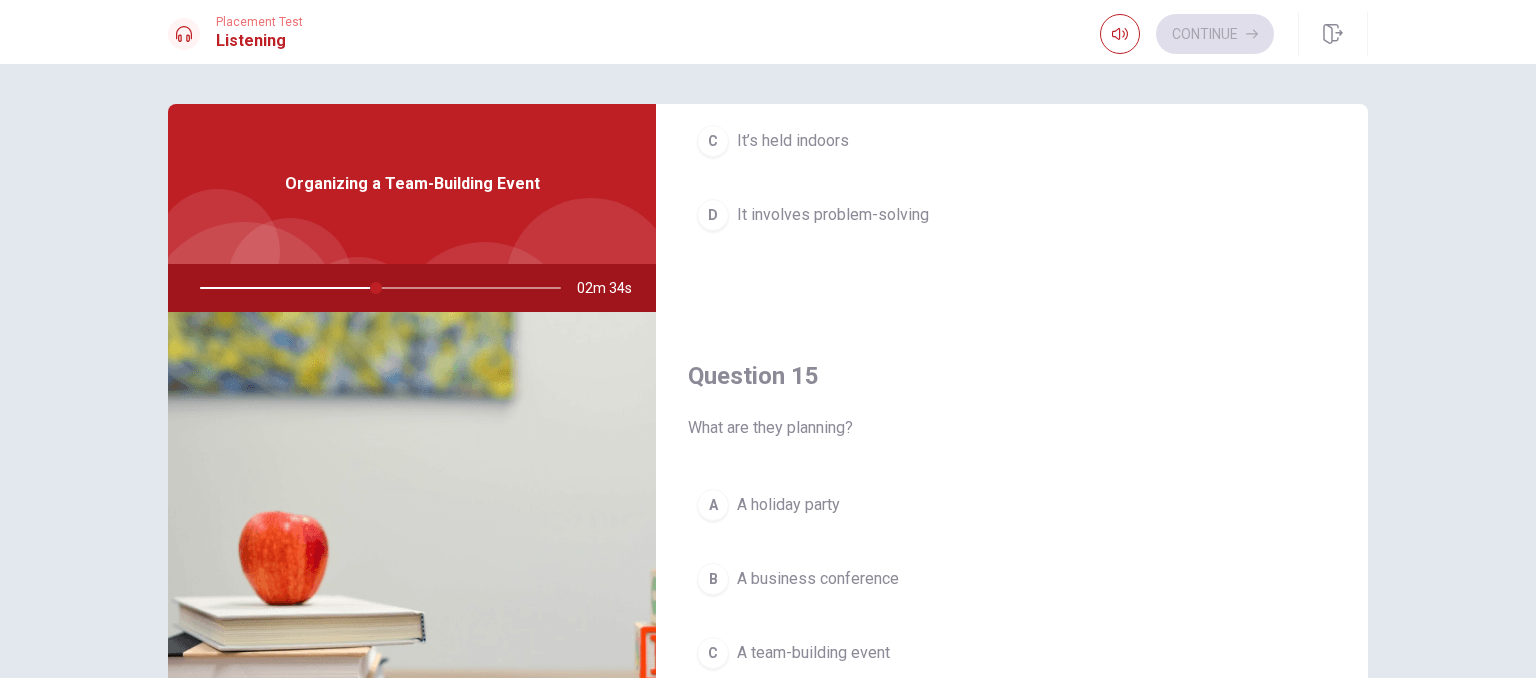 scroll, scrollTop: 1856, scrollLeft: 0, axis: vertical 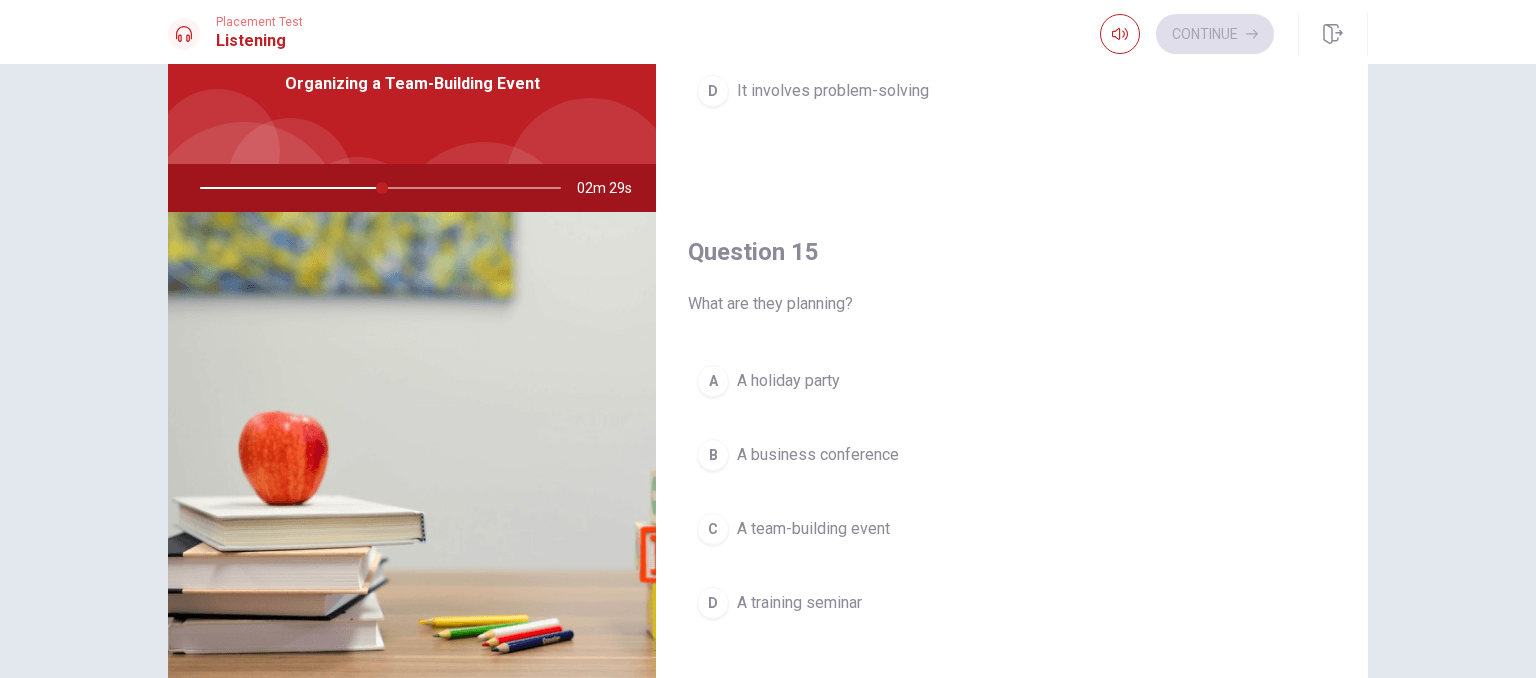 click on "A team-building event" at bounding box center [813, 529] 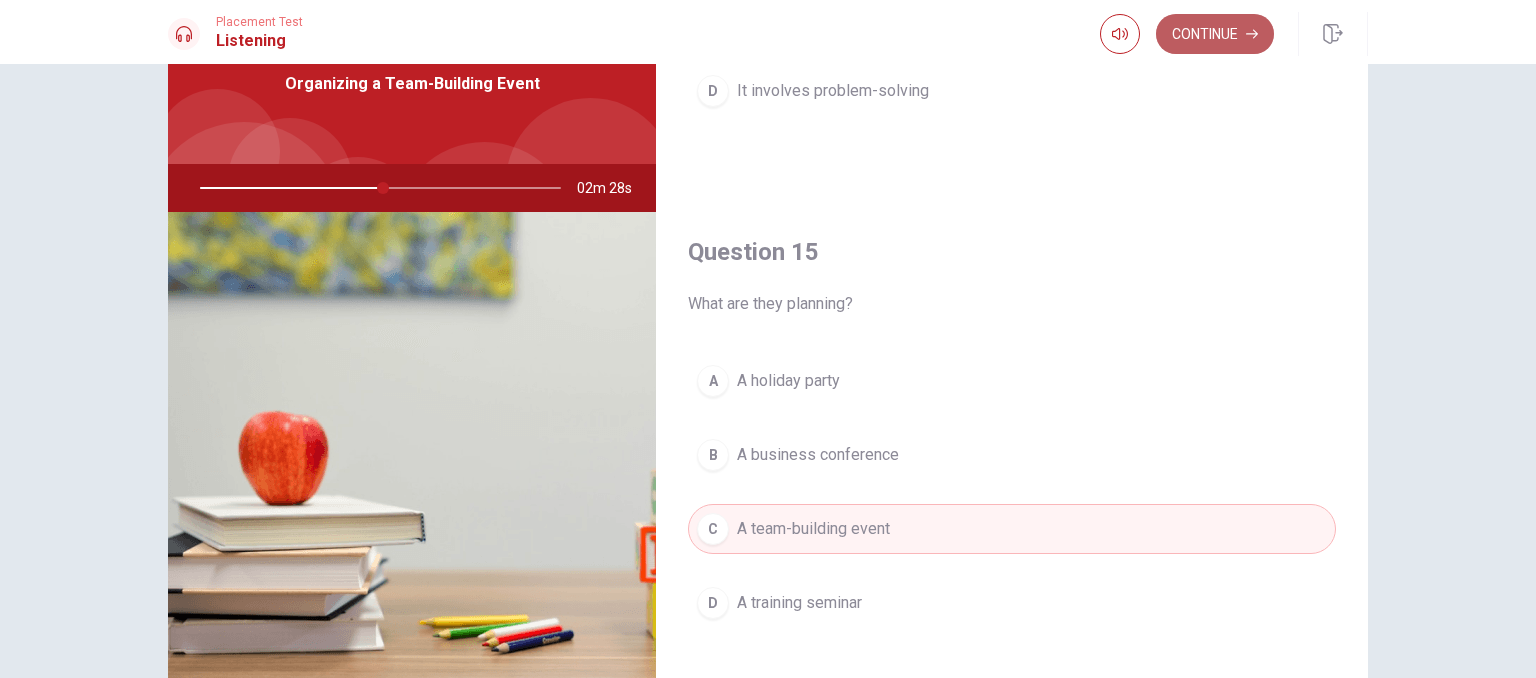 click 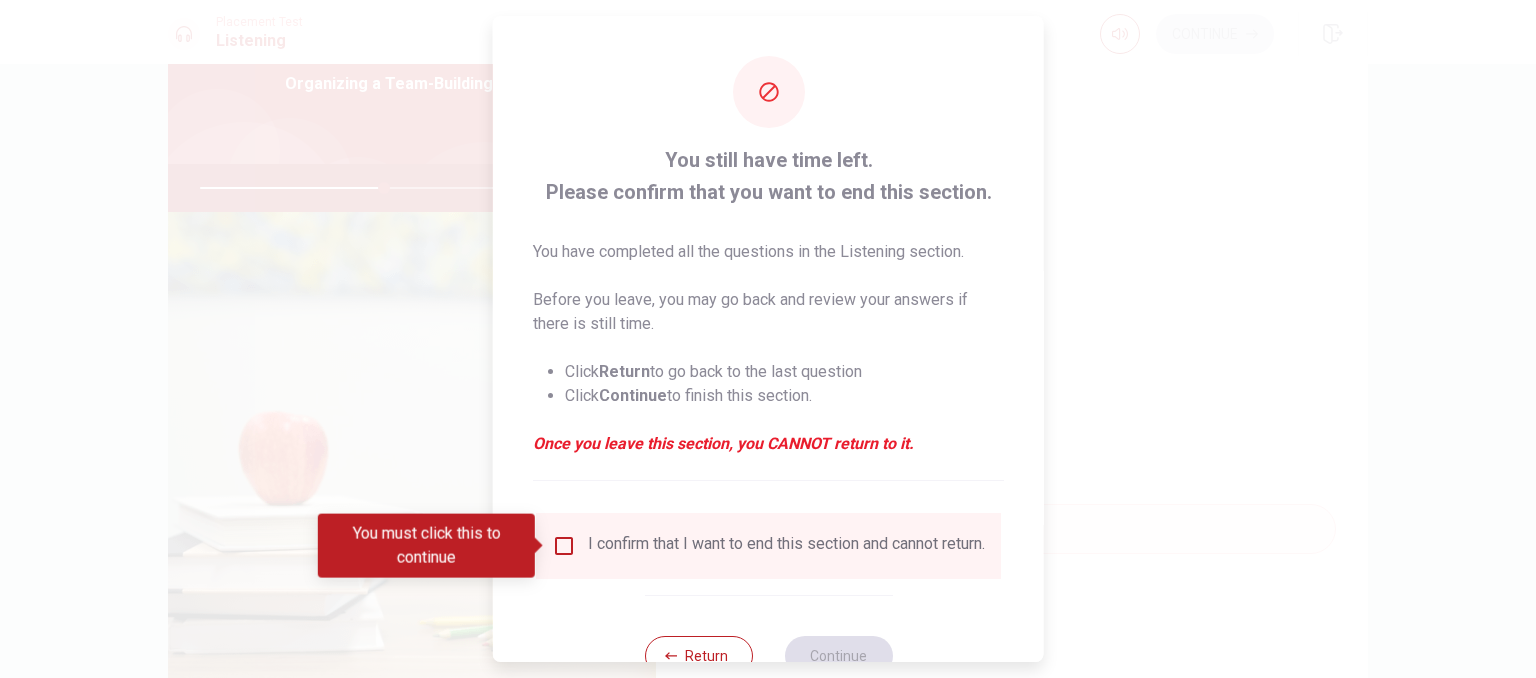 click on "I confirm that I want to end this section and cannot return." at bounding box center [786, 546] 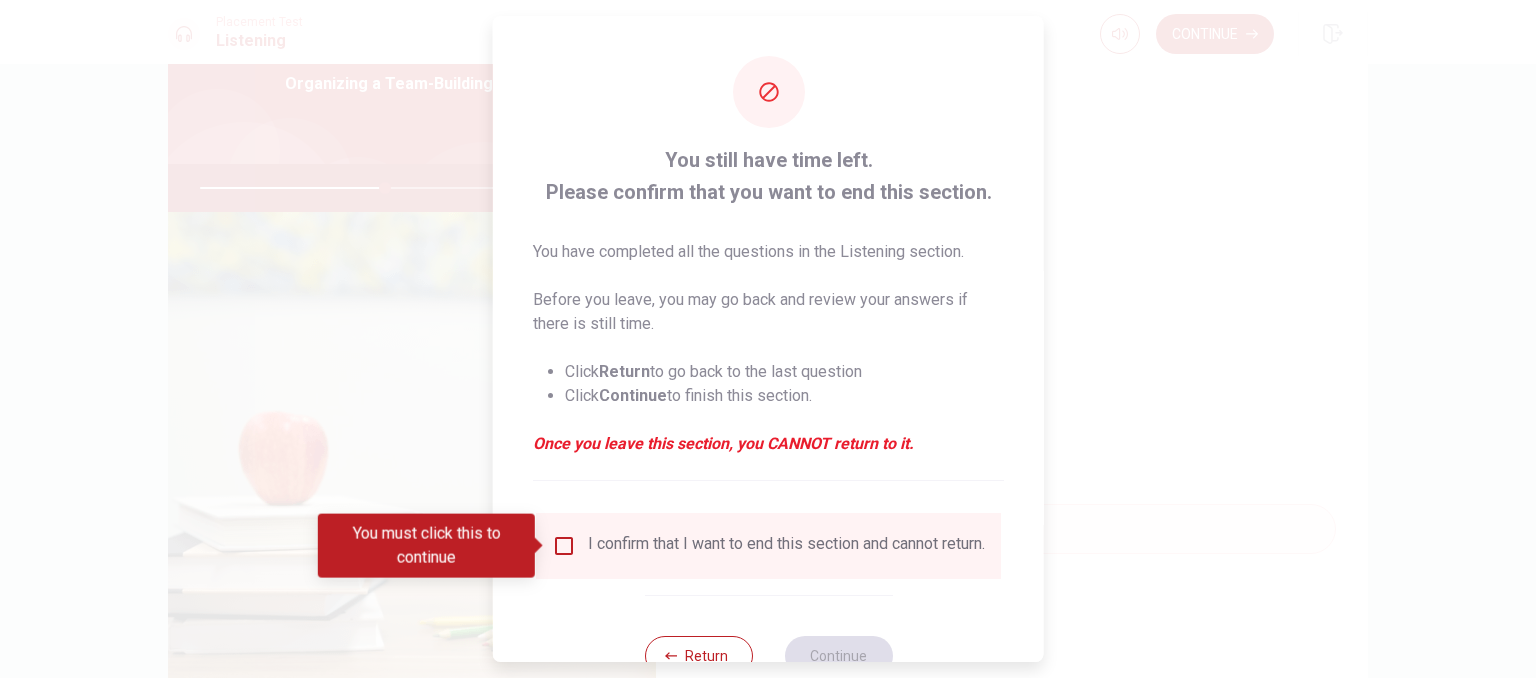 click at bounding box center [564, 546] 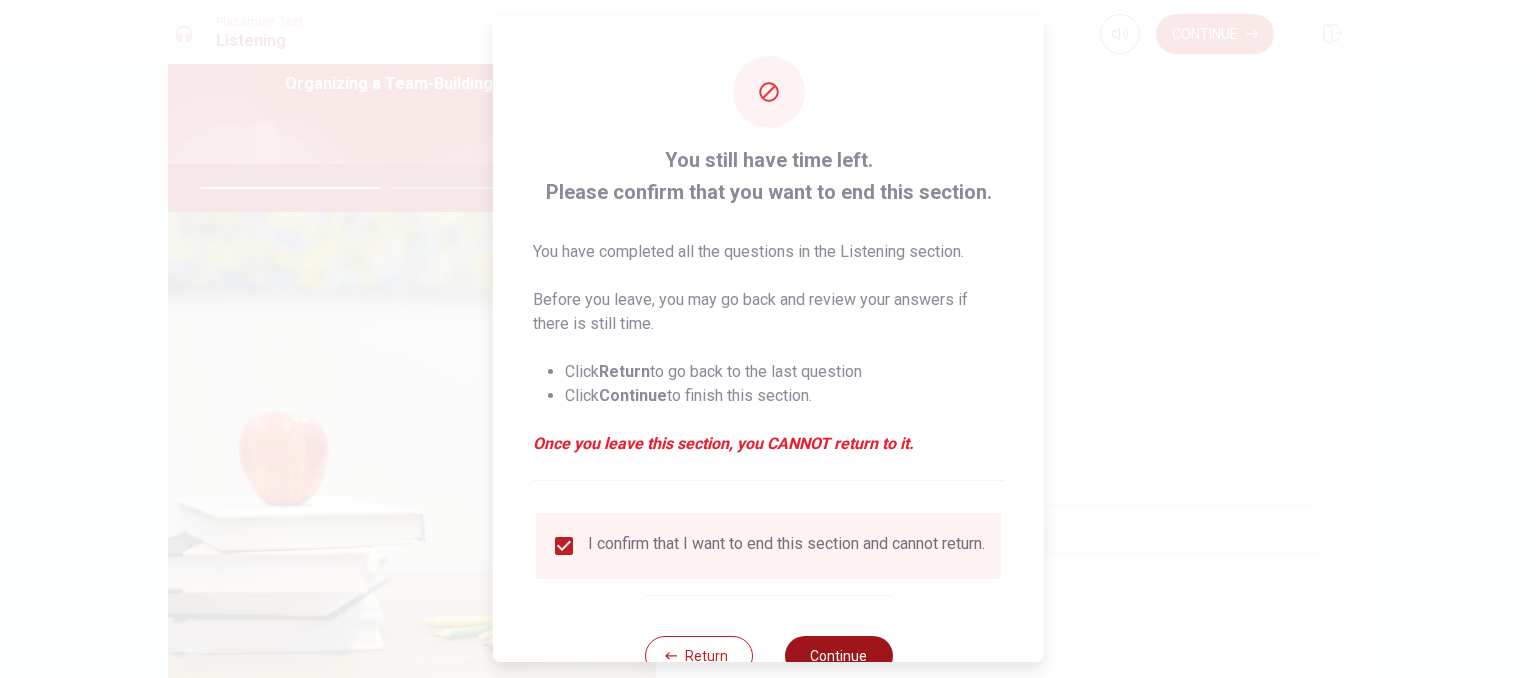 click on "Continue" at bounding box center (838, 656) 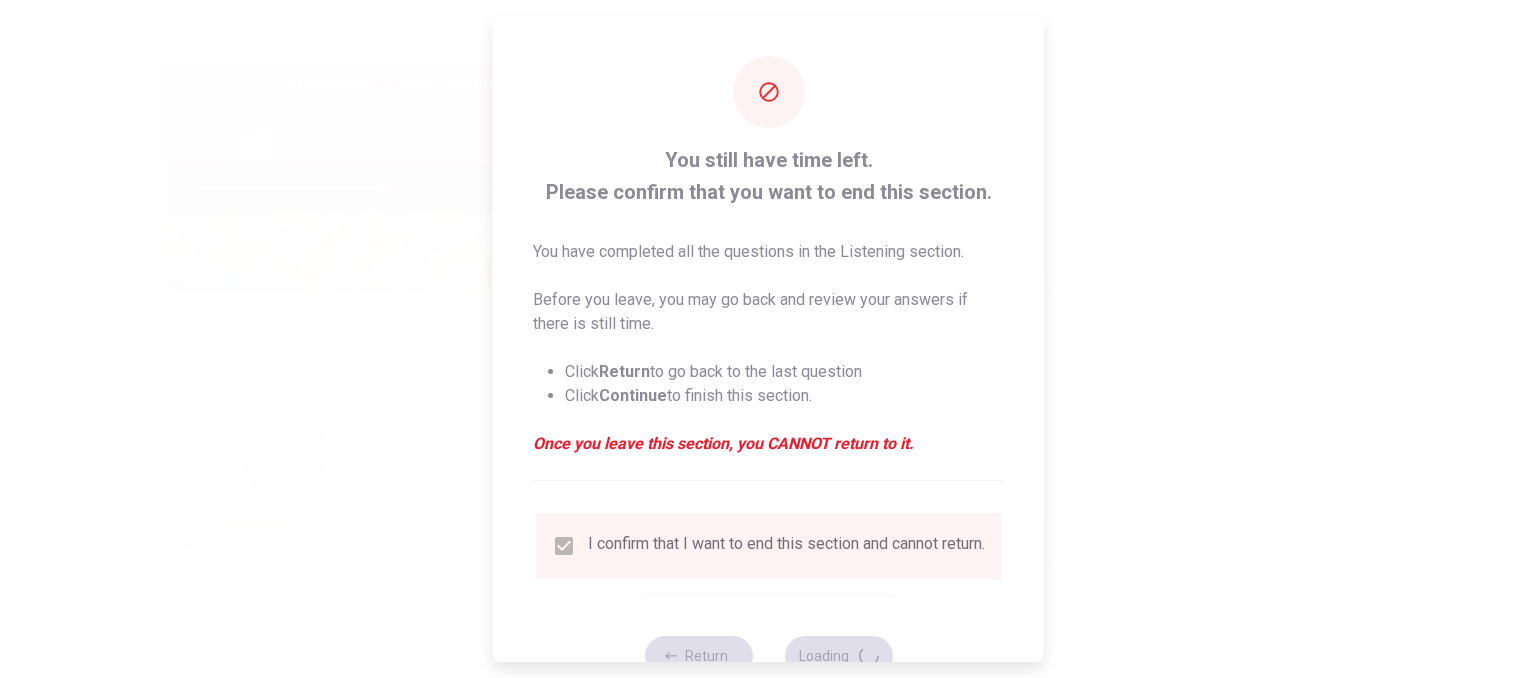 type on "52" 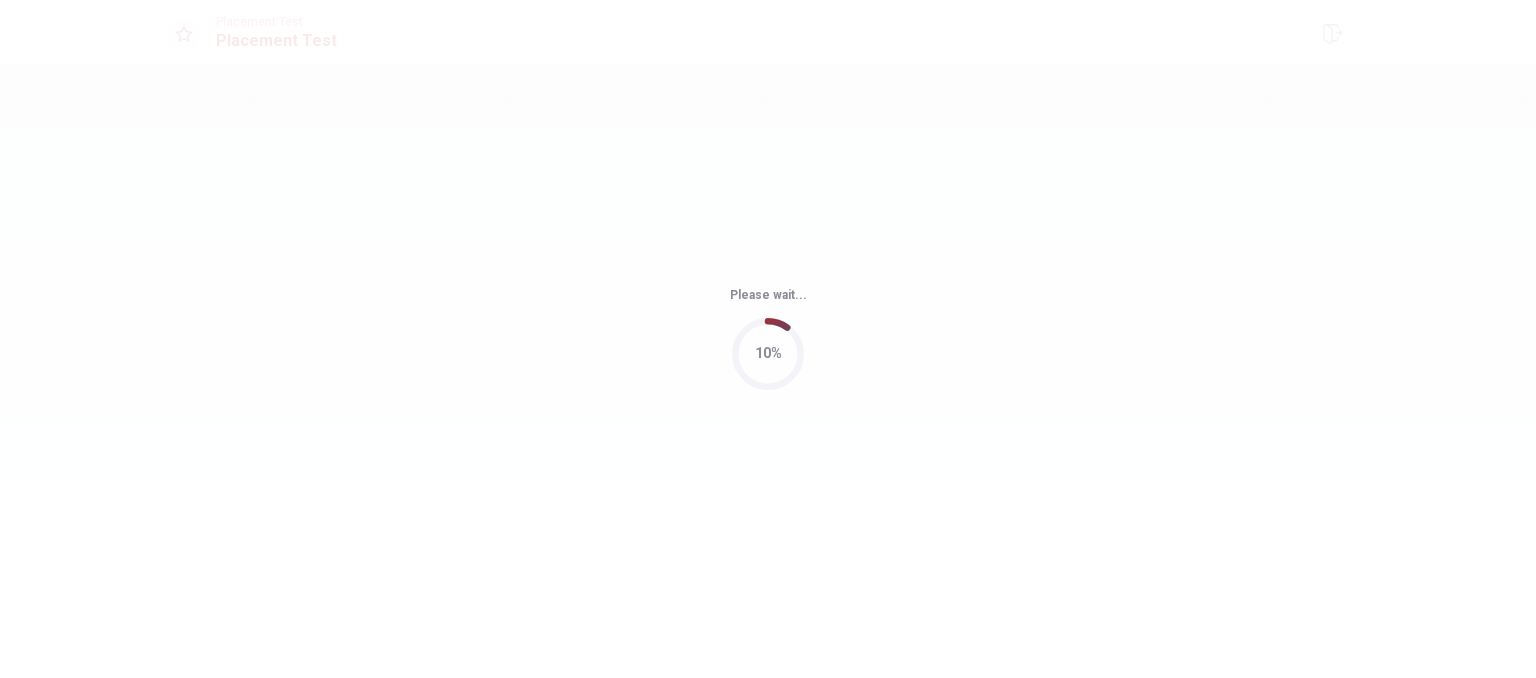 scroll, scrollTop: 0, scrollLeft: 0, axis: both 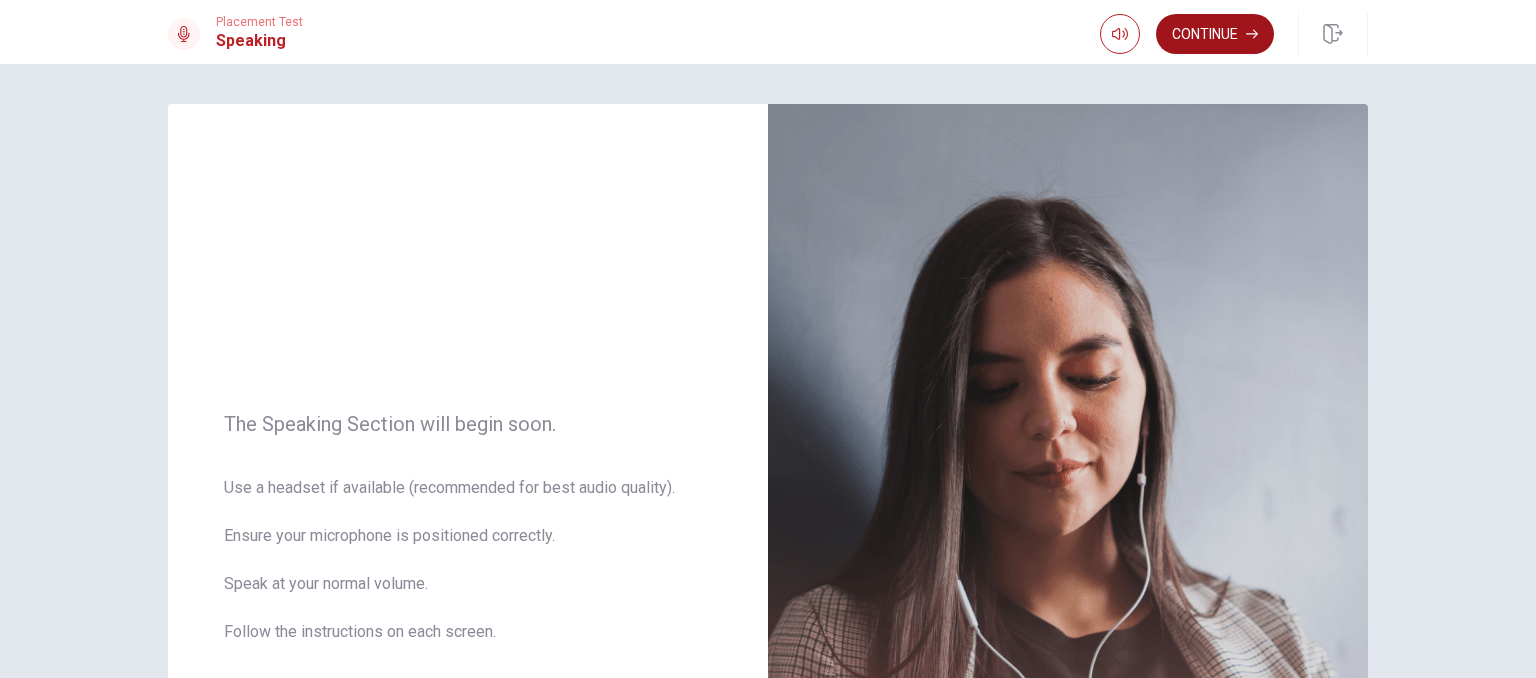 click on "Continue" at bounding box center (1215, 34) 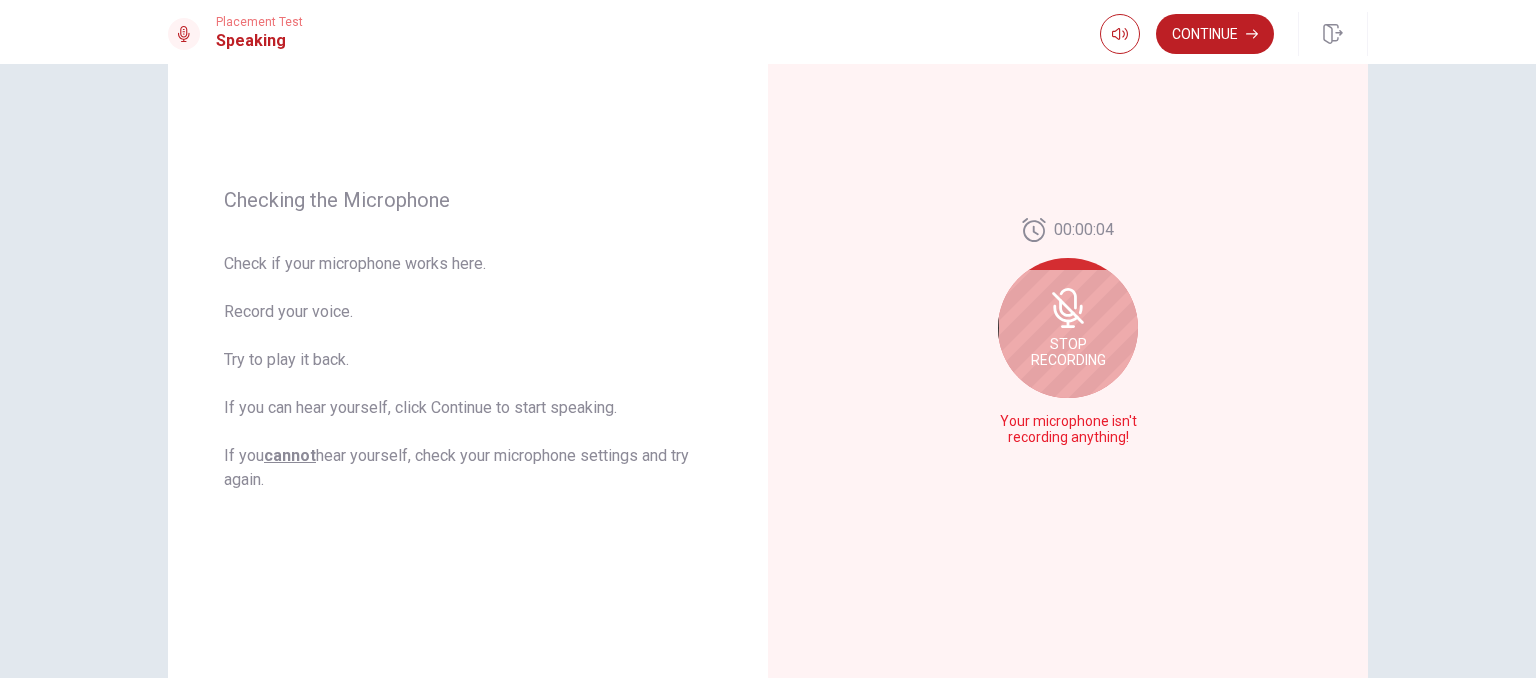 scroll, scrollTop: 300, scrollLeft: 0, axis: vertical 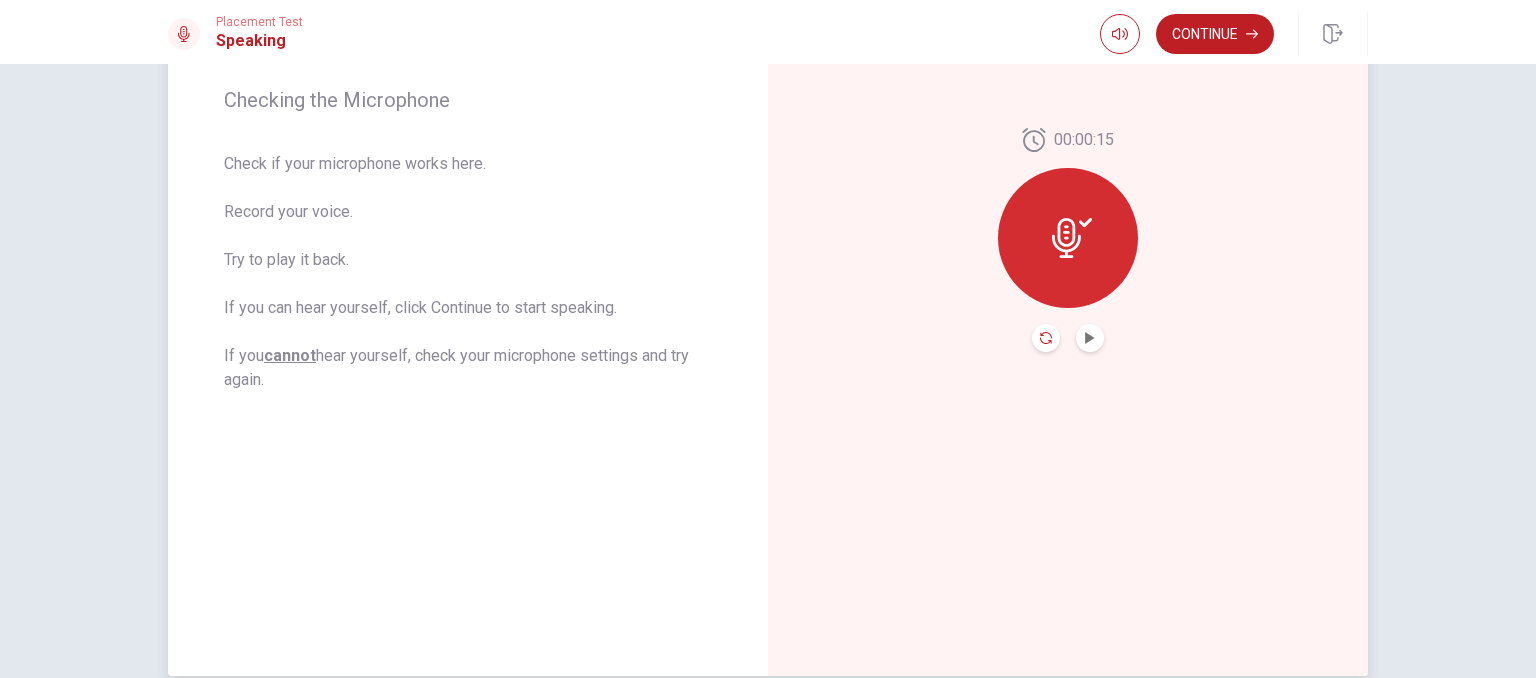 click 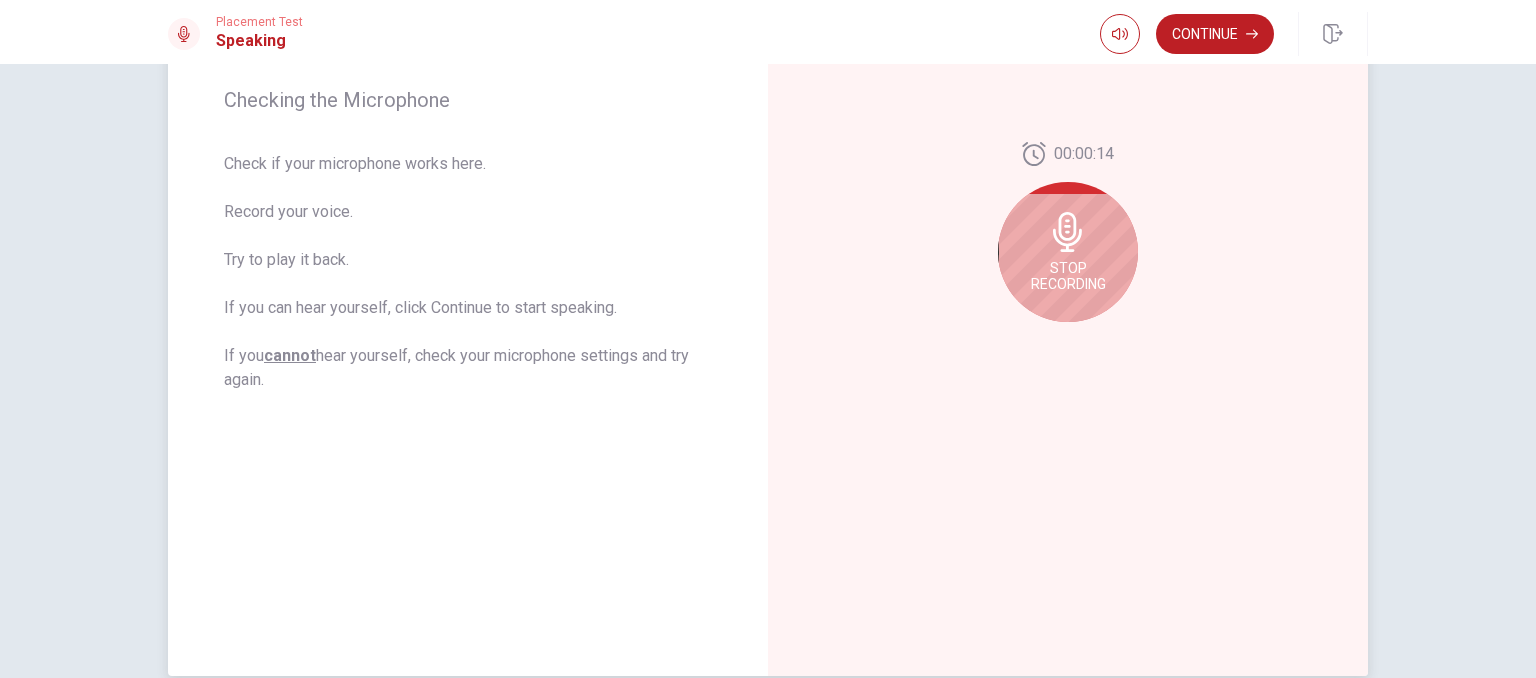 click on "Stop   Recording" at bounding box center [1068, 252] 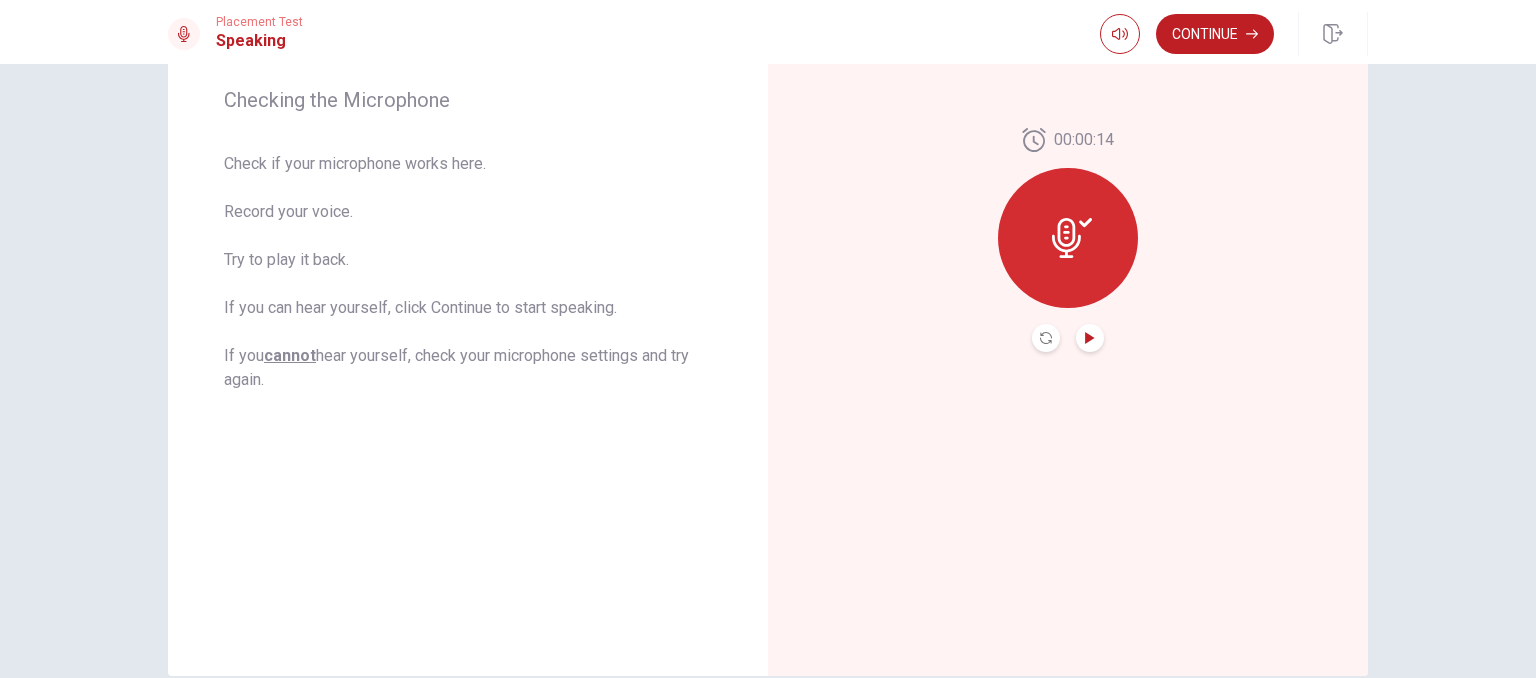 click 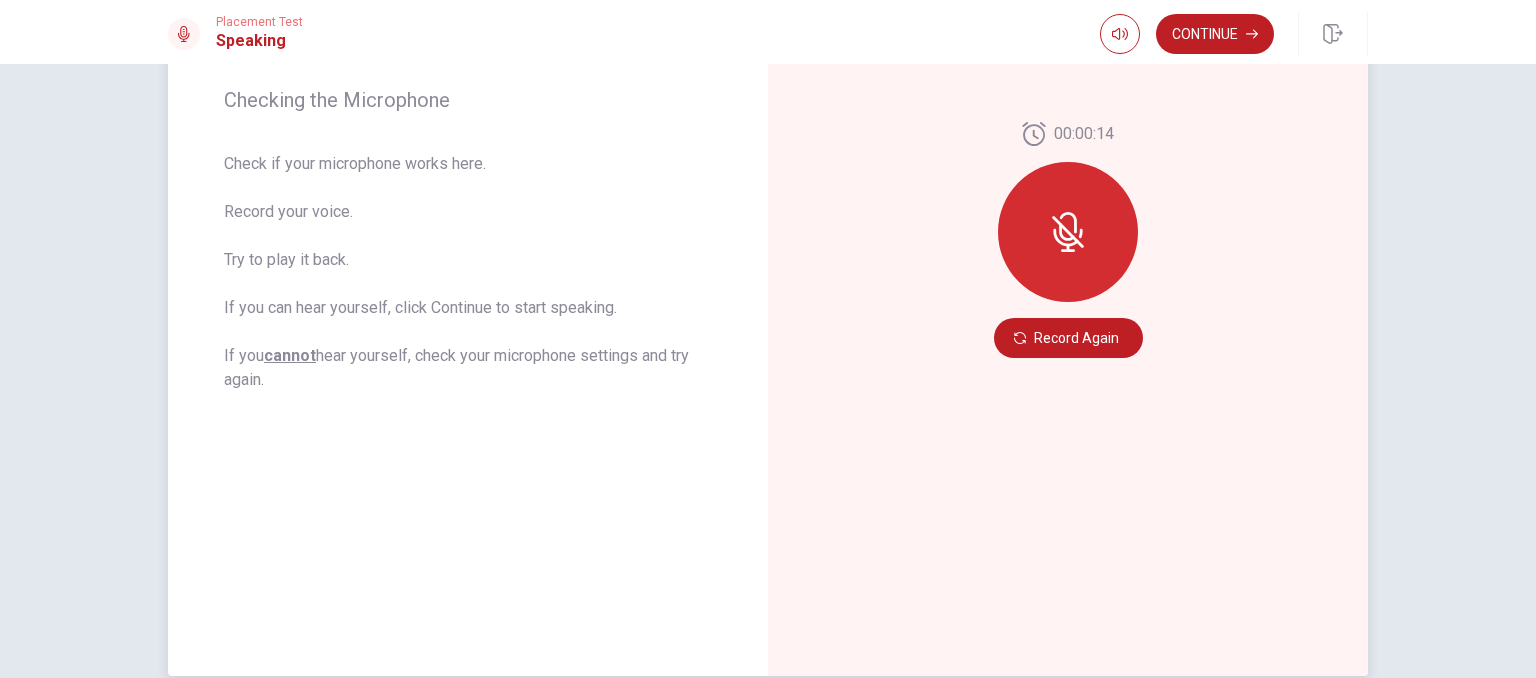 click at bounding box center [1068, 232] 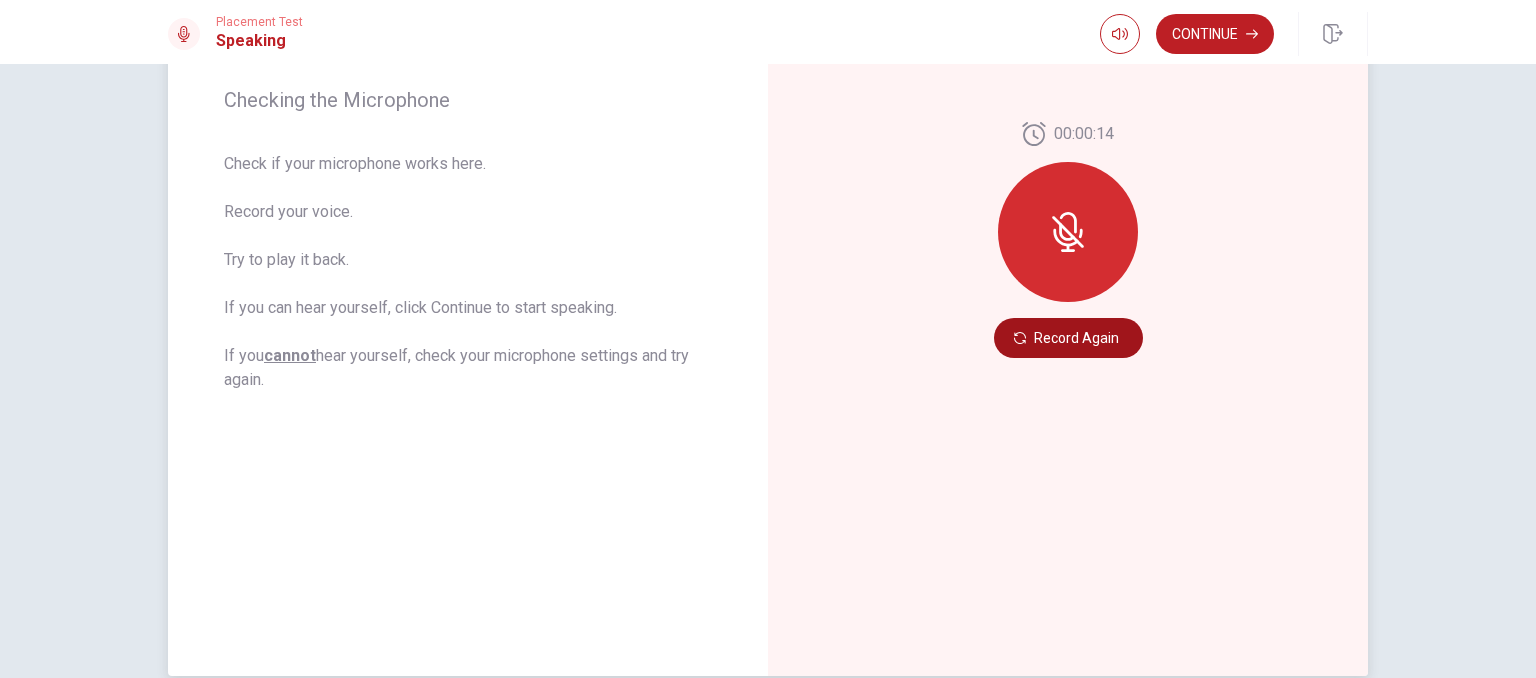 click on "Record Again" at bounding box center [1068, 338] 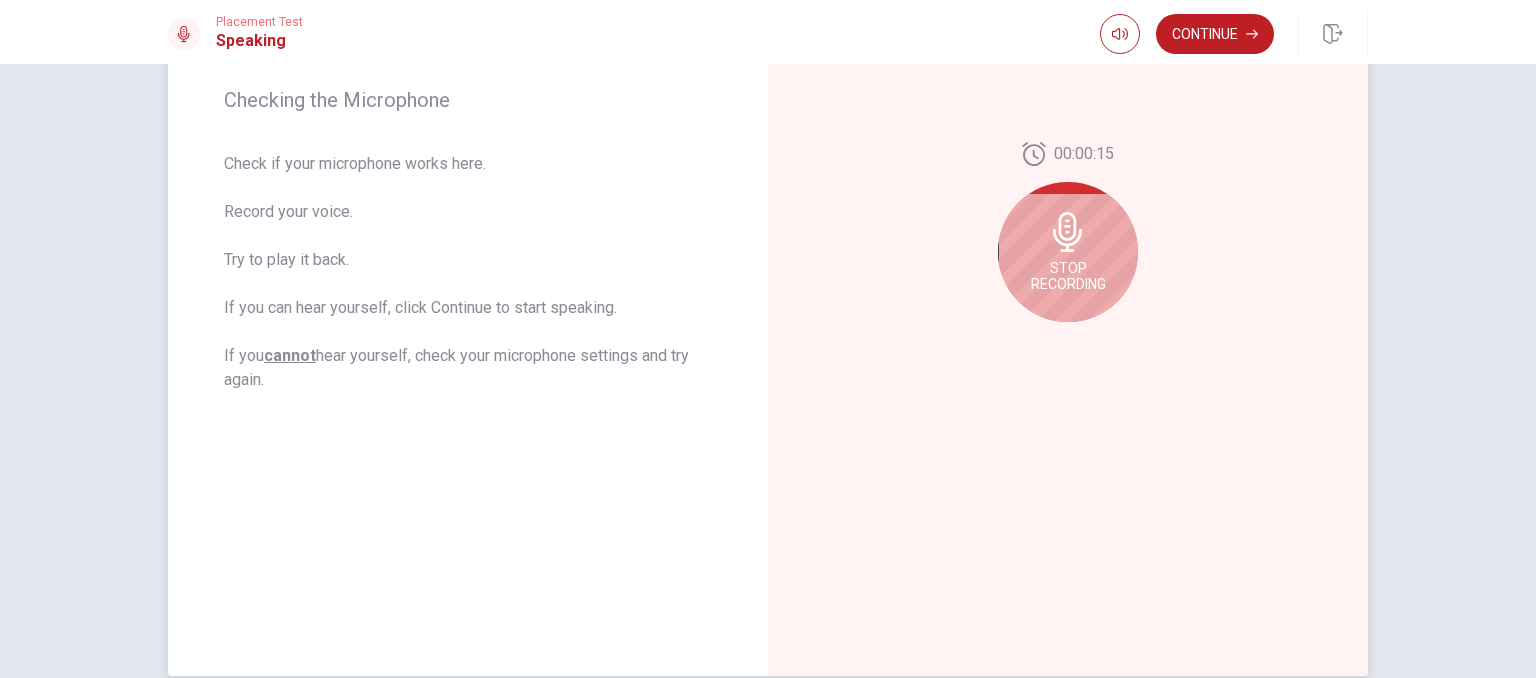 click on "Stop   Recording" at bounding box center (1068, 252) 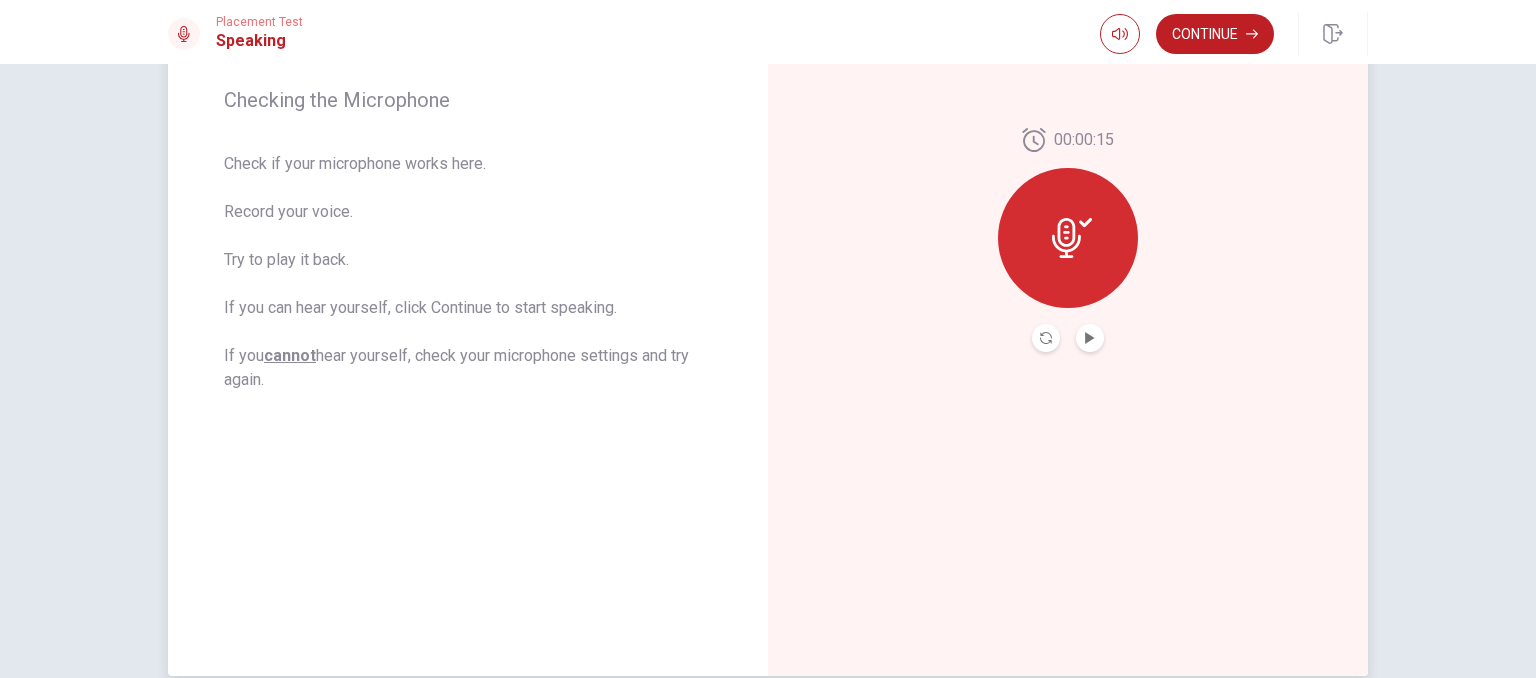 click 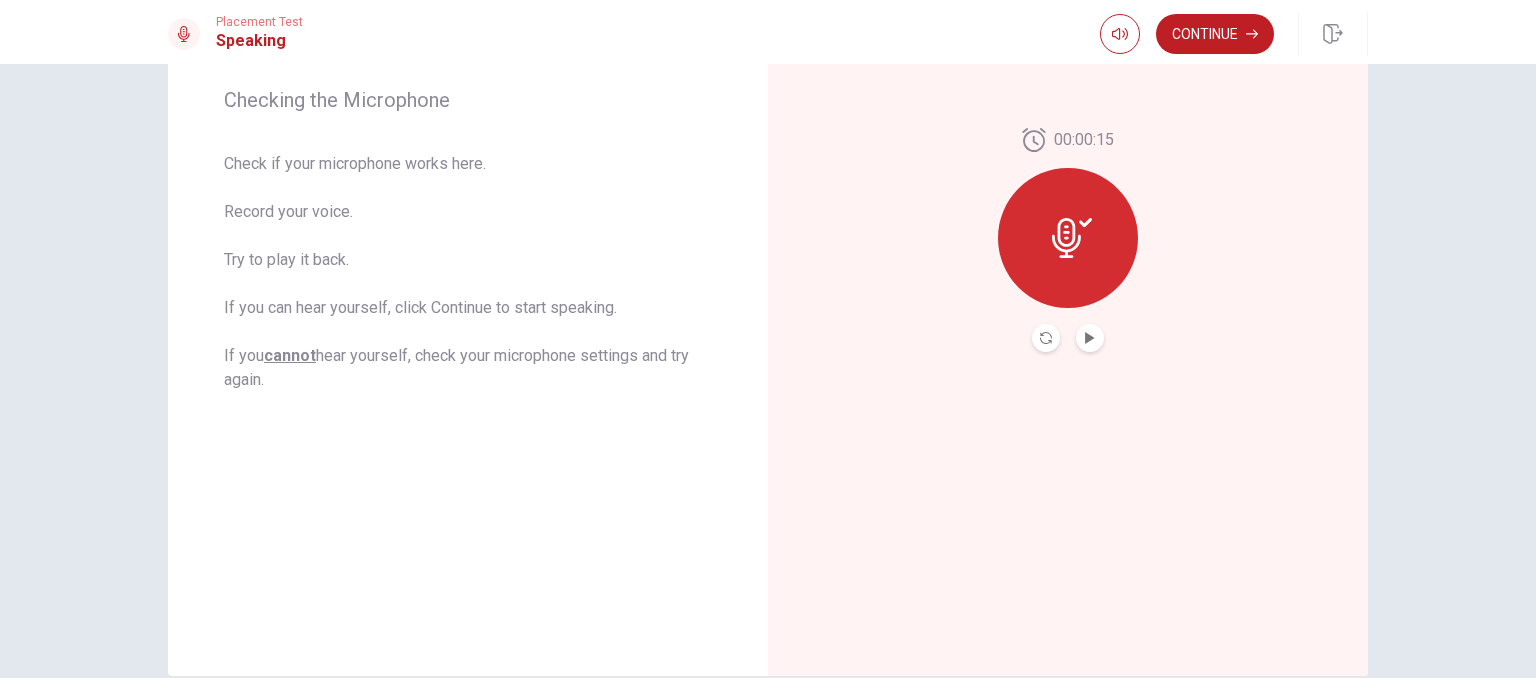 click at bounding box center [1046, 338] 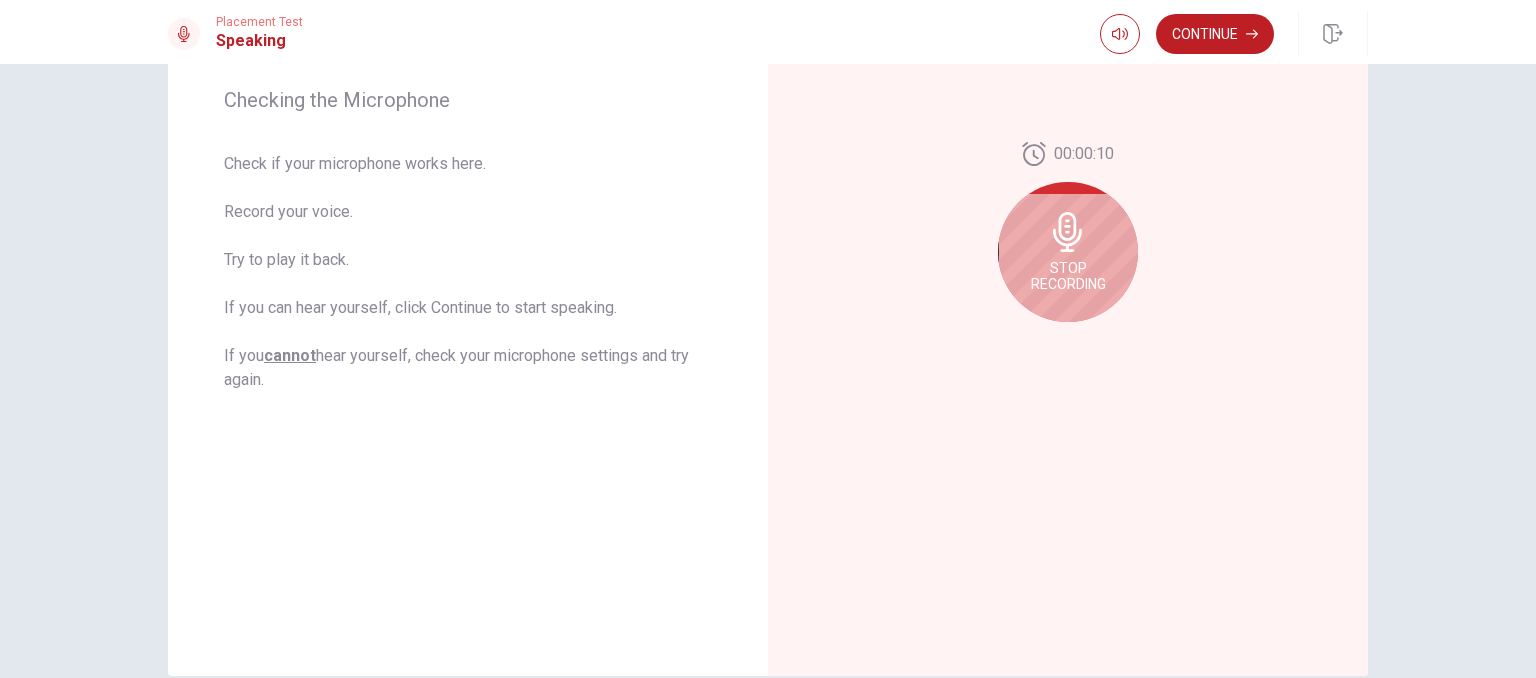 click on "Stop   Recording" at bounding box center [1068, 252] 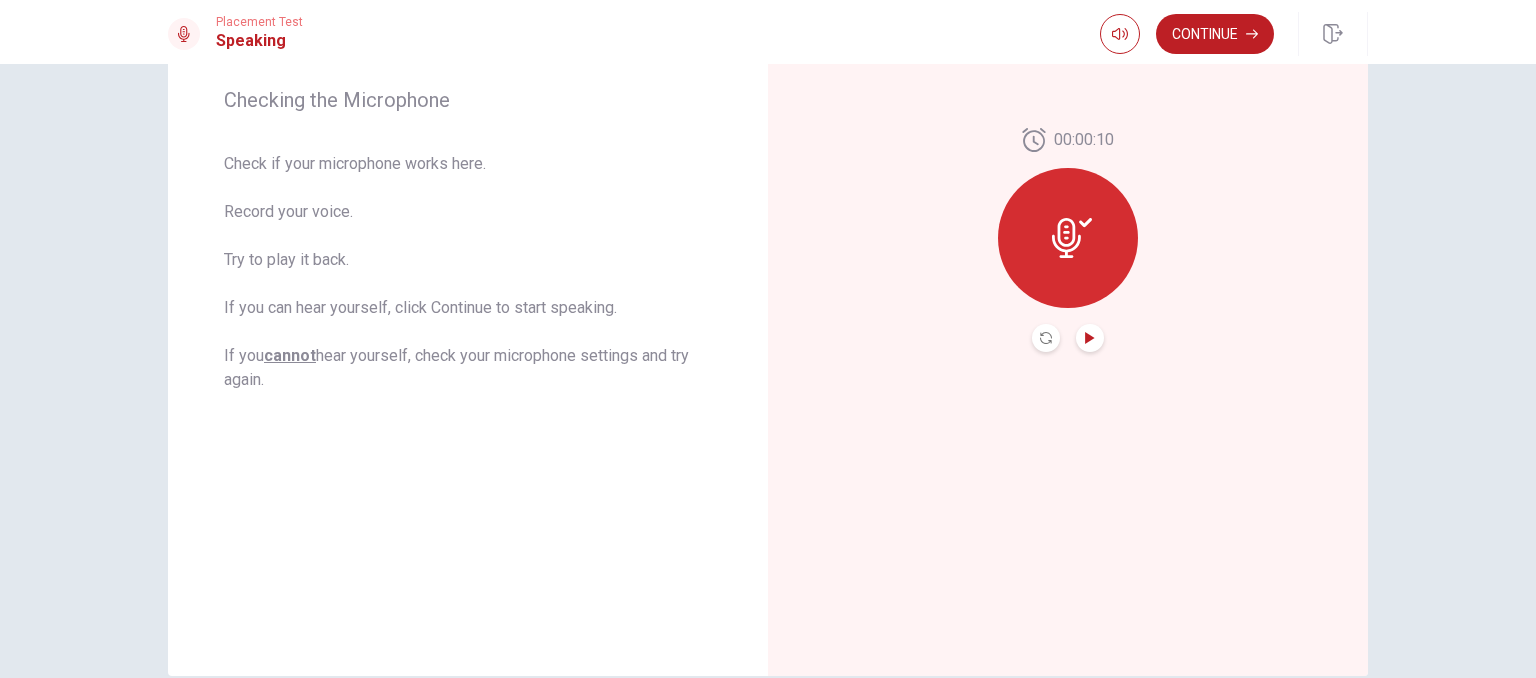 click 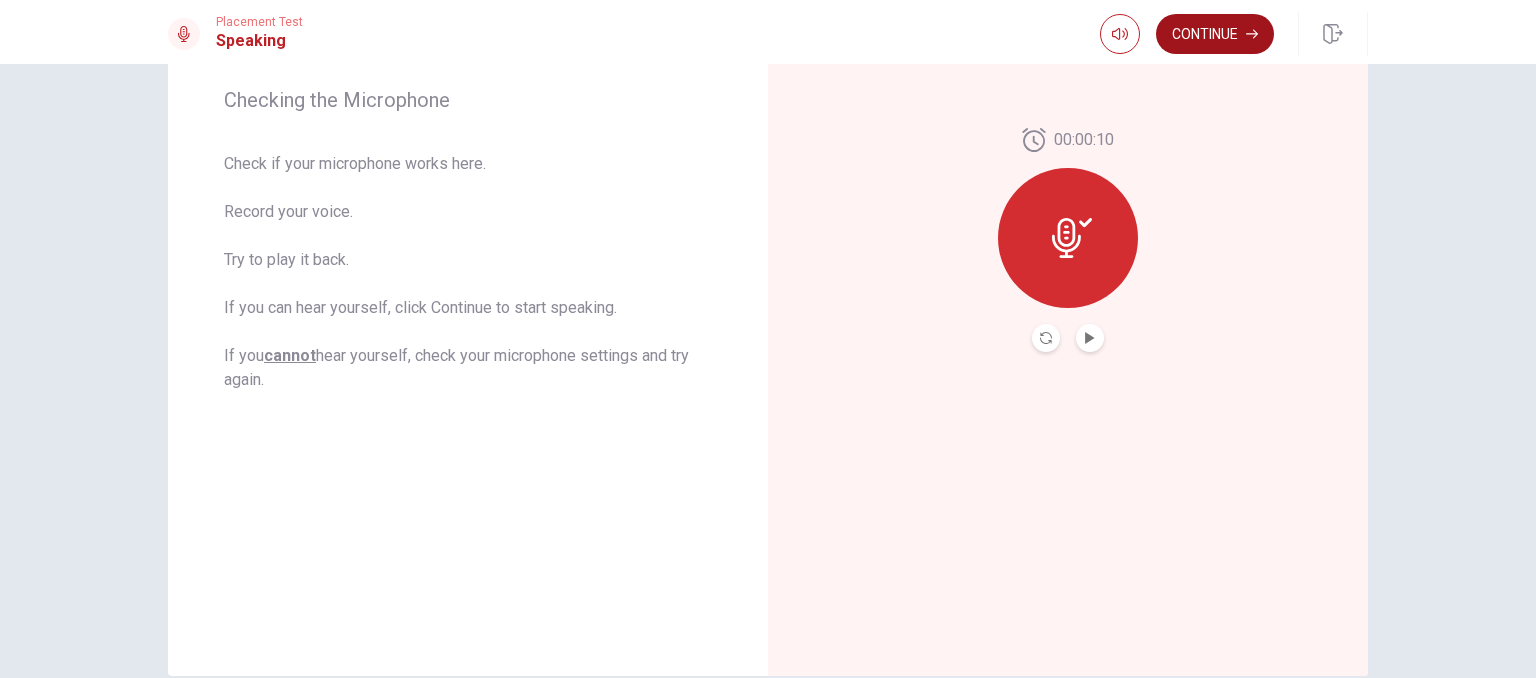 click on "Continue" at bounding box center [1215, 34] 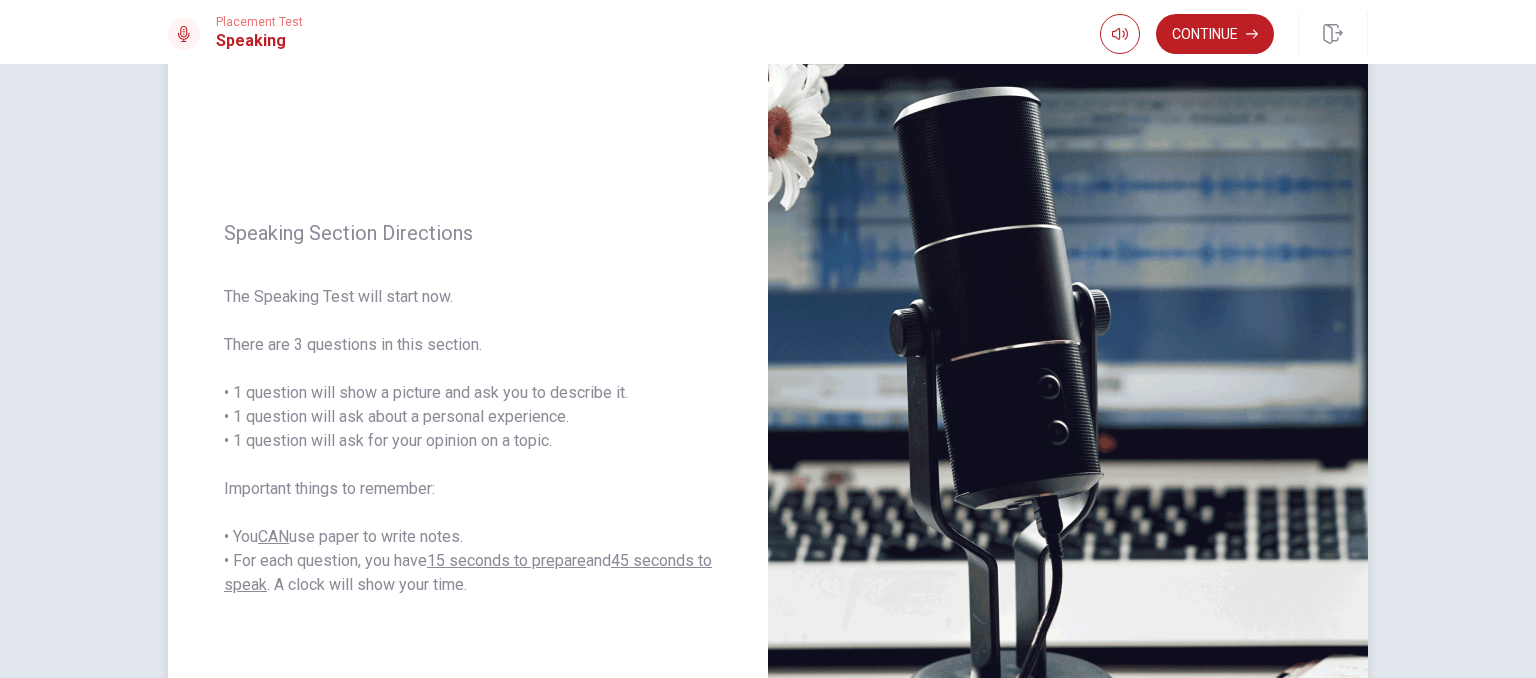 scroll, scrollTop: 102, scrollLeft: 0, axis: vertical 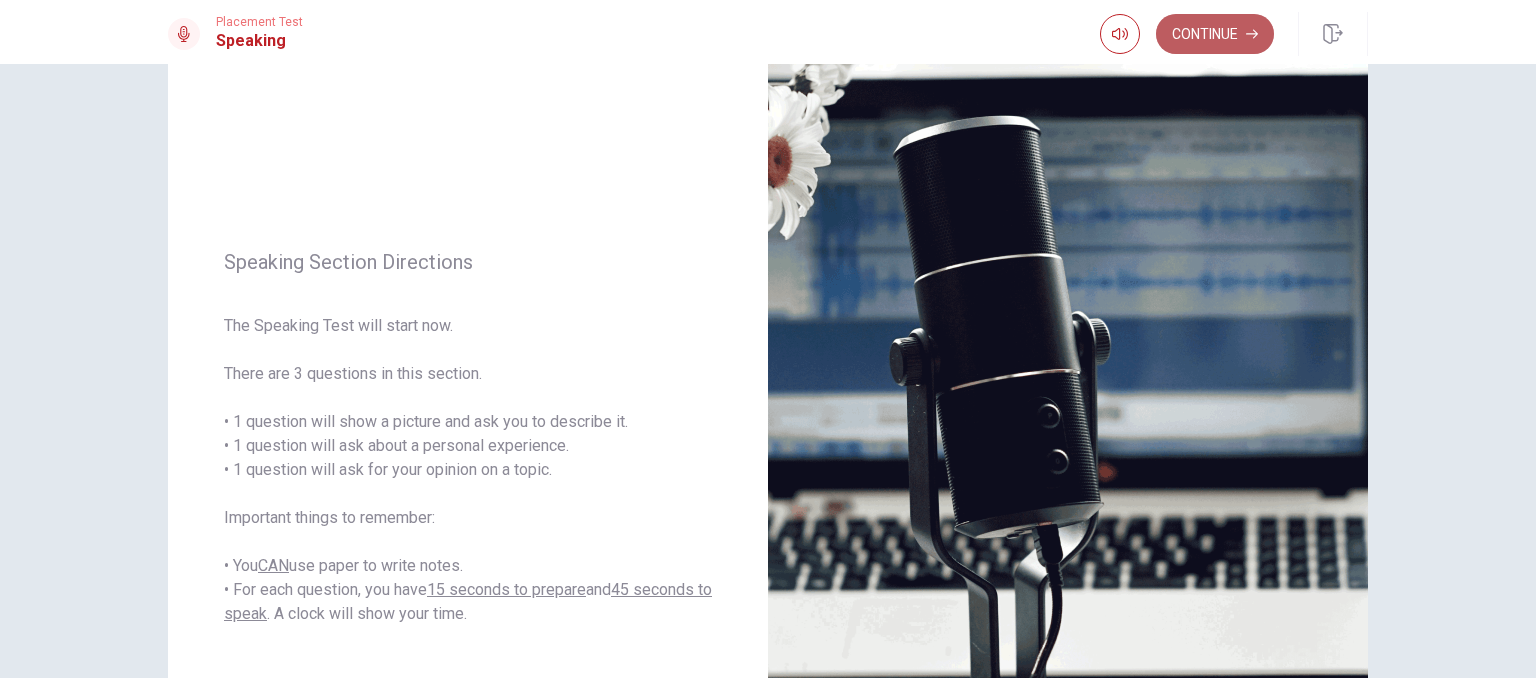 click on "Continue" at bounding box center (1215, 34) 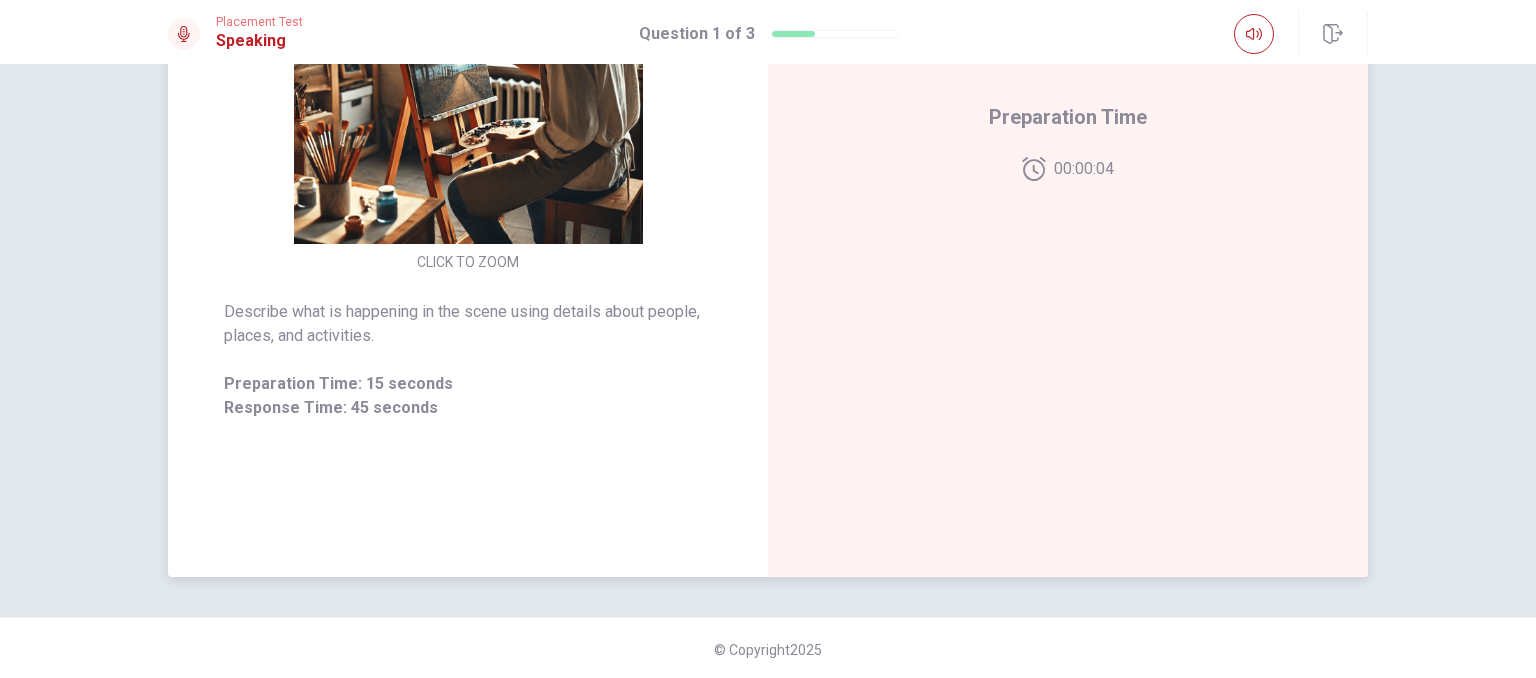 scroll, scrollTop: 299, scrollLeft: 0, axis: vertical 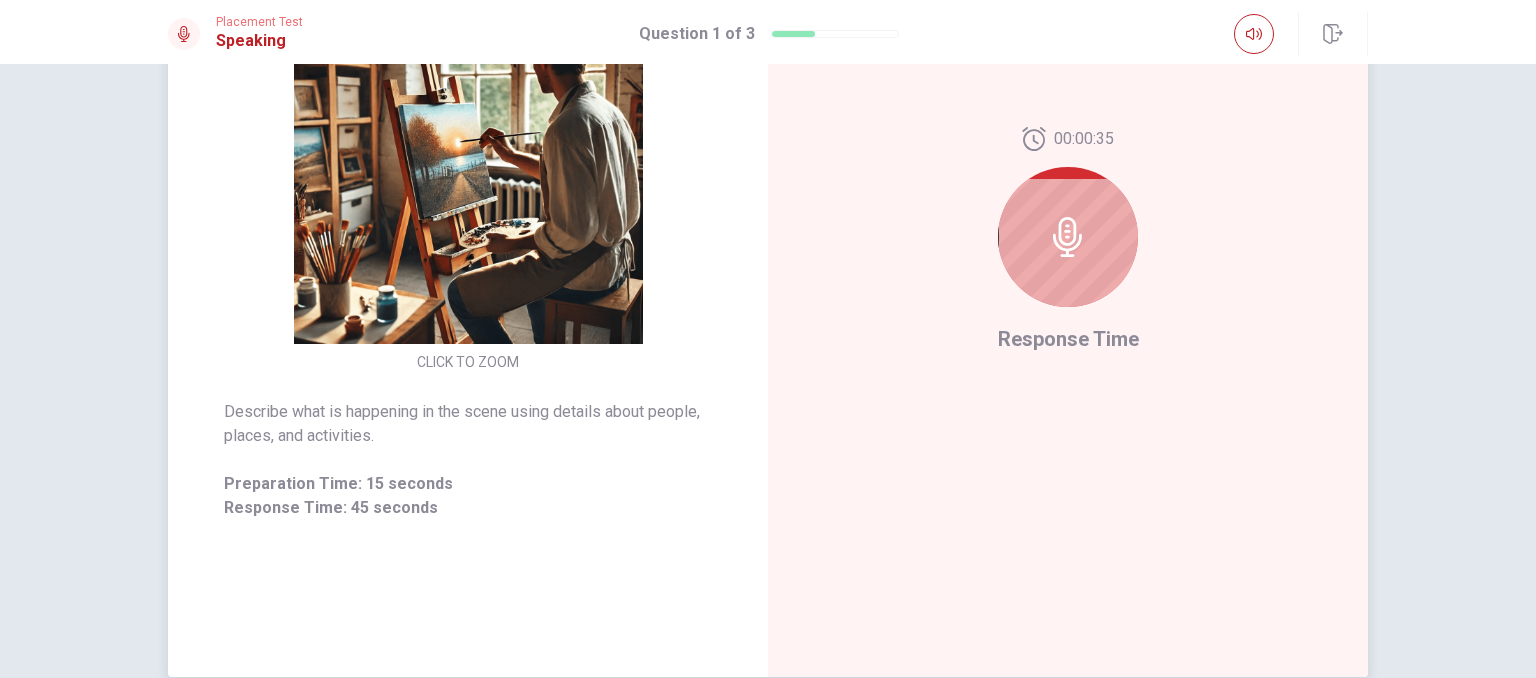 click 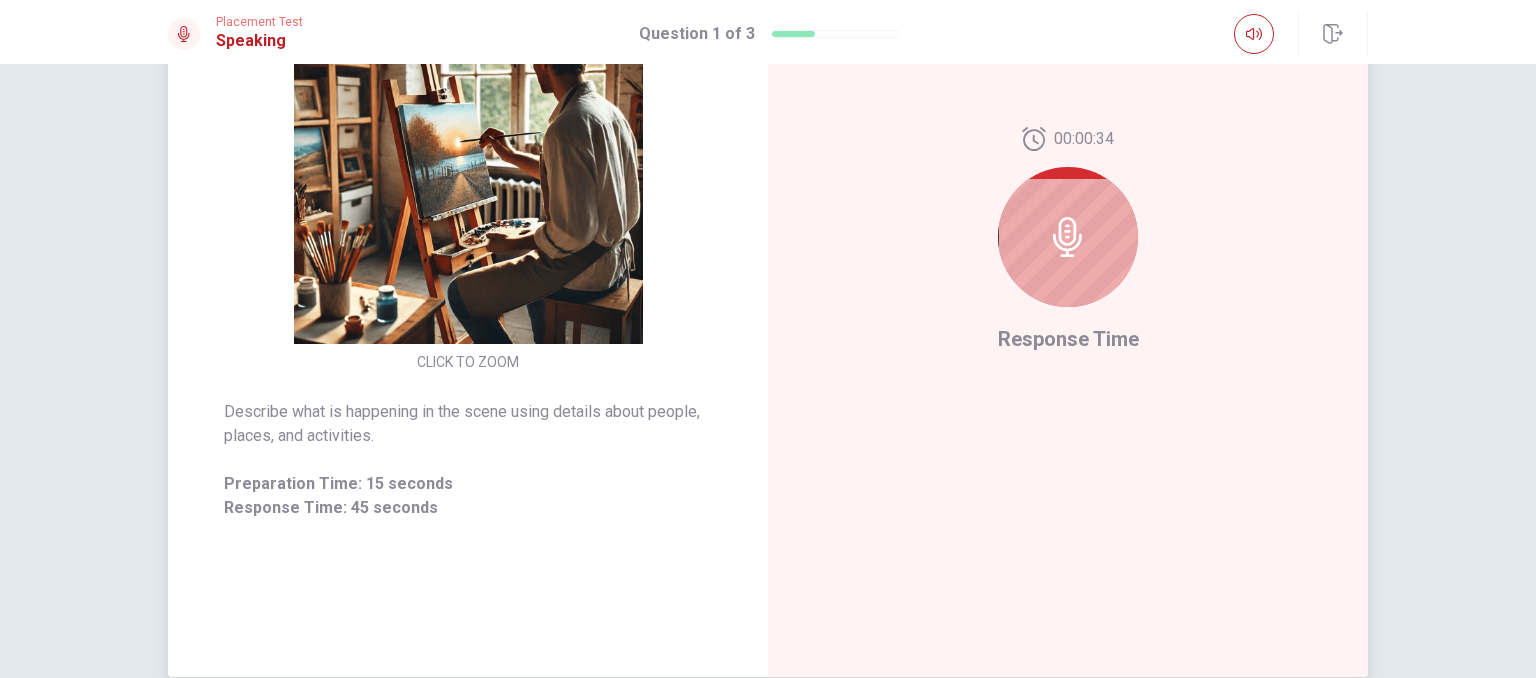 click 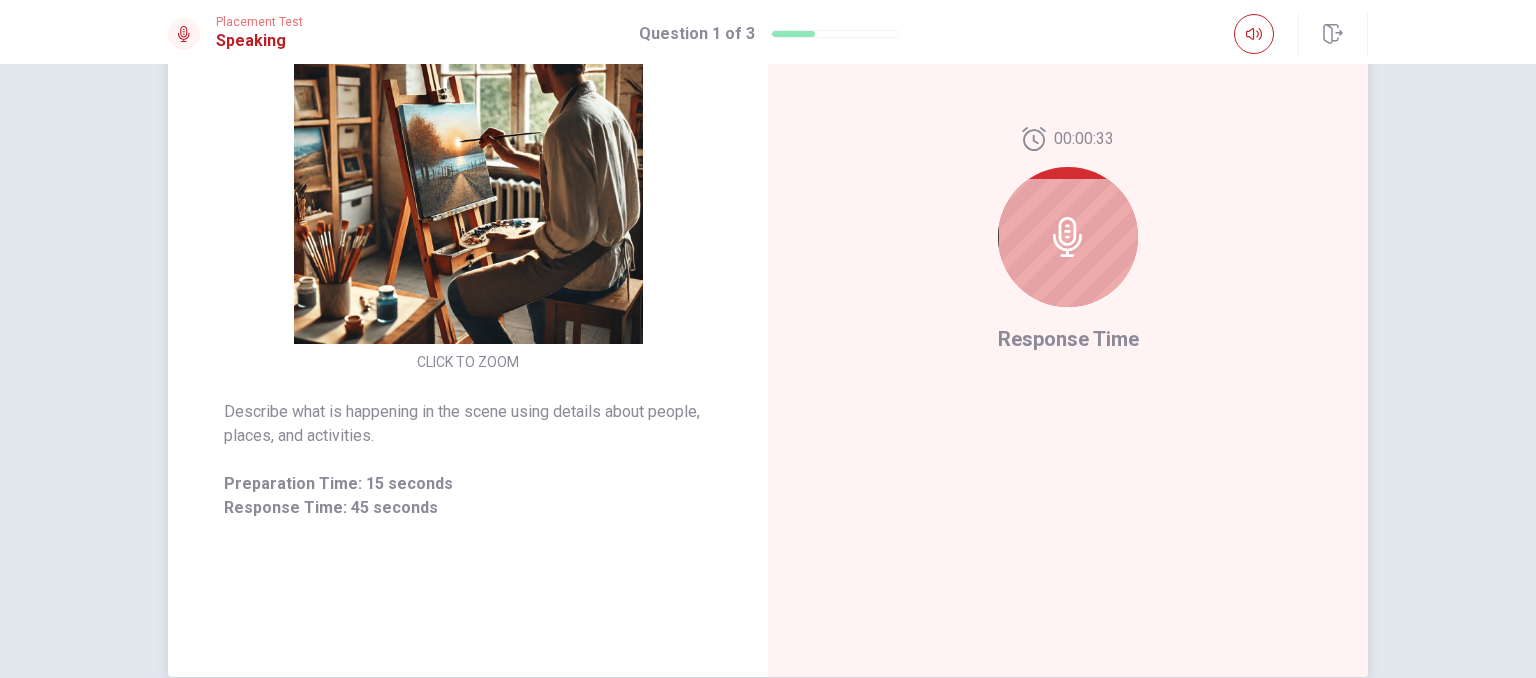click 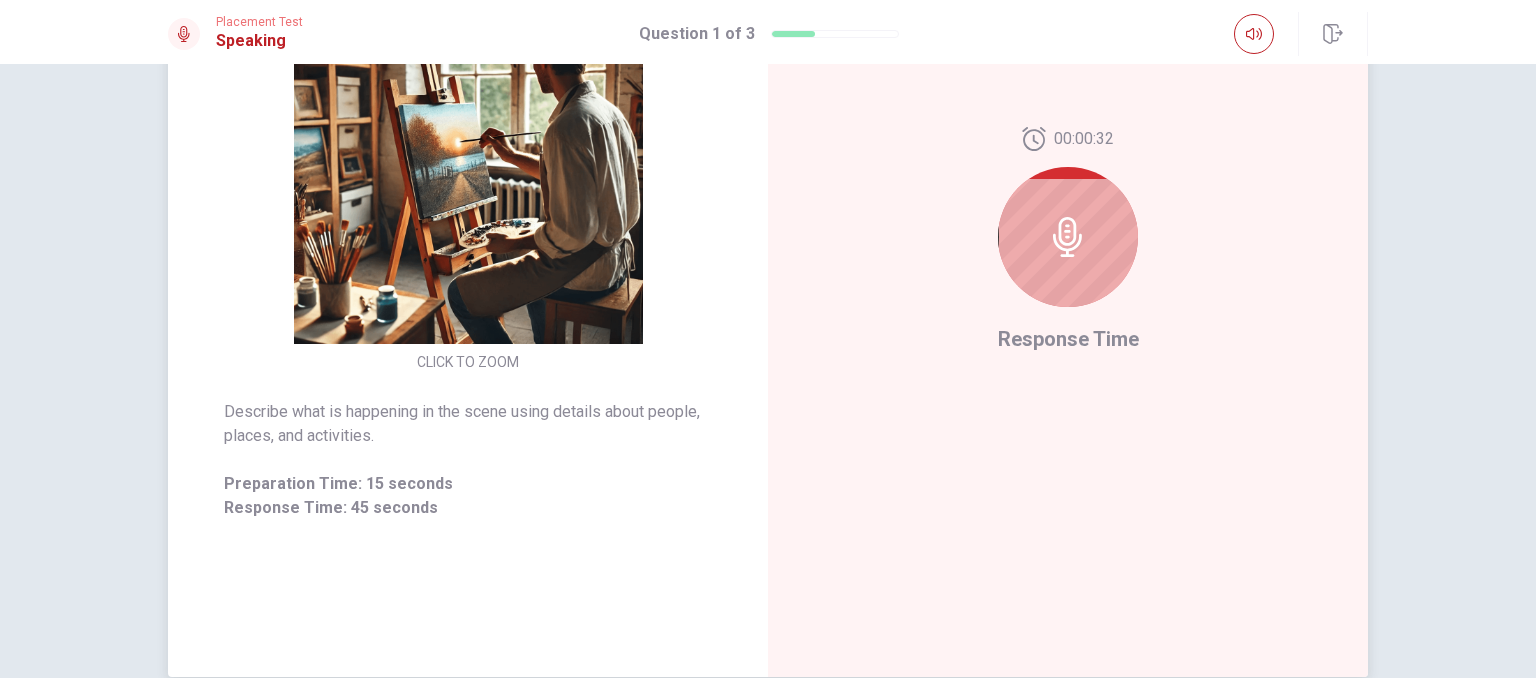 click 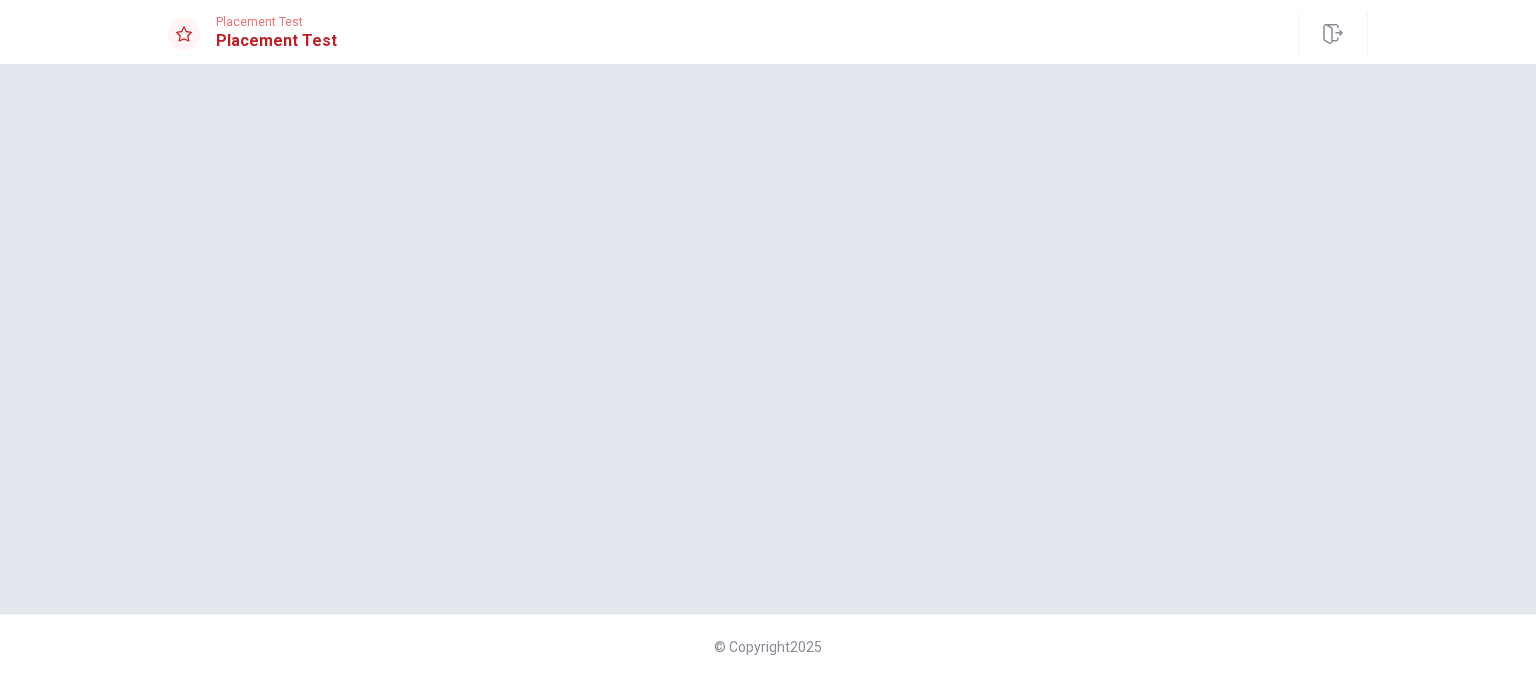 scroll, scrollTop: 0, scrollLeft: 0, axis: both 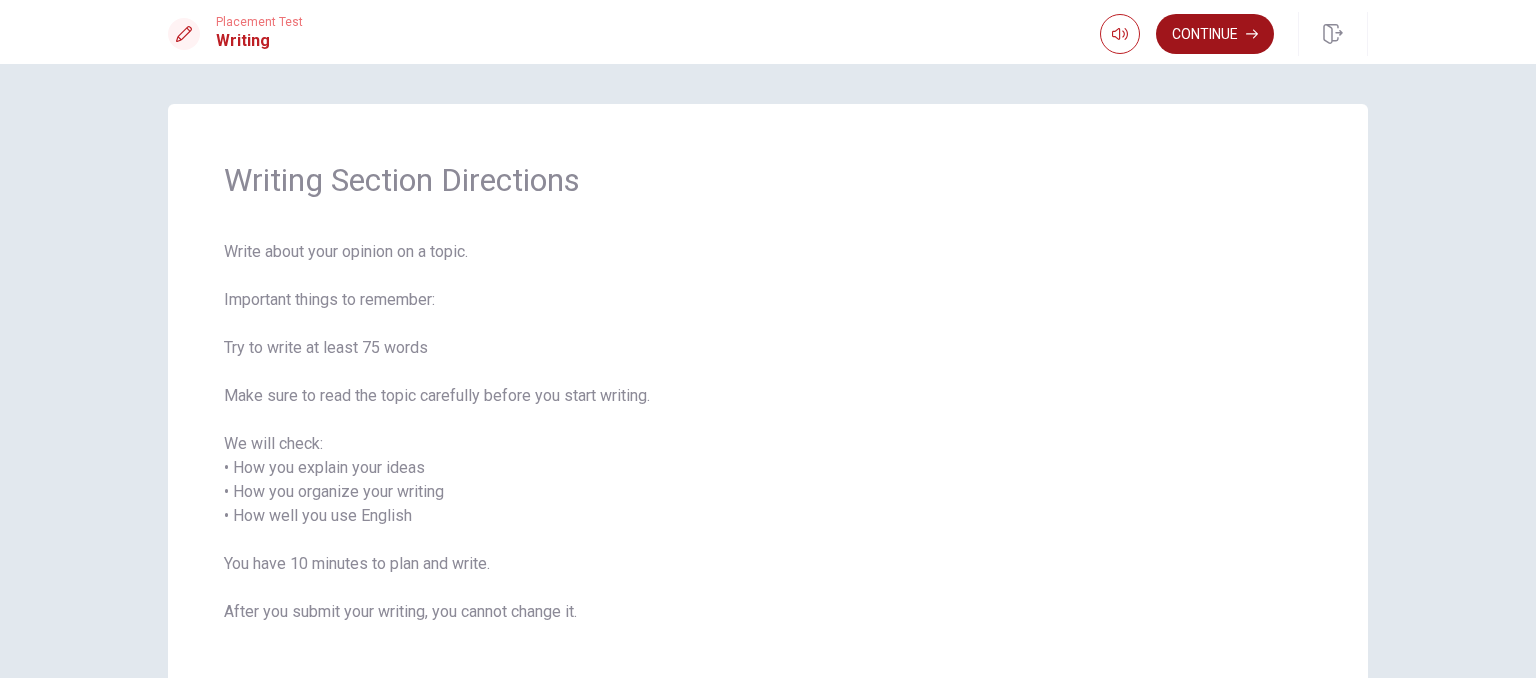 click on "Continue" at bounding box center (1215, 34) 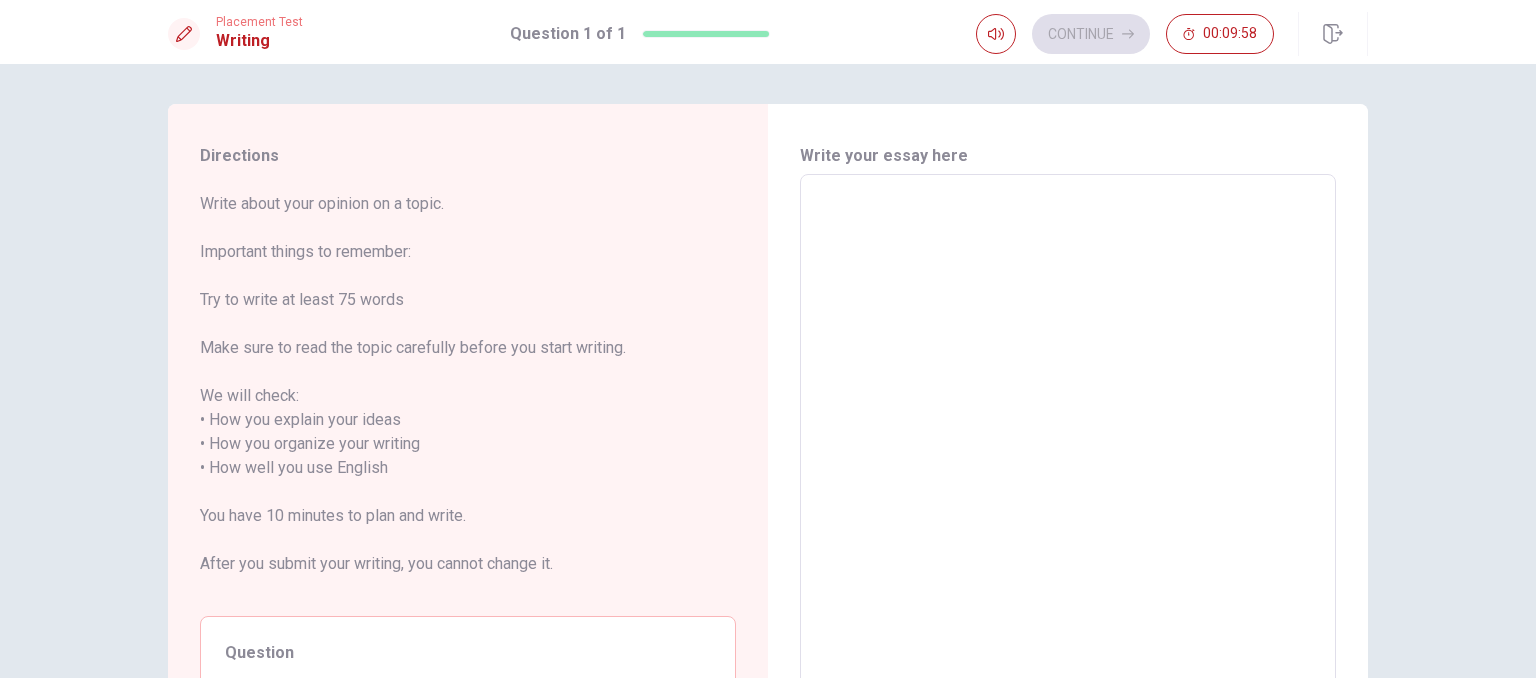 drag, startPoint x: 826, startPoint y: 155, endPoint x: 966, endPoint y: 176, distance: 141.56624 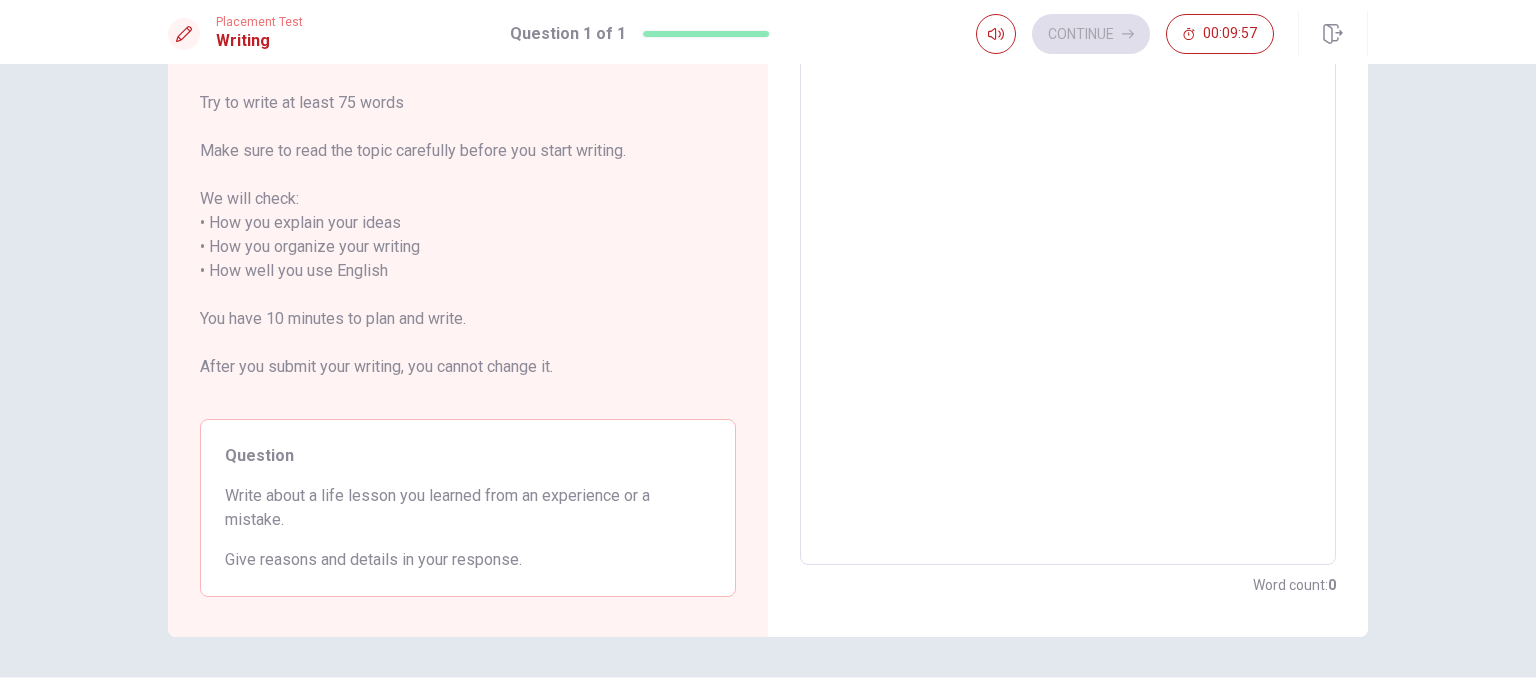 scroll, scrollTop: 200, scrollLeft: 0, axis: vertical 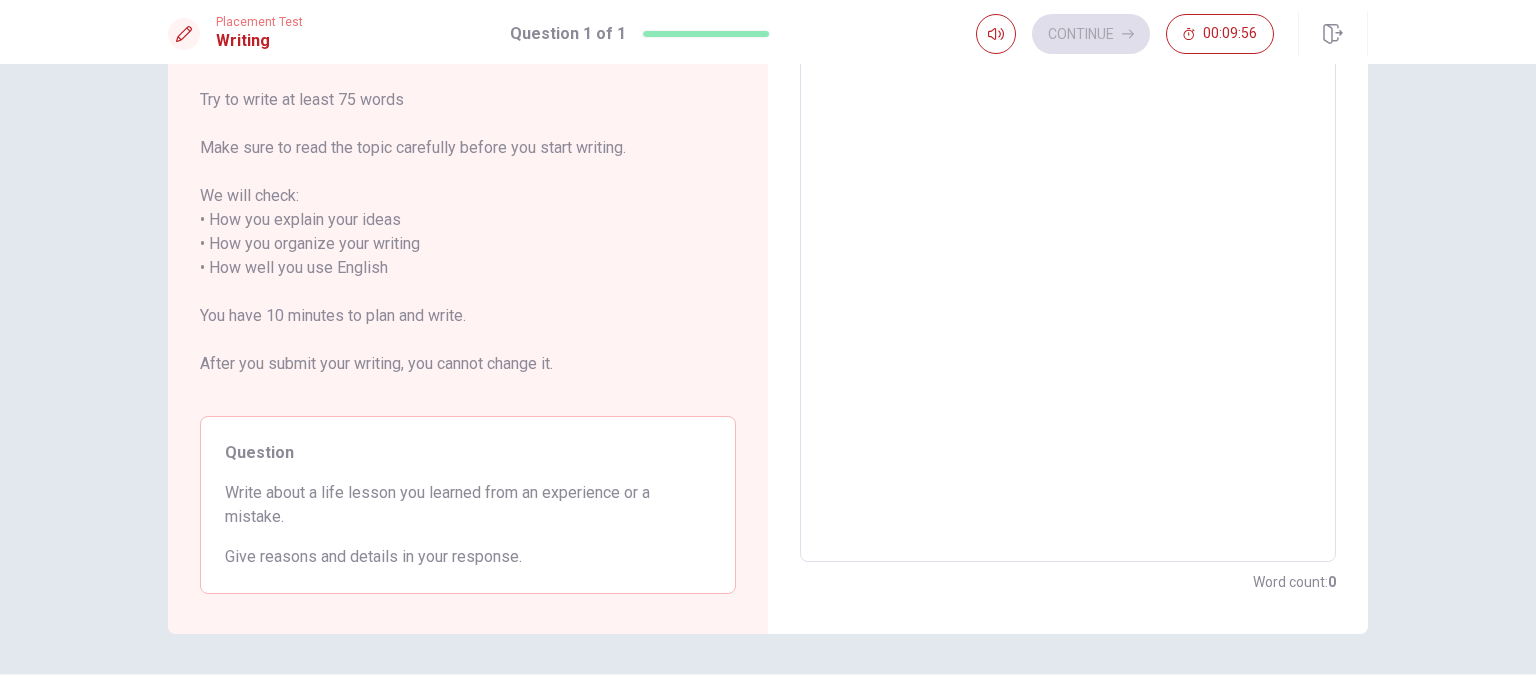 drag, startPoint x: 963, startPoint y: 233, endPoint x: 1040, endPoint y: 233, distance: 77 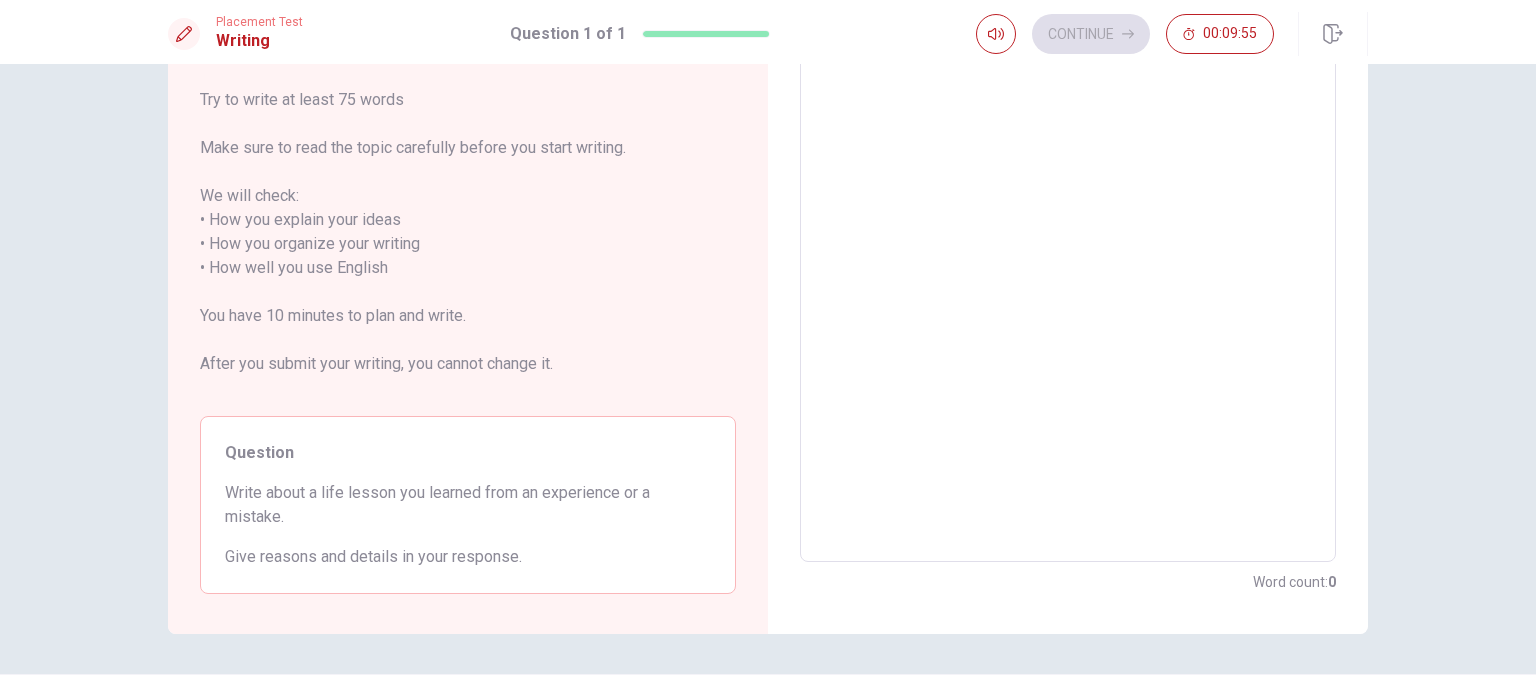 scroll, scrollTop: 69, scrollLeft: 0, axis: vertical 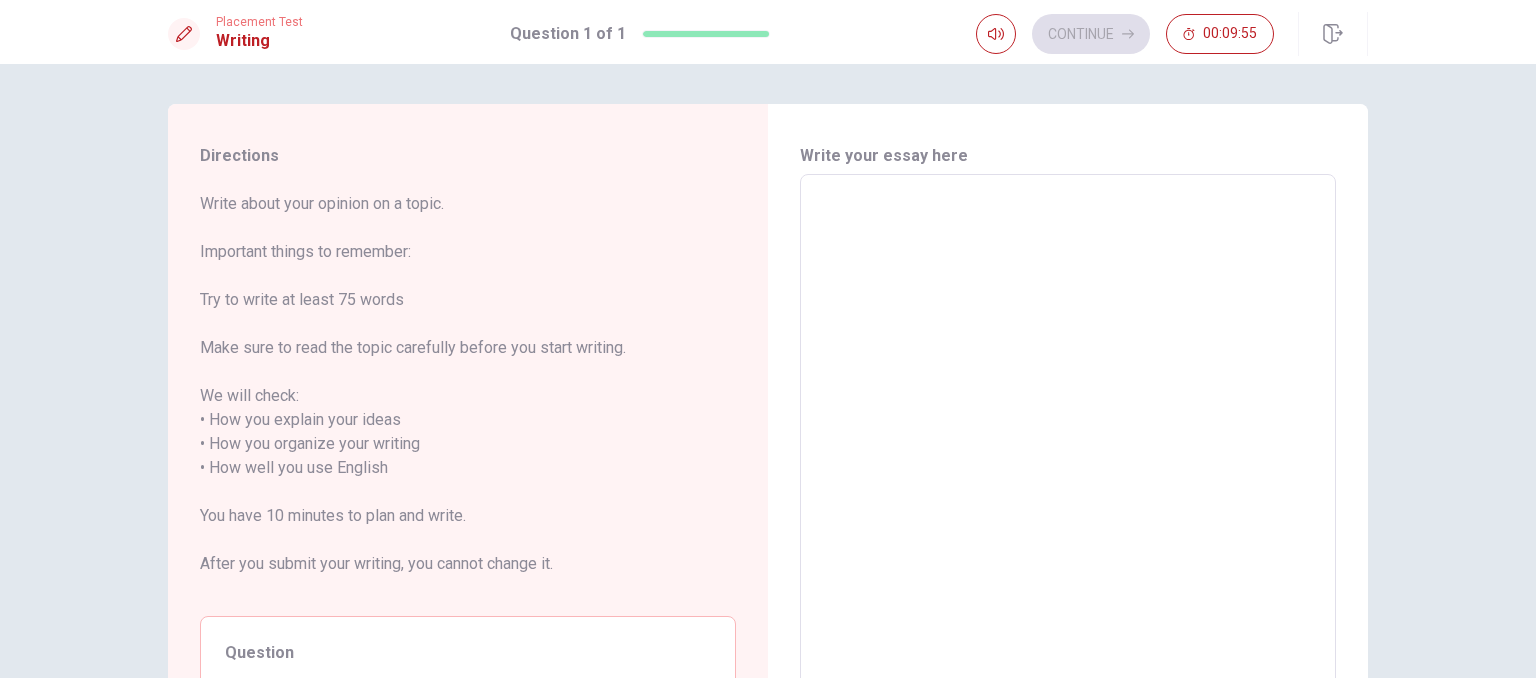 click at bounding box center [1068, 468] 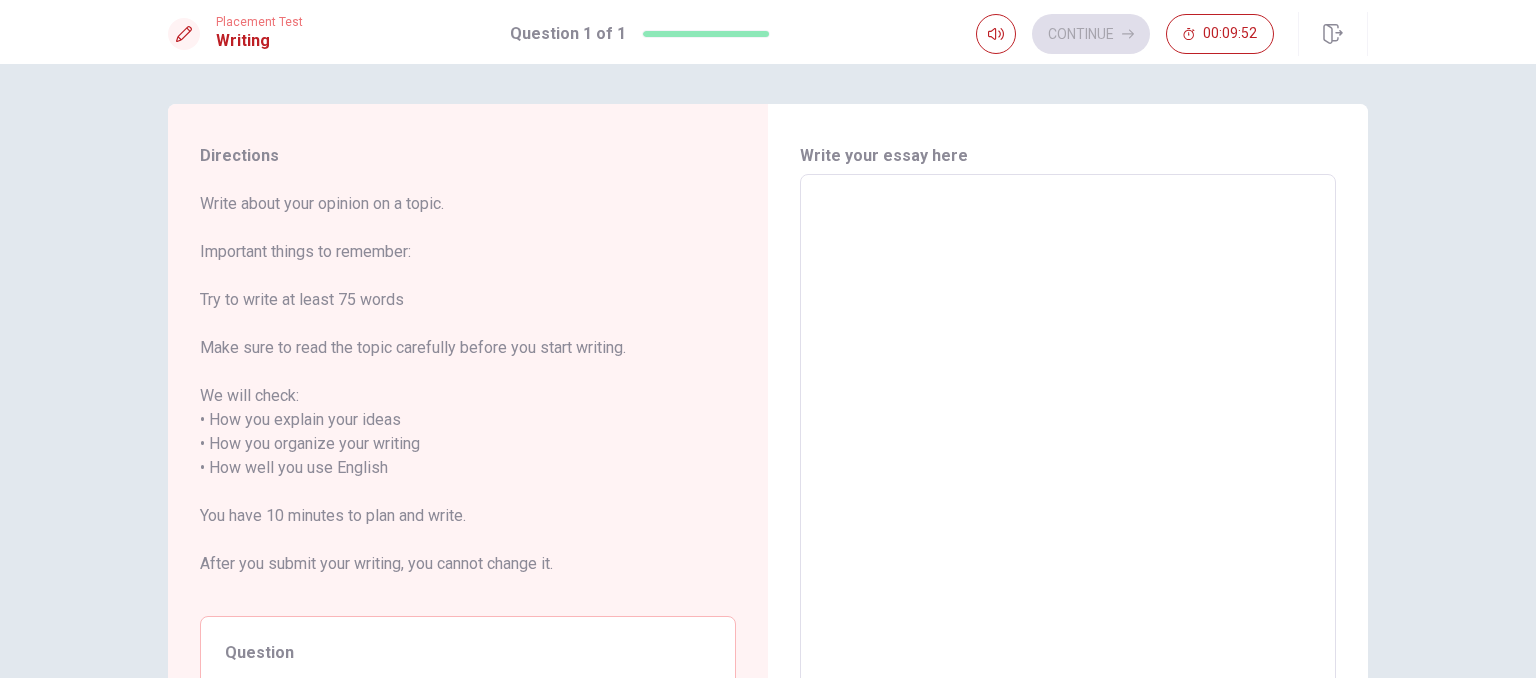 drag, startPoint x: 198, startPoint y: 198, endPoint x: 277, endPoint y: 215, distance: 80.80842 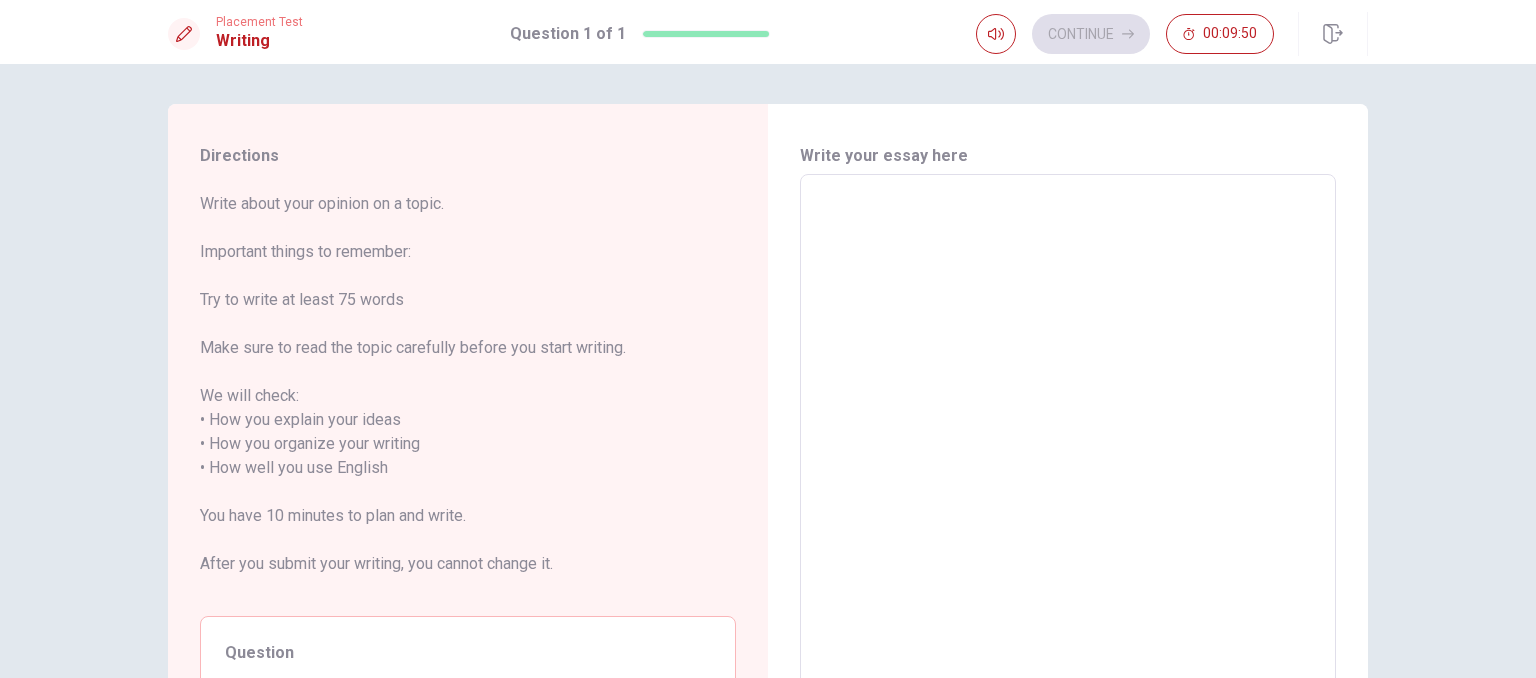 drag, startPoint x: 414, startPoint y: 214, endPoint x: 431, endPoint y: 214, distance: 17 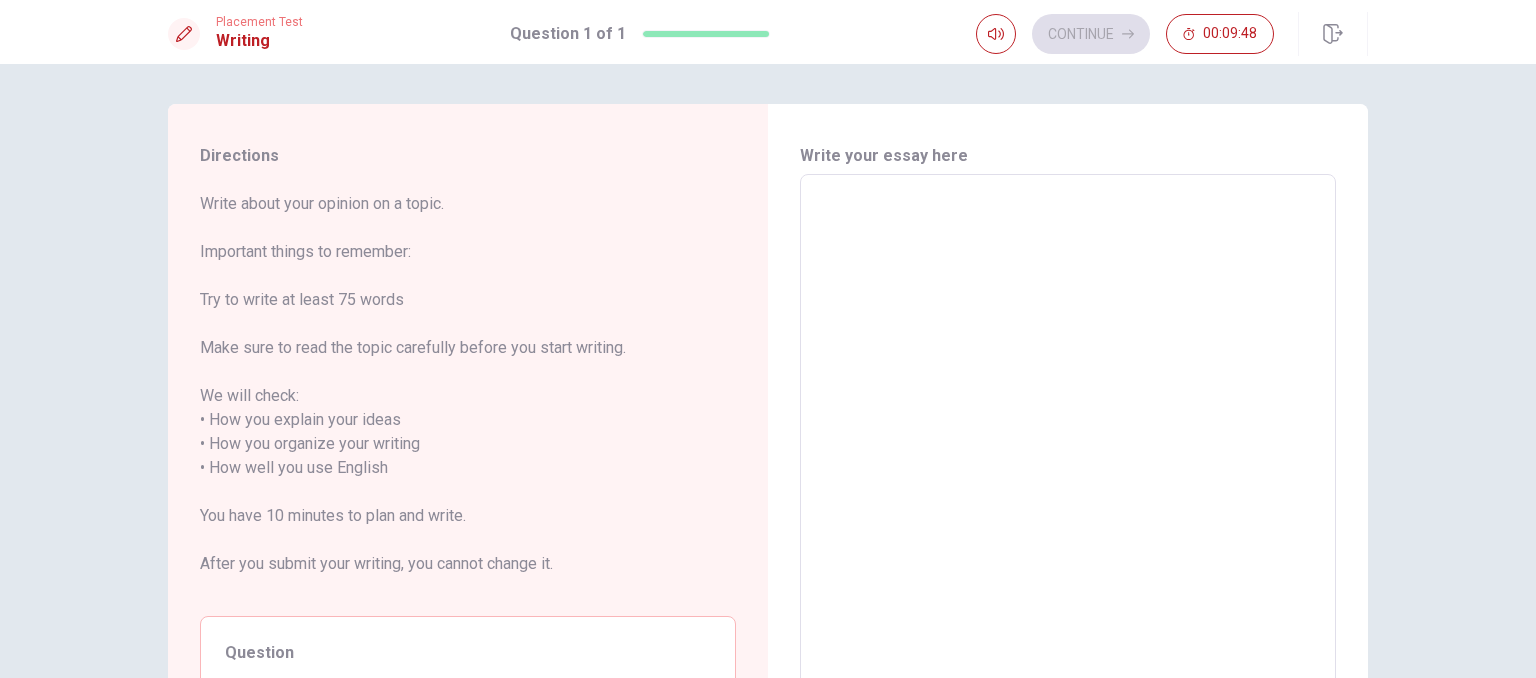 drag, startPoint x: 312, startPoint y: 253, endPoint x: 416, endPoint y: 263, distance: 104.47966 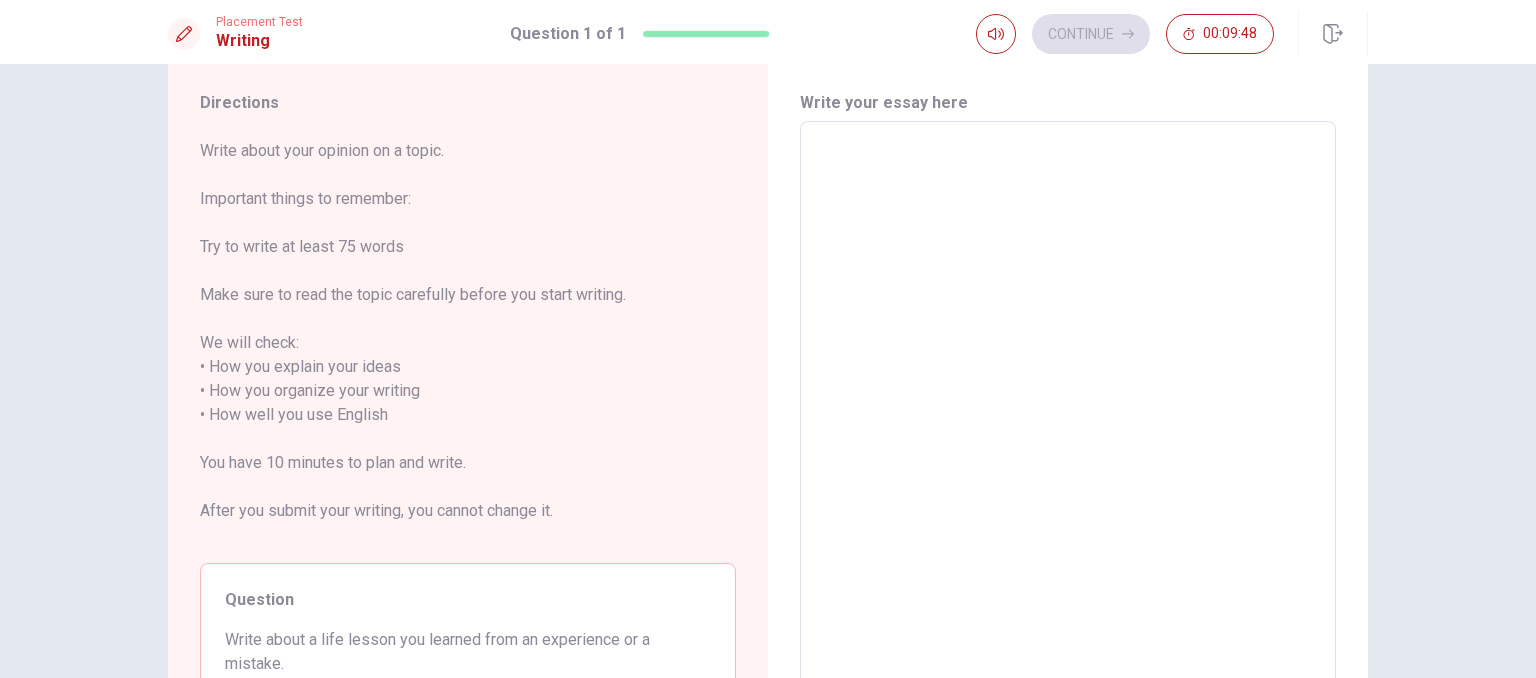 scroll, scrollTop: 100, scrollLeft: 0, axis: vertical 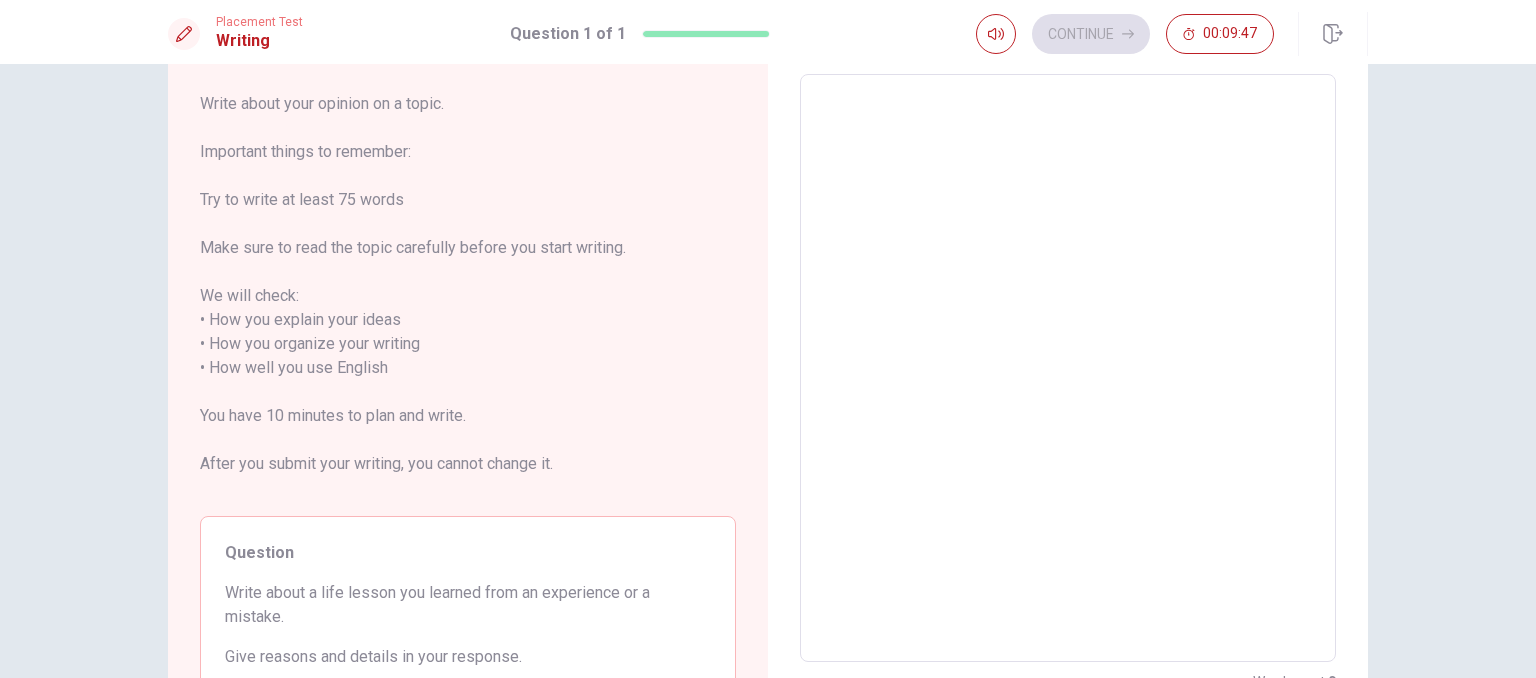 drag, startPoint x: 228, startPoint y: 201, endPoint x: 402, endPoint y: 222, distance: 175.26266 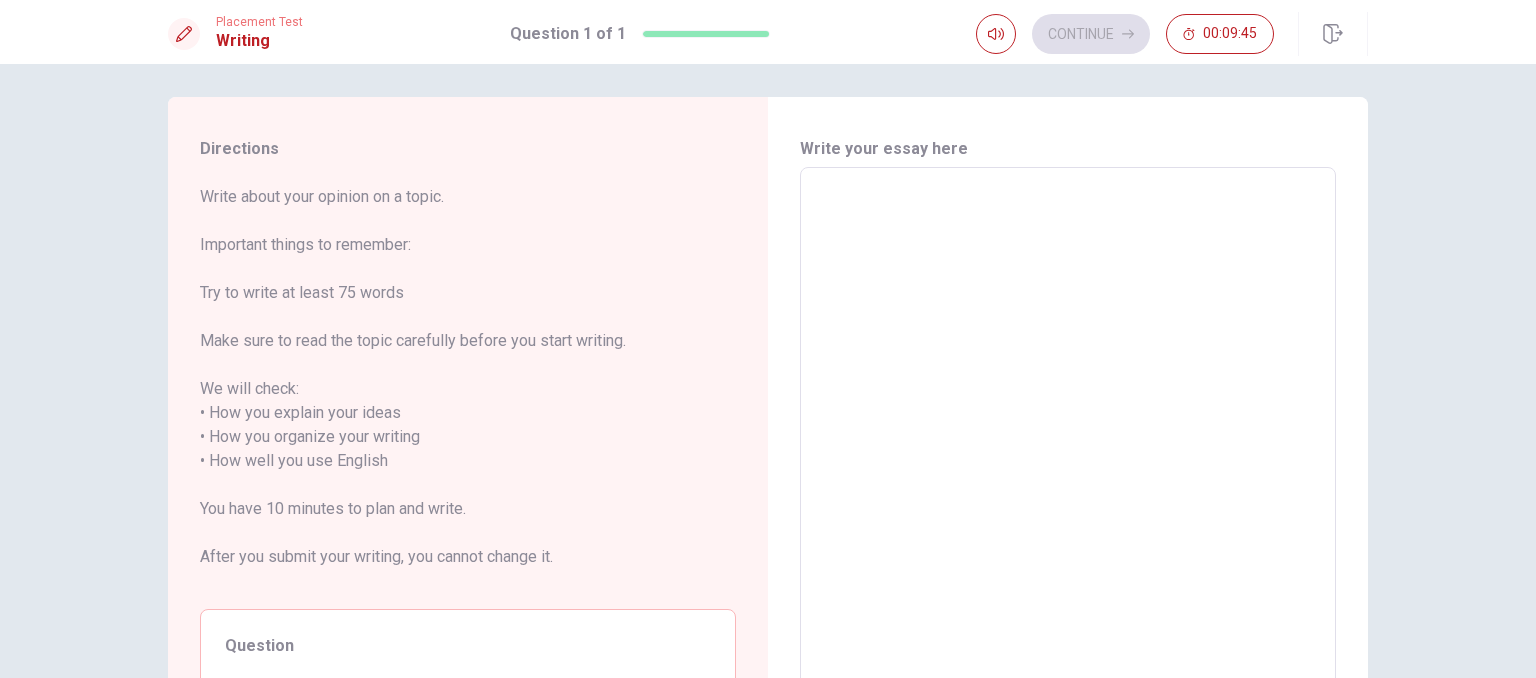scroll, scrollTop: 0, scrollLeft: 0, axis: both 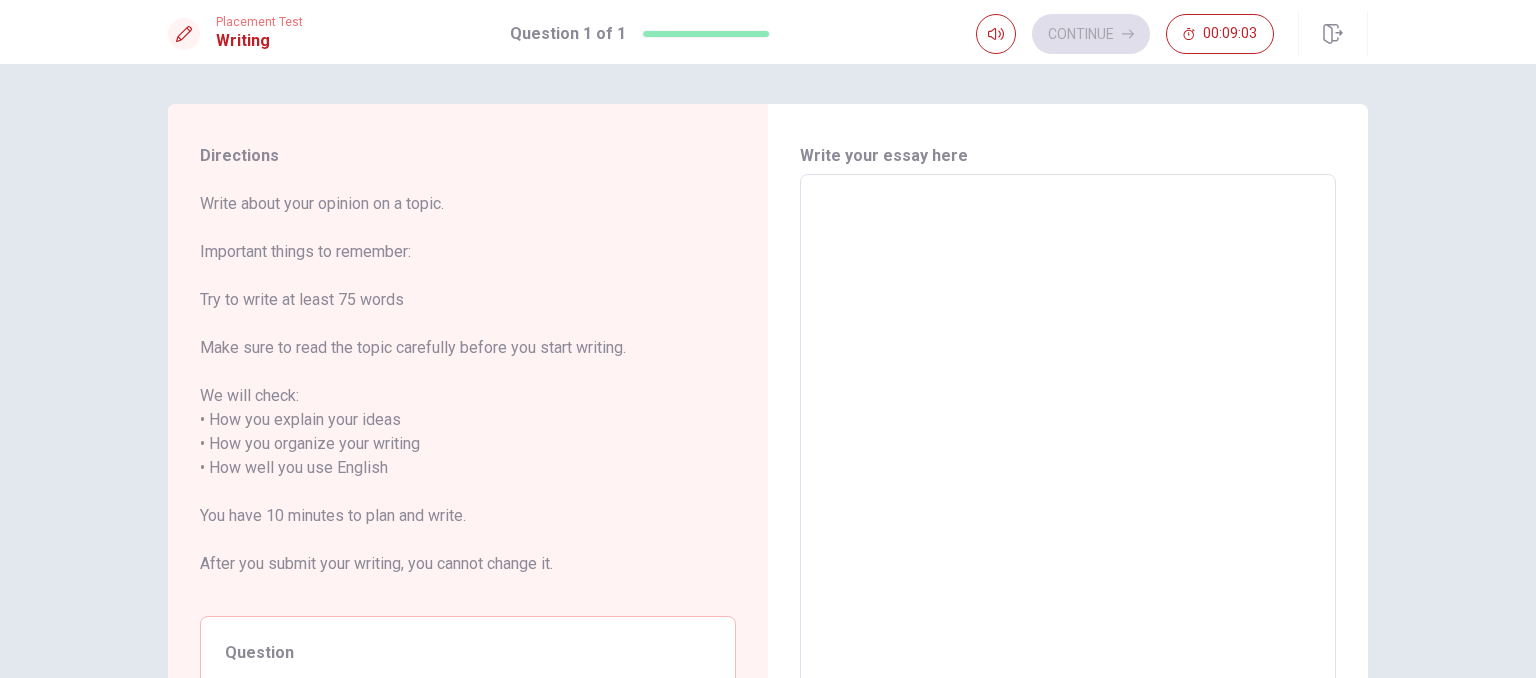 click at bounding box center (1068, 468) 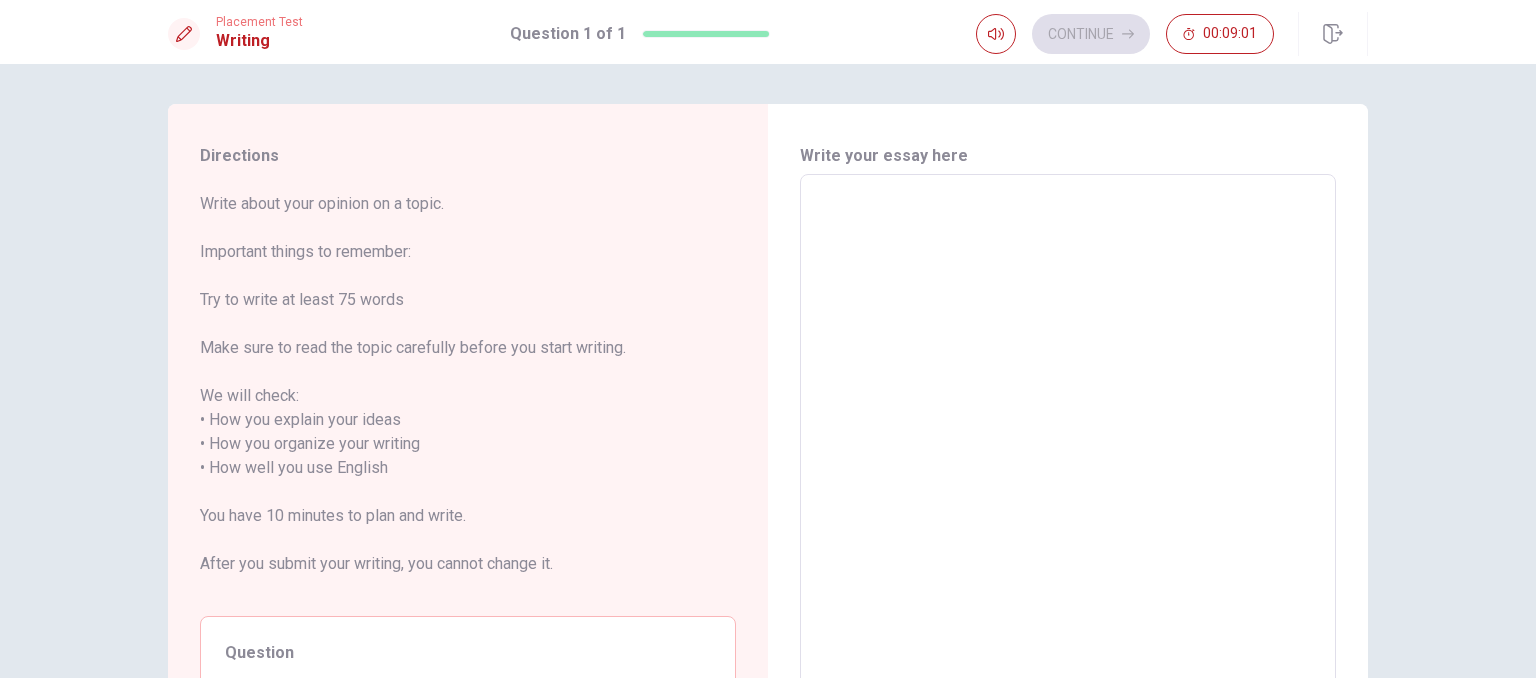 type on "I" 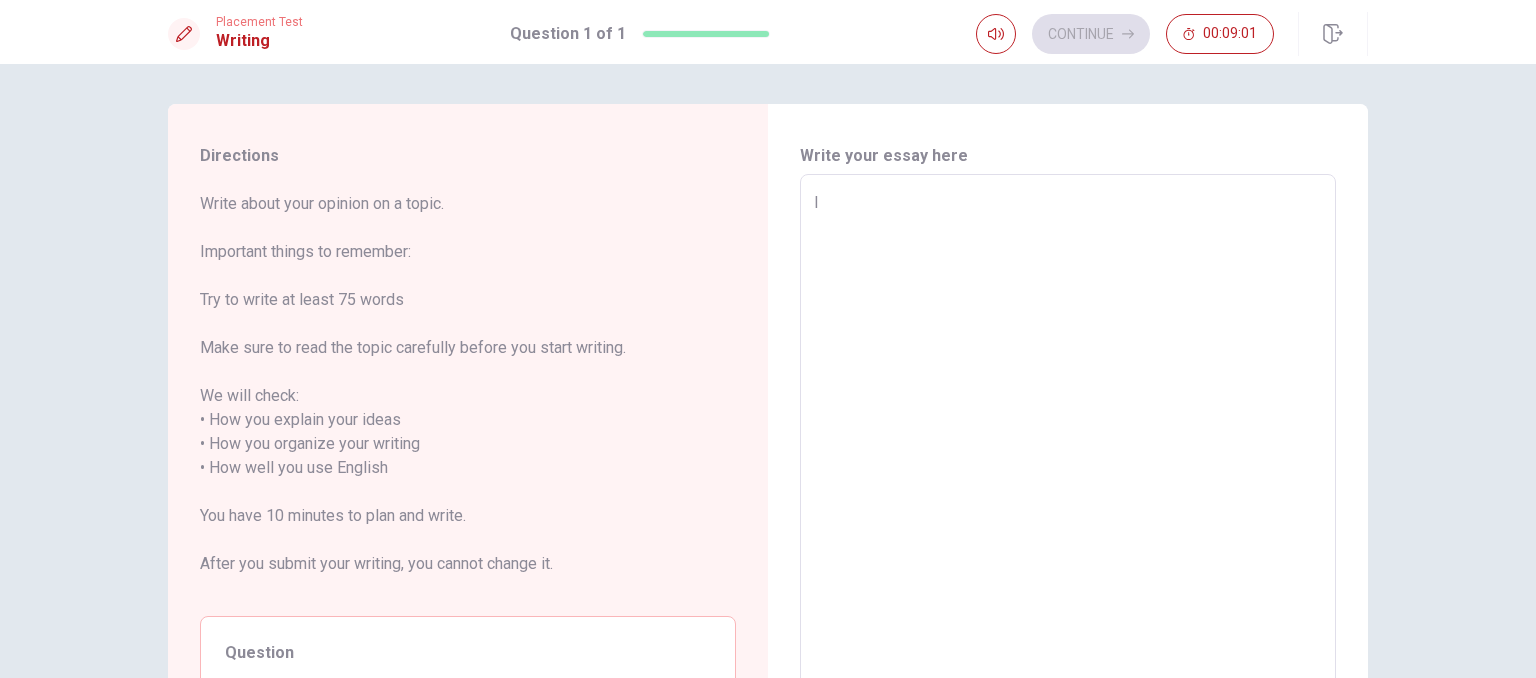 type on "x" 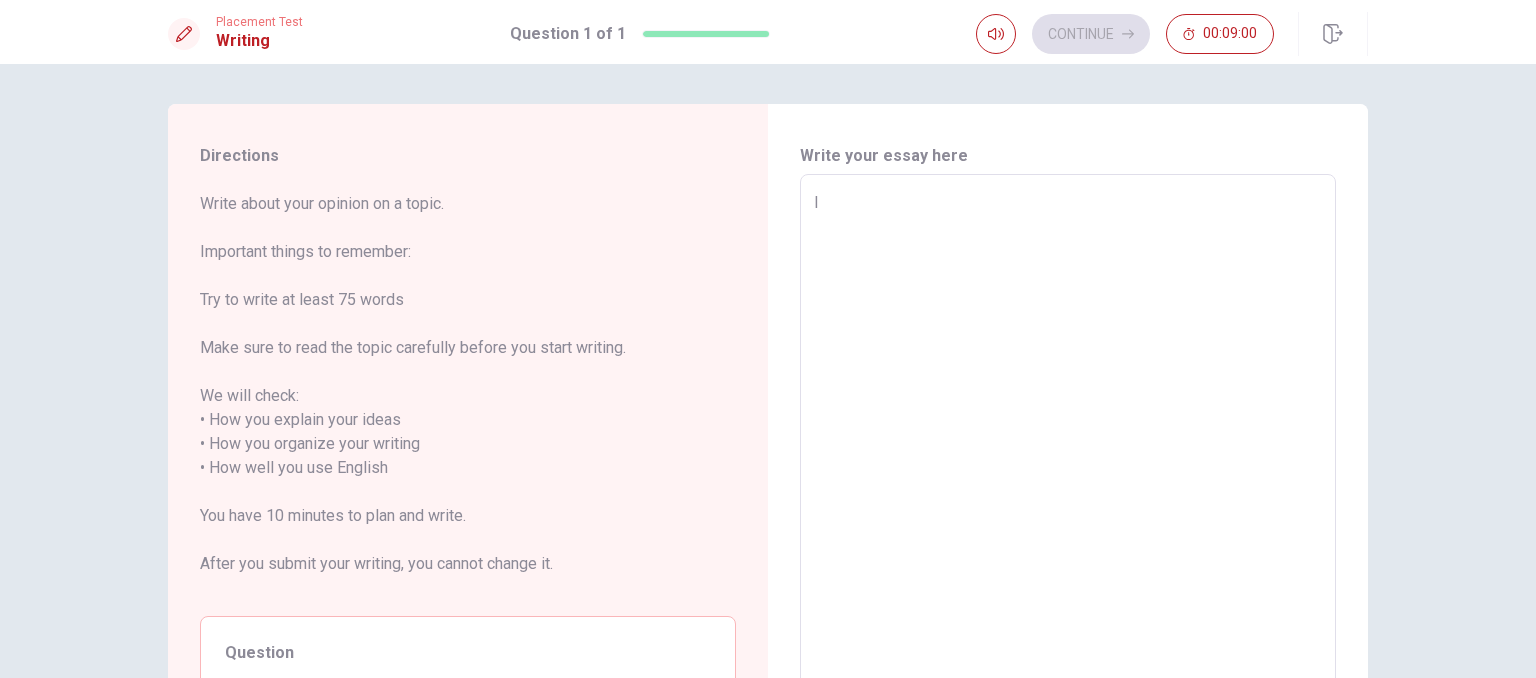 type on "I t" 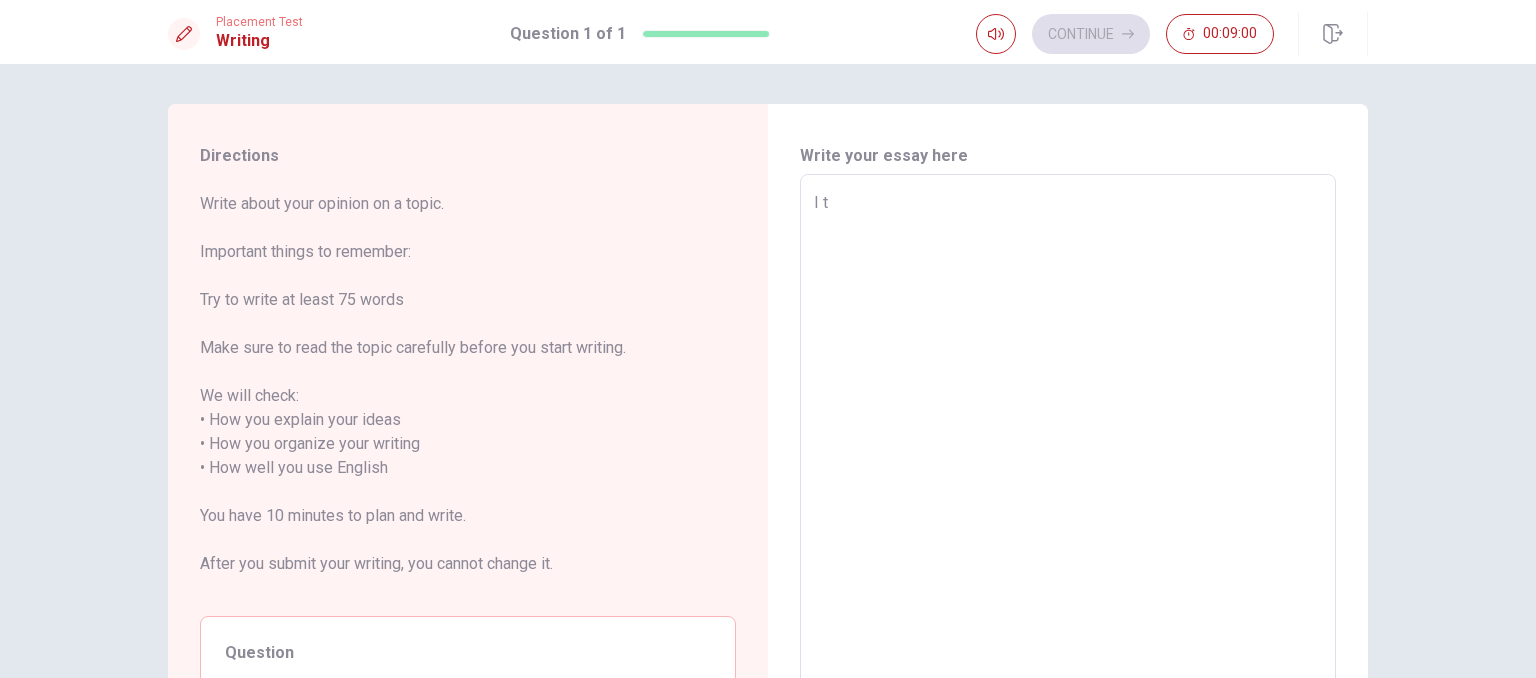 type on "x" 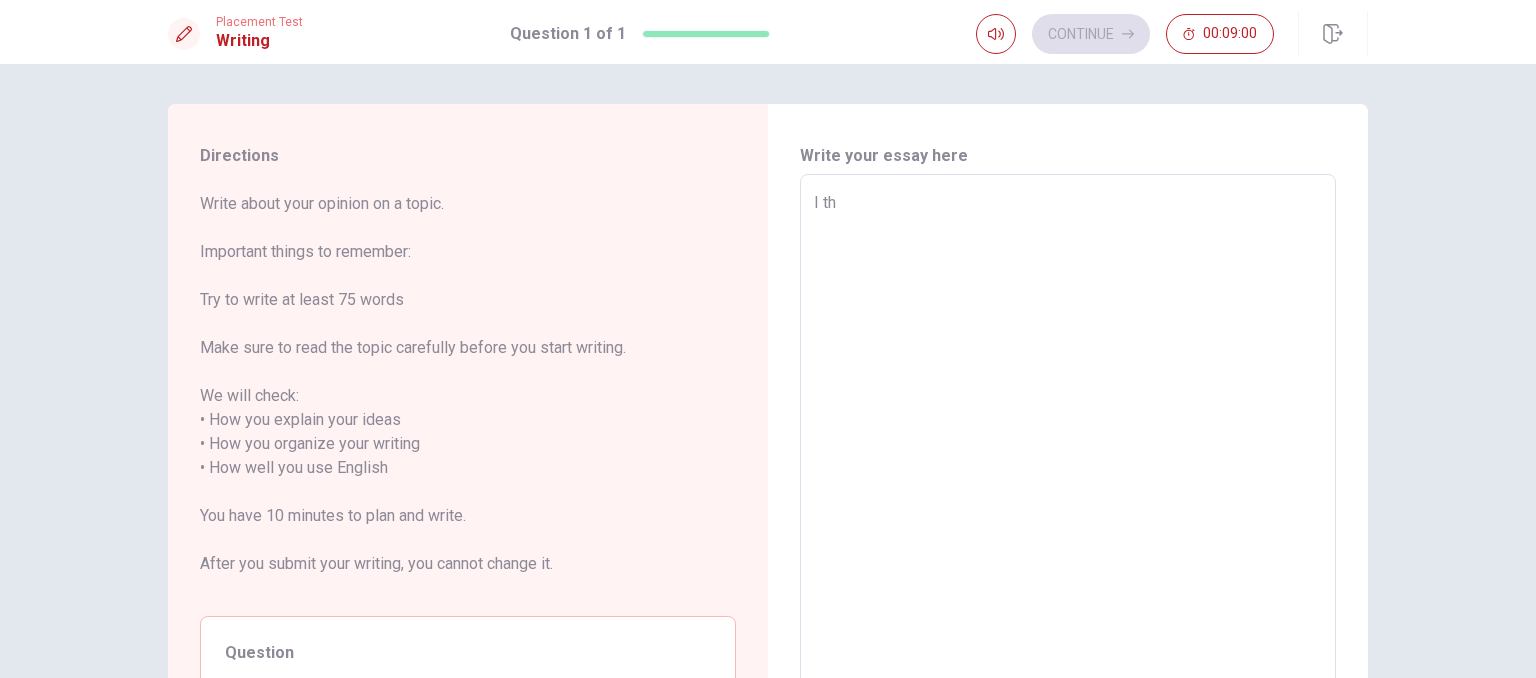 type on "x" 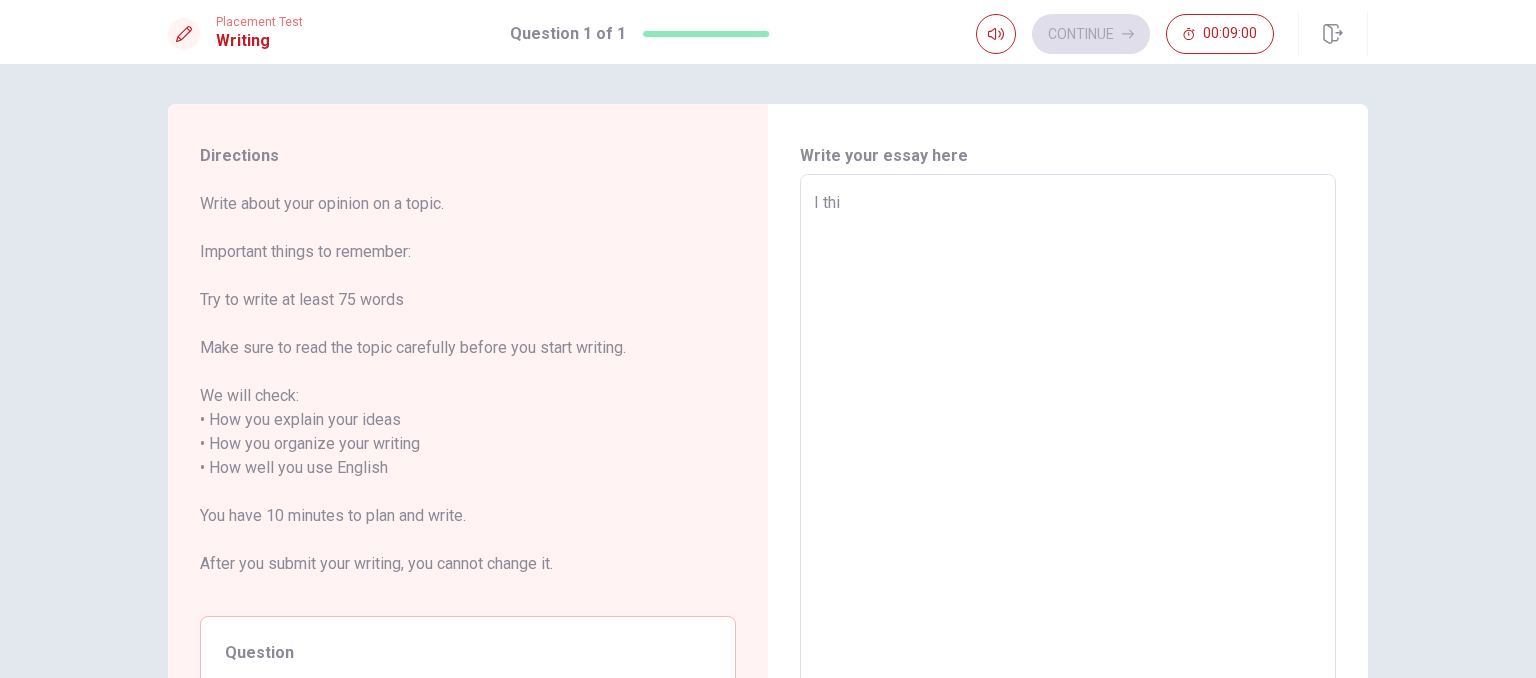 type on "x" 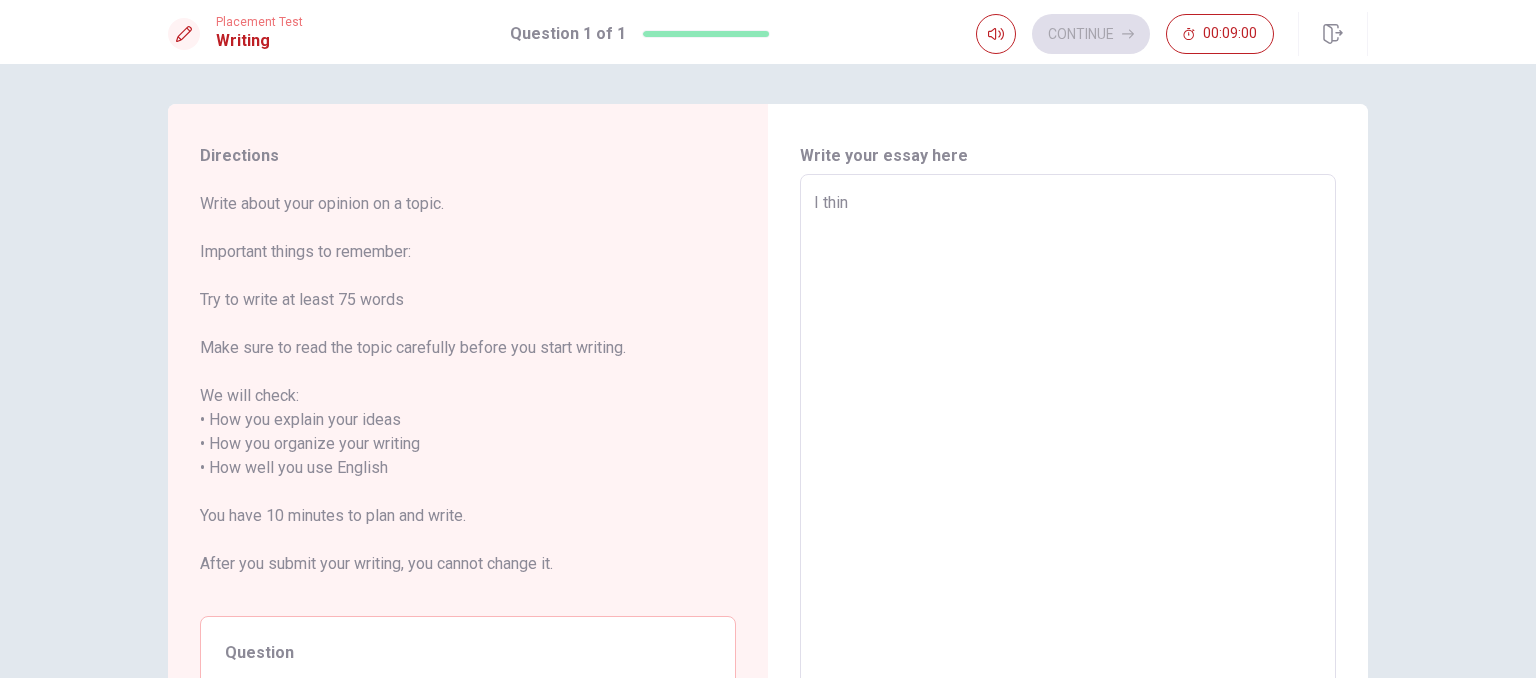 type on "x" 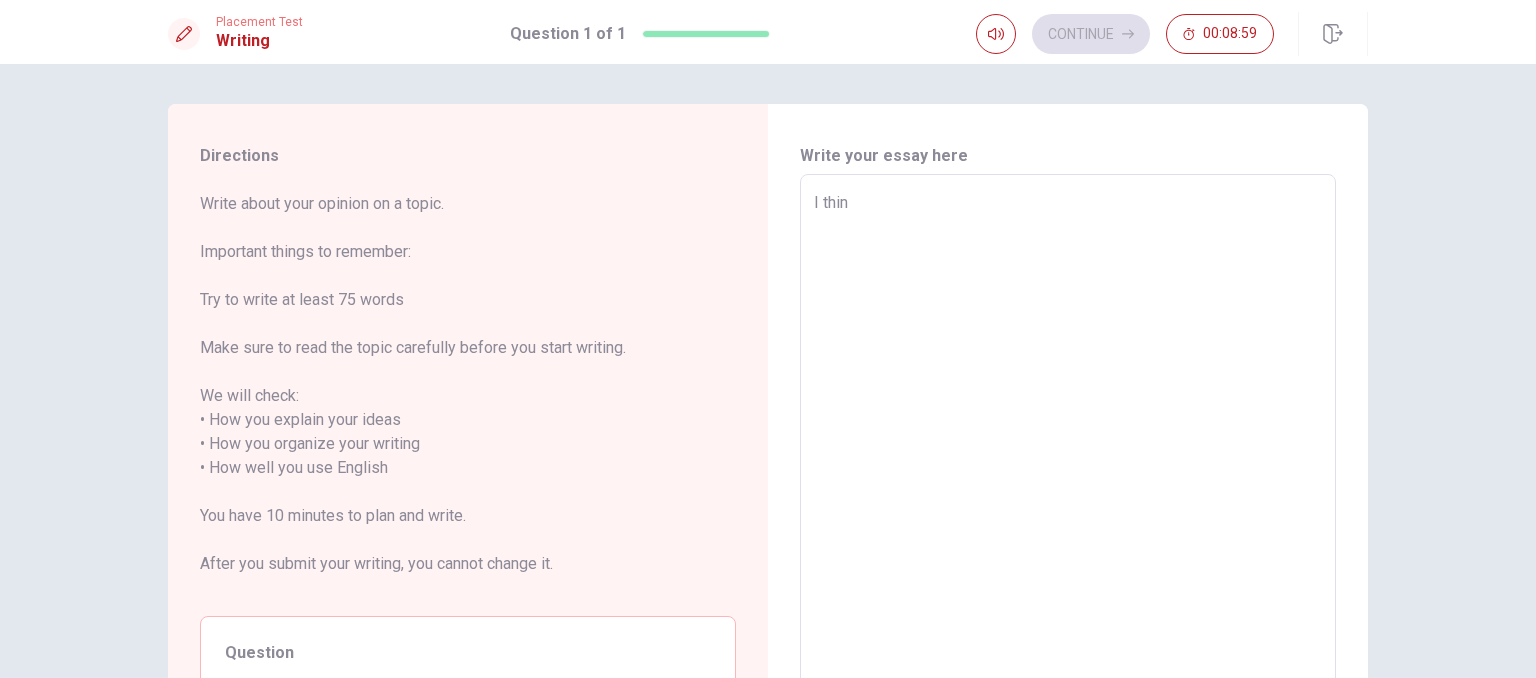 type on "I think" 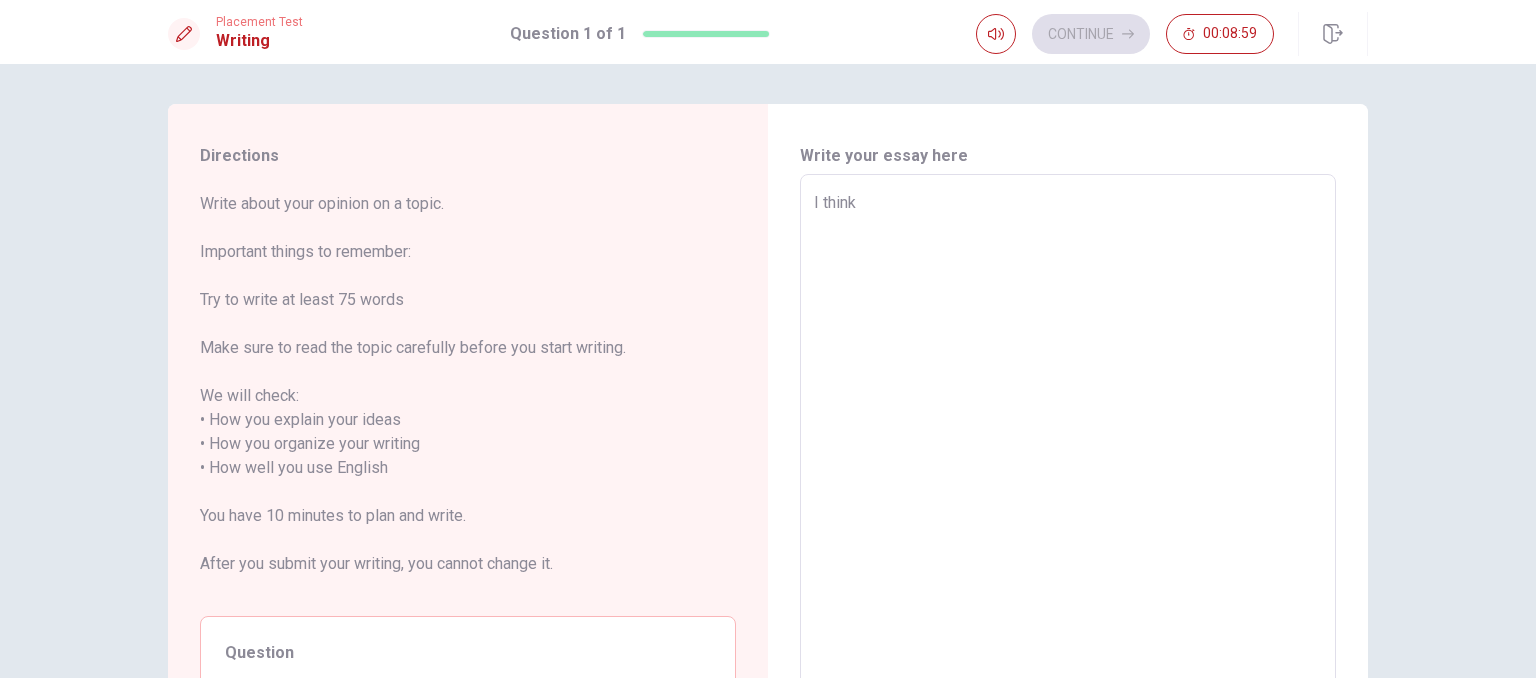 type on "x" 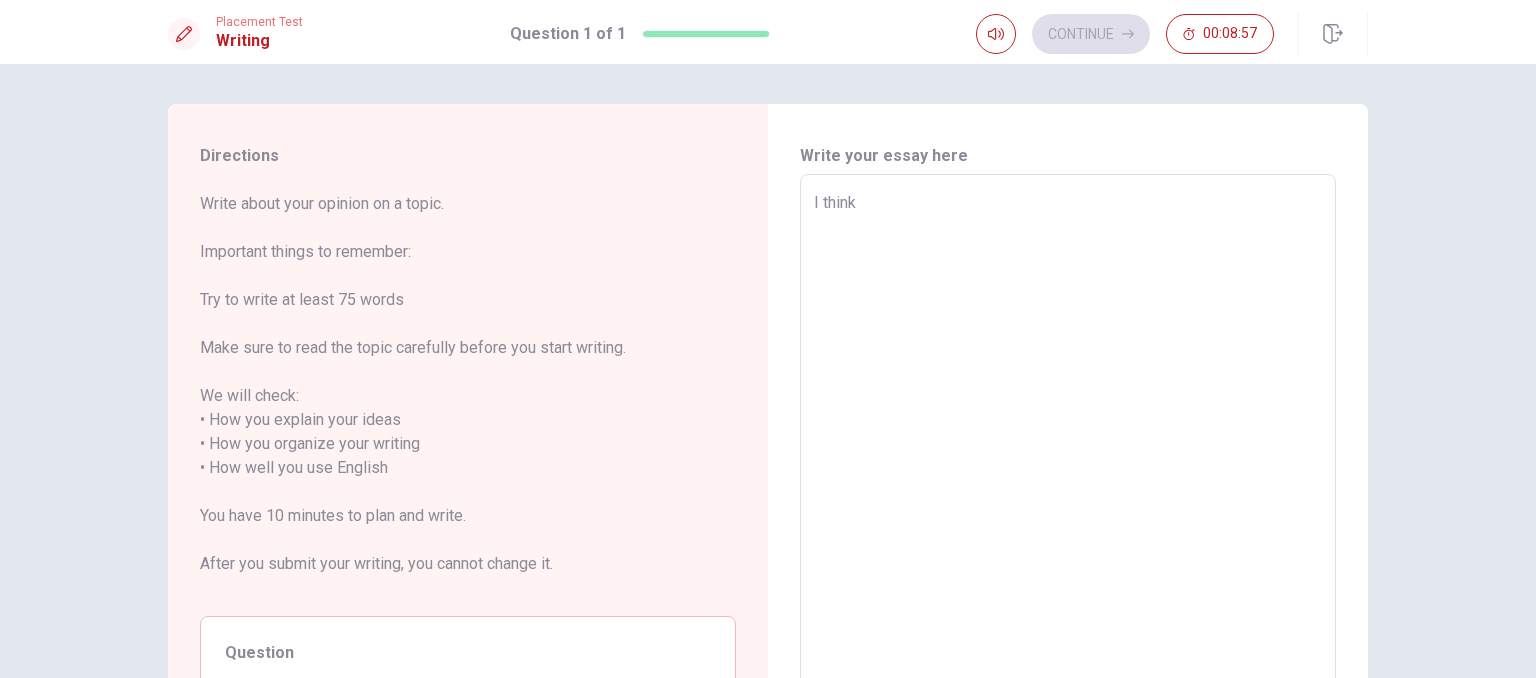 type on "x" 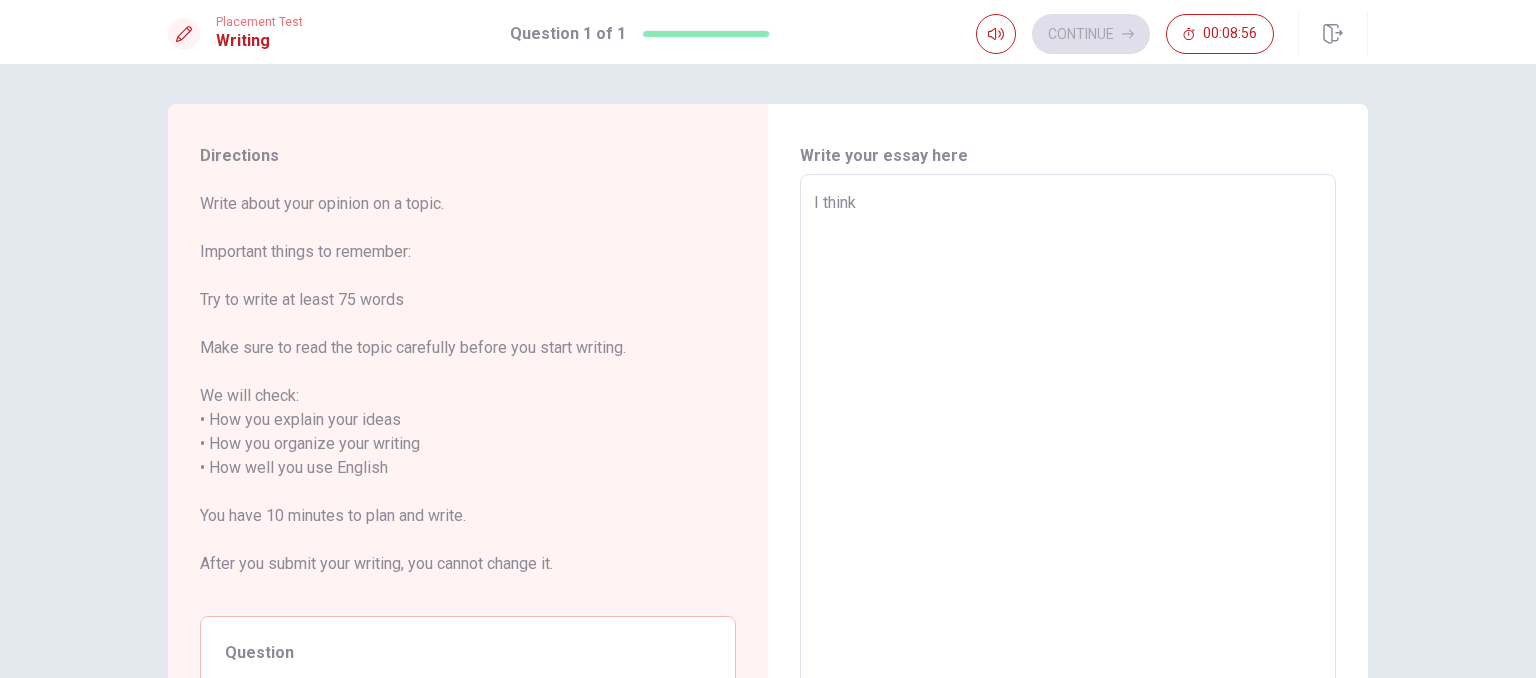 type on "I think t" 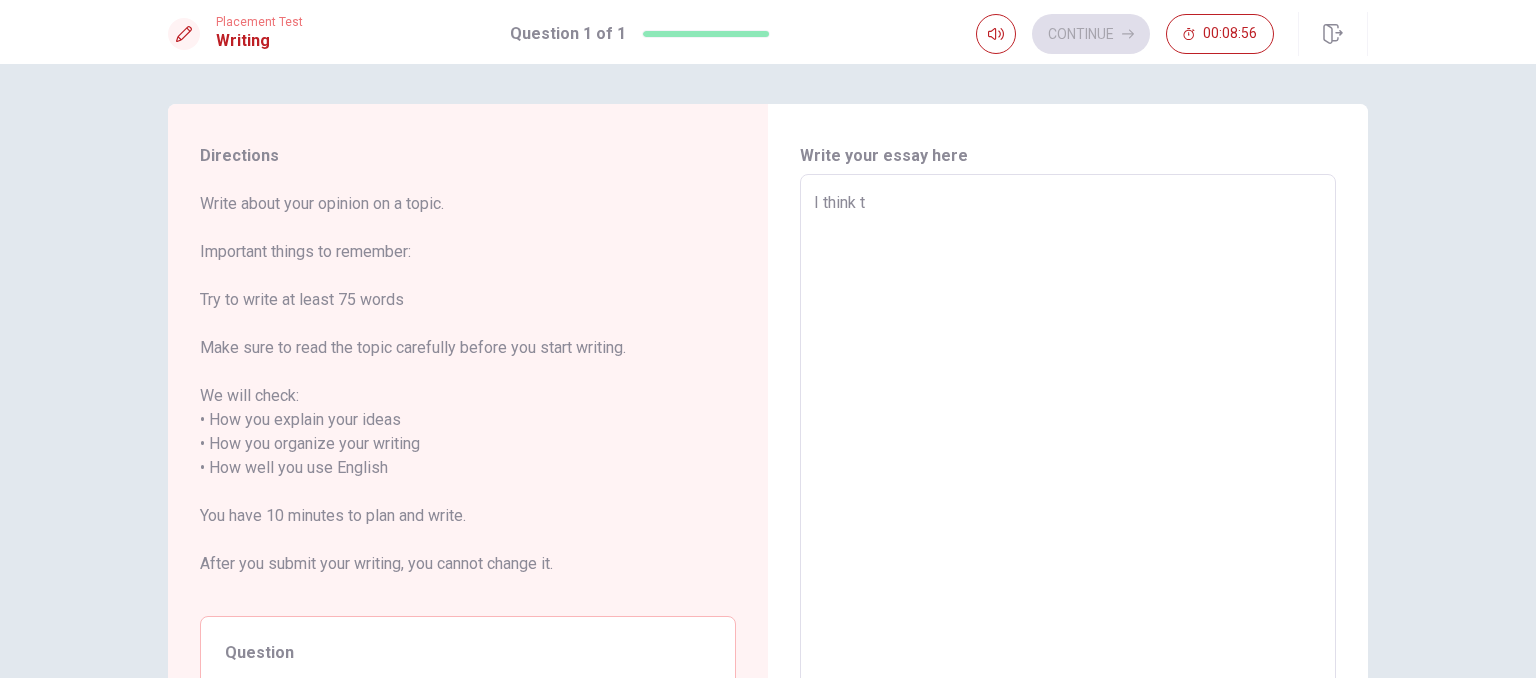 type on "x" 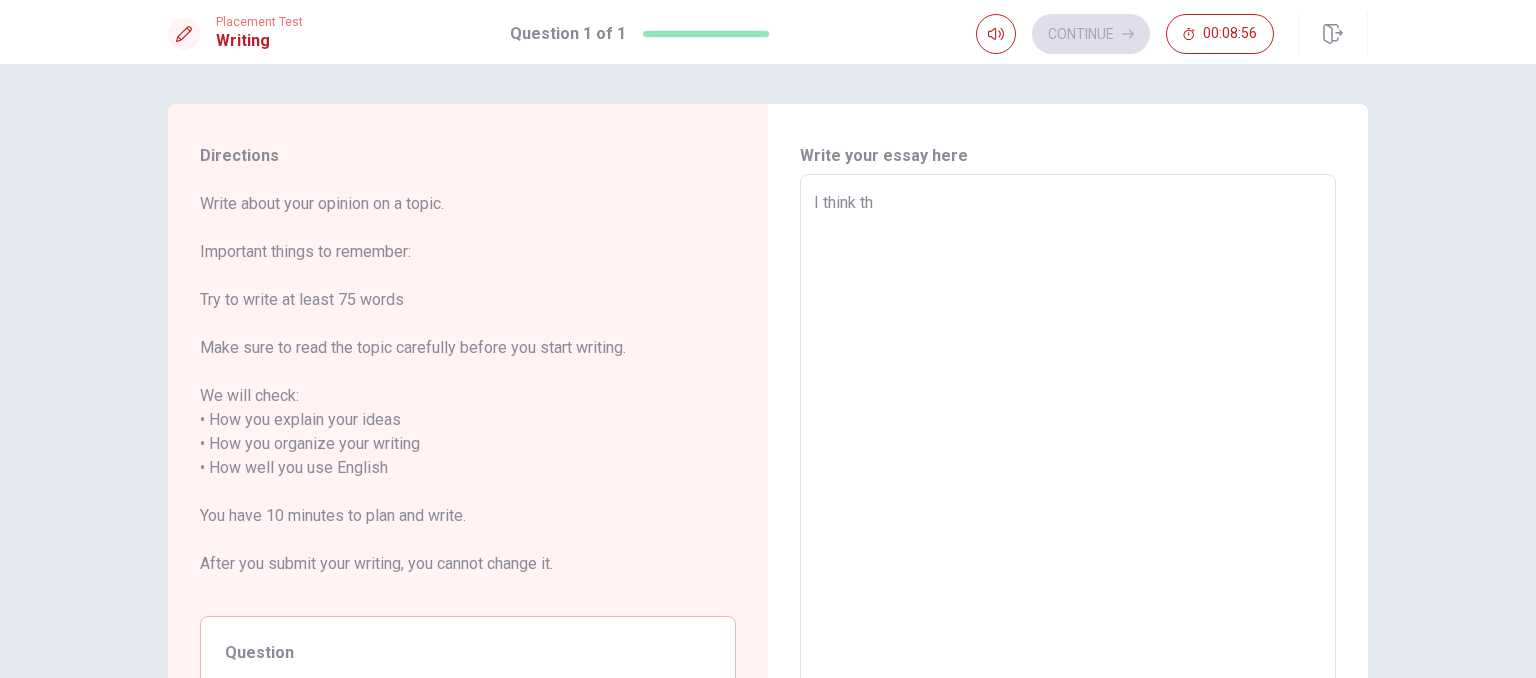 type on "x" 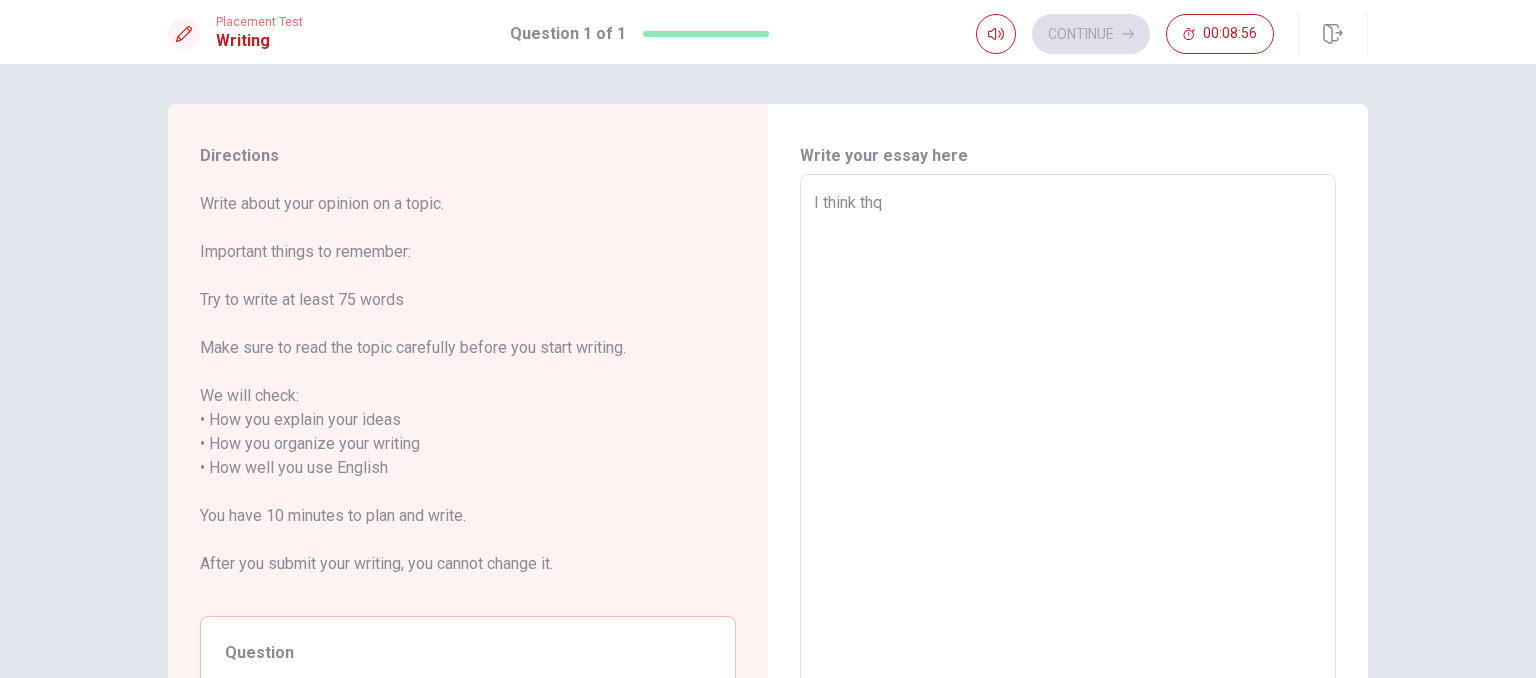 type on "x" 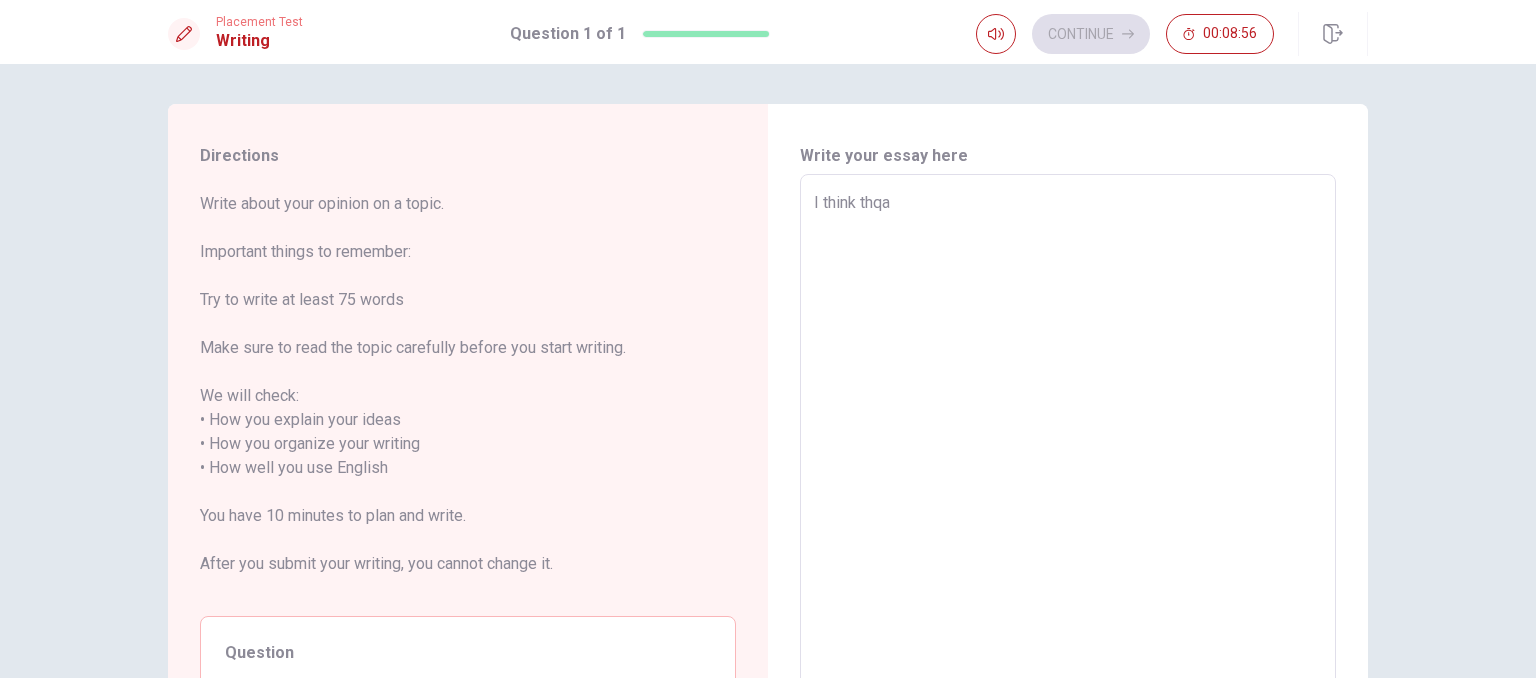 type on "x" 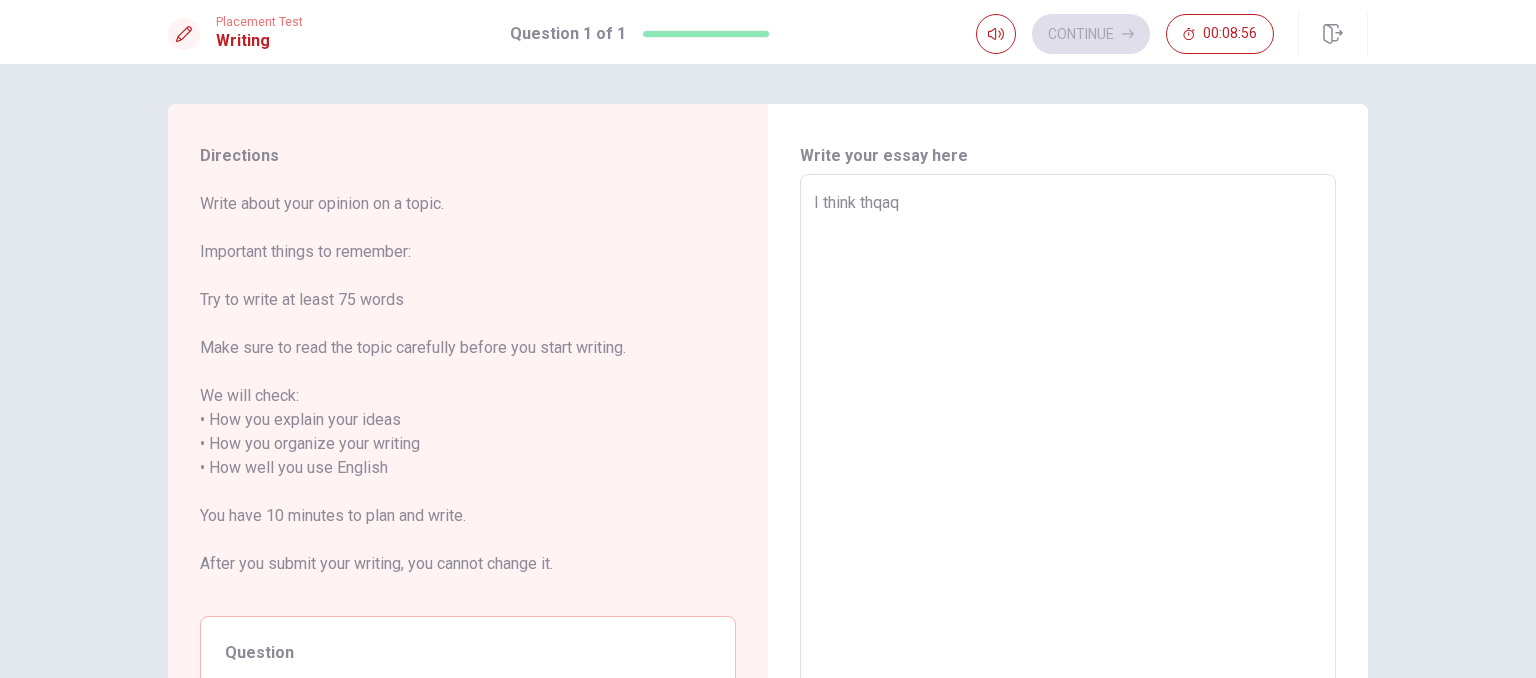 type on "x" 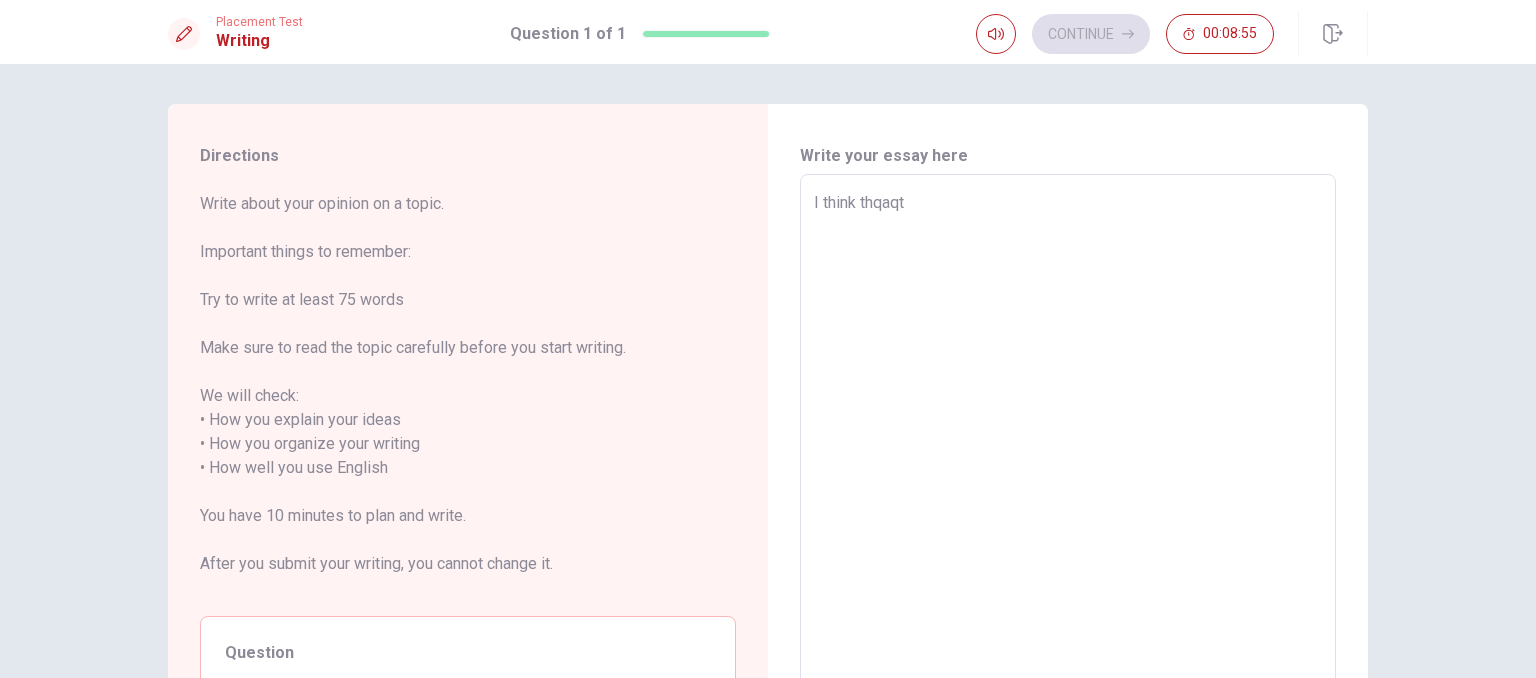 type on "x" 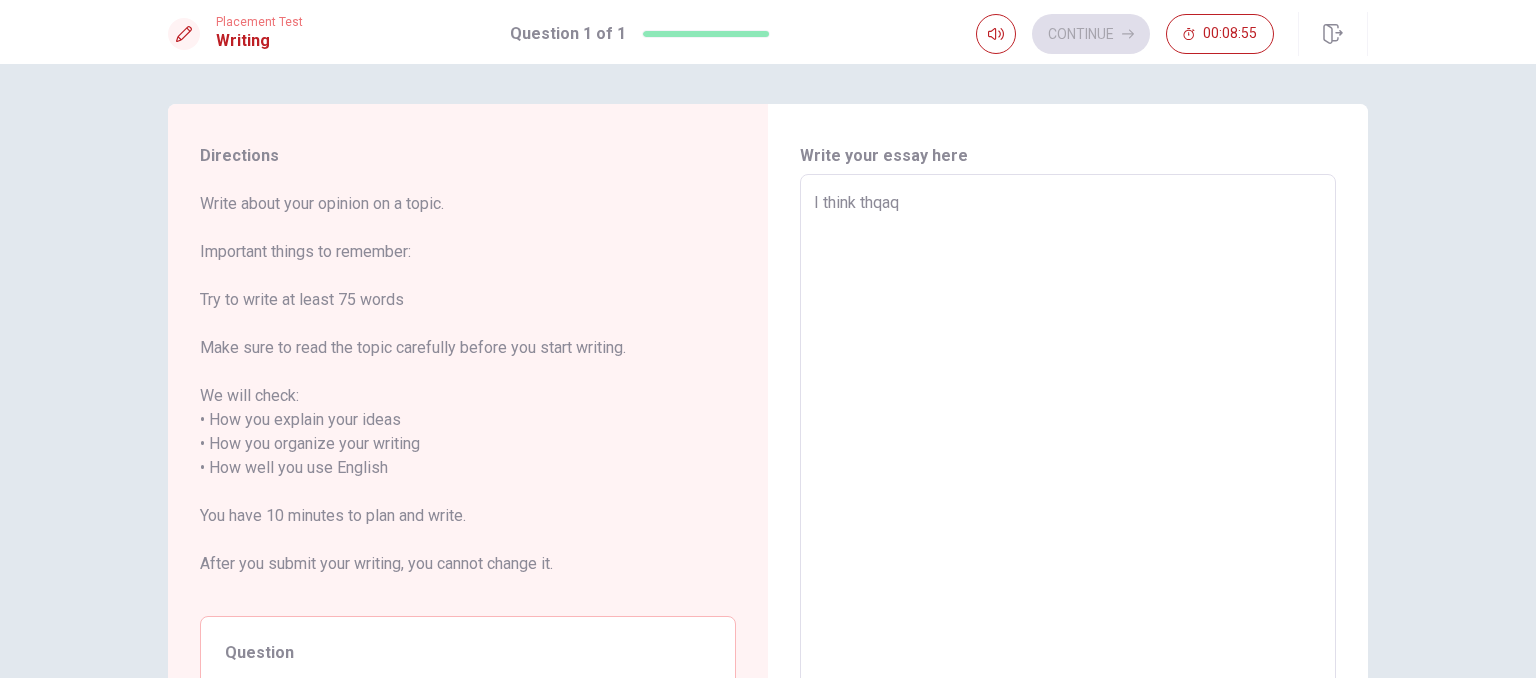 type on "x" 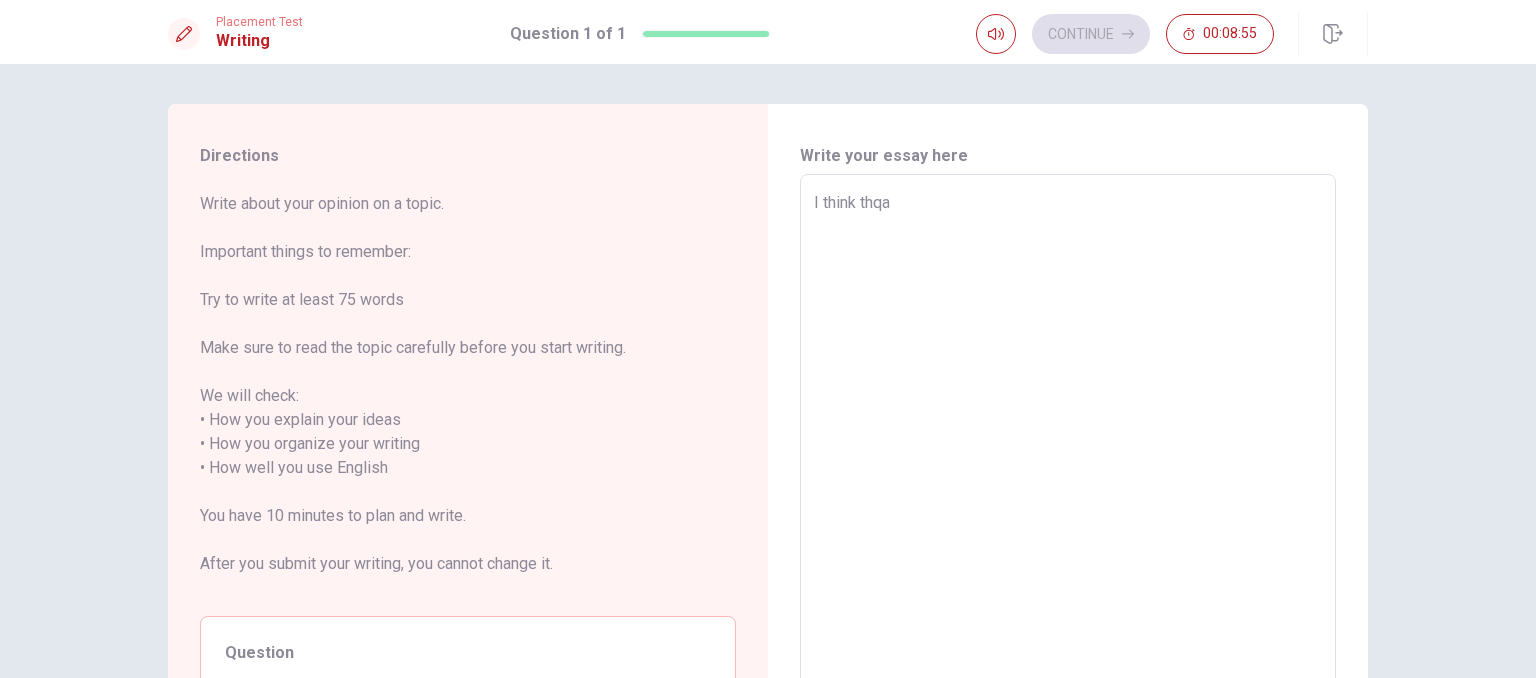 type on "x" 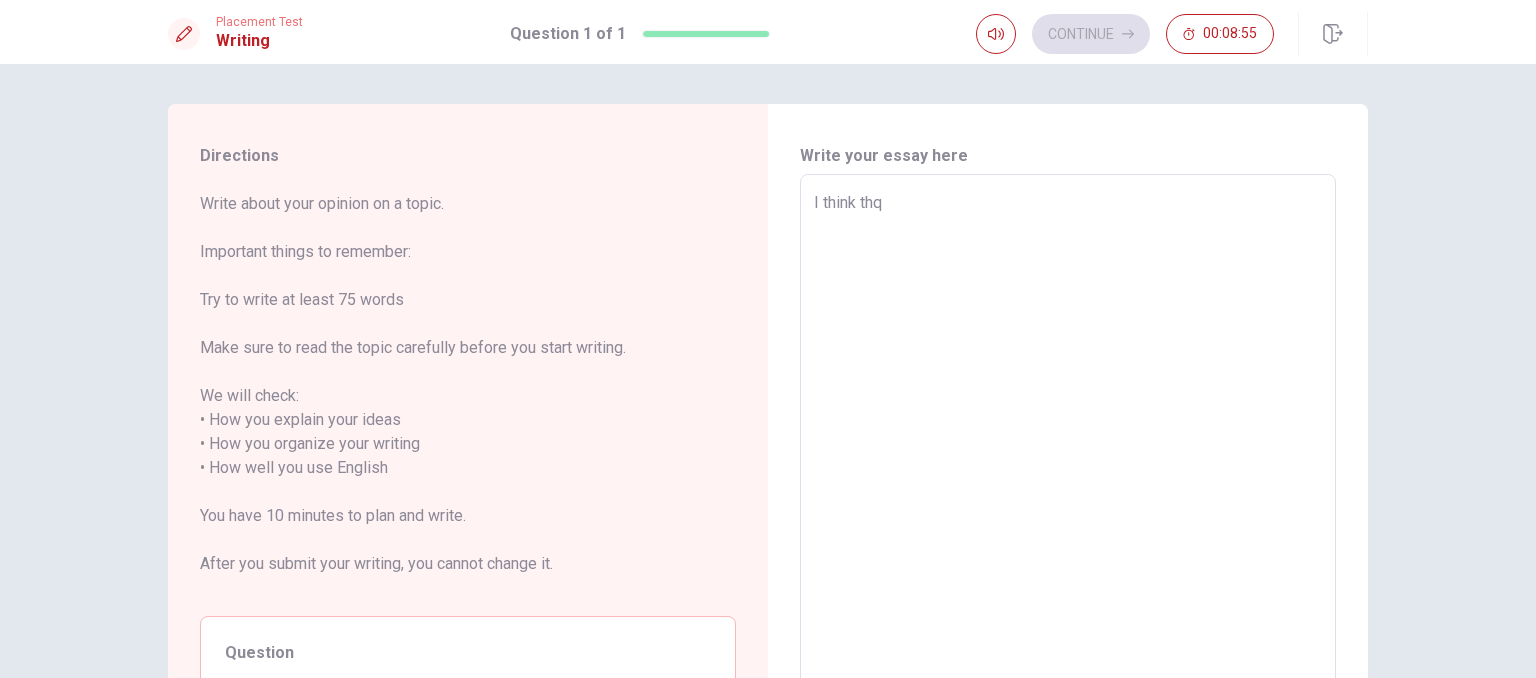 type on "x" 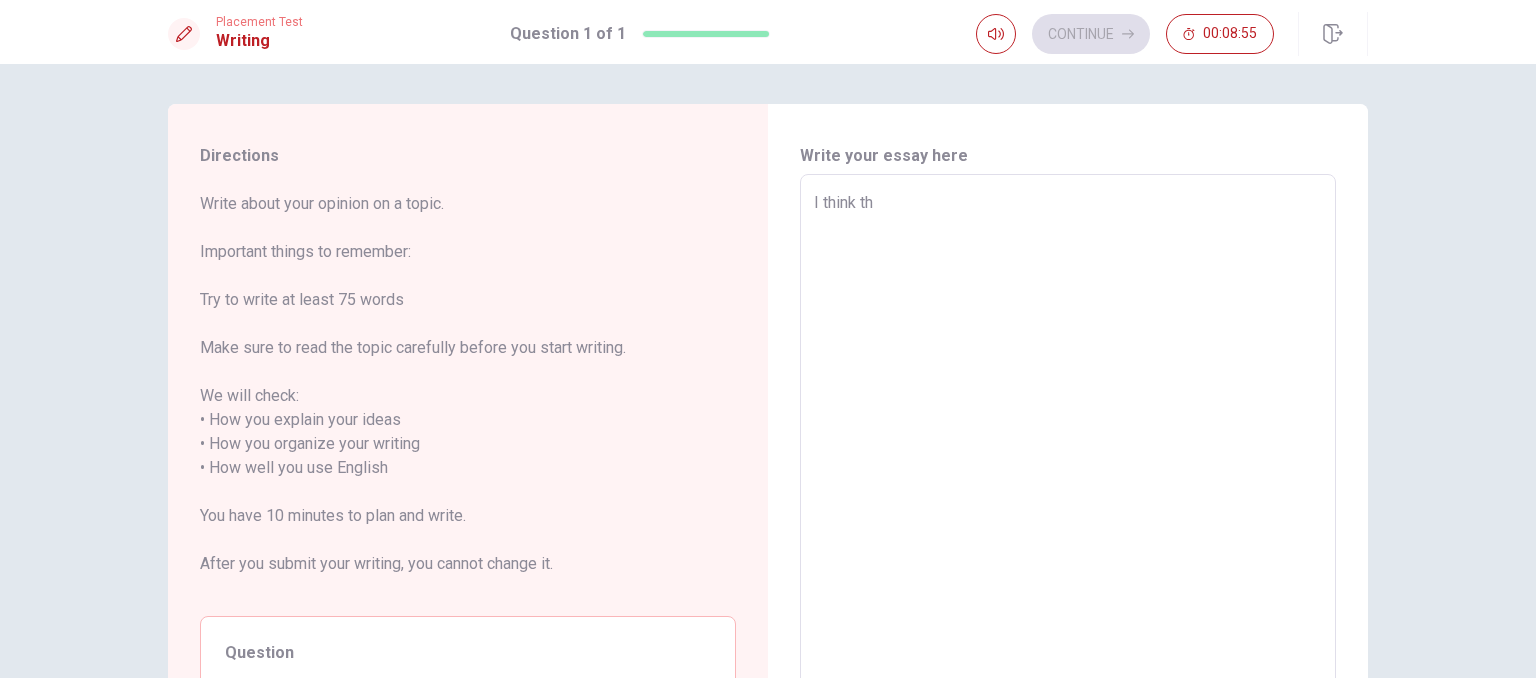 type on "x" 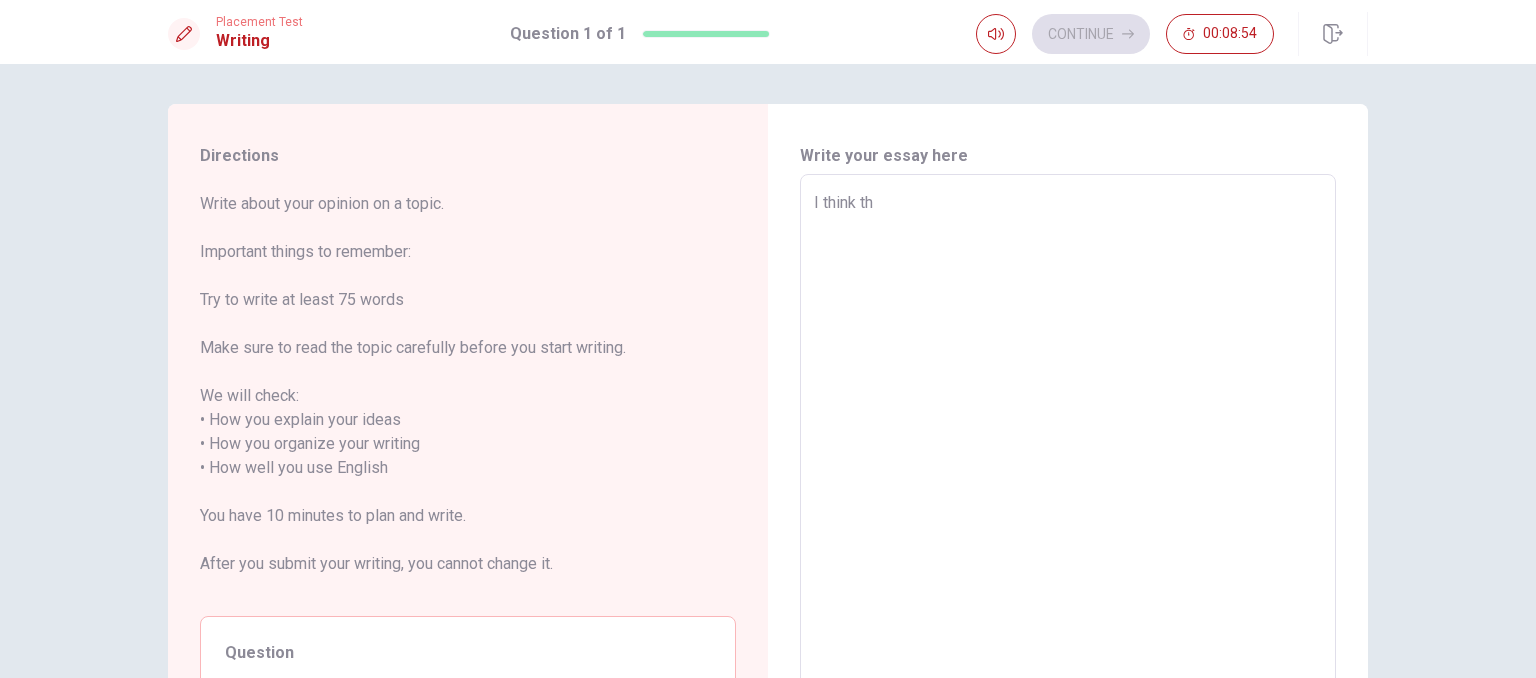 type on "I think tha" 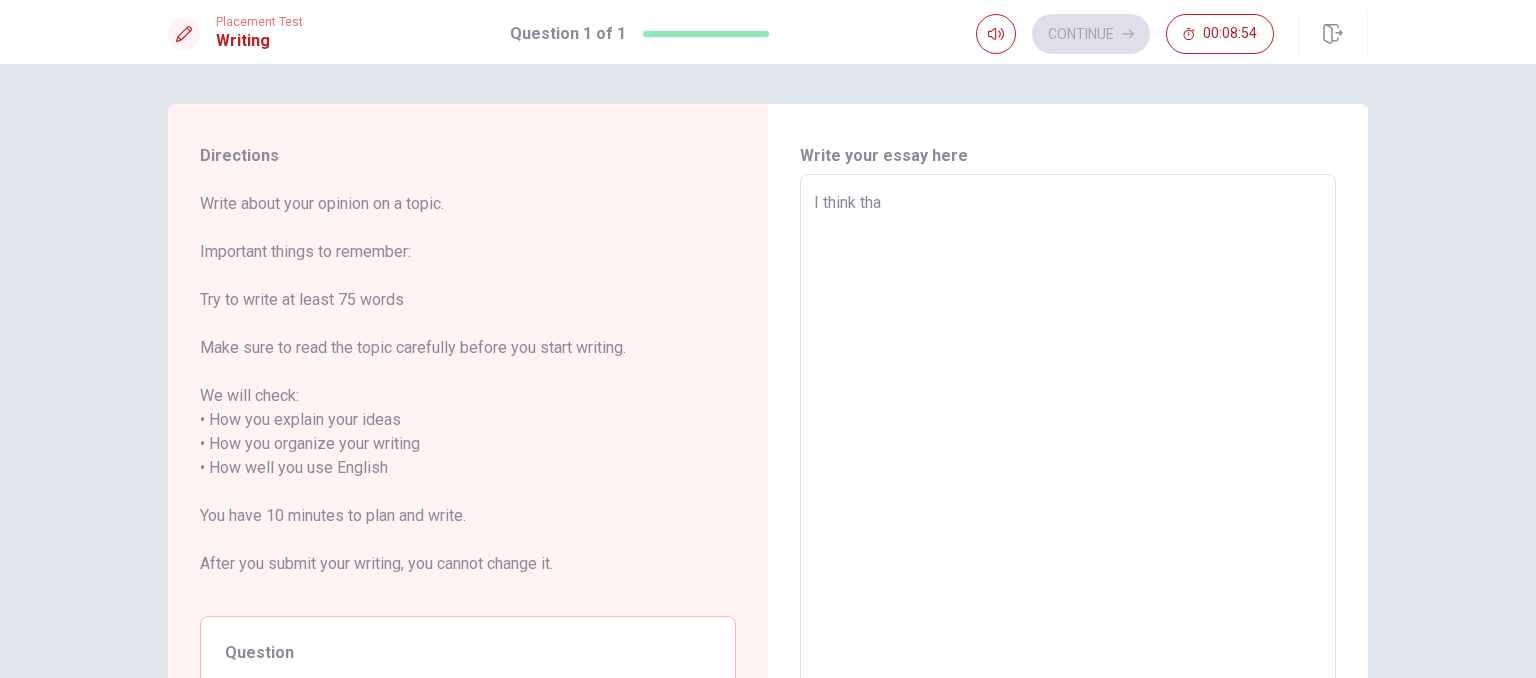 type on "x" 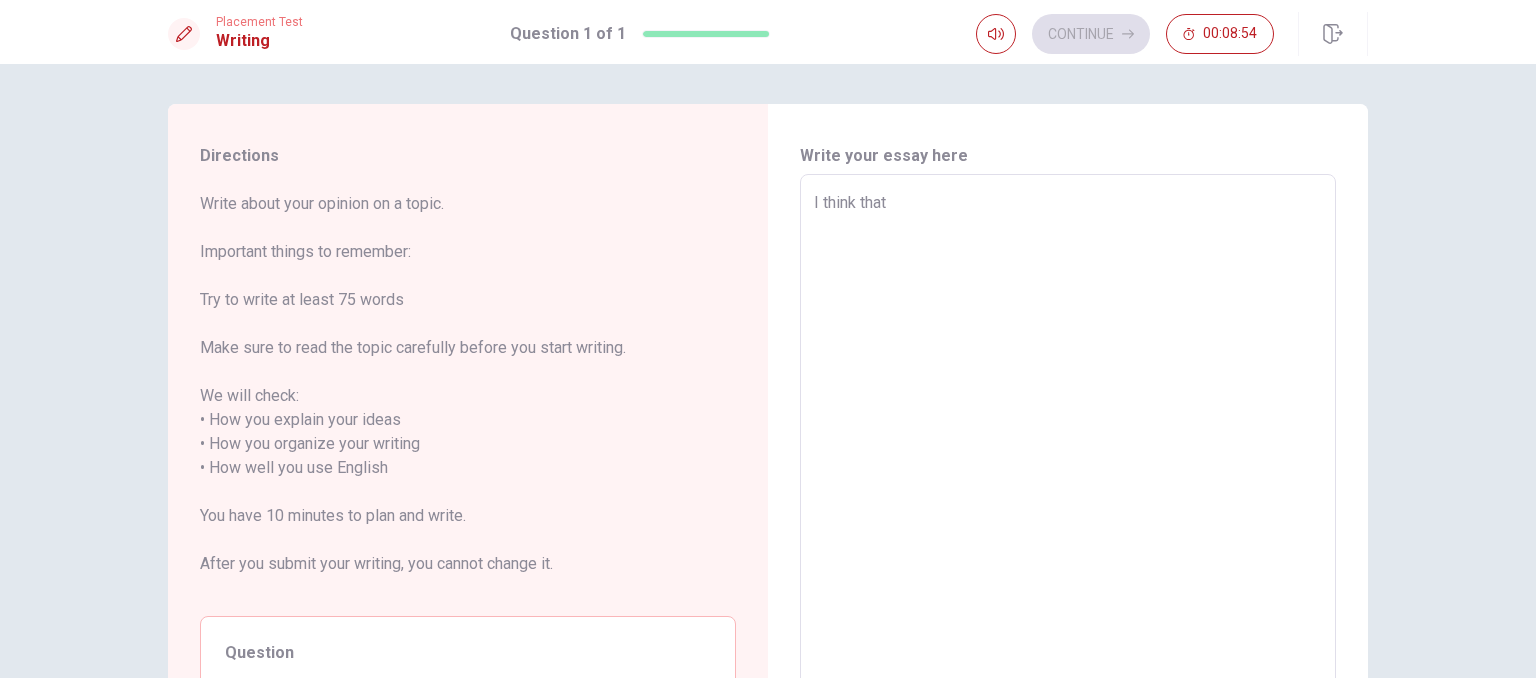 type on "x" 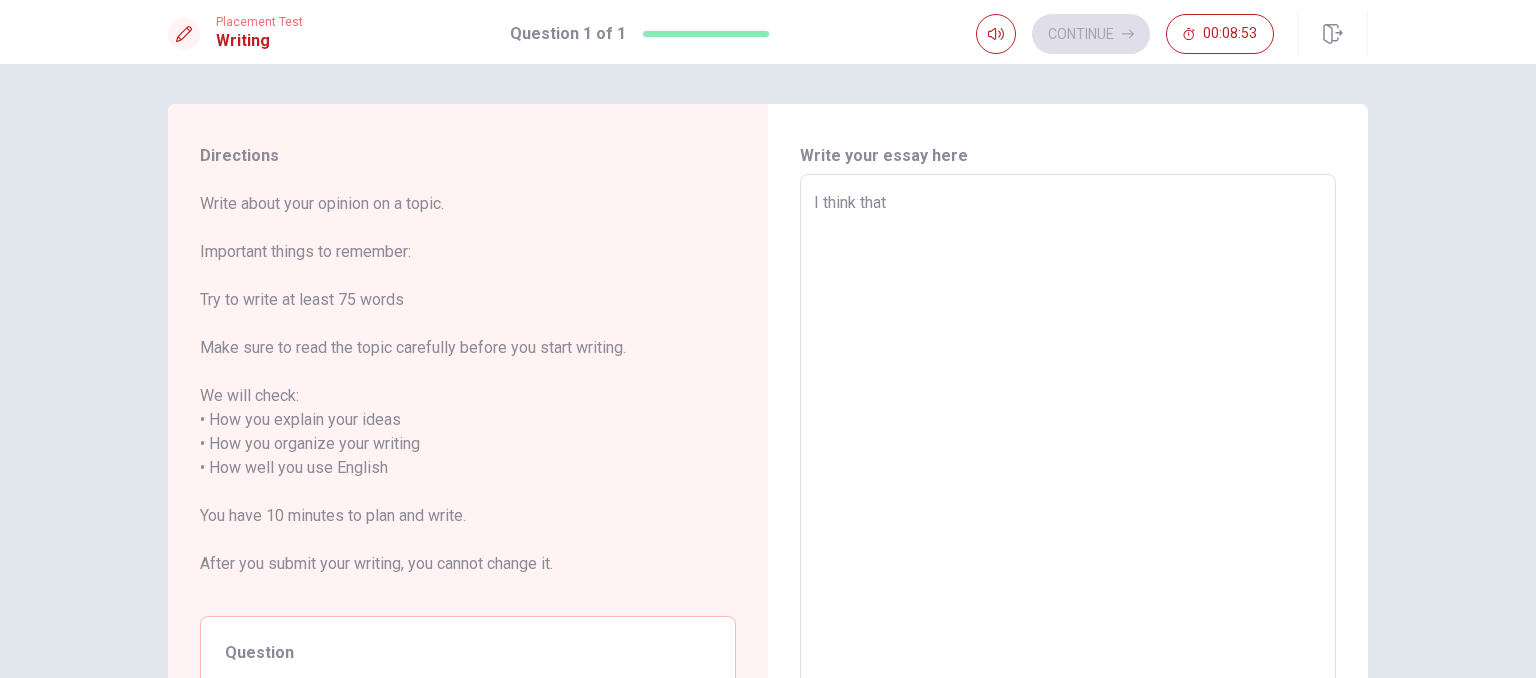 type on "I think that a" 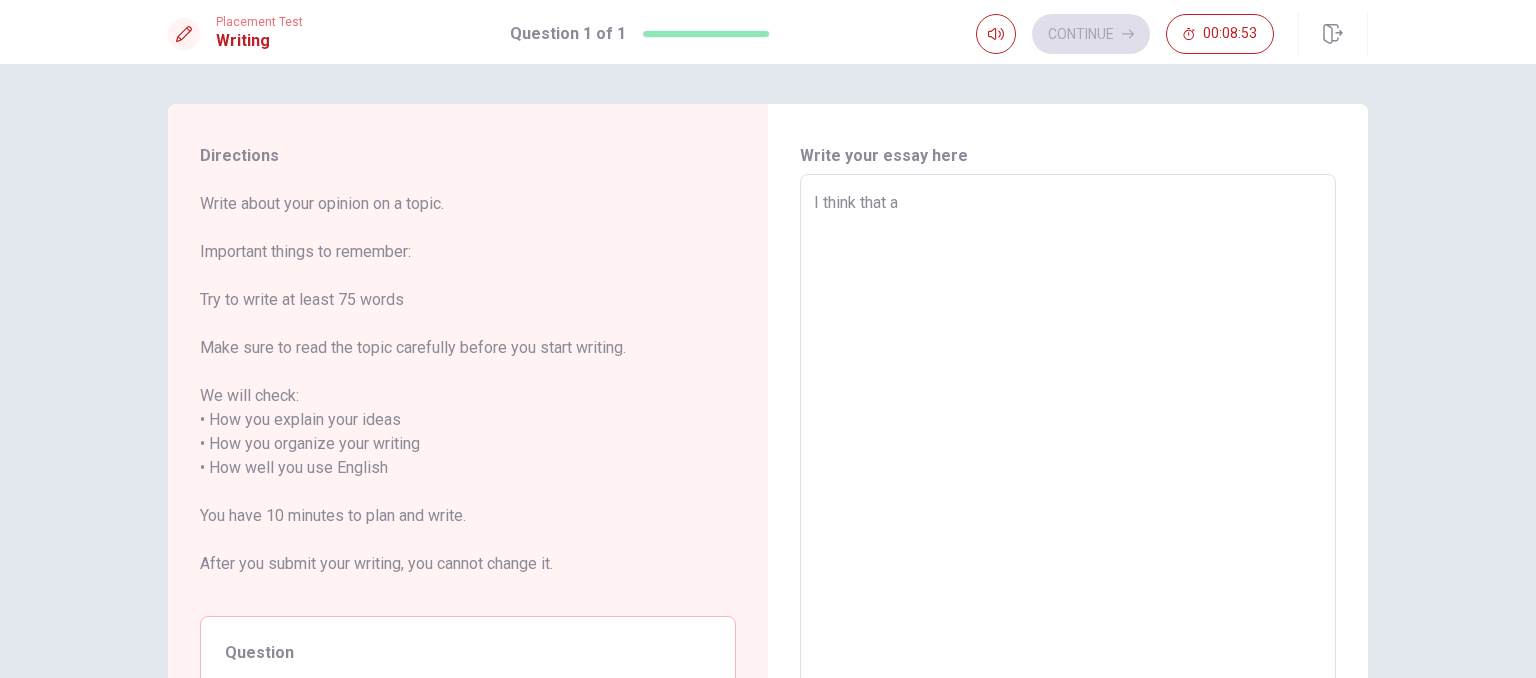 type on "x" 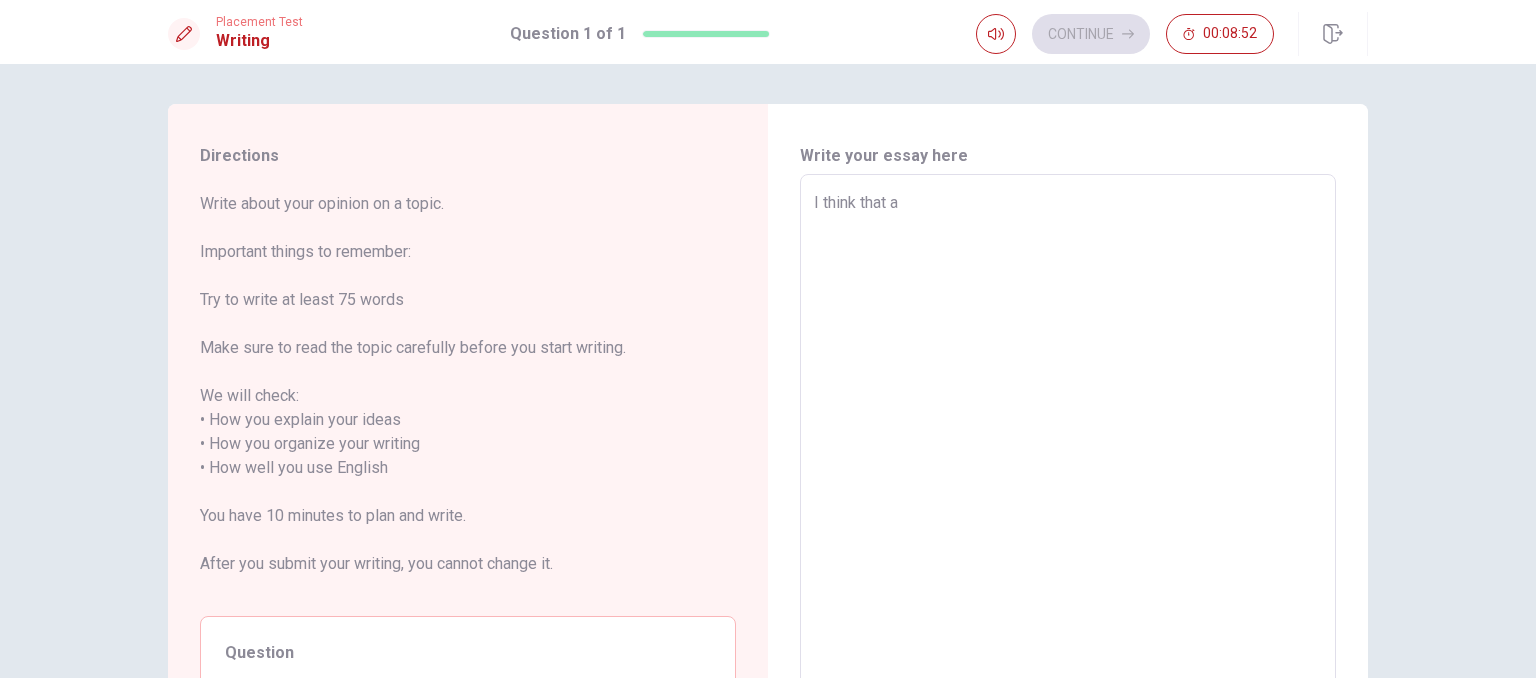 type on "I think that ar" 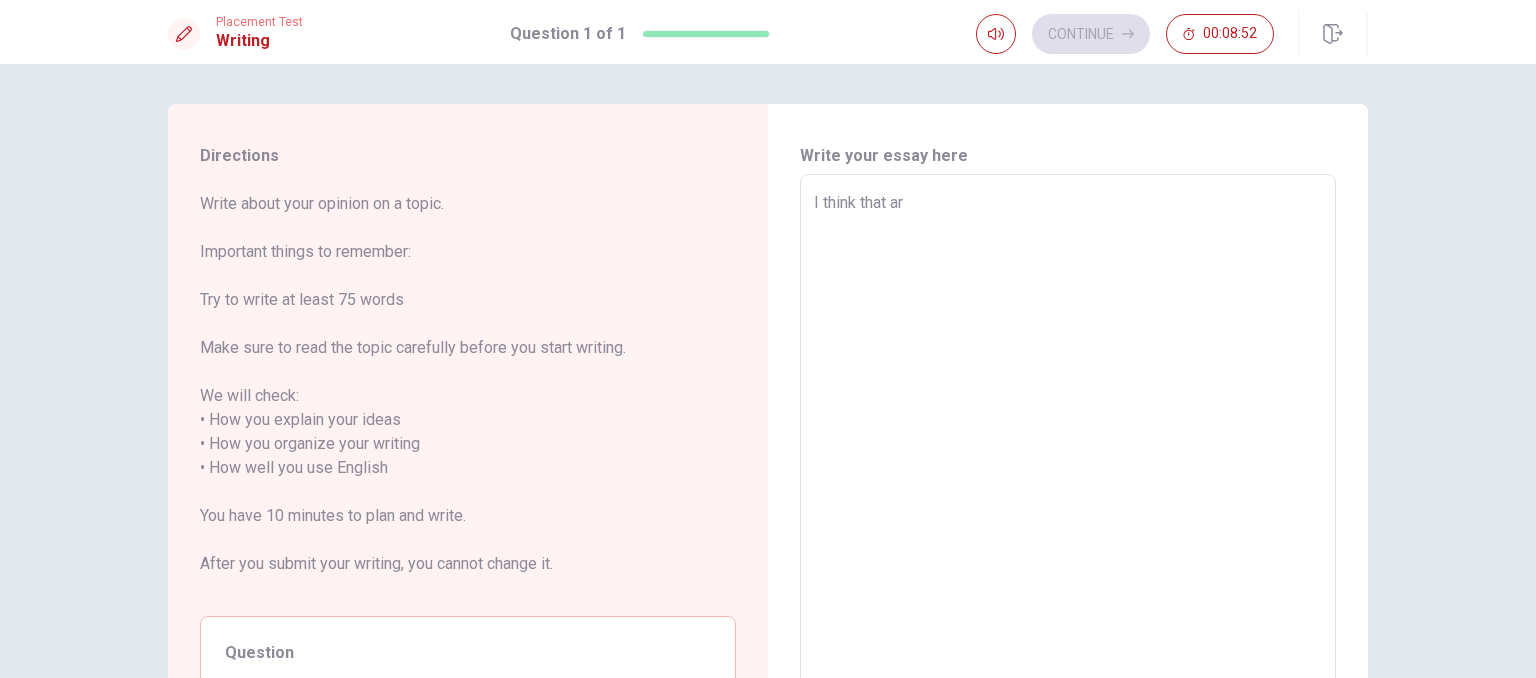 type on "x" 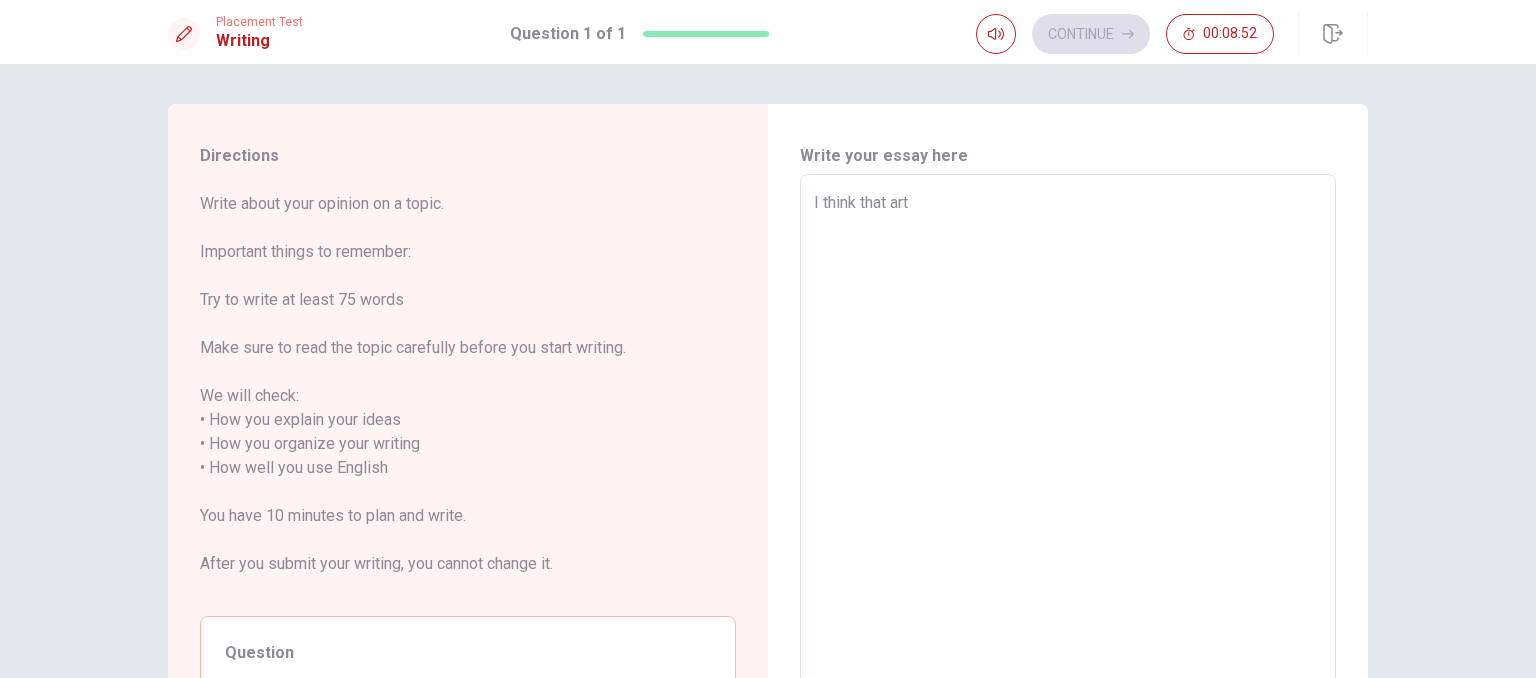 type on "x" 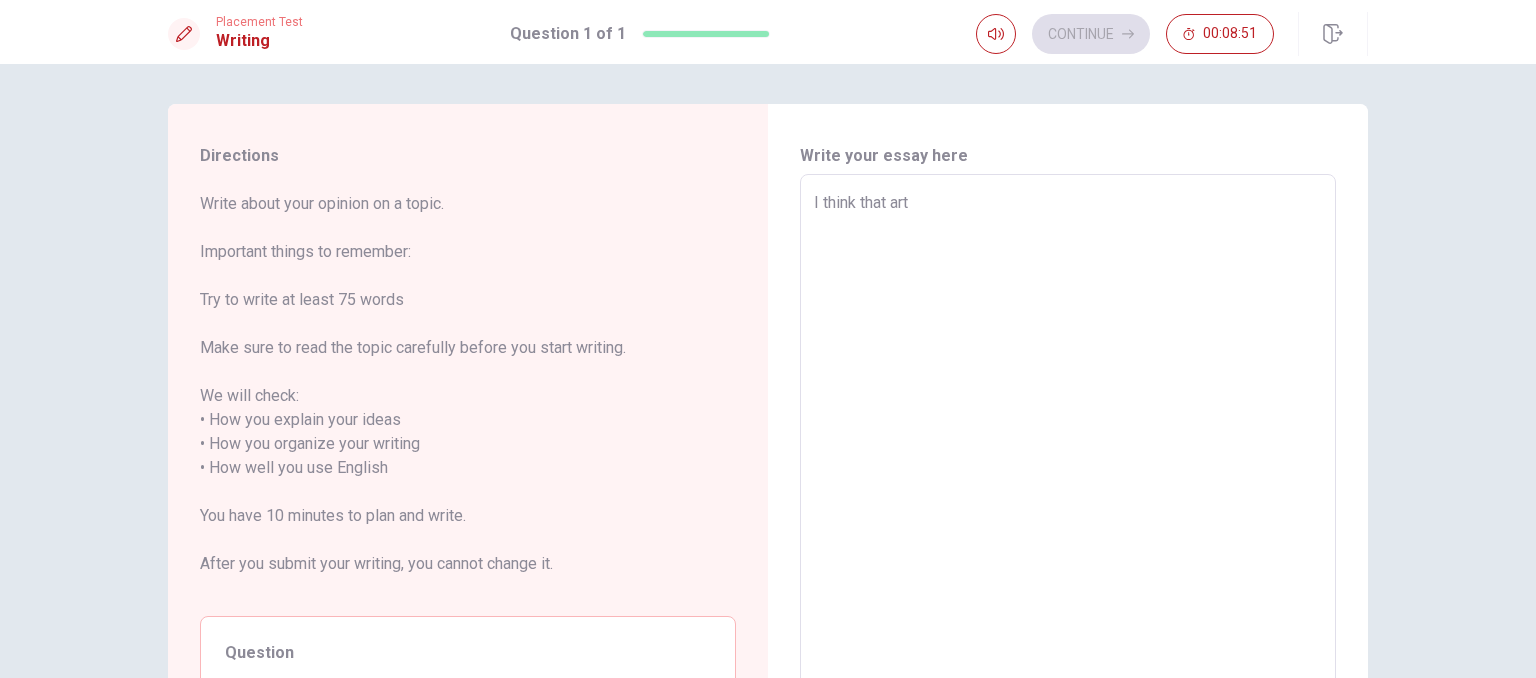 type on "I think that arta" 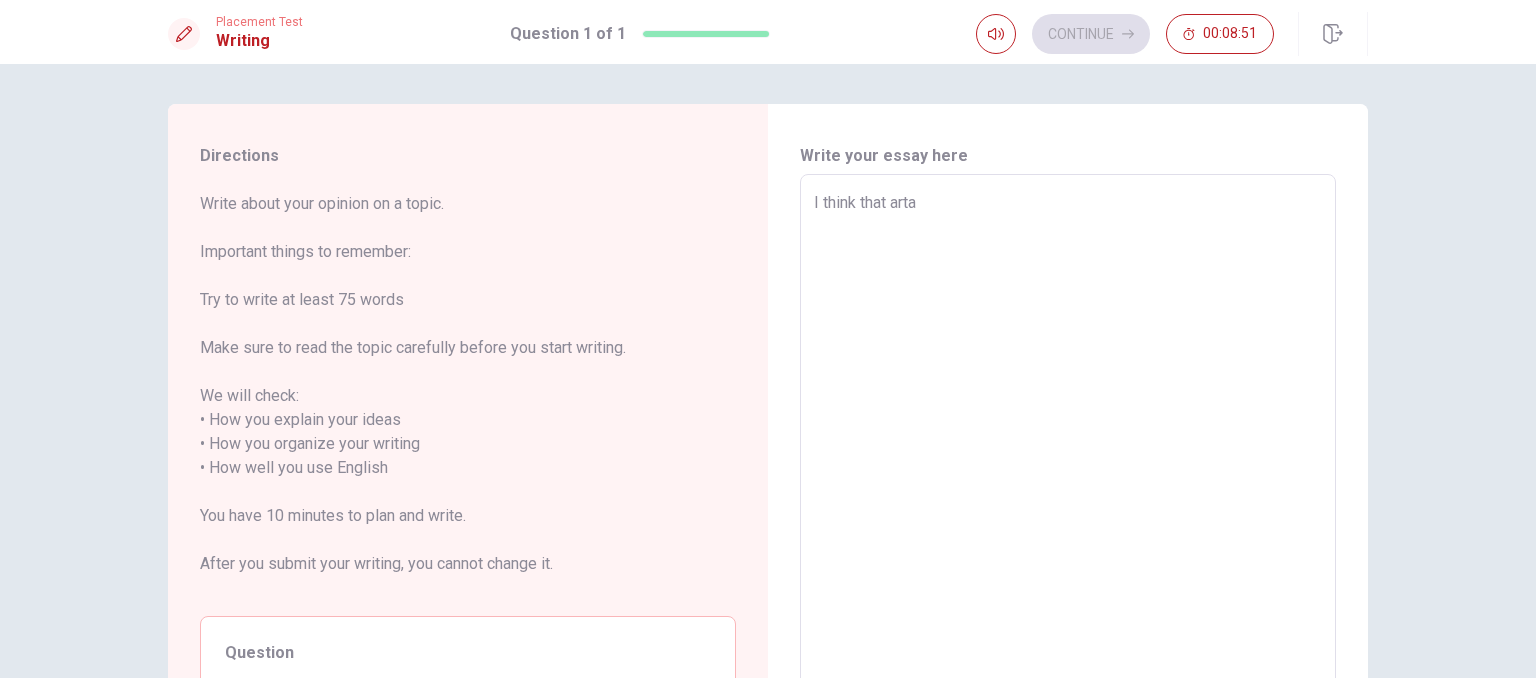 type on "x" 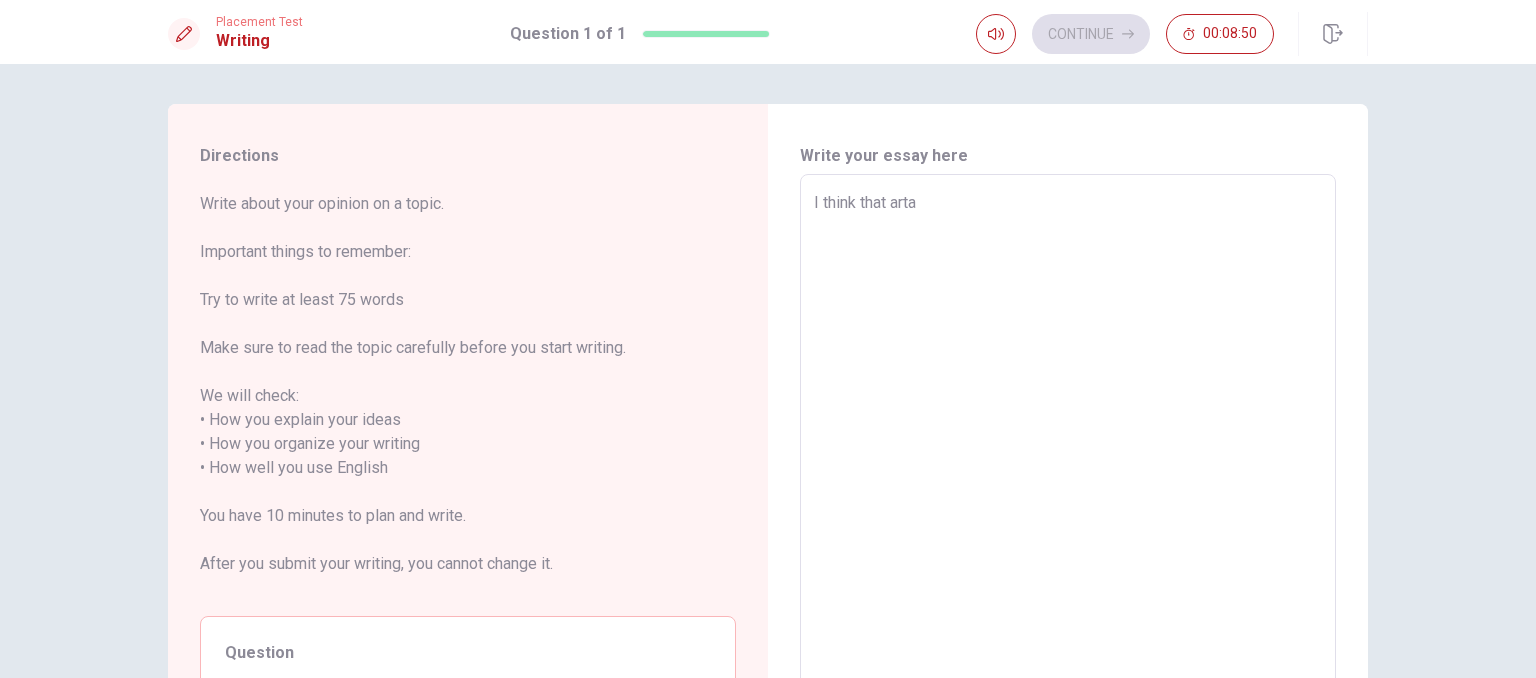 type on "I think that arta" 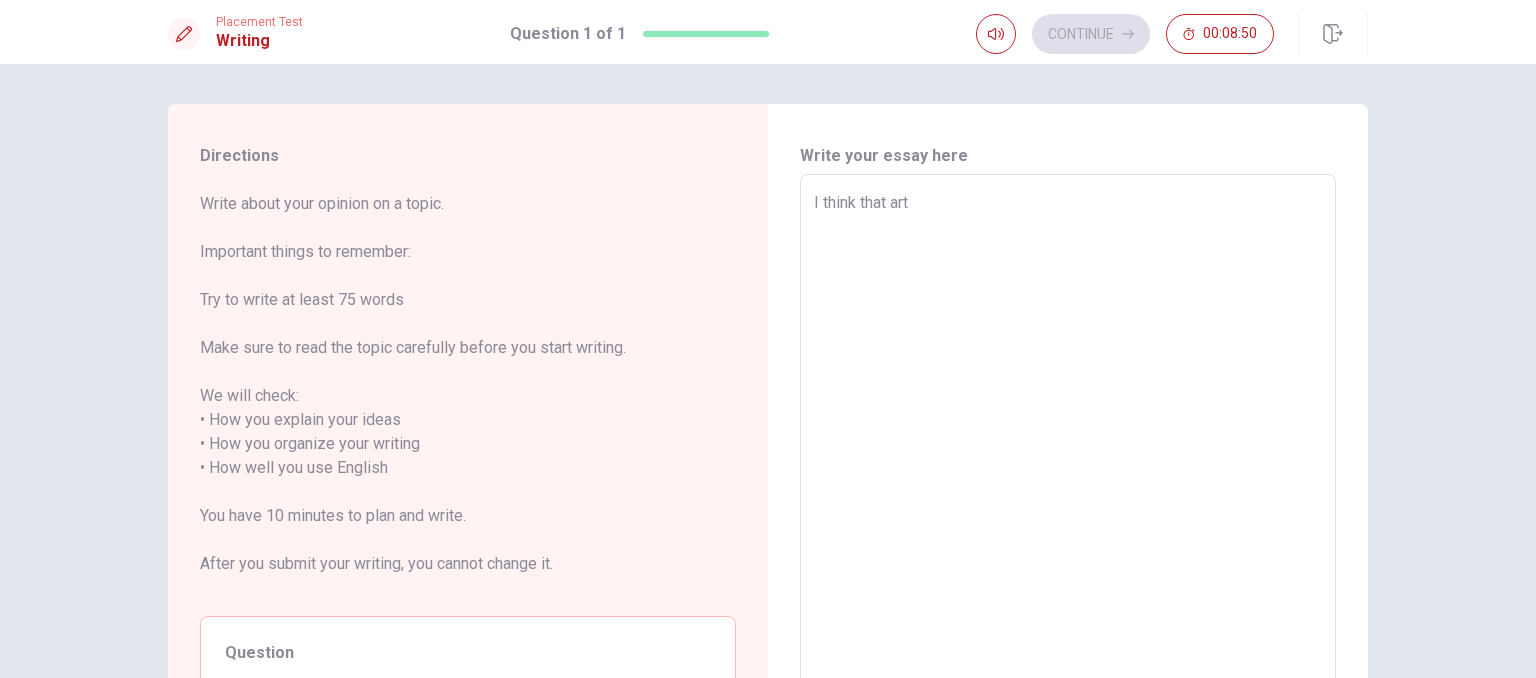 type on "x" 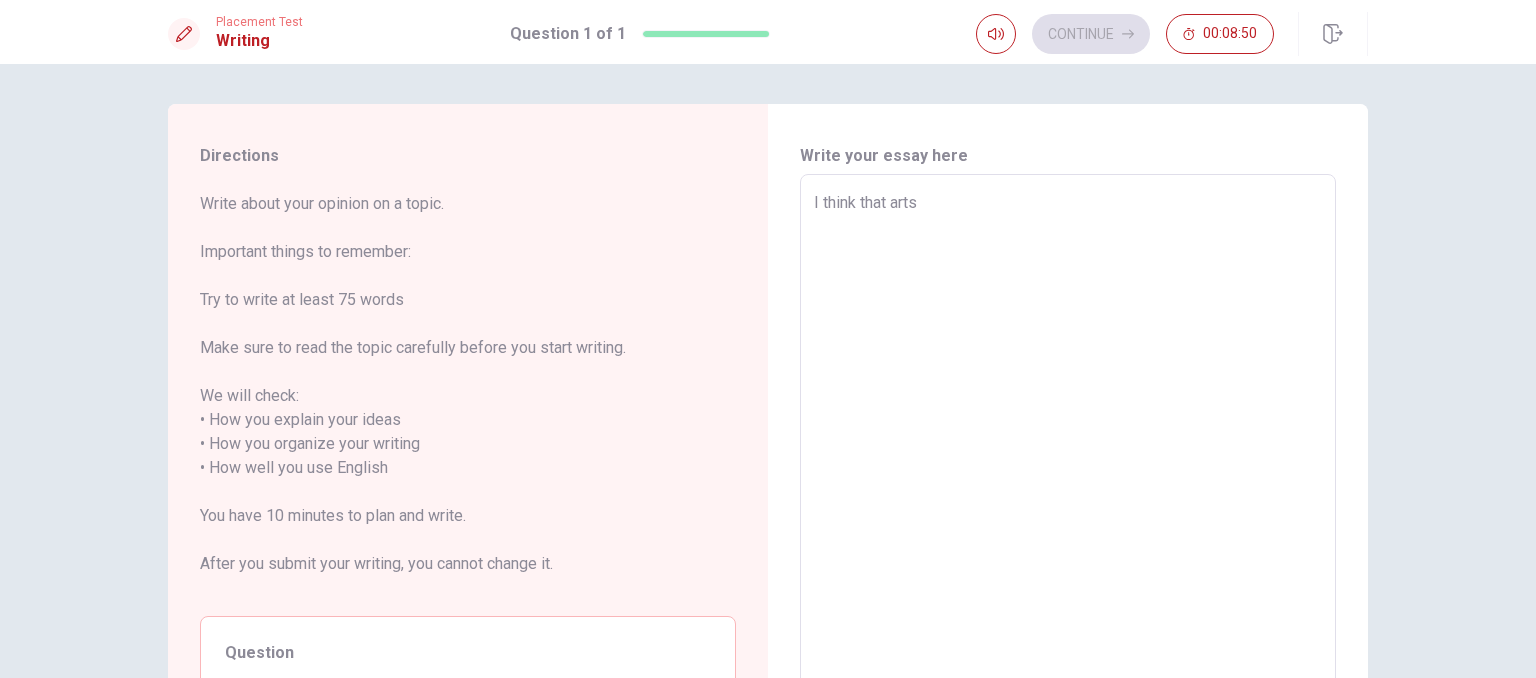 type on "x" 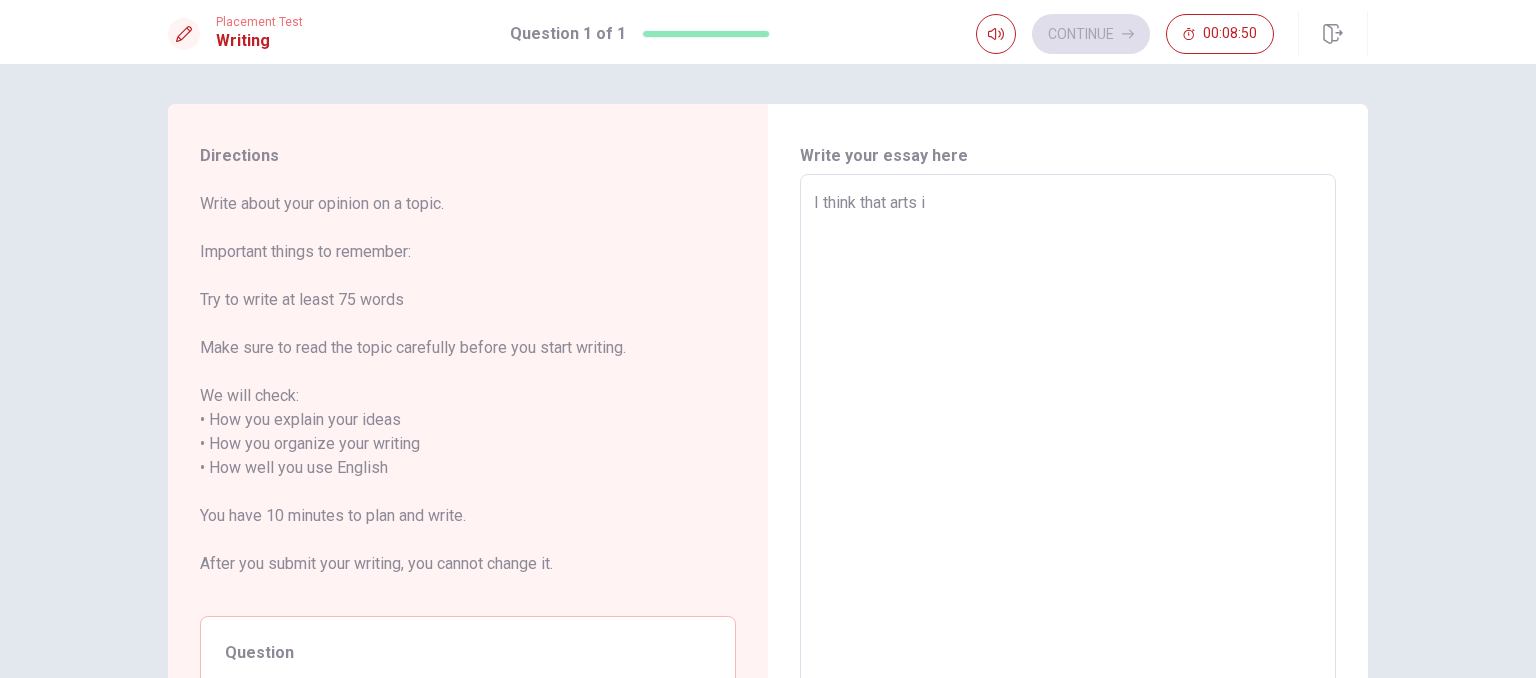 type on "x" 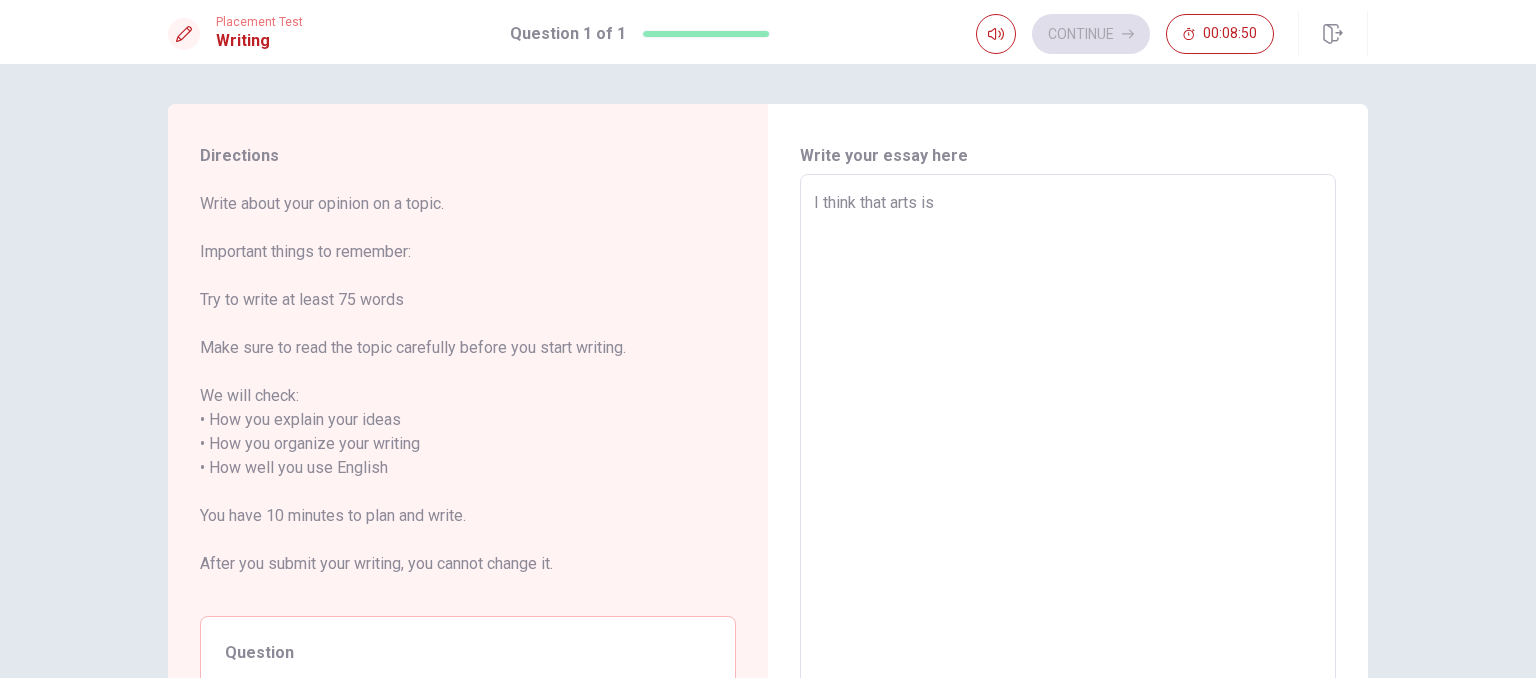 type on "x" 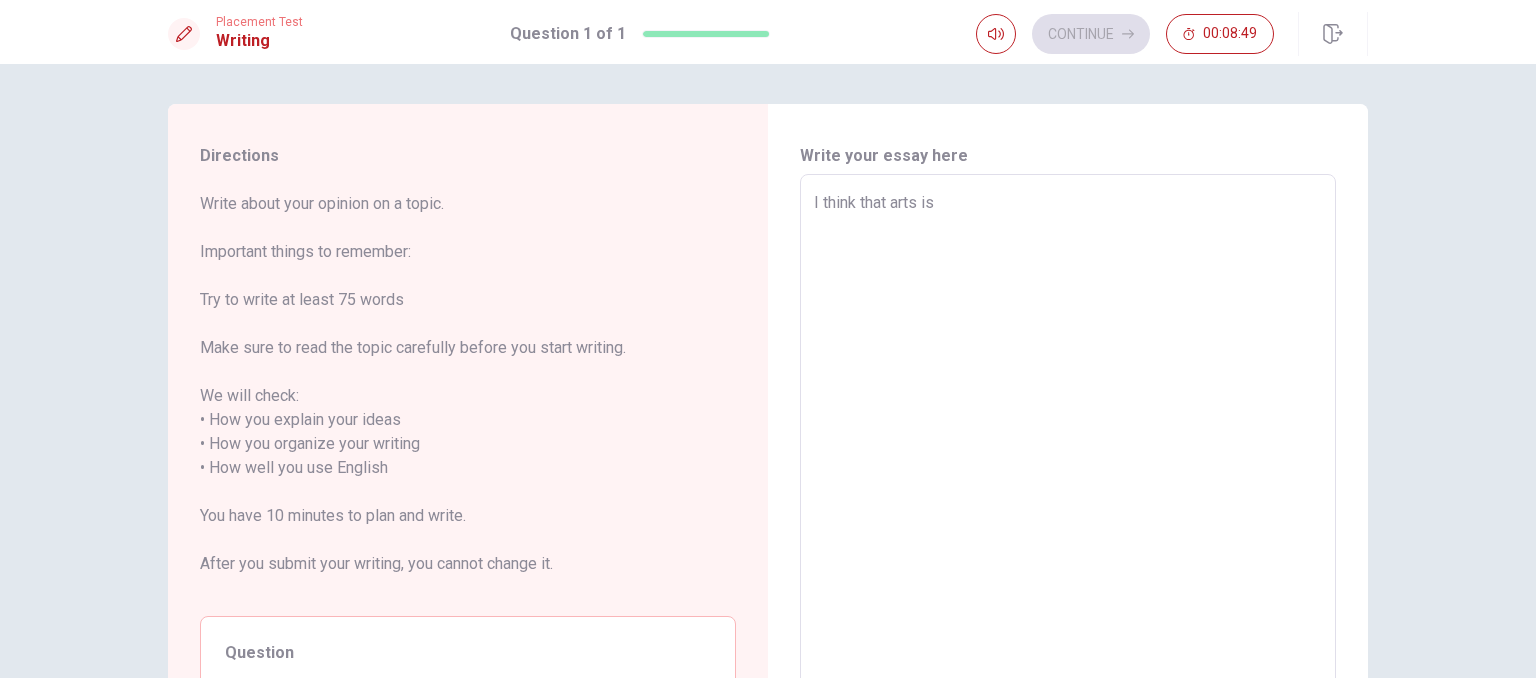 type on "I think that arts i" 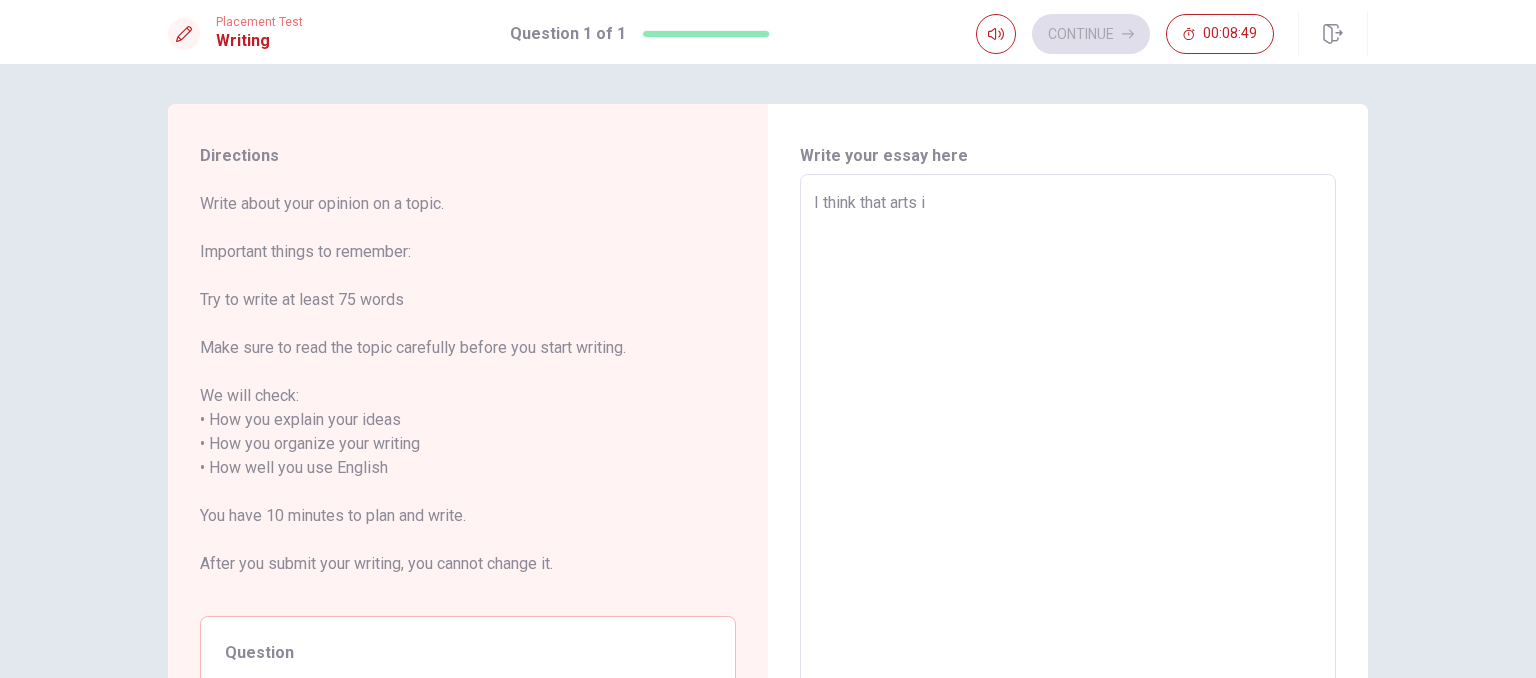 type on "x" 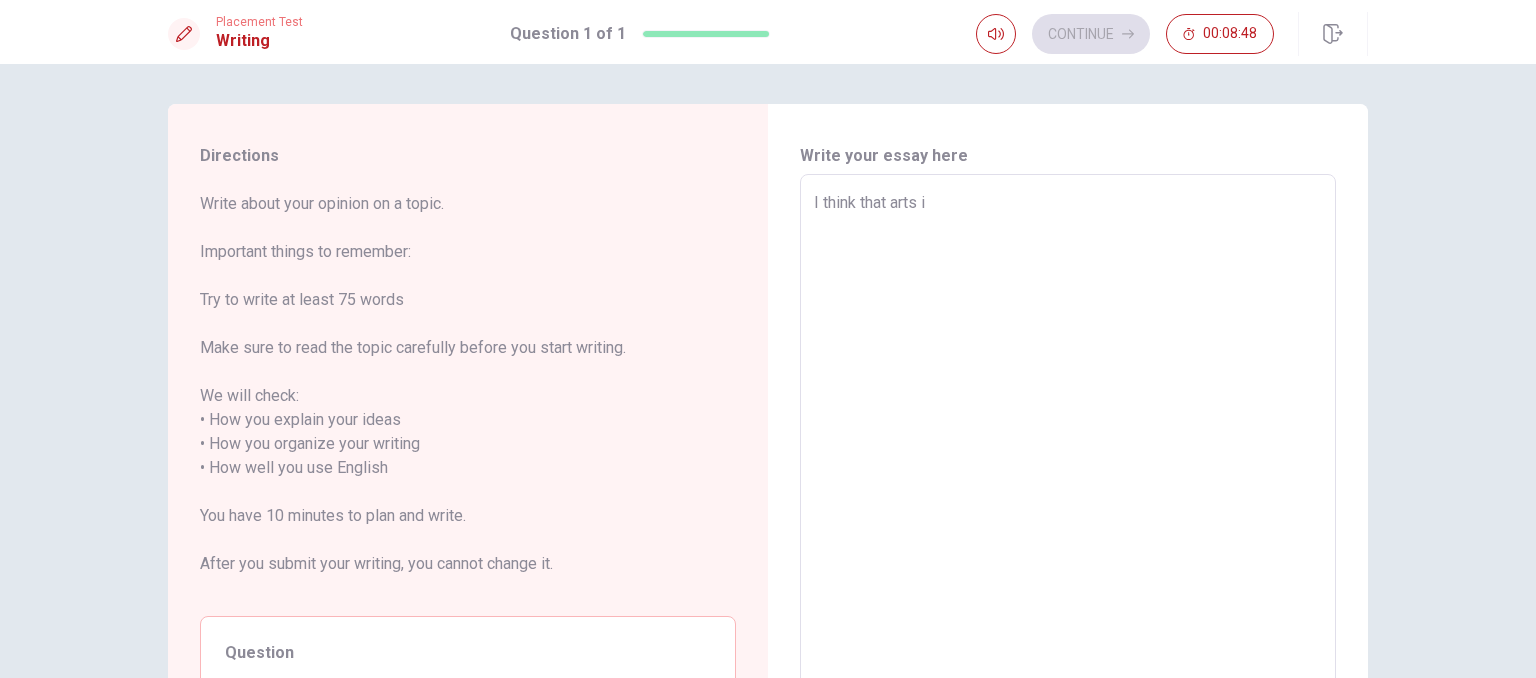 type on "I think that arts" 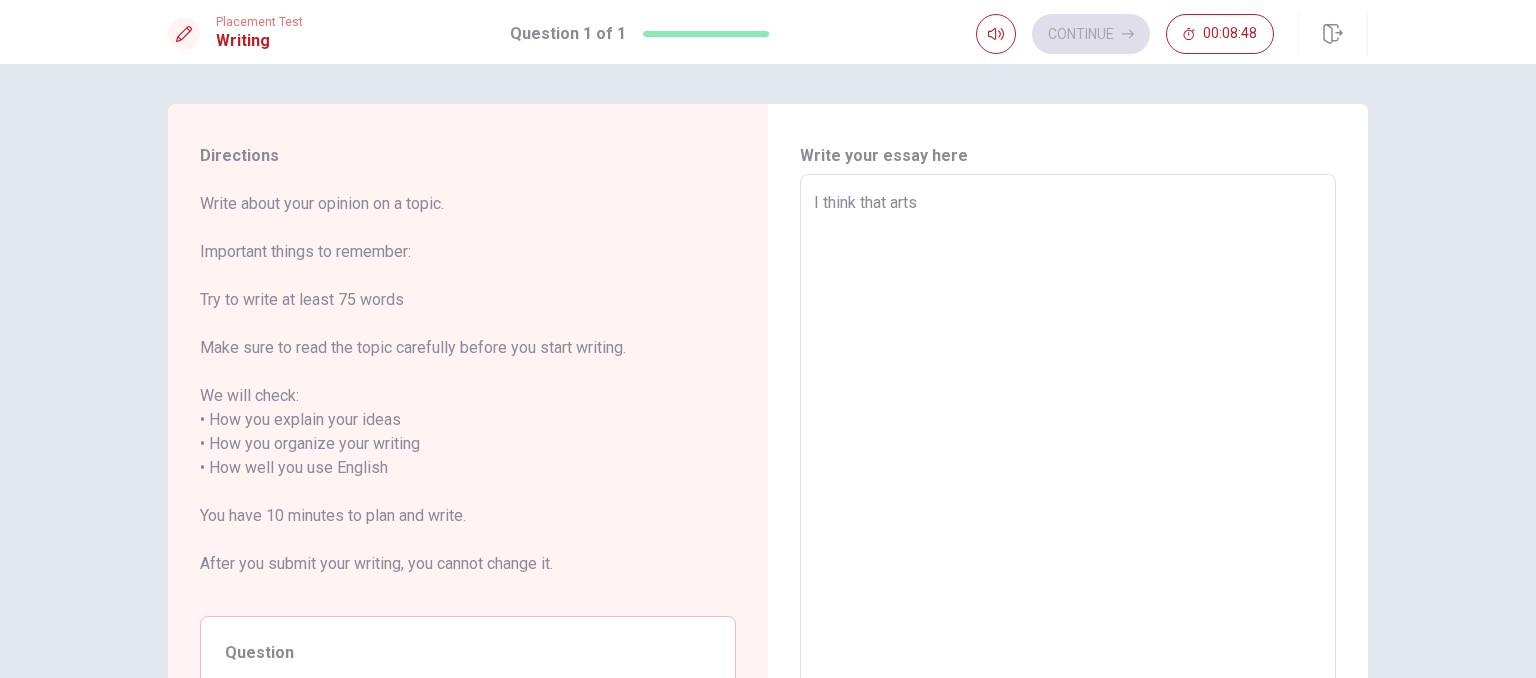 type on "x" 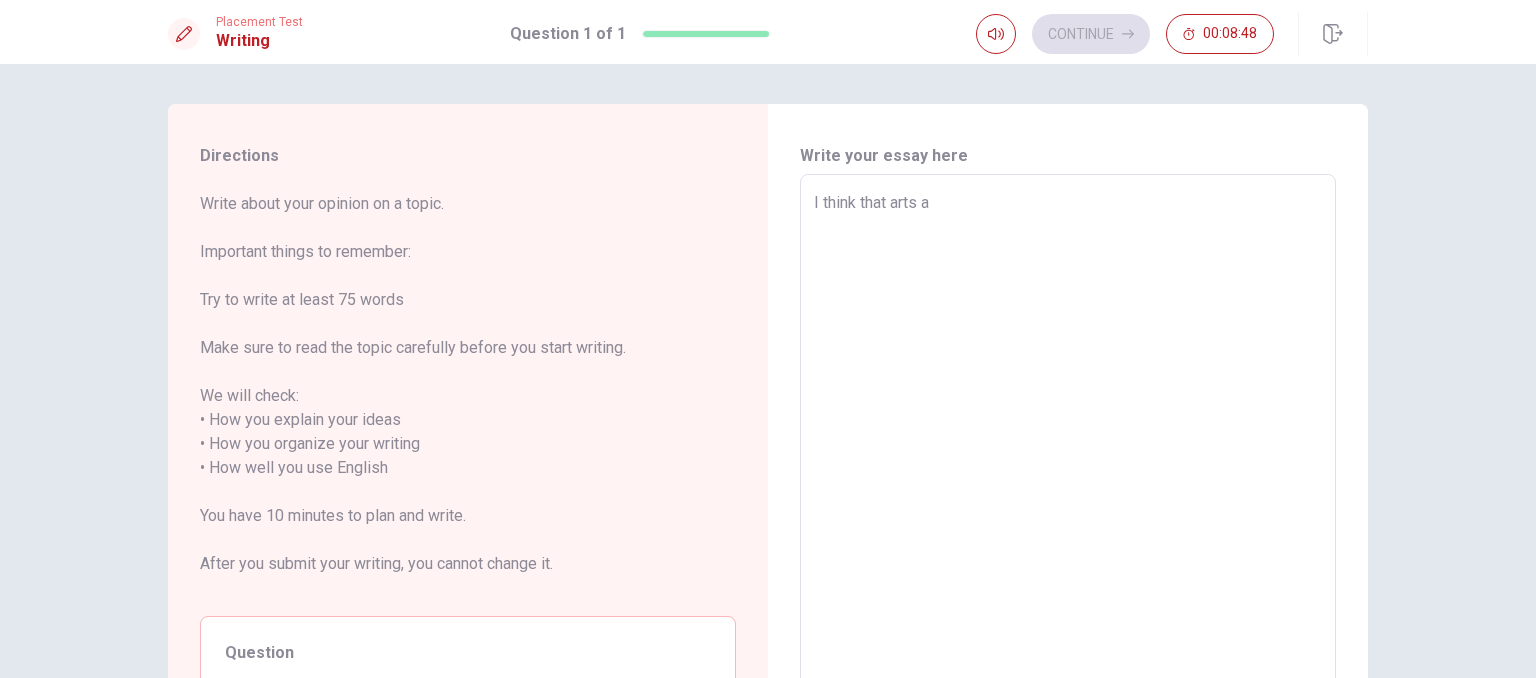 type on "x" 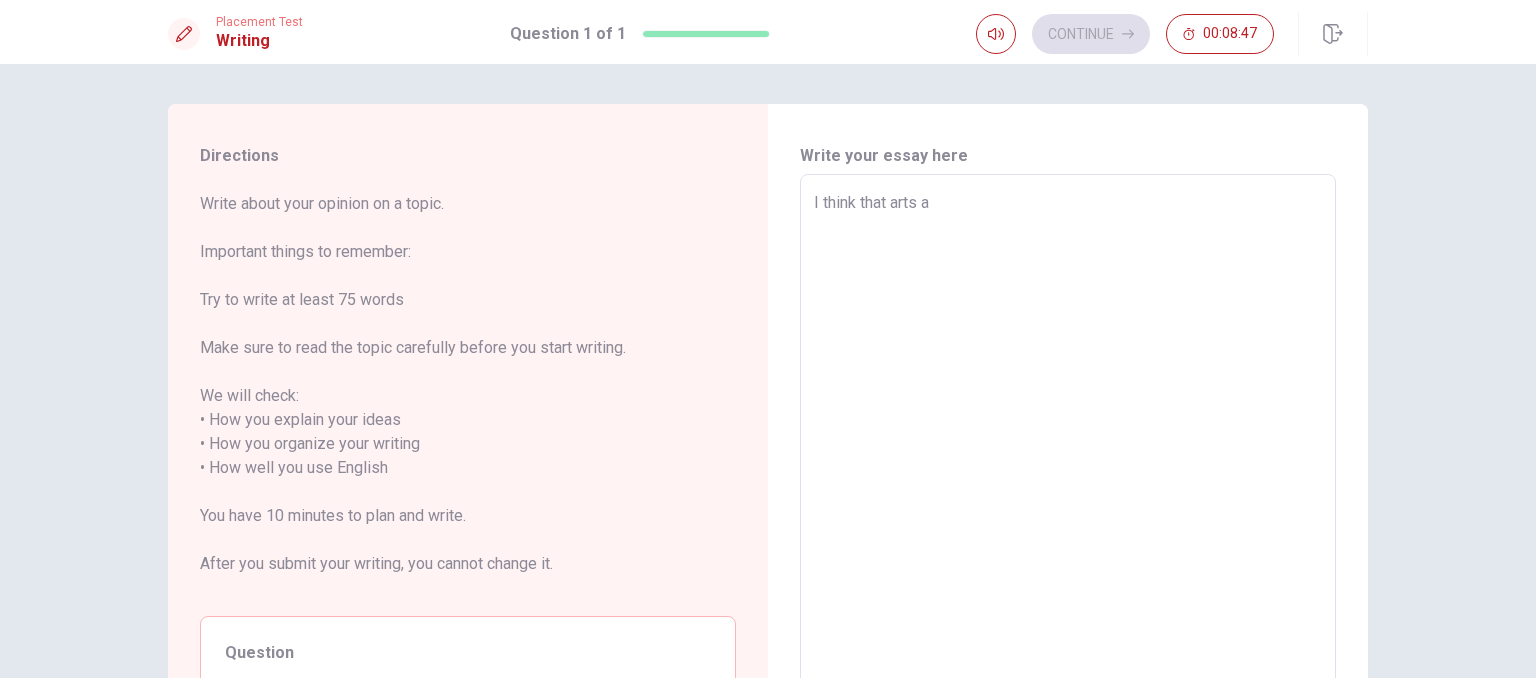 type on "I think that arts ar" 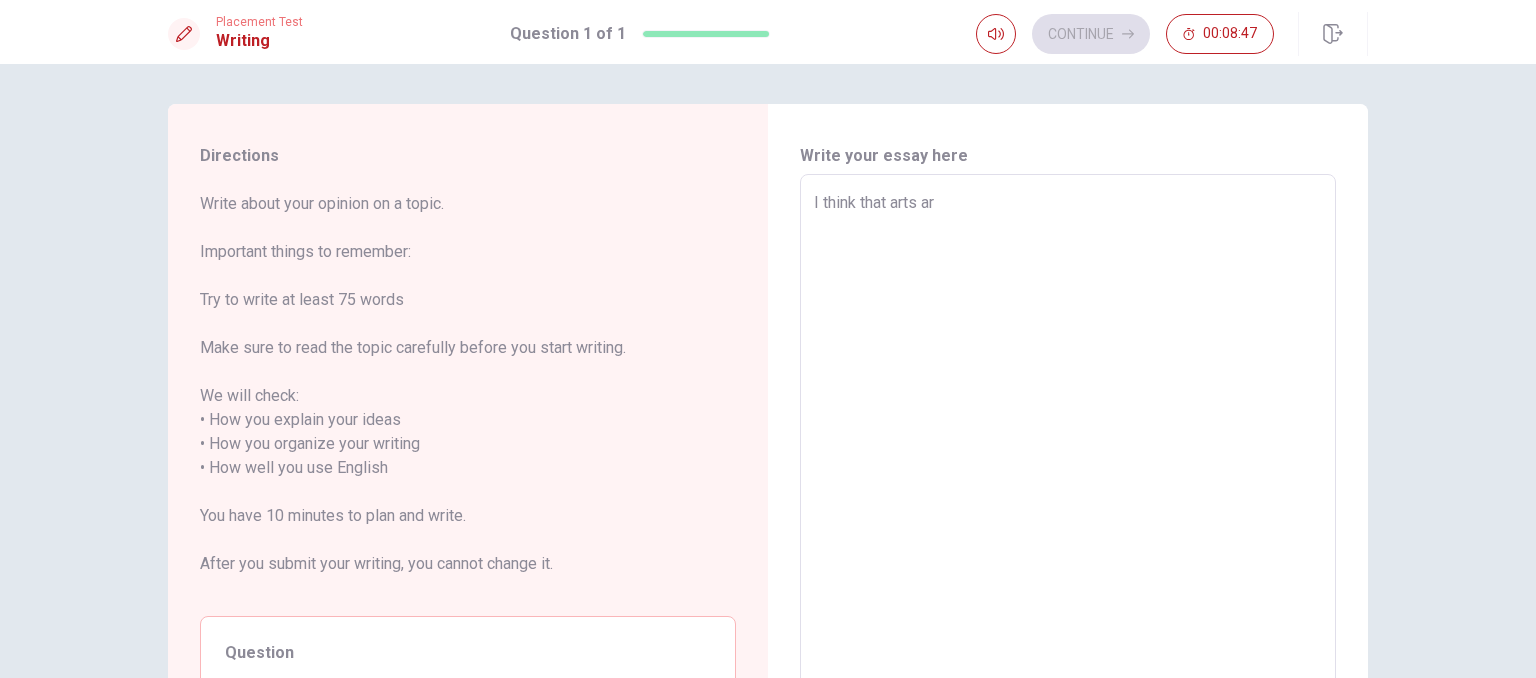 type on "x" 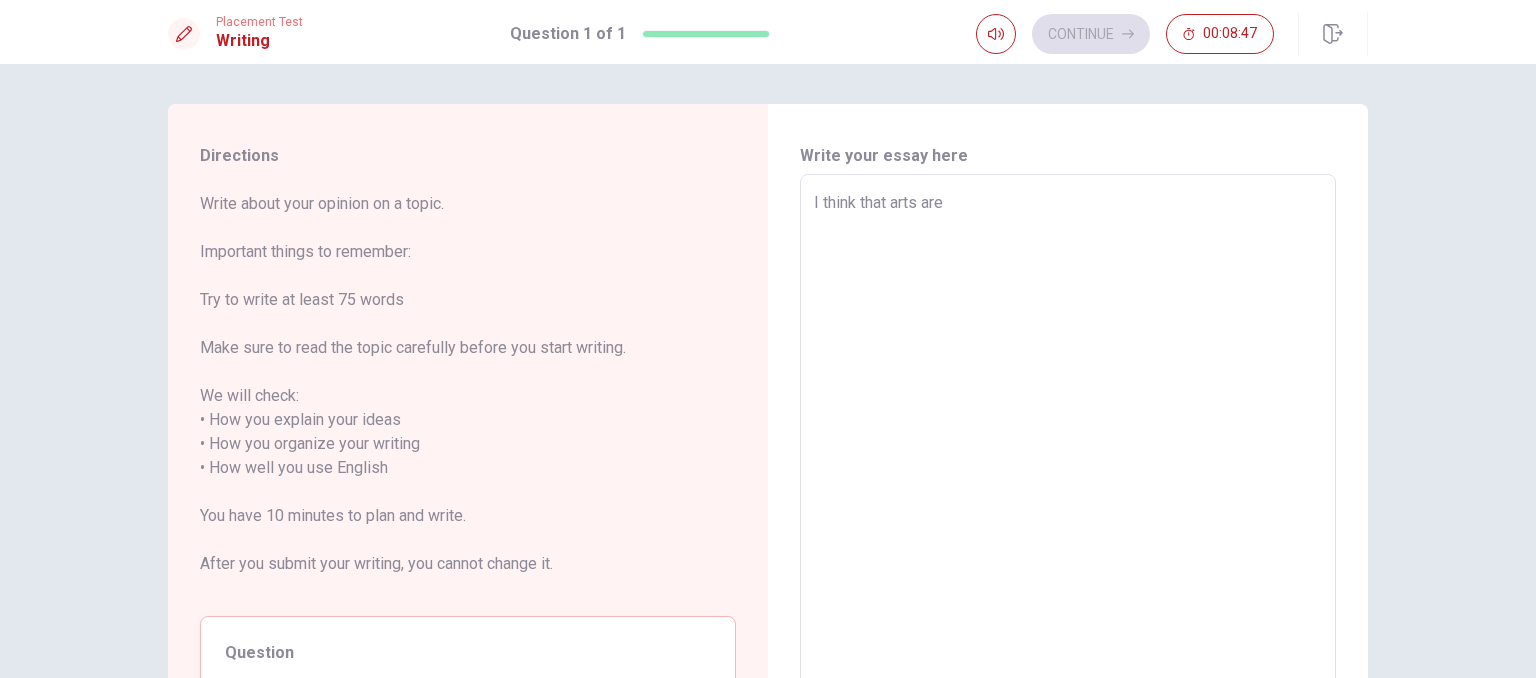 type on "x" 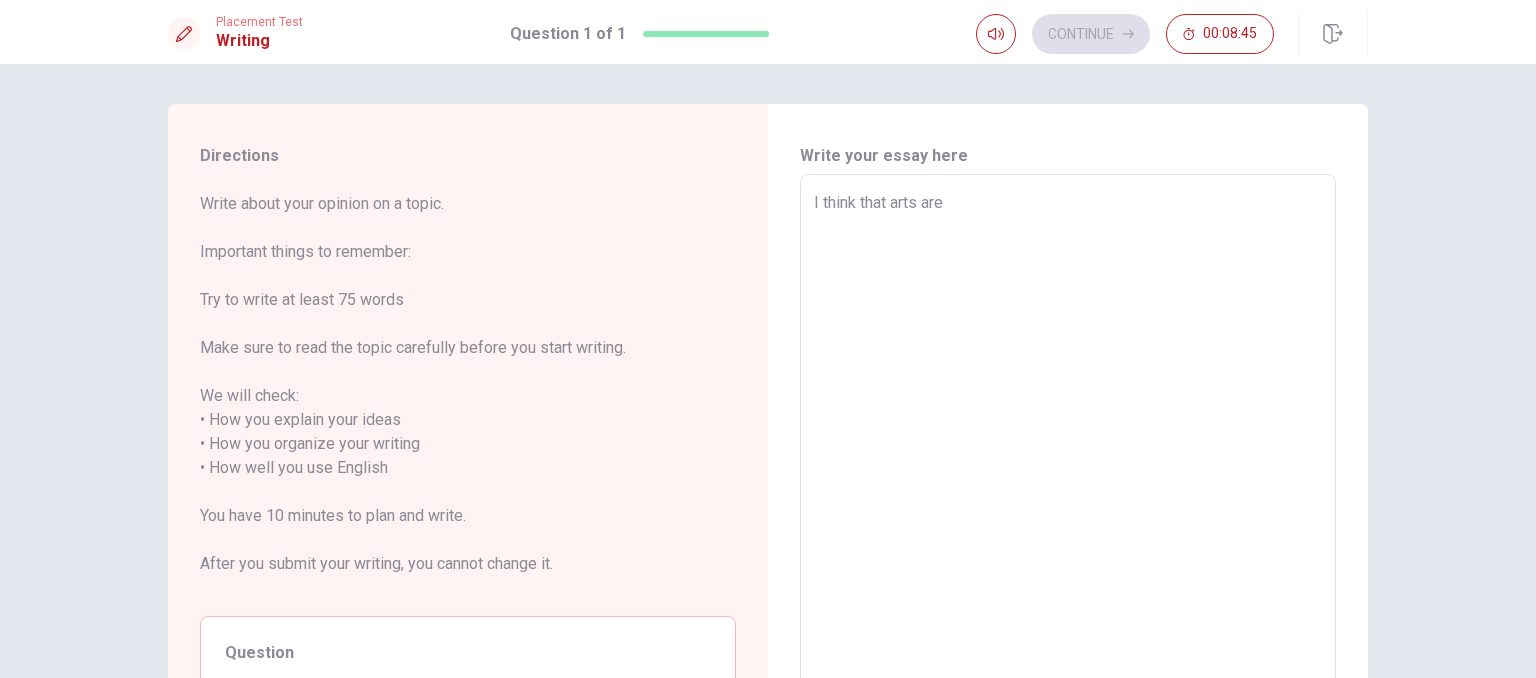 type on "x" 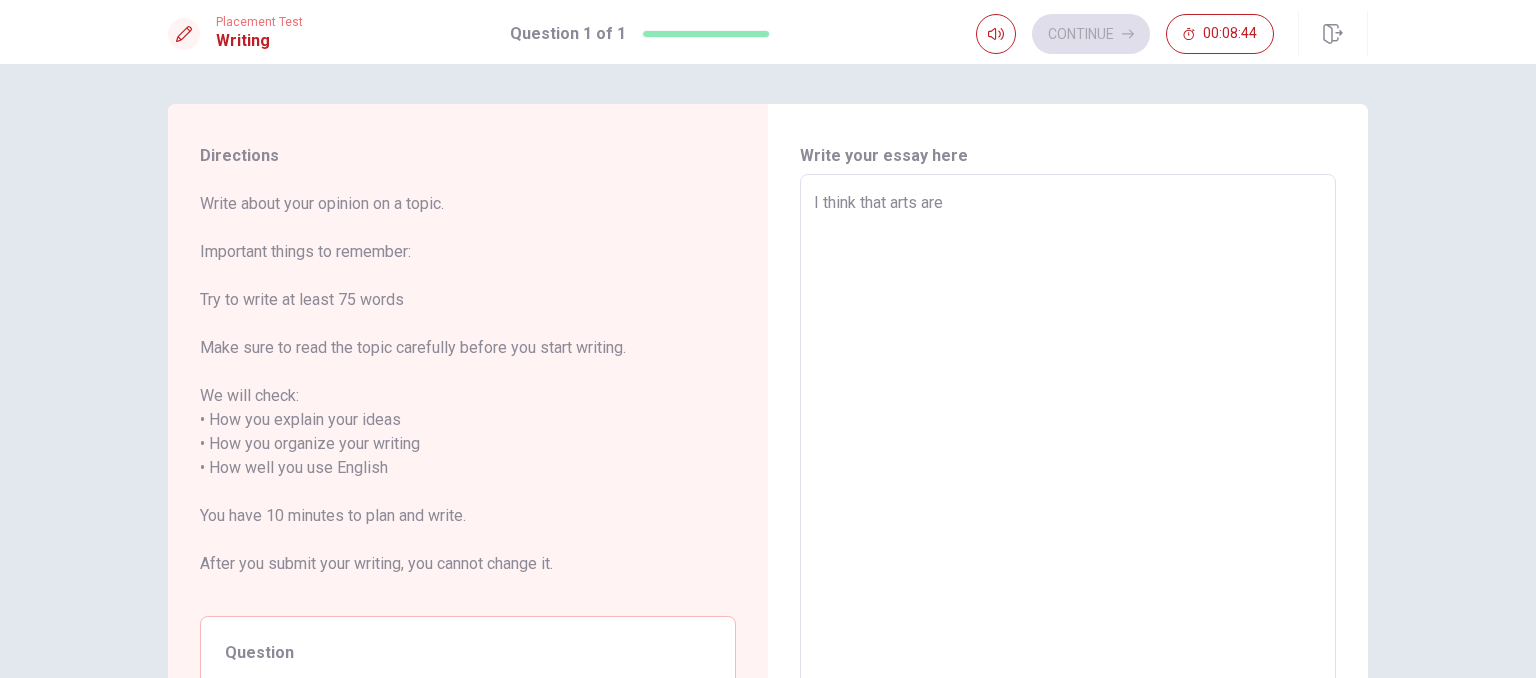type on "I think that arts are i" 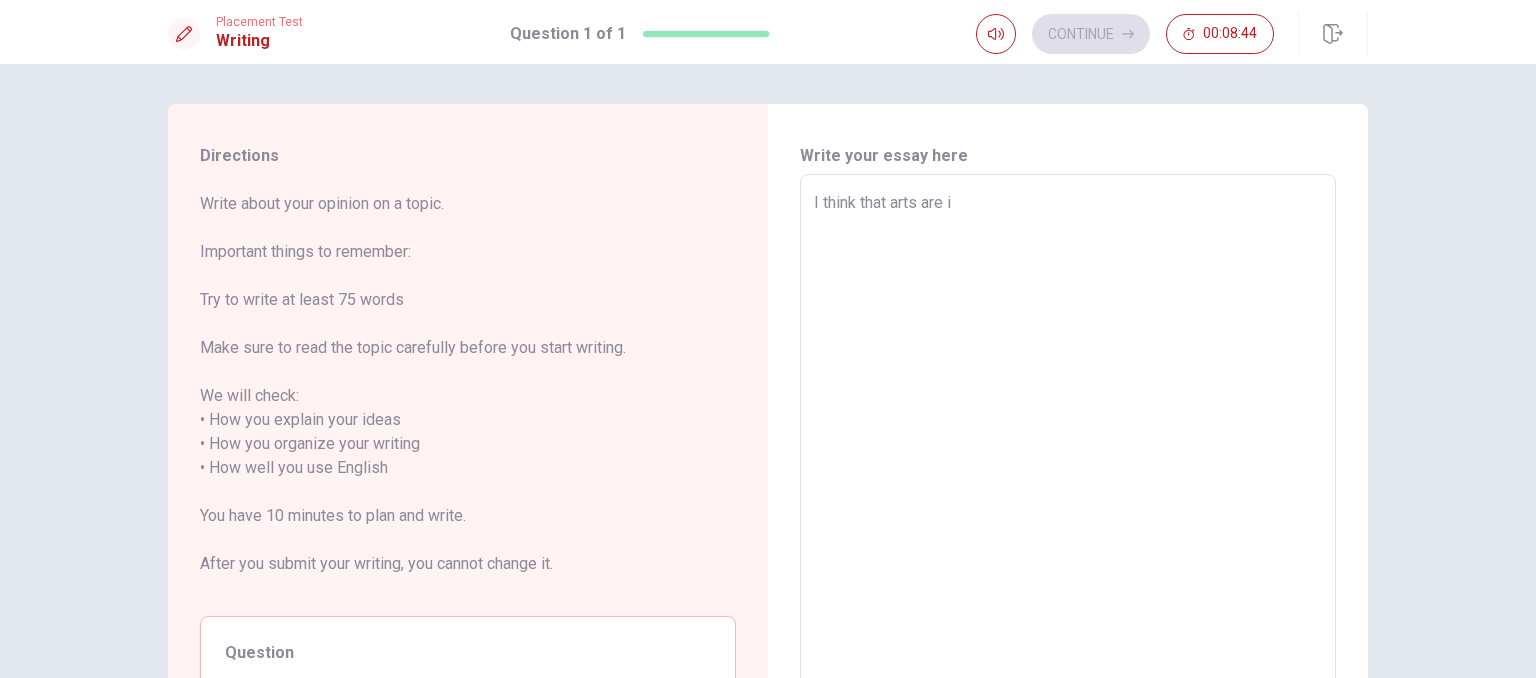 type on "x" 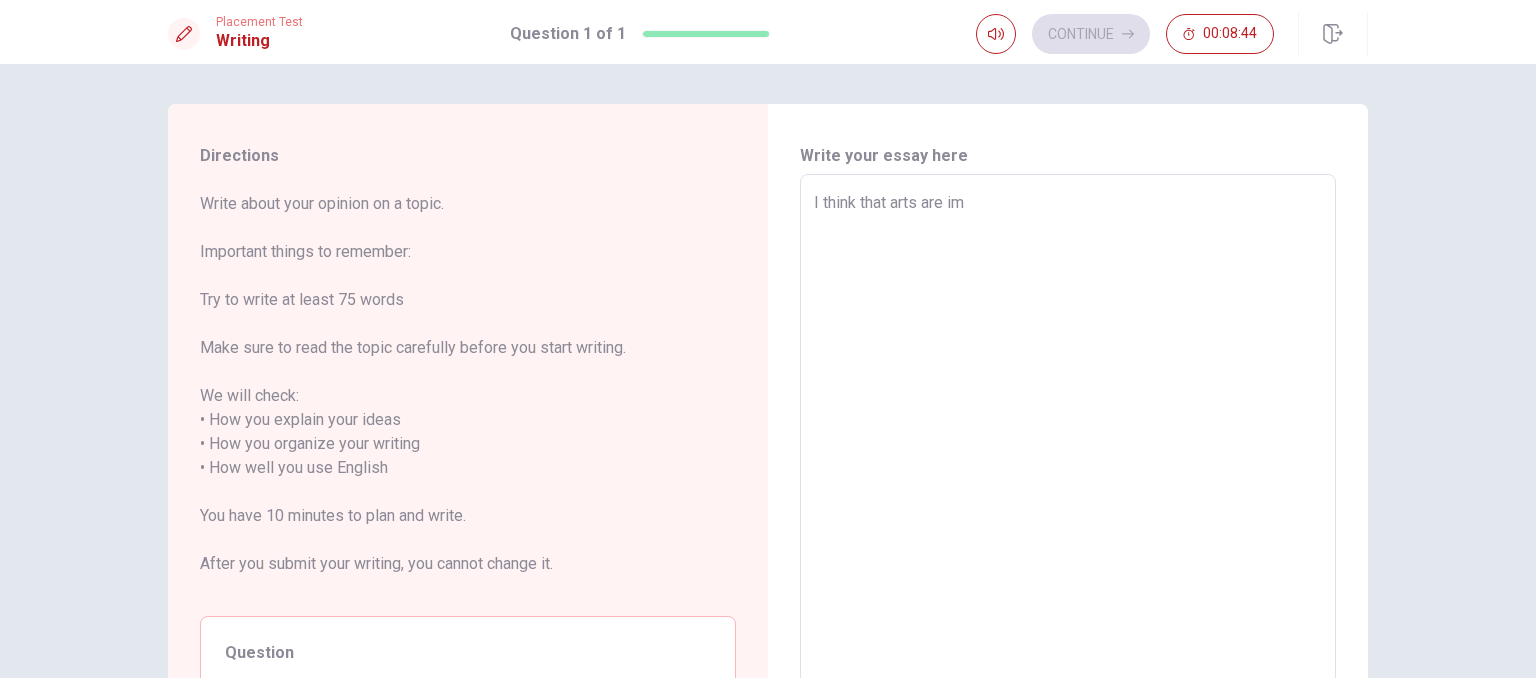 type on "x" 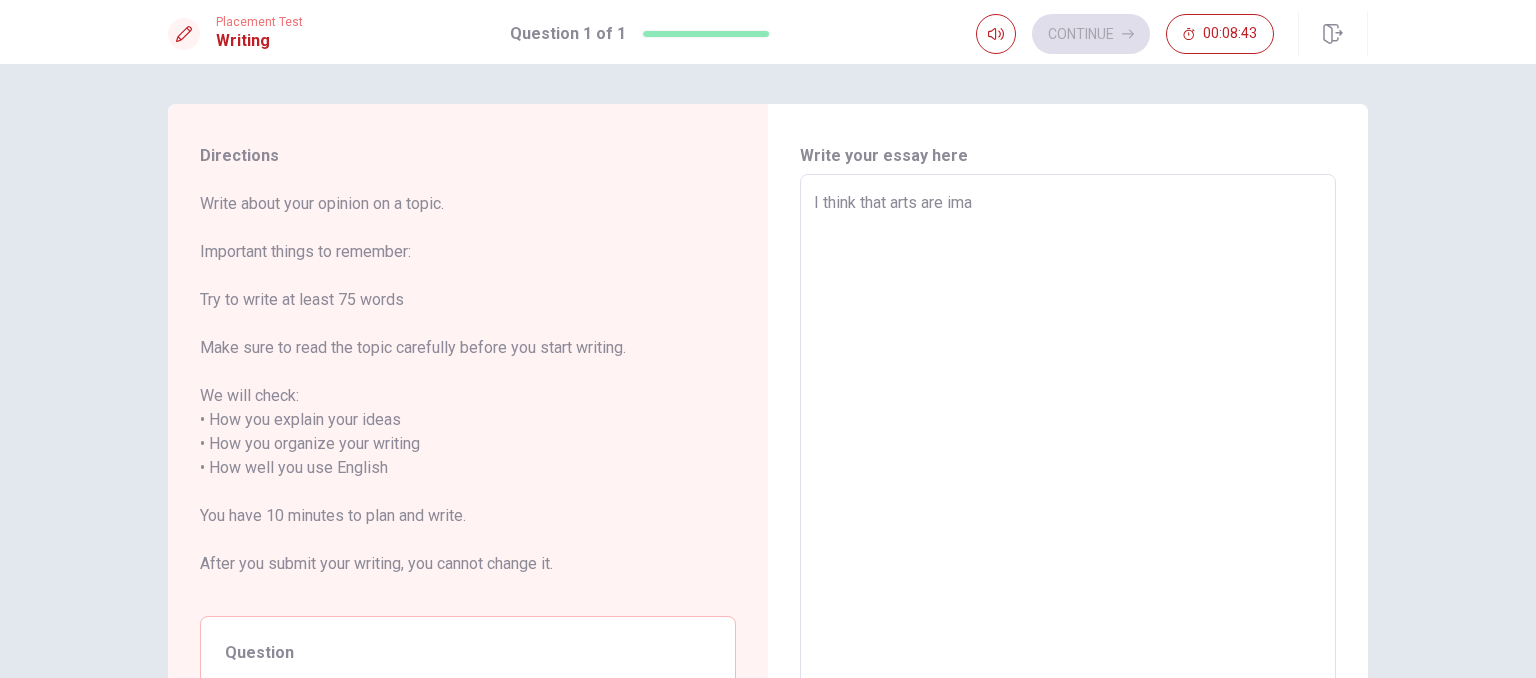 type on "x" 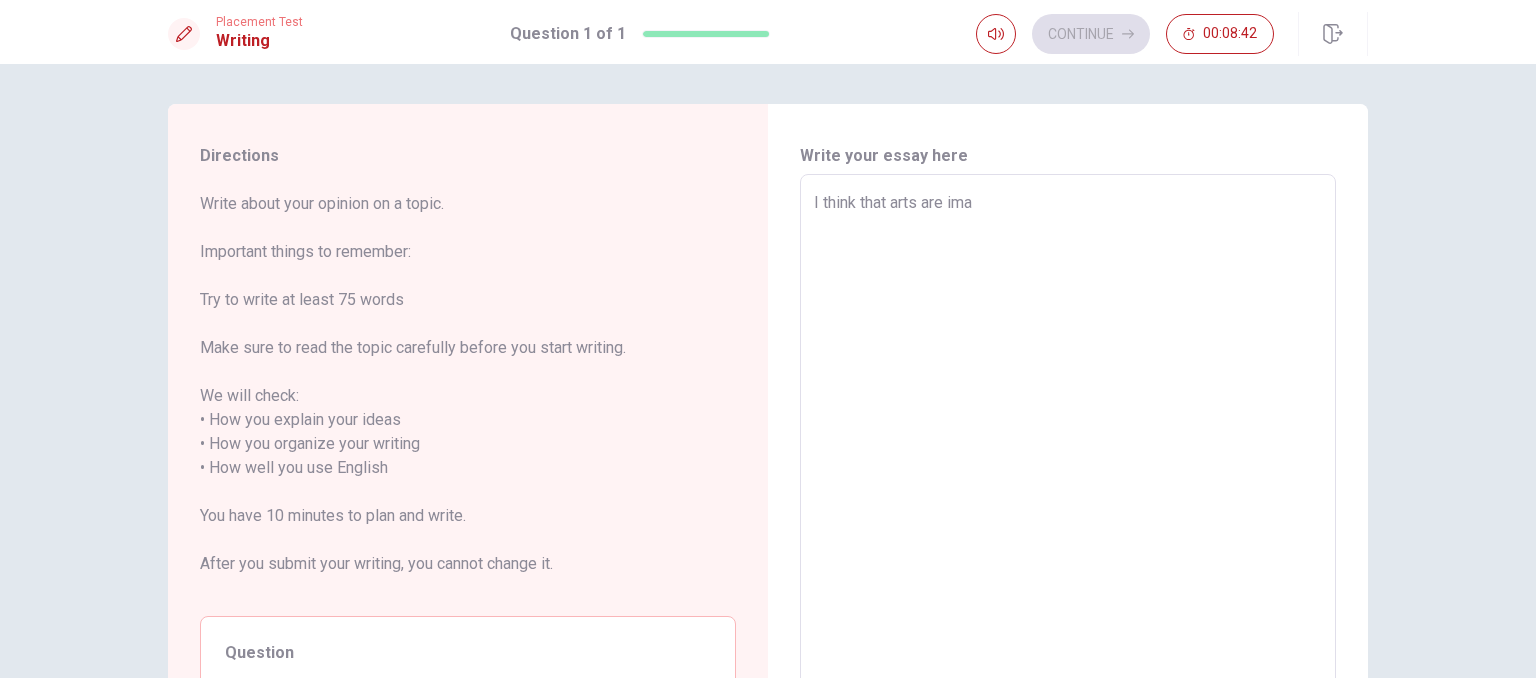 type on "I think that arts are imag" 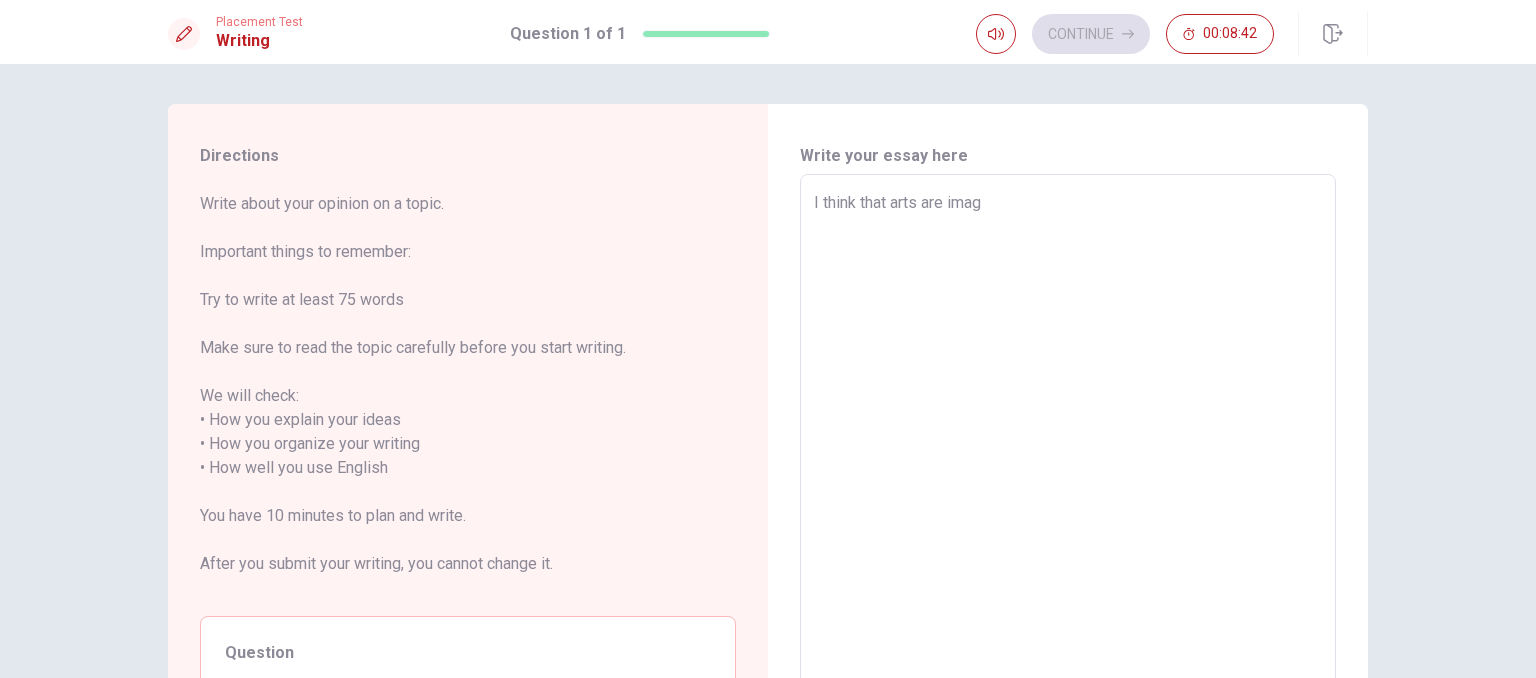 type on "x" 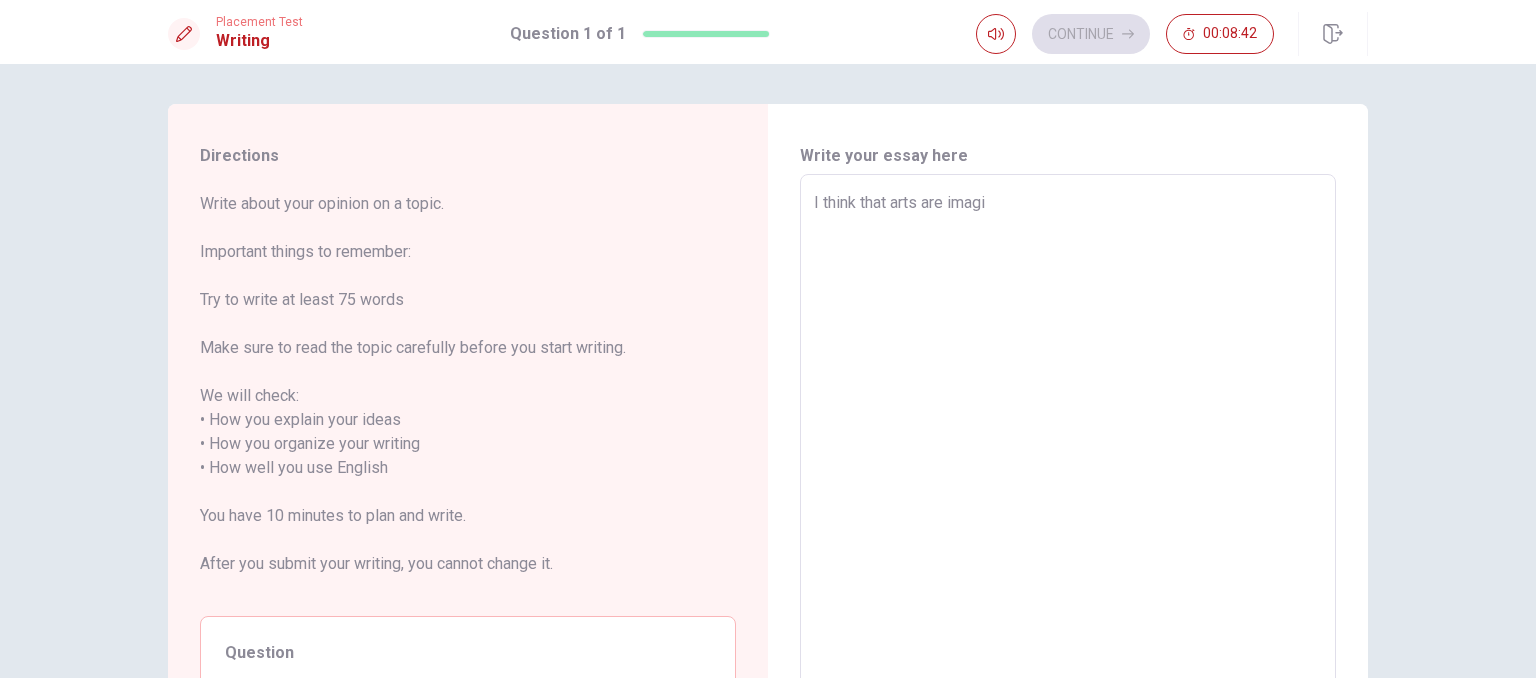 type on "x" 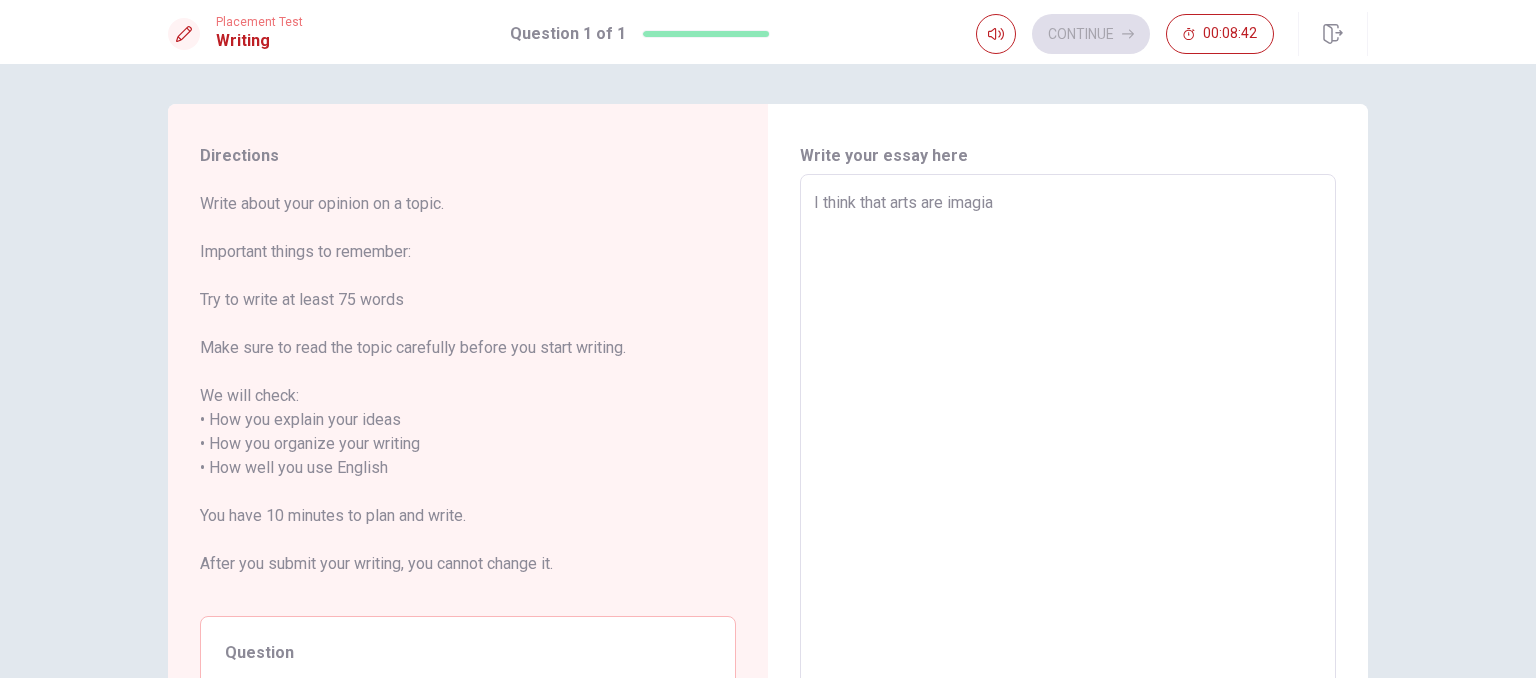 type on "x" 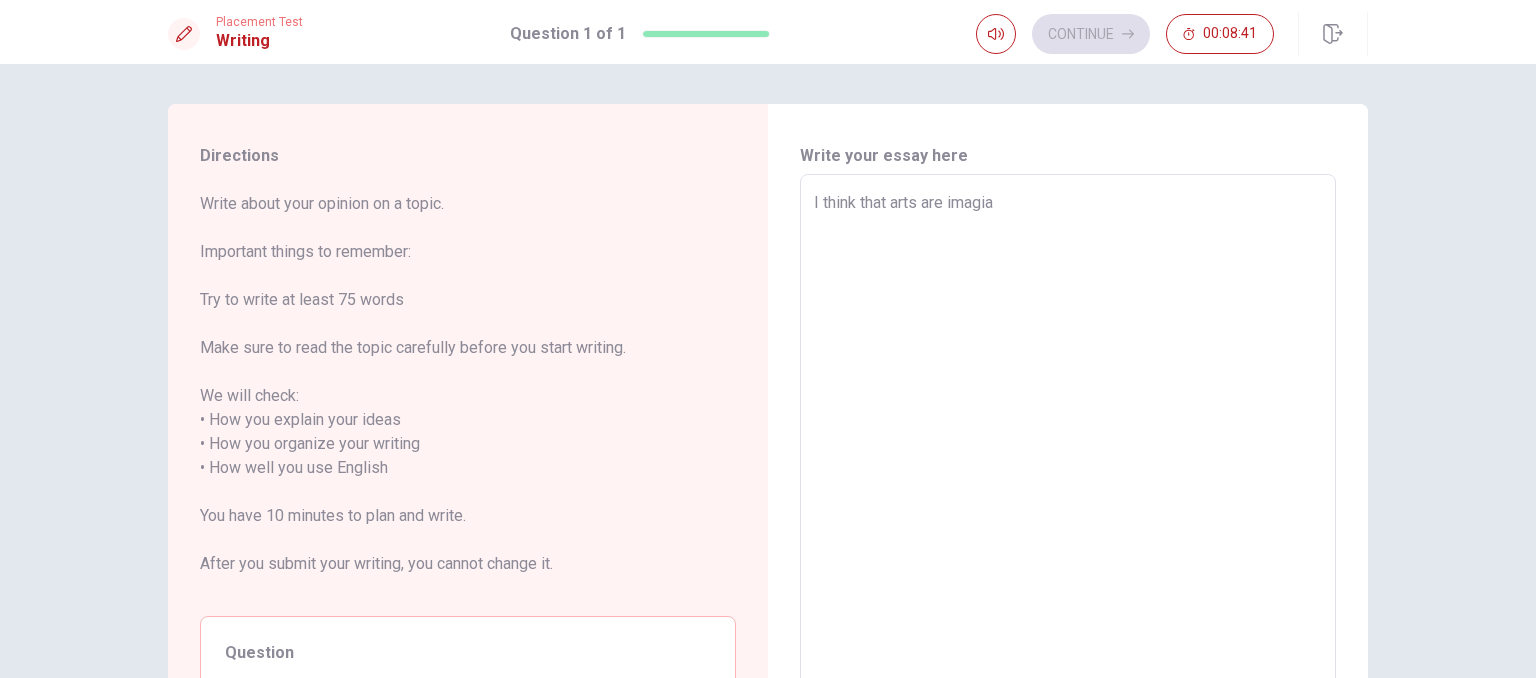 type on "I think that arts are imagi" 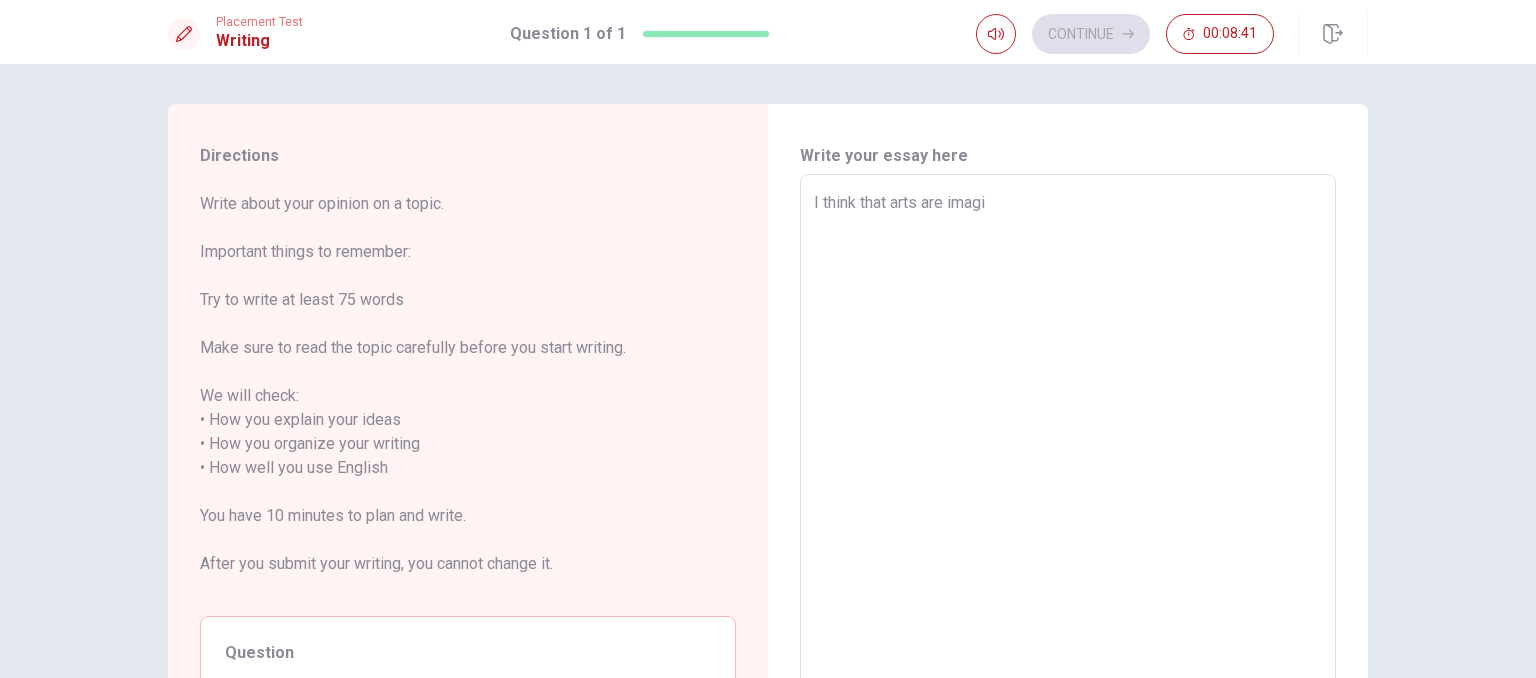 type on "x" 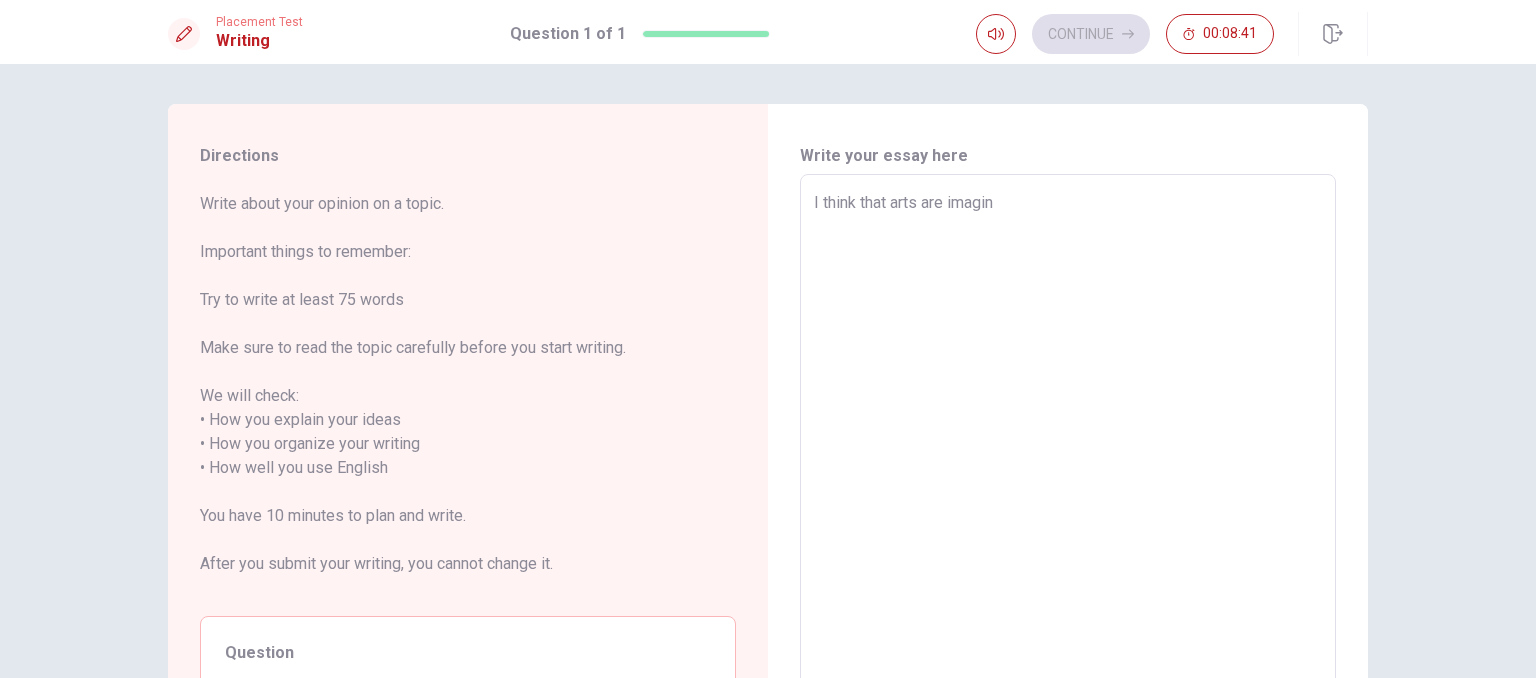 type on "x" 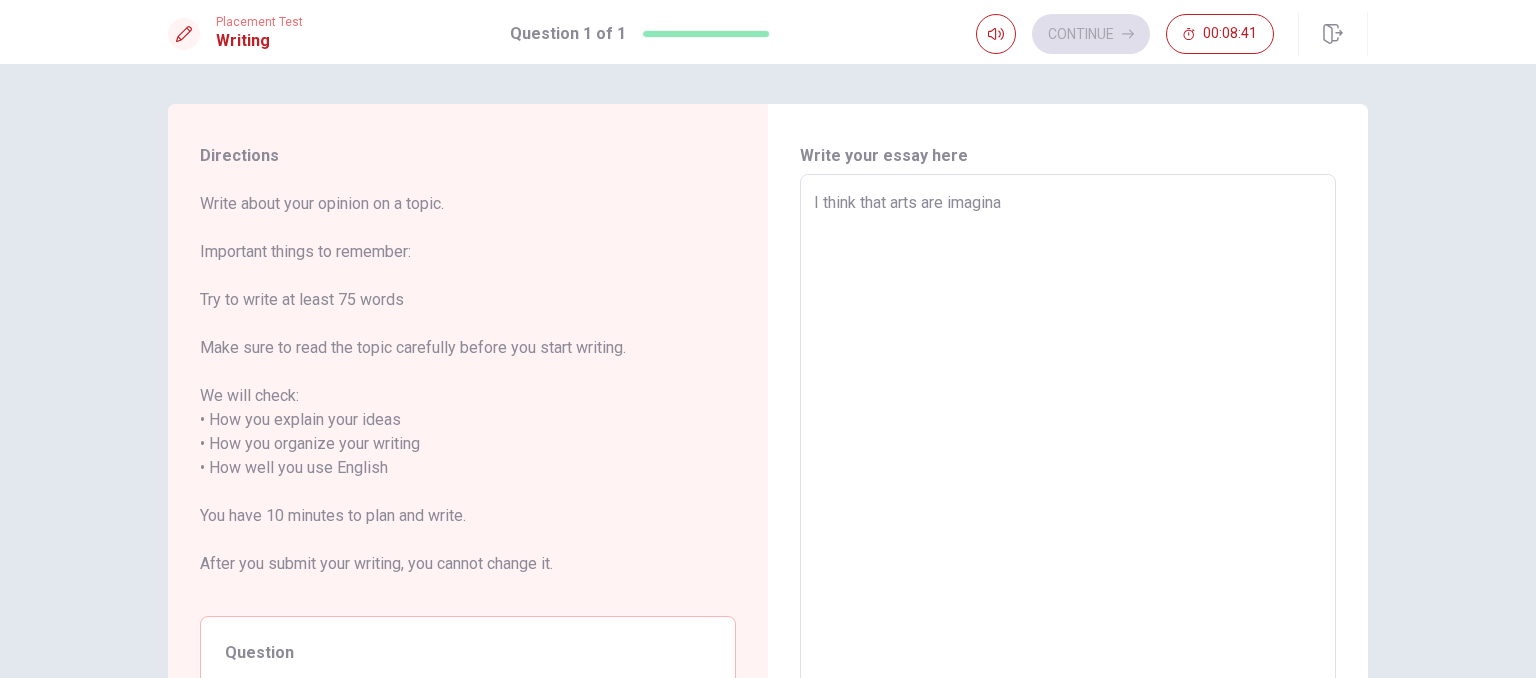 type on "x" 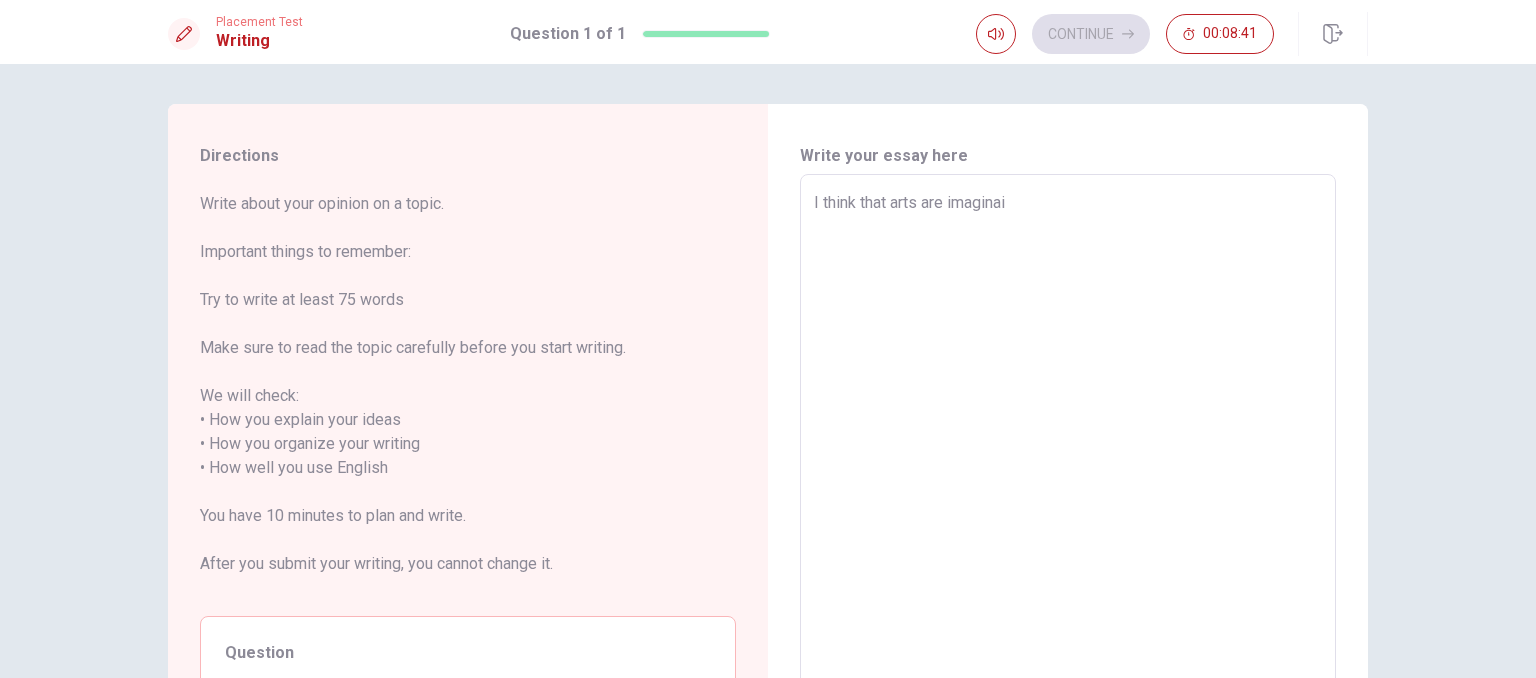 type on "x" 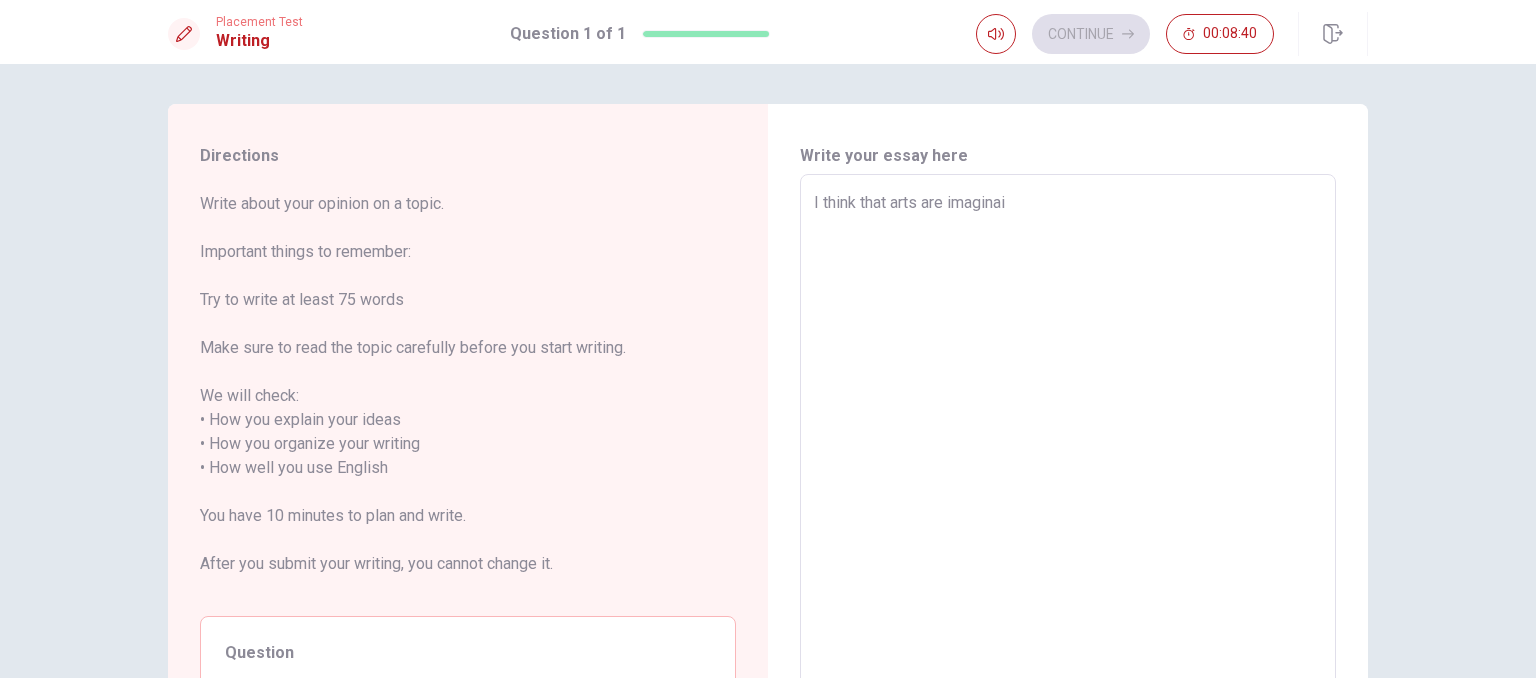 type on "I think that arts are imagina" 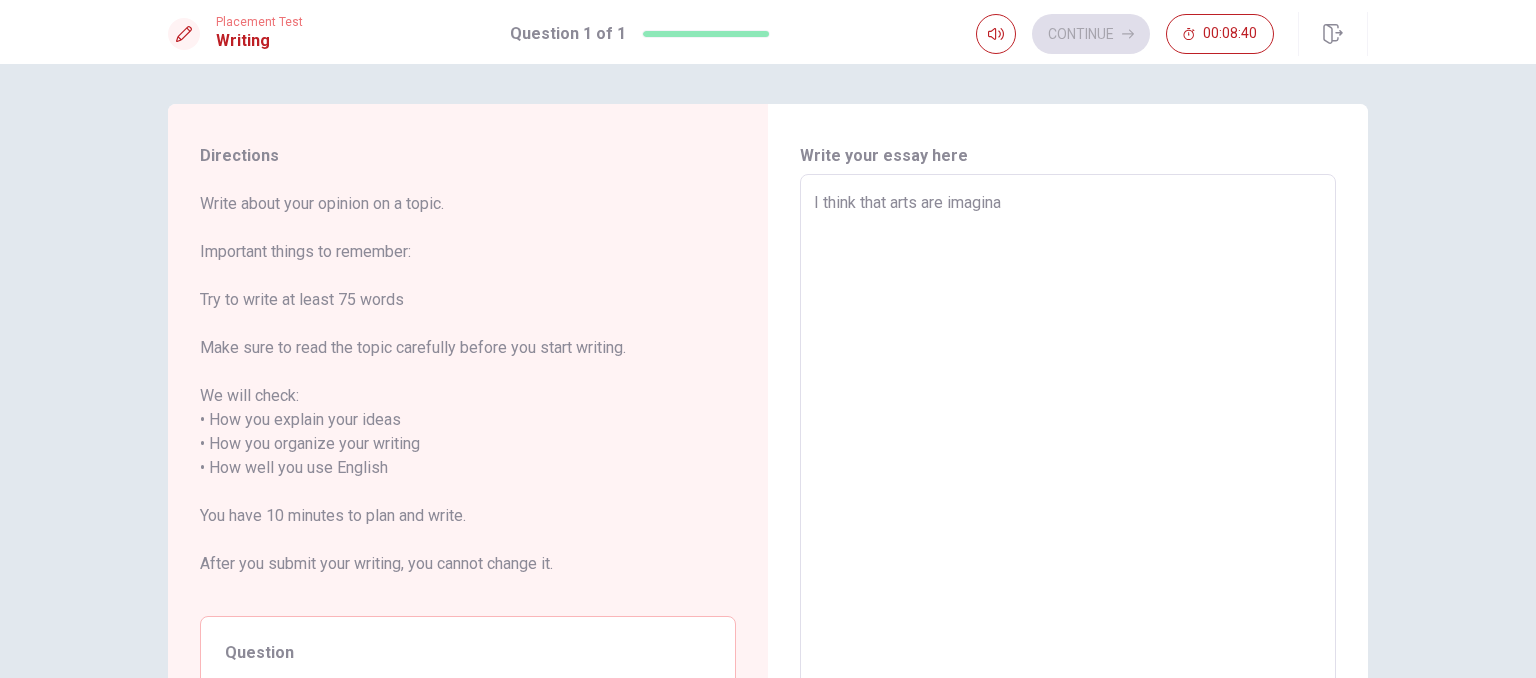 type on "x" 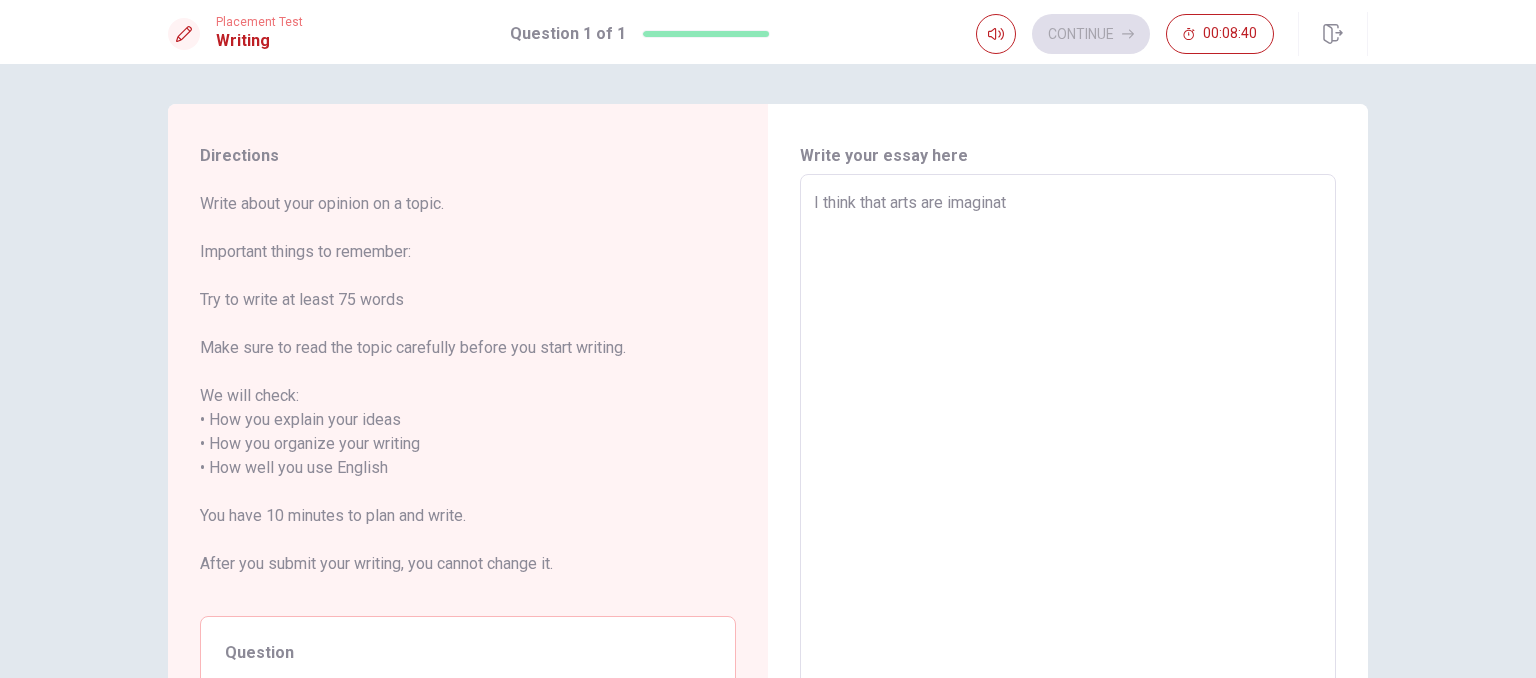 type on "x" 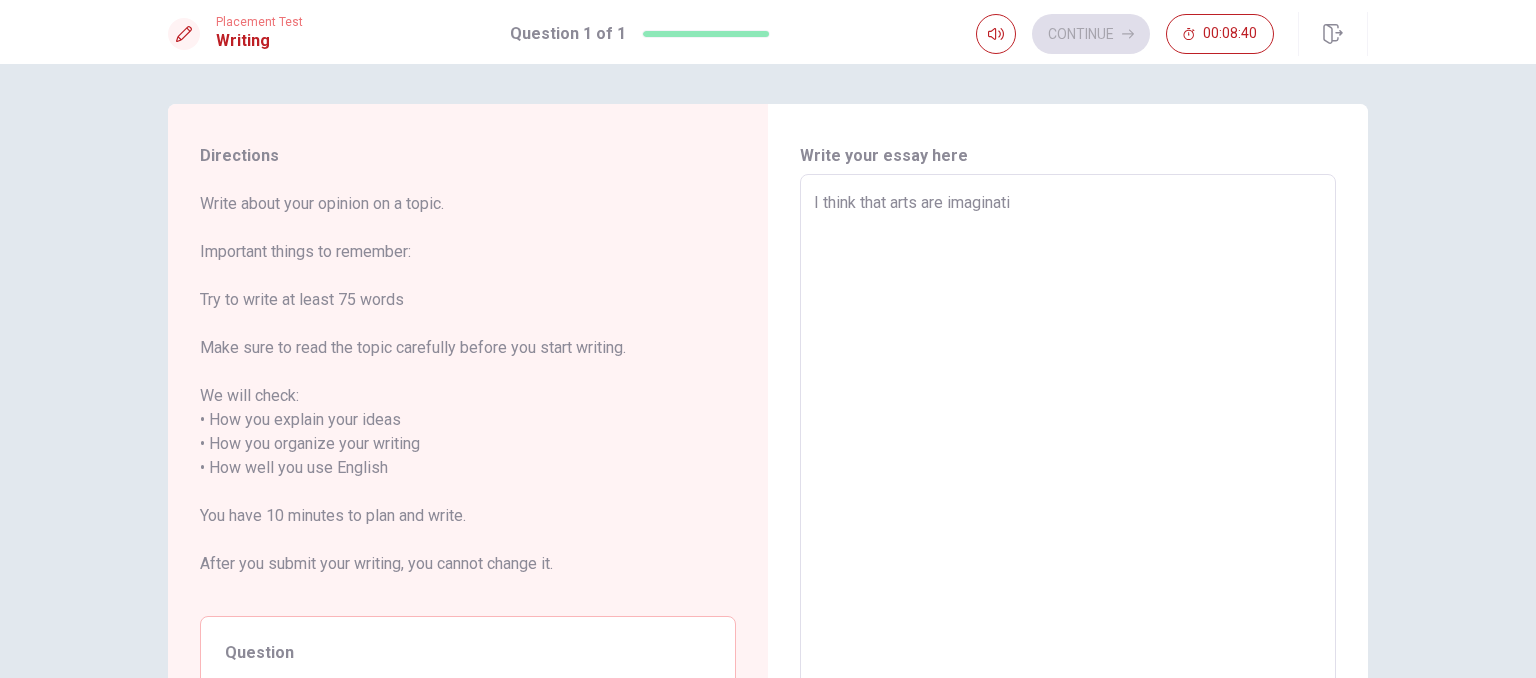 type on "x" 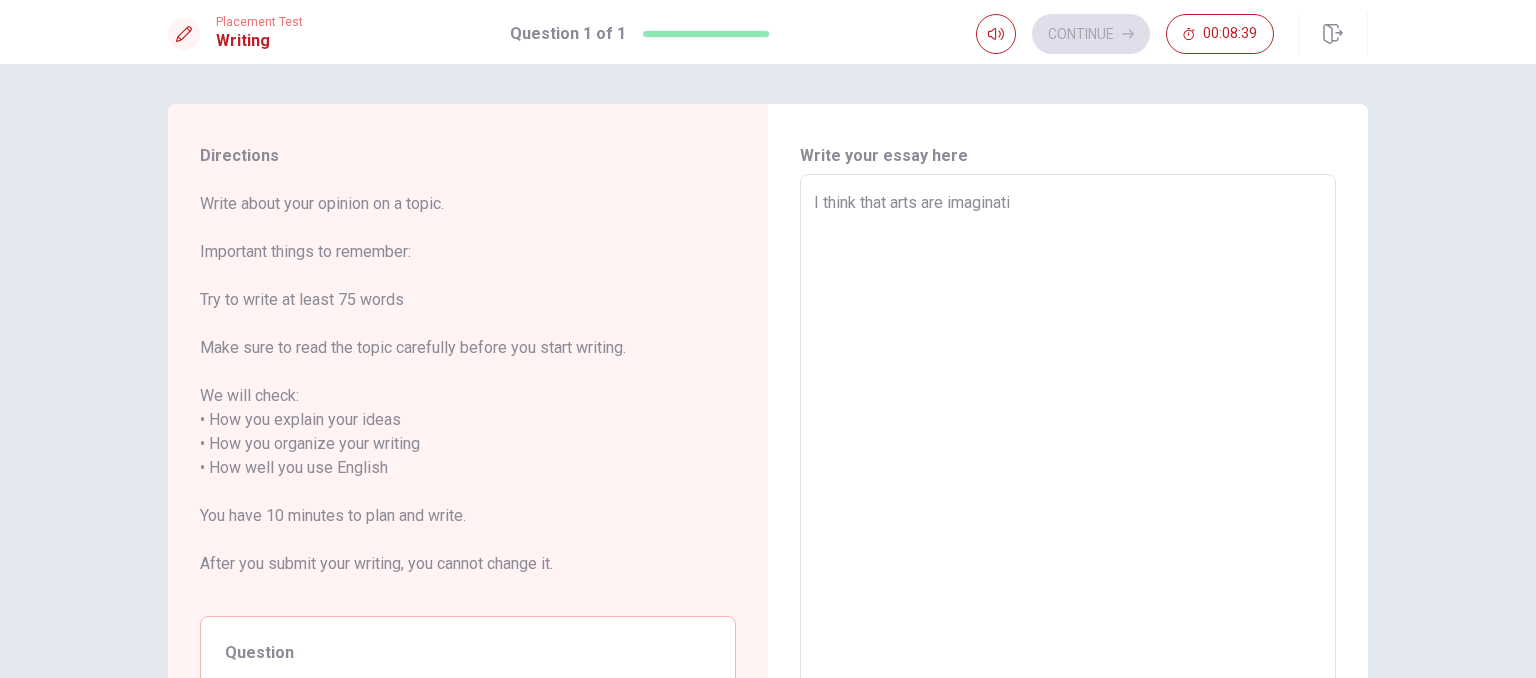 type on "I think that arts are imaginatio" 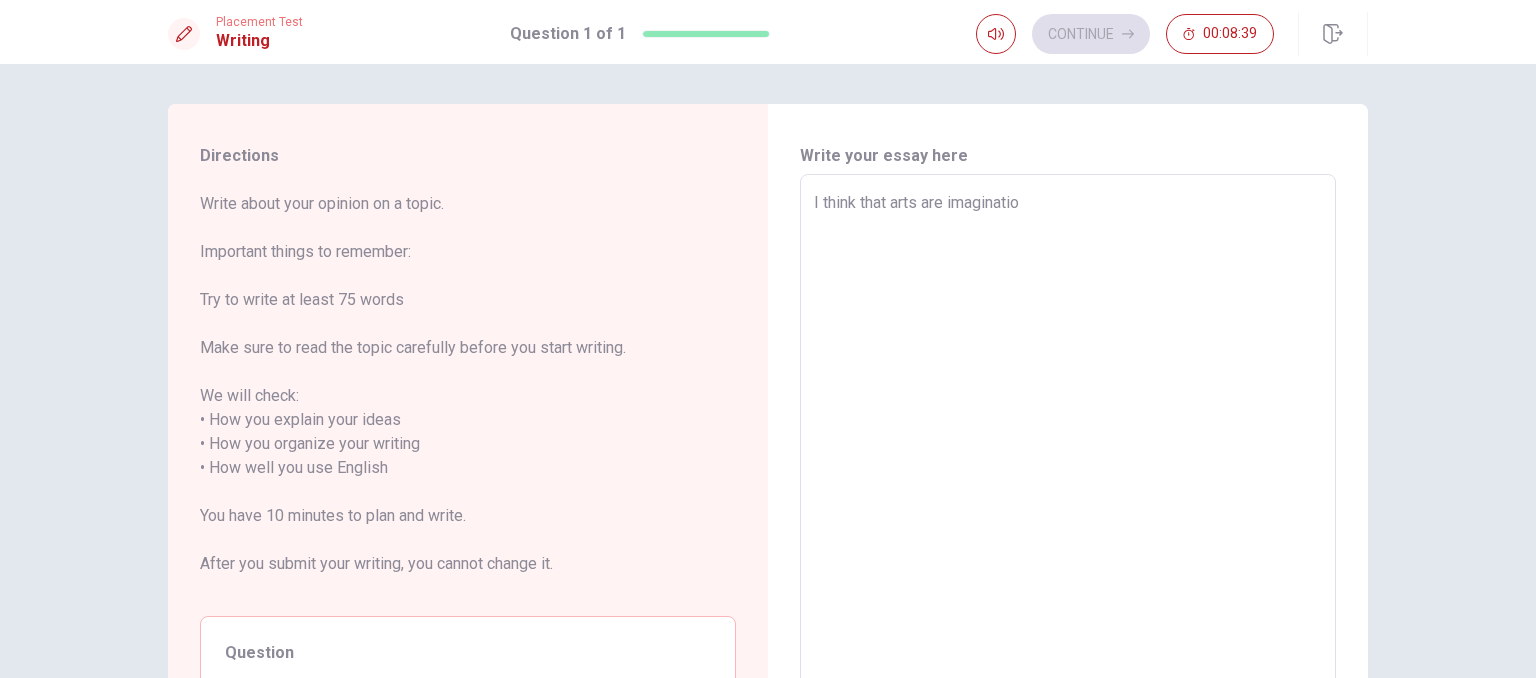 type on "x" 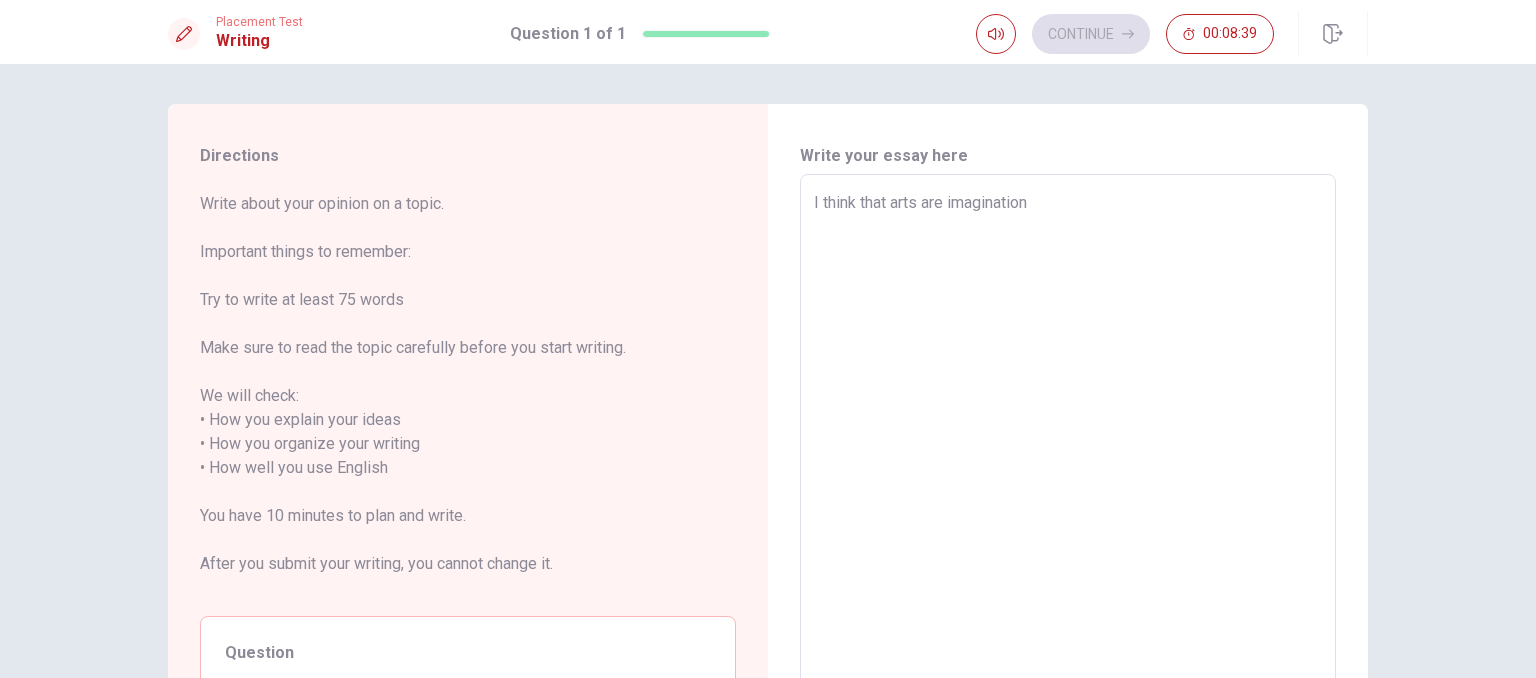 type on "x" 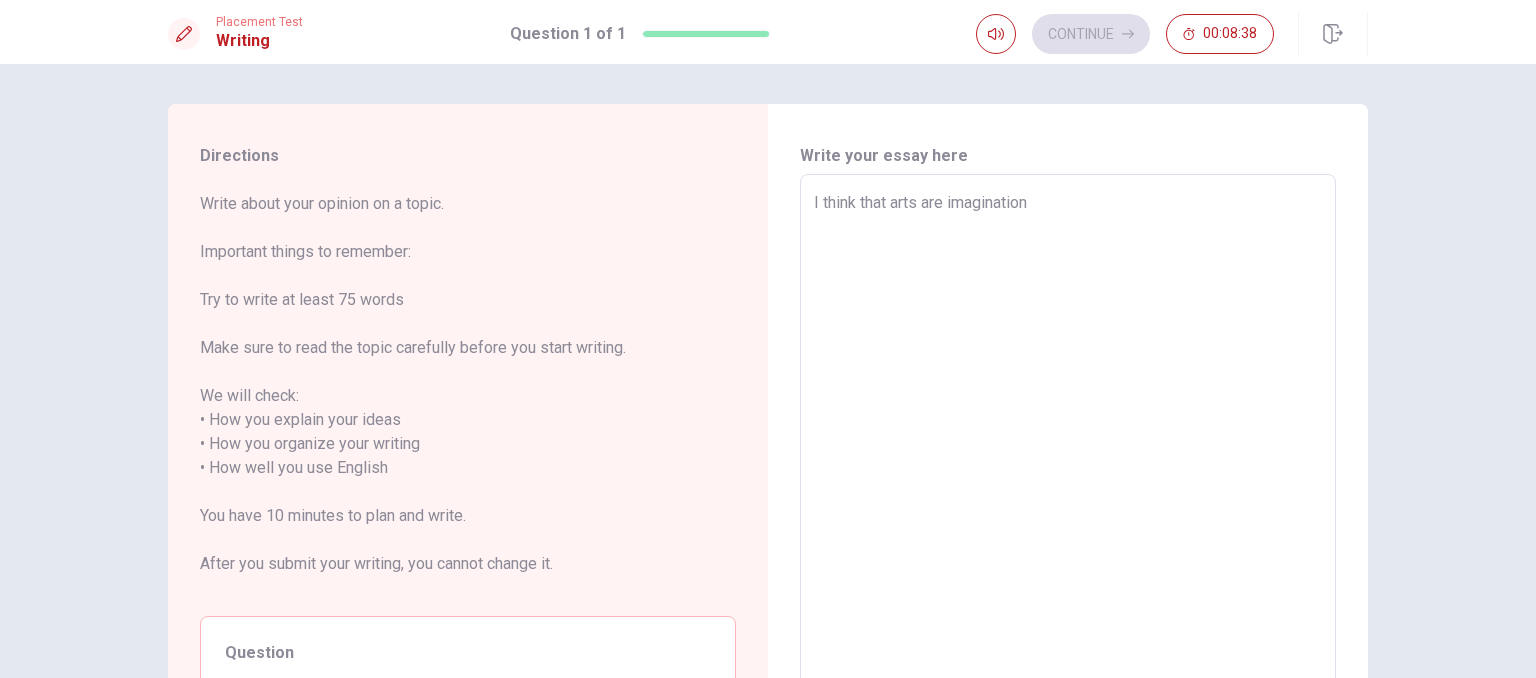 type on "x" 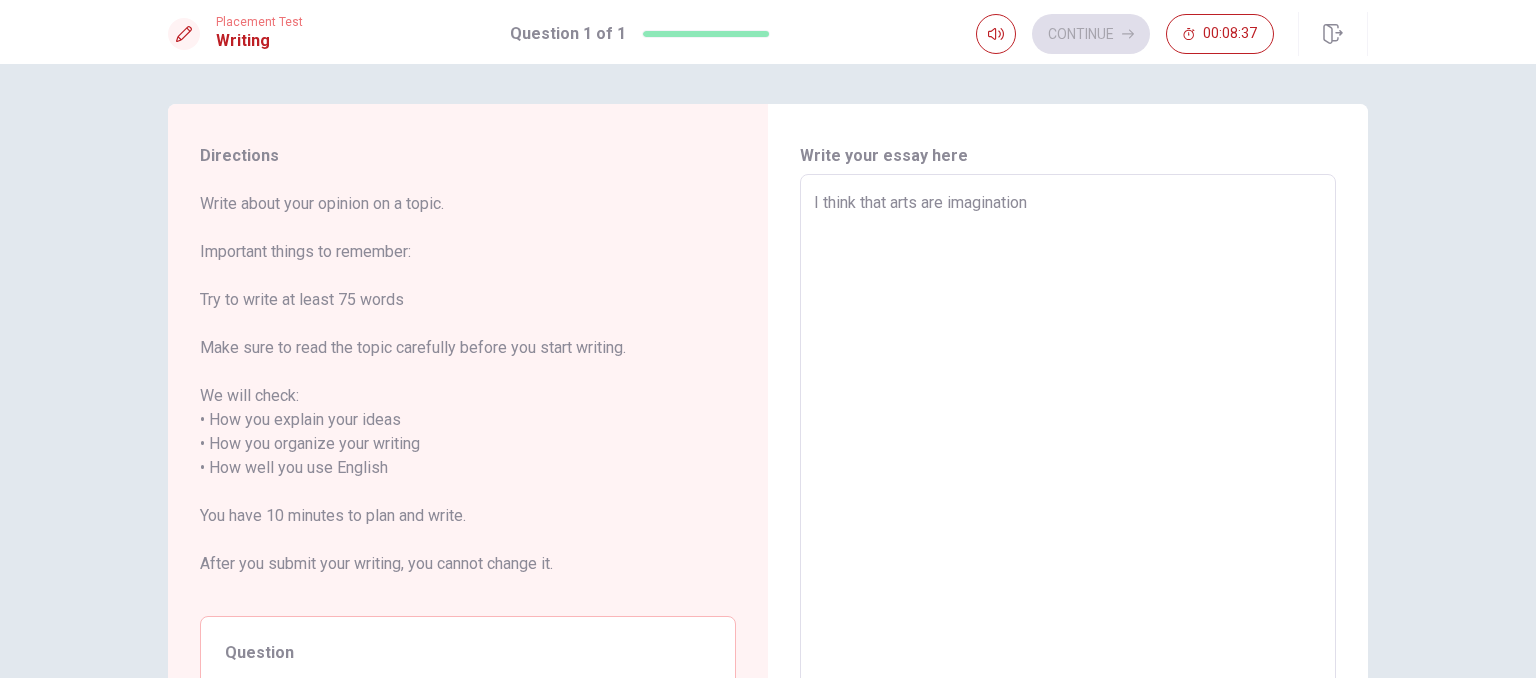 type on "I think that arts are imagination s" 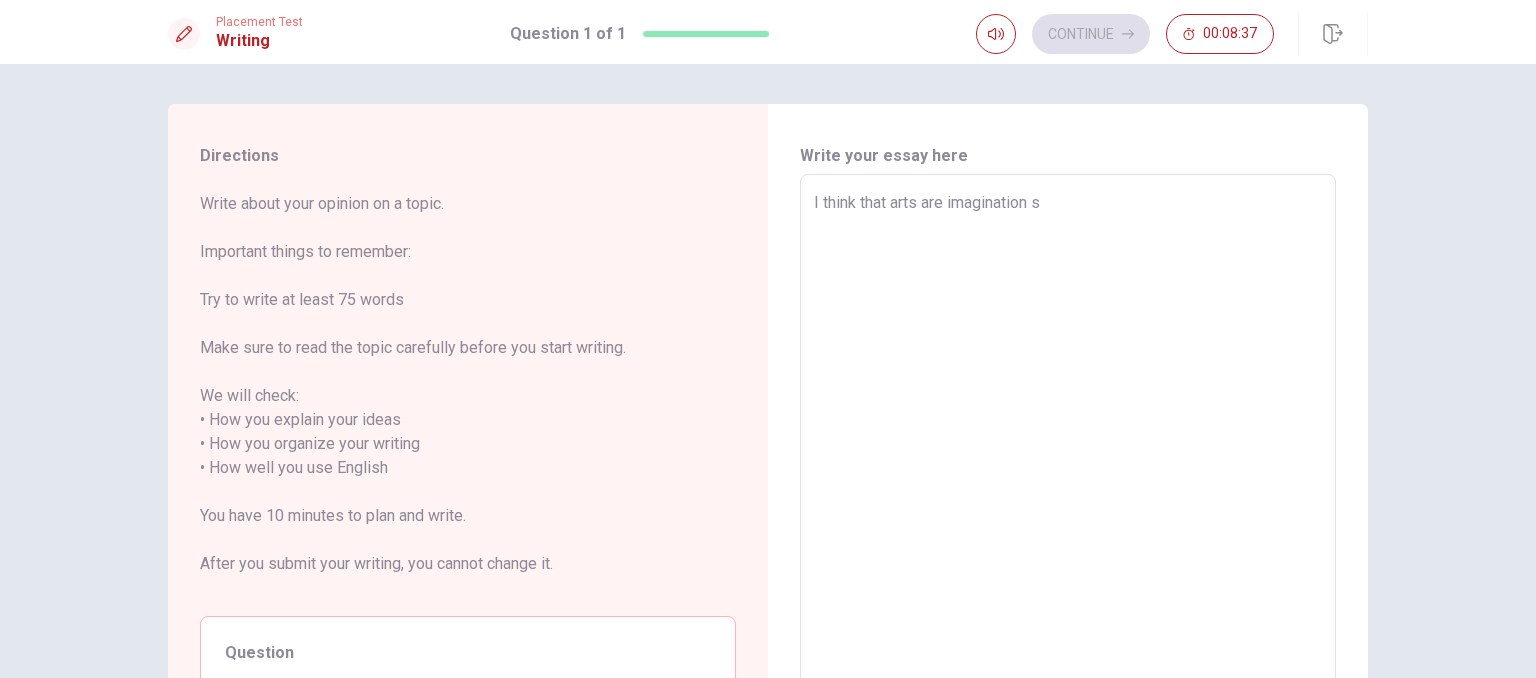 type on "x" 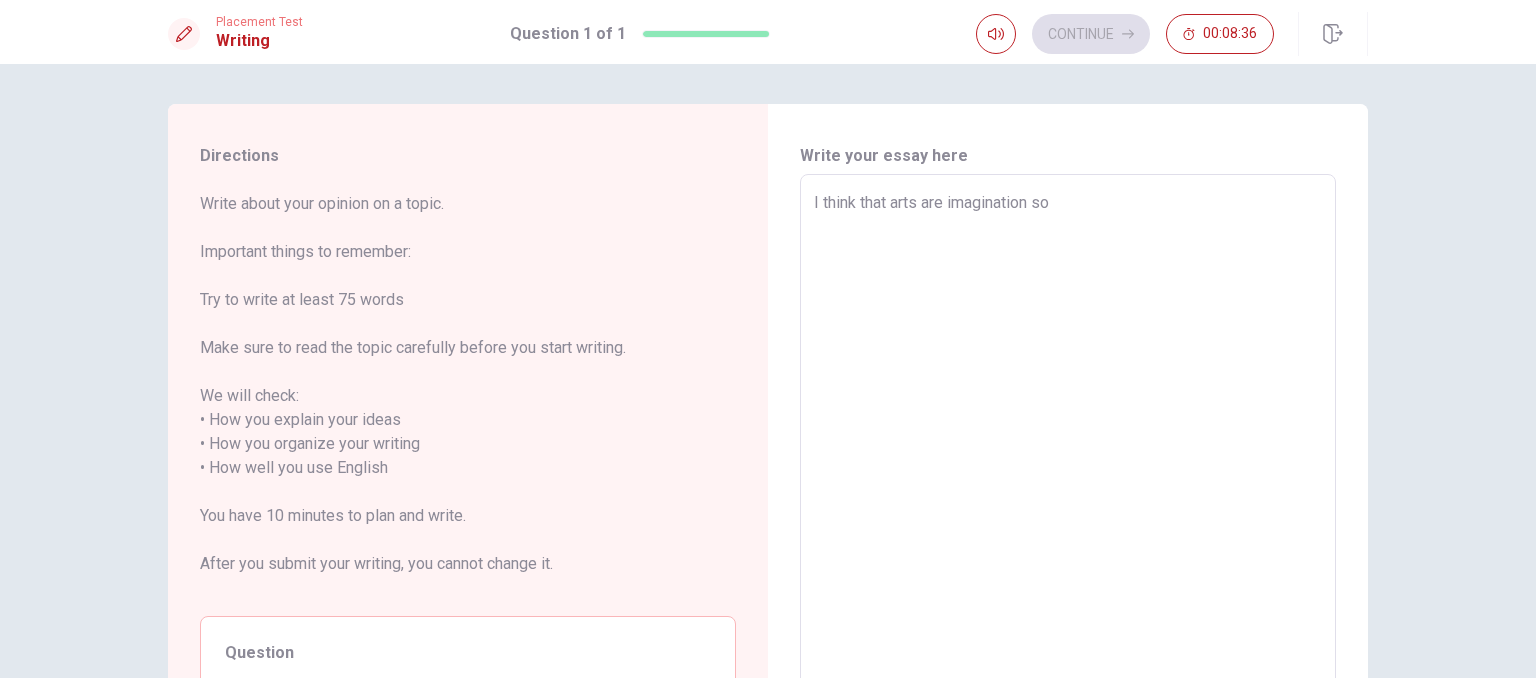 type on "x" 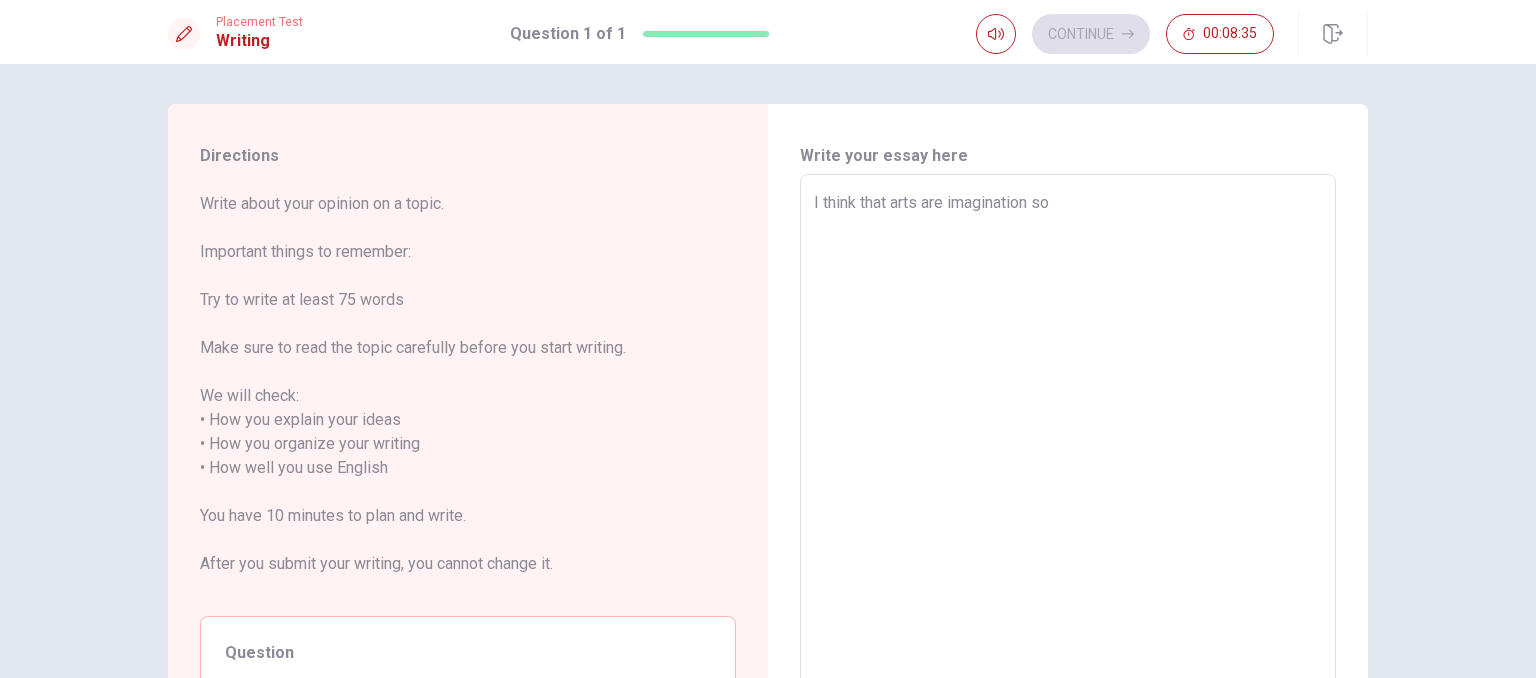 type on "I think that arts are imagination so" 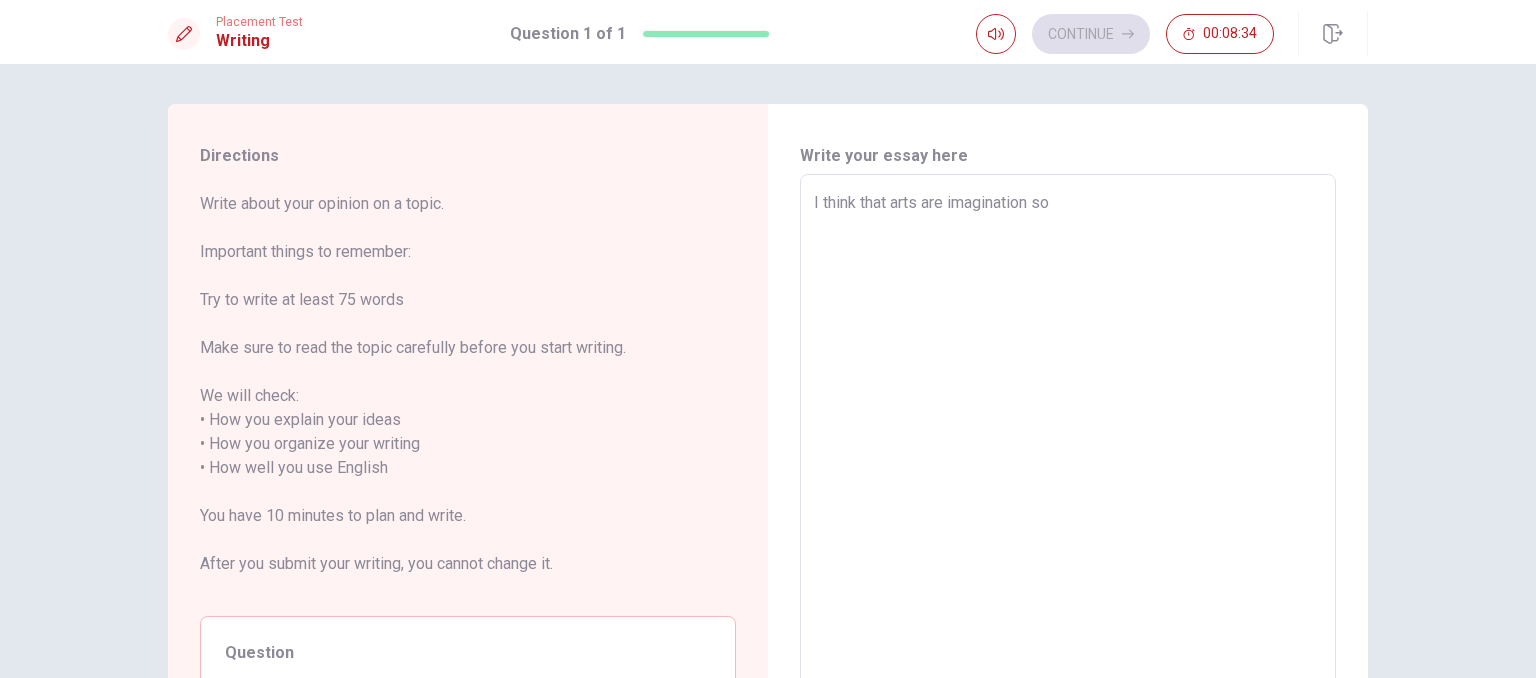 type on "I think that arts are imagination so s" 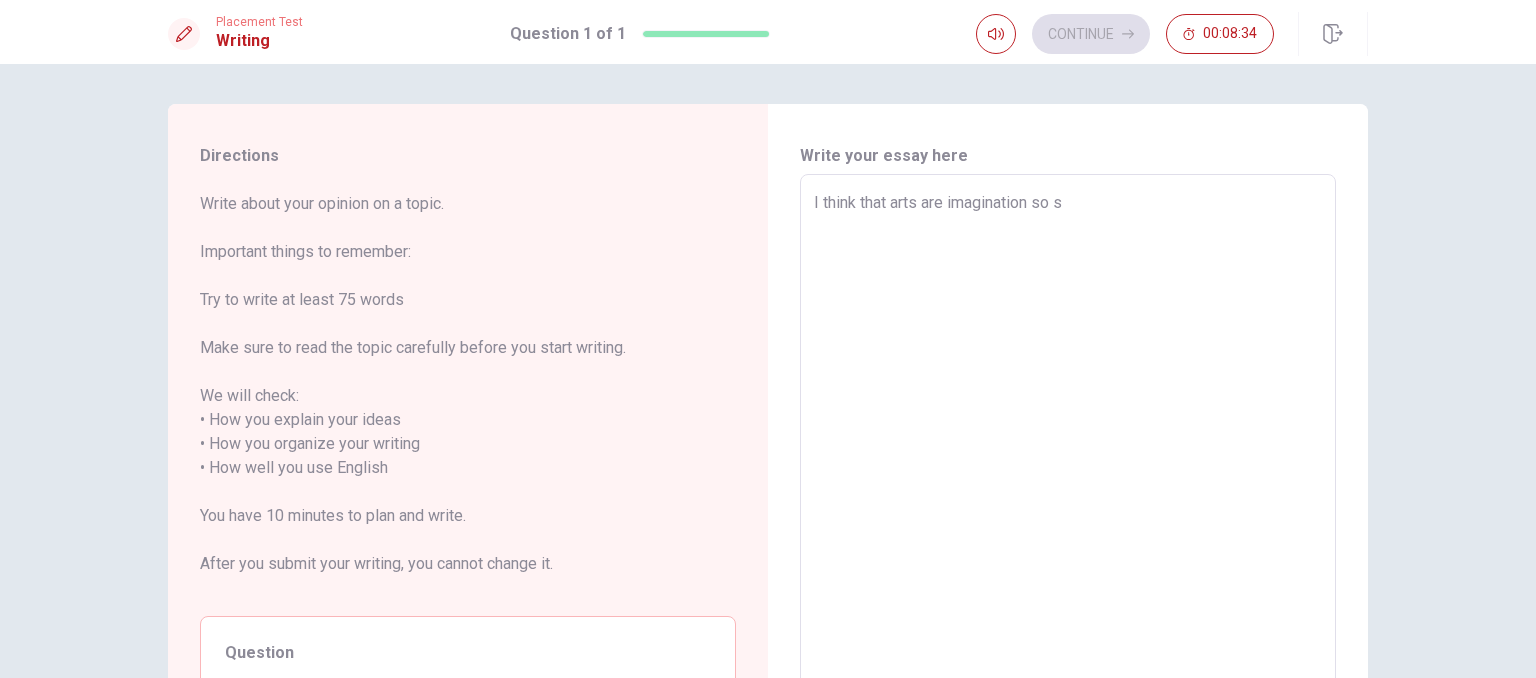 type on "x" 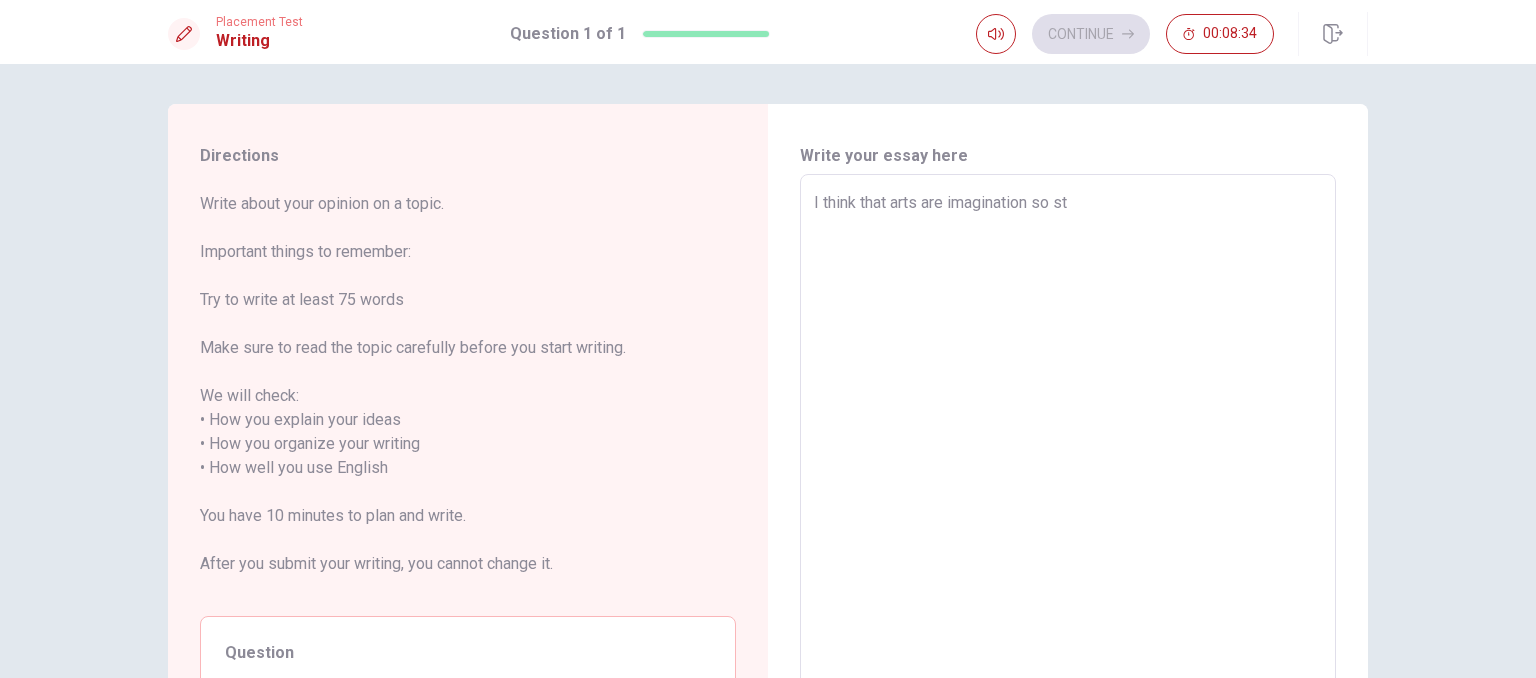 type on "x" 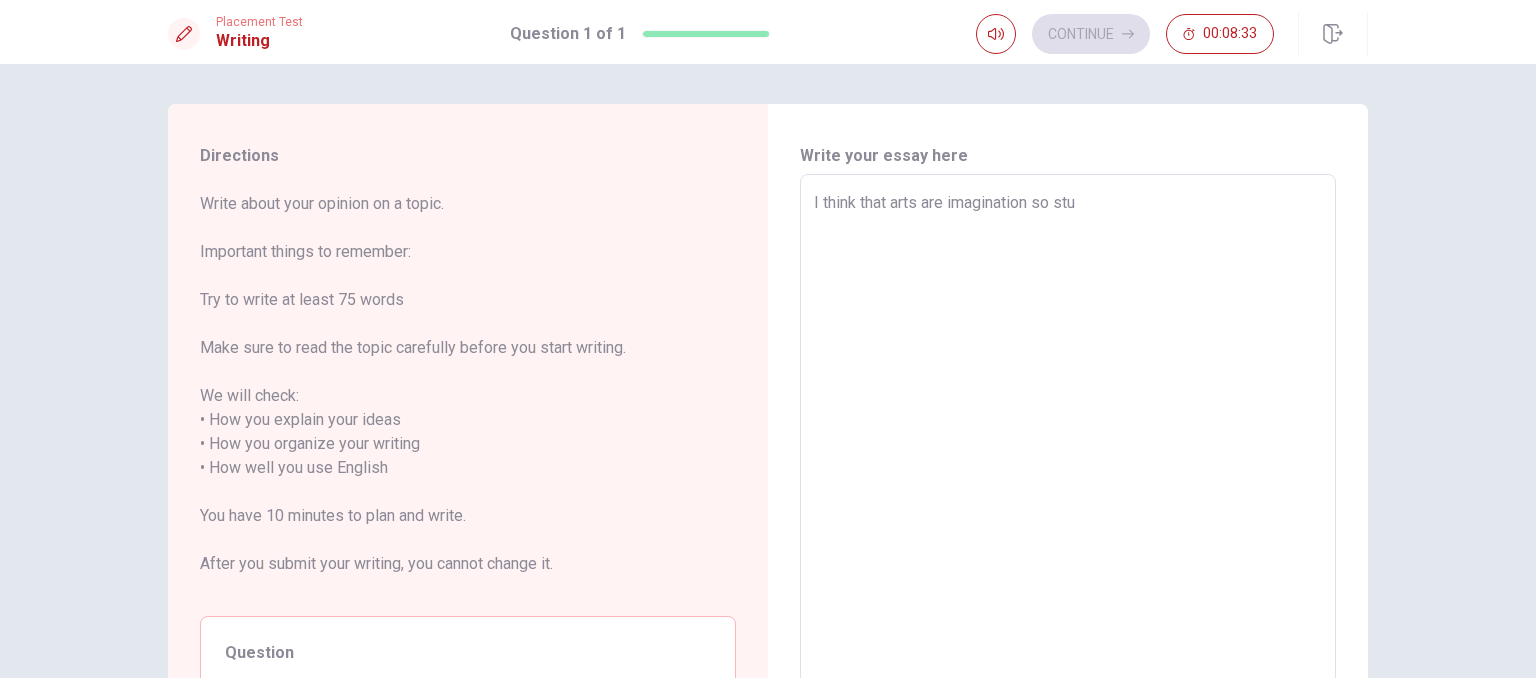 type on "x" 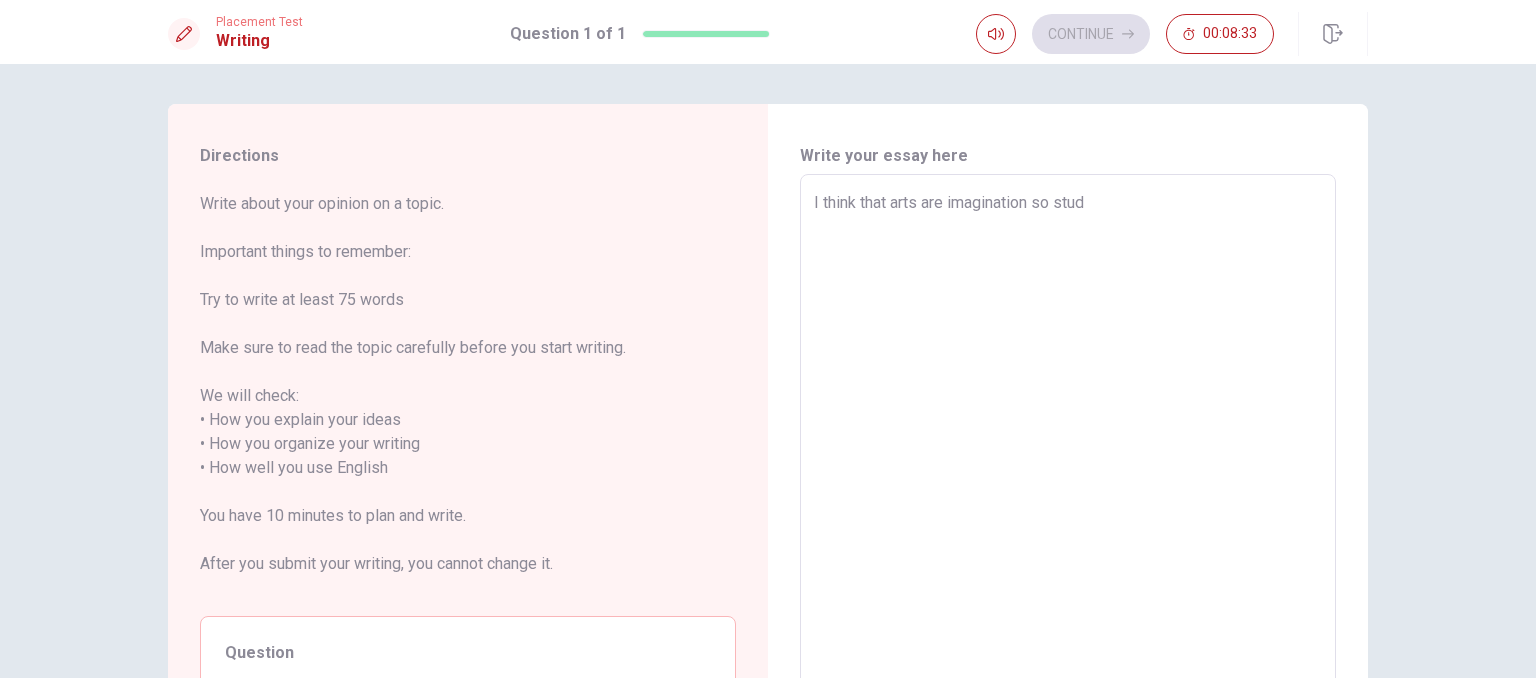 type on "x" 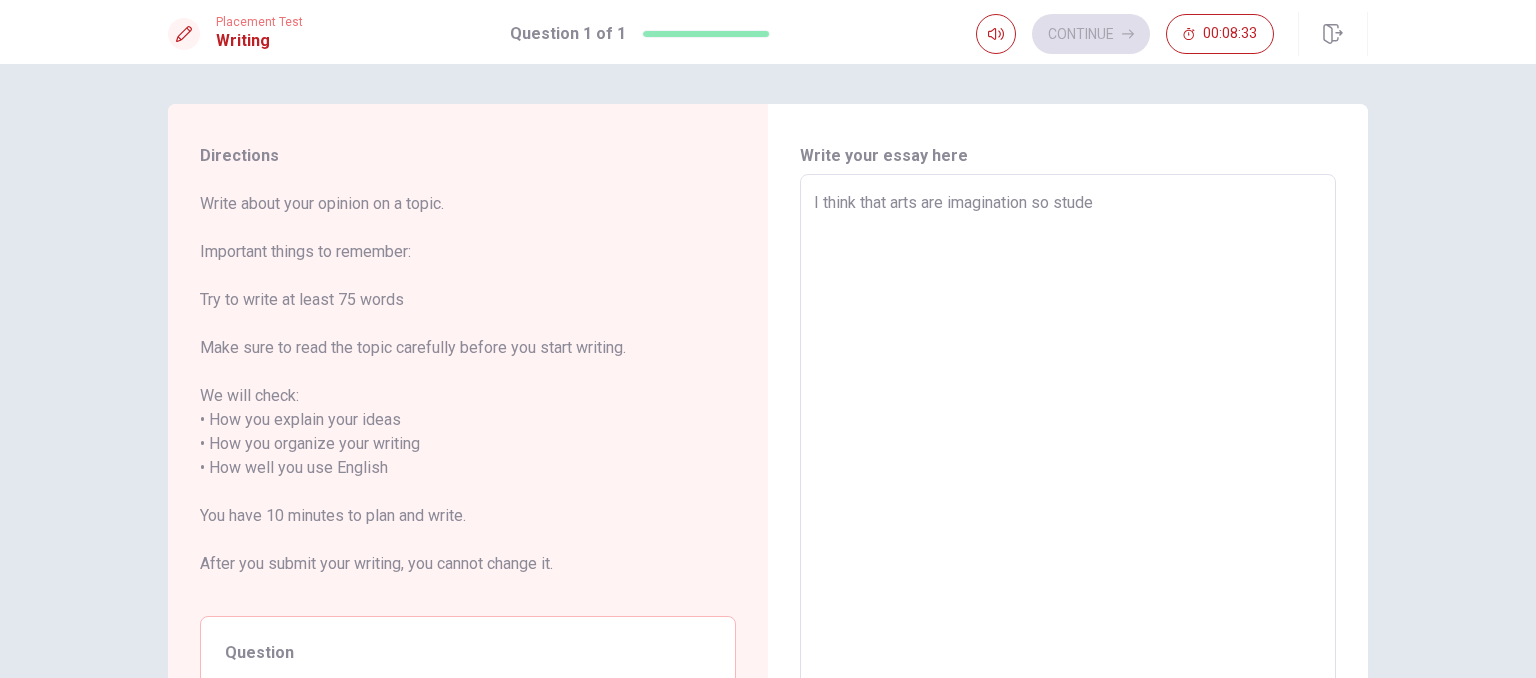 type on "x" 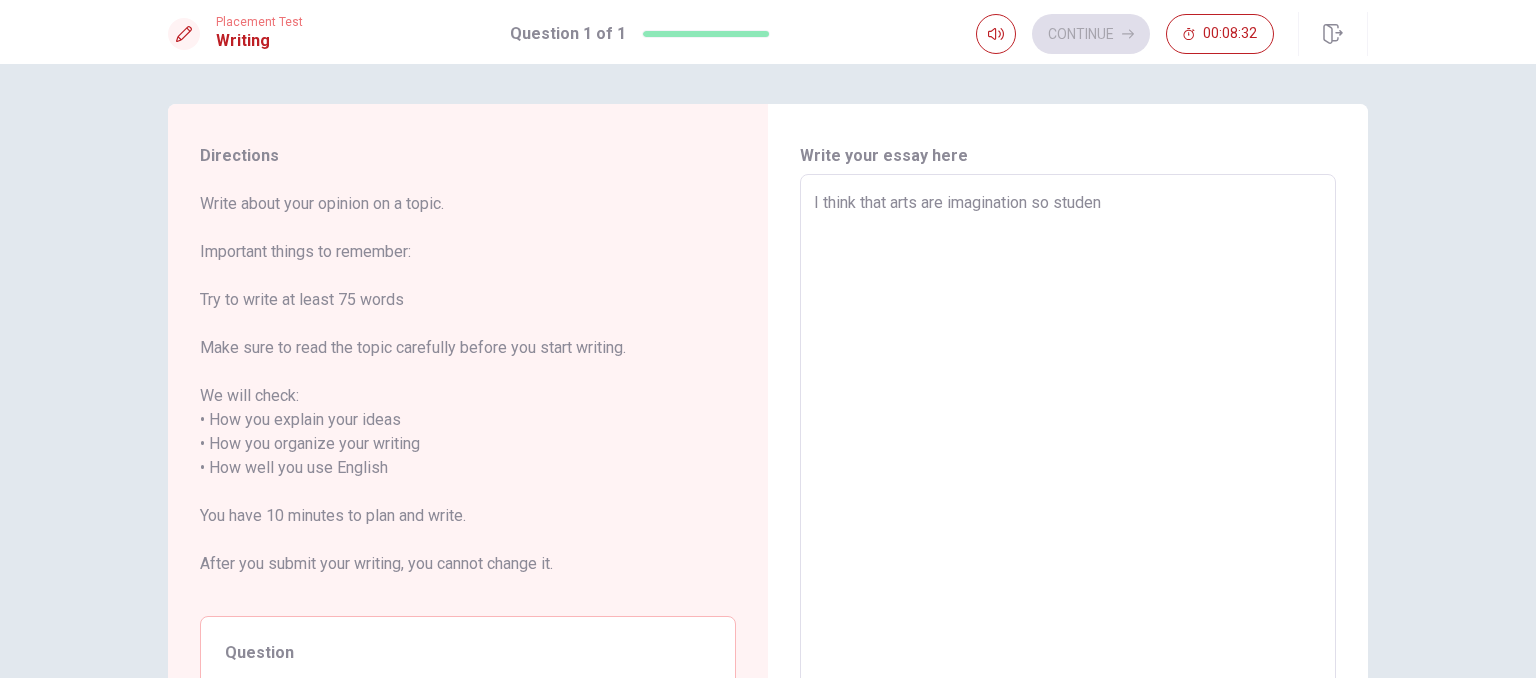 type on "x" 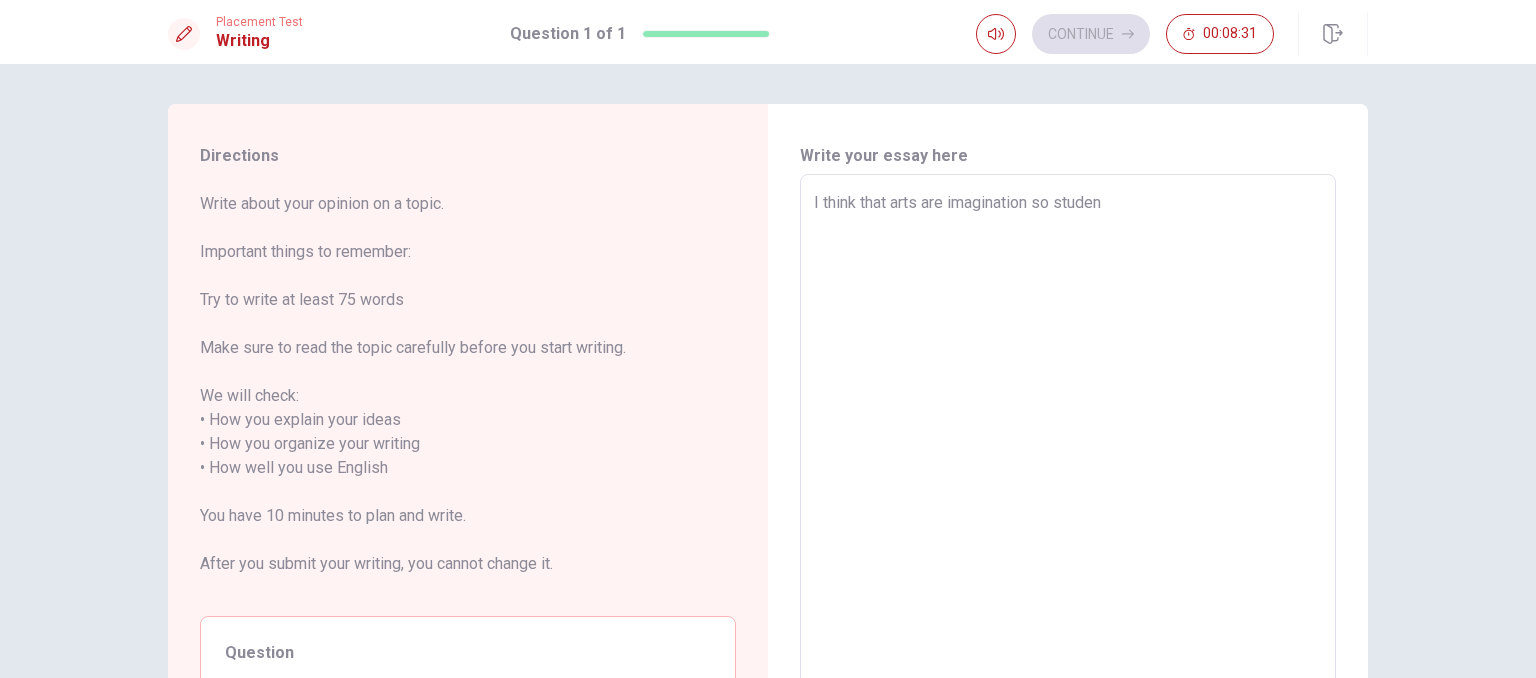 type on "I think that arts are imagination so student" 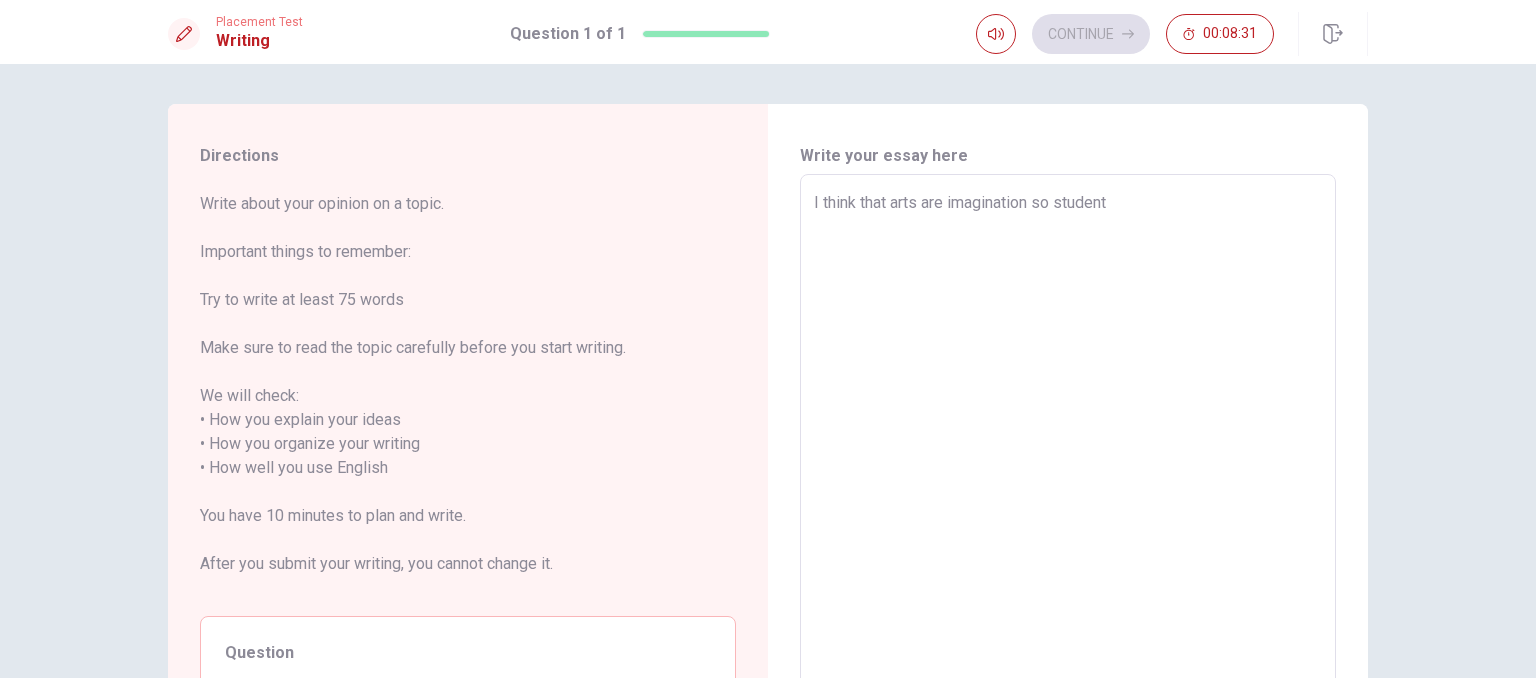 type on "x" 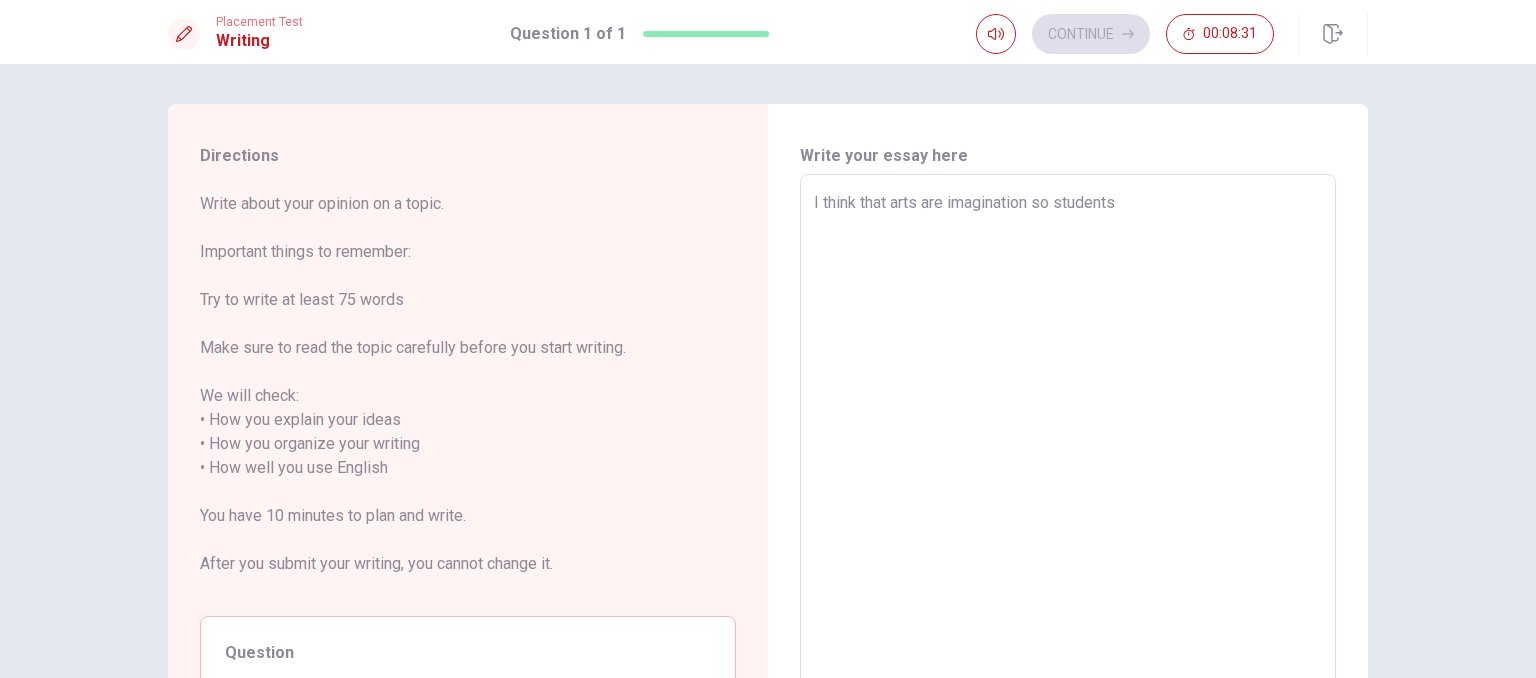 type on "x" 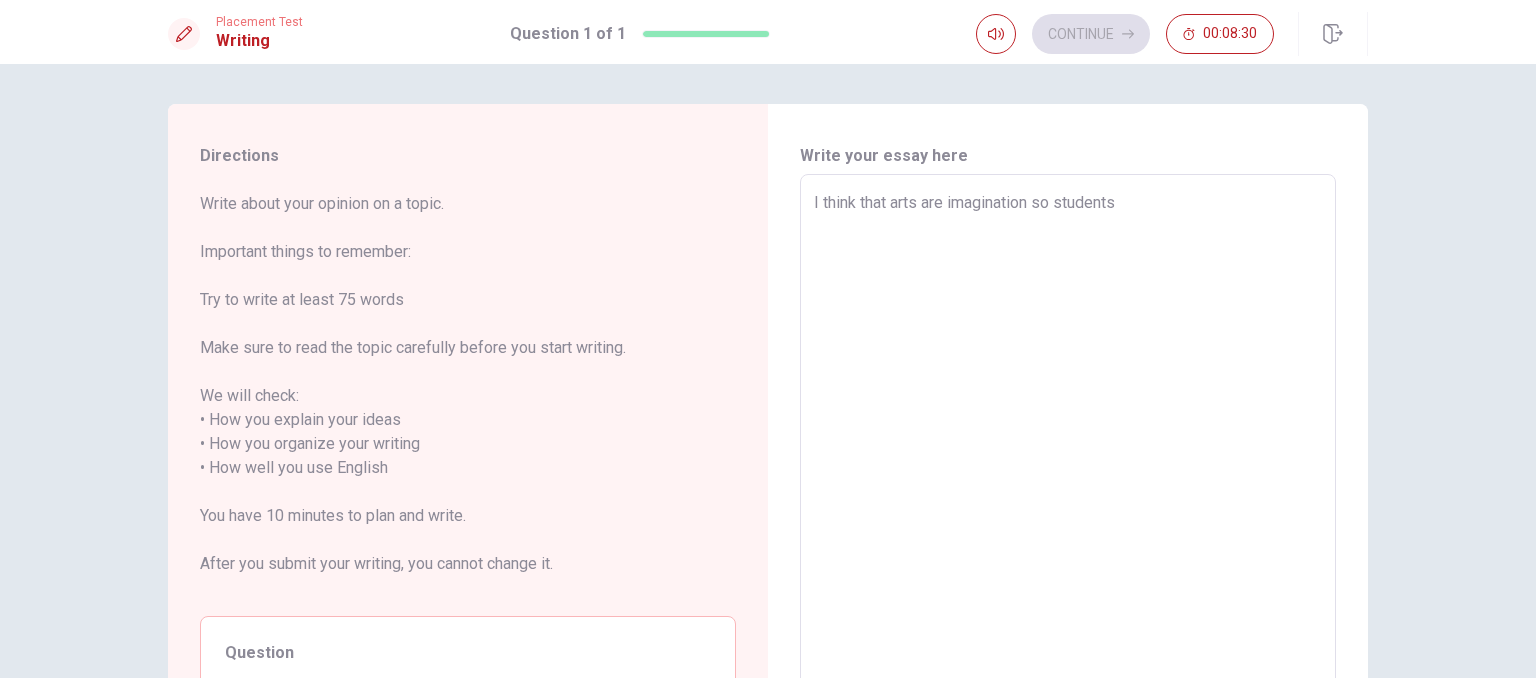 type on "I think that arts are imagination so students h" 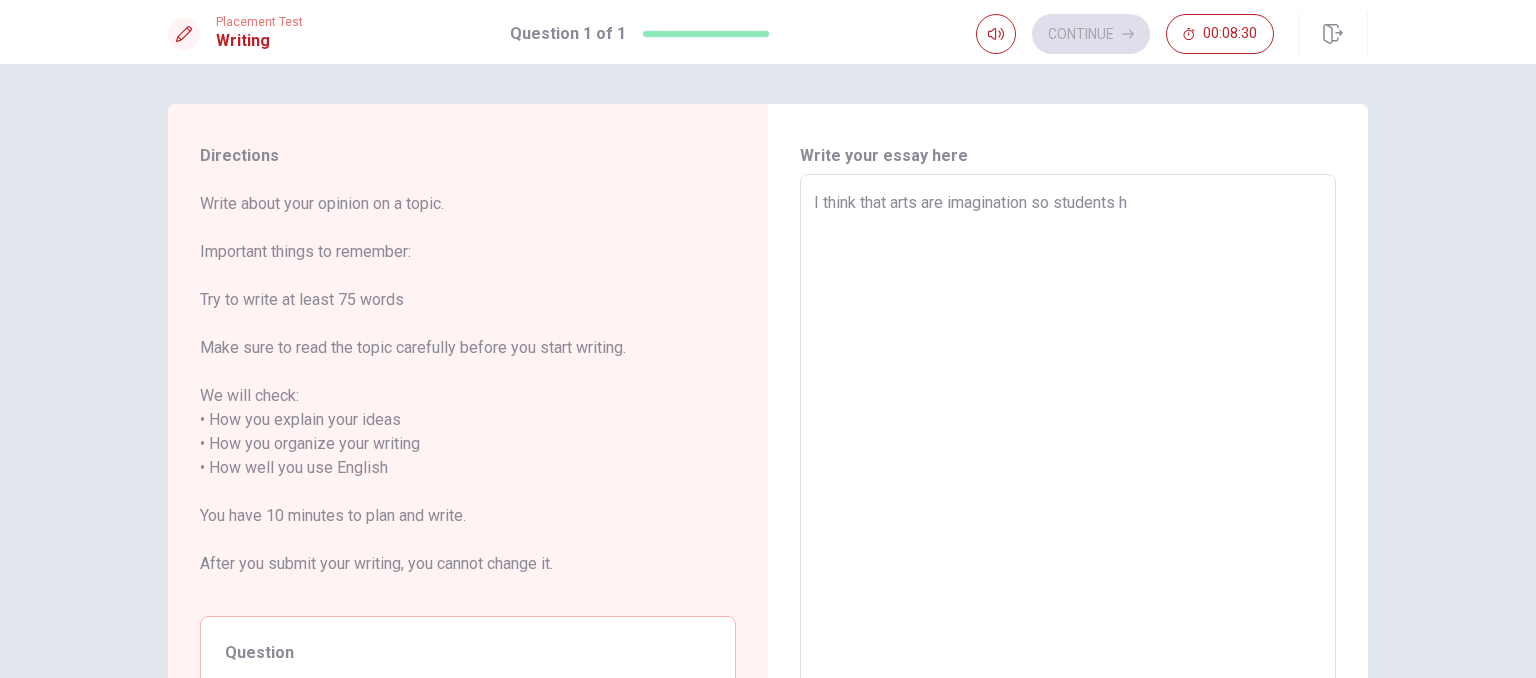 type on "x" 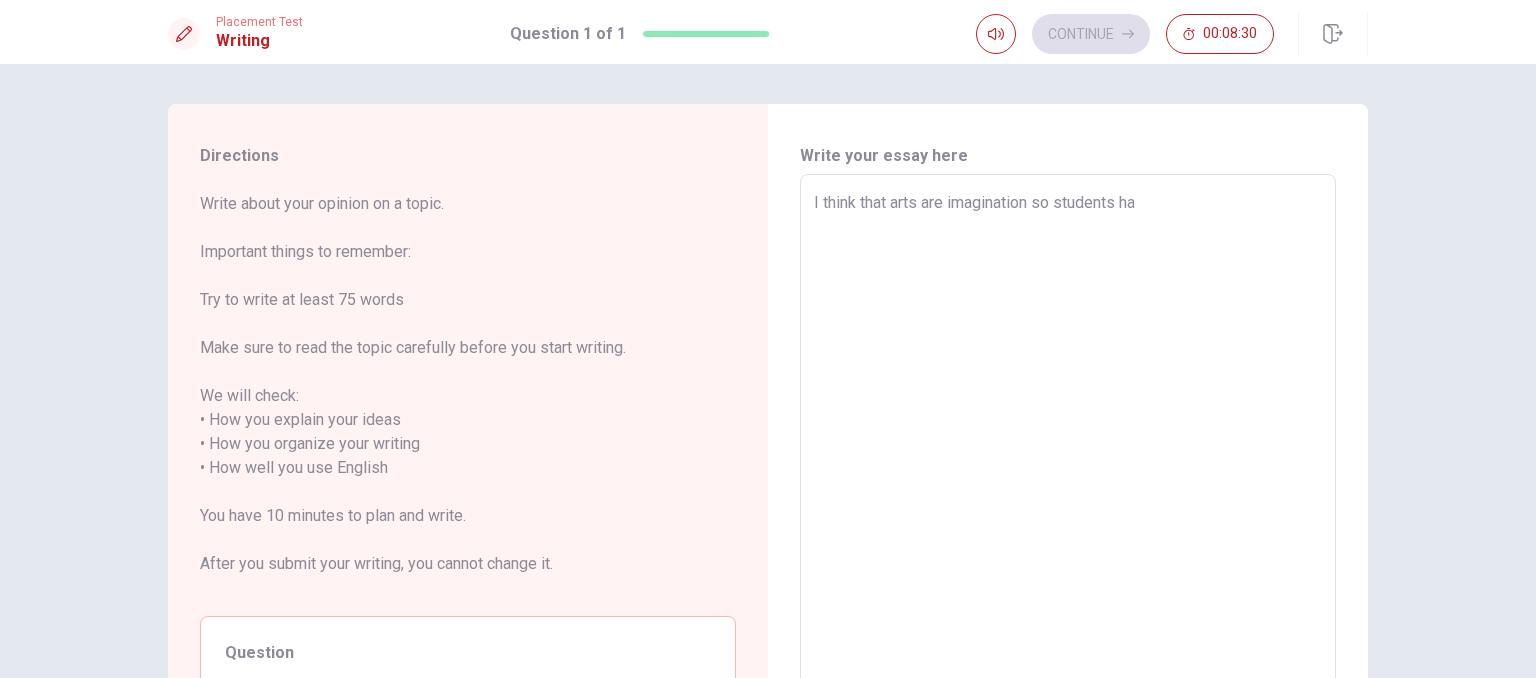 type on "x" 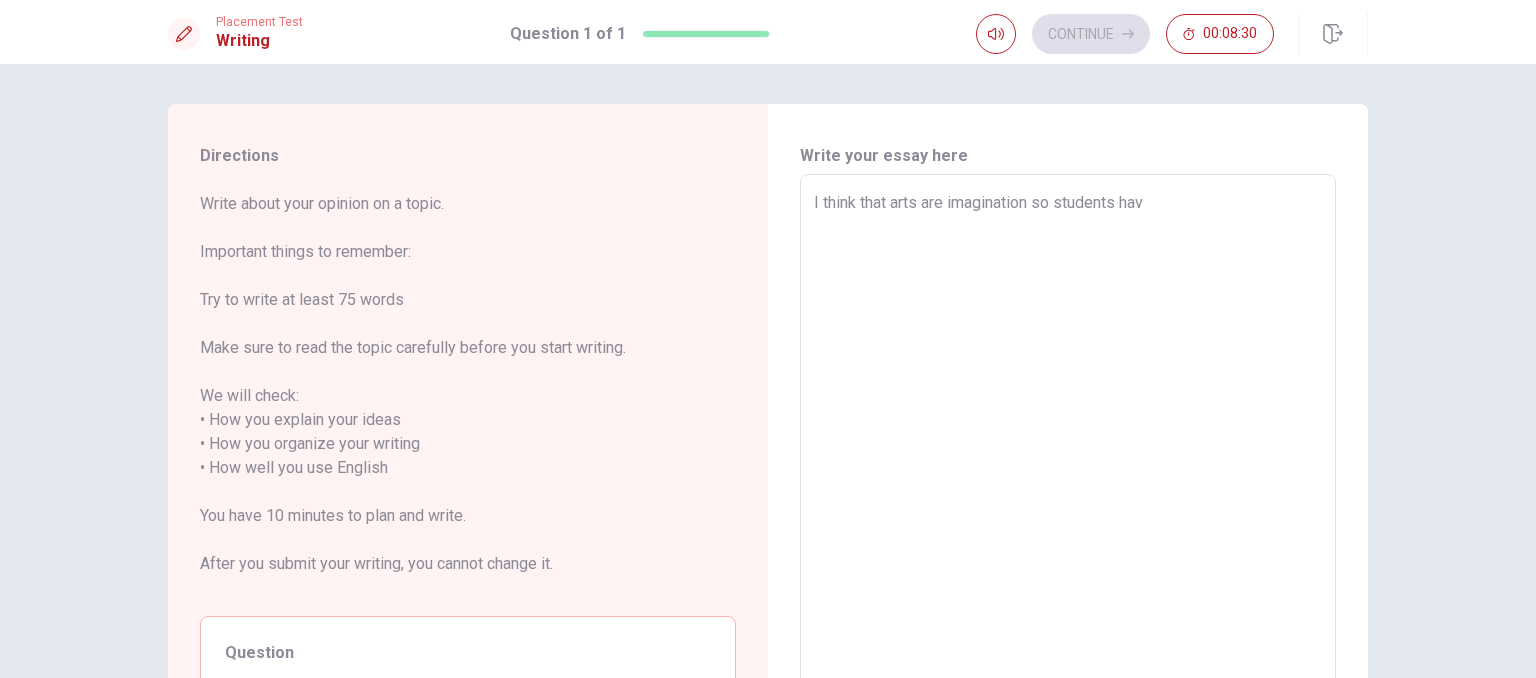 type on "x" 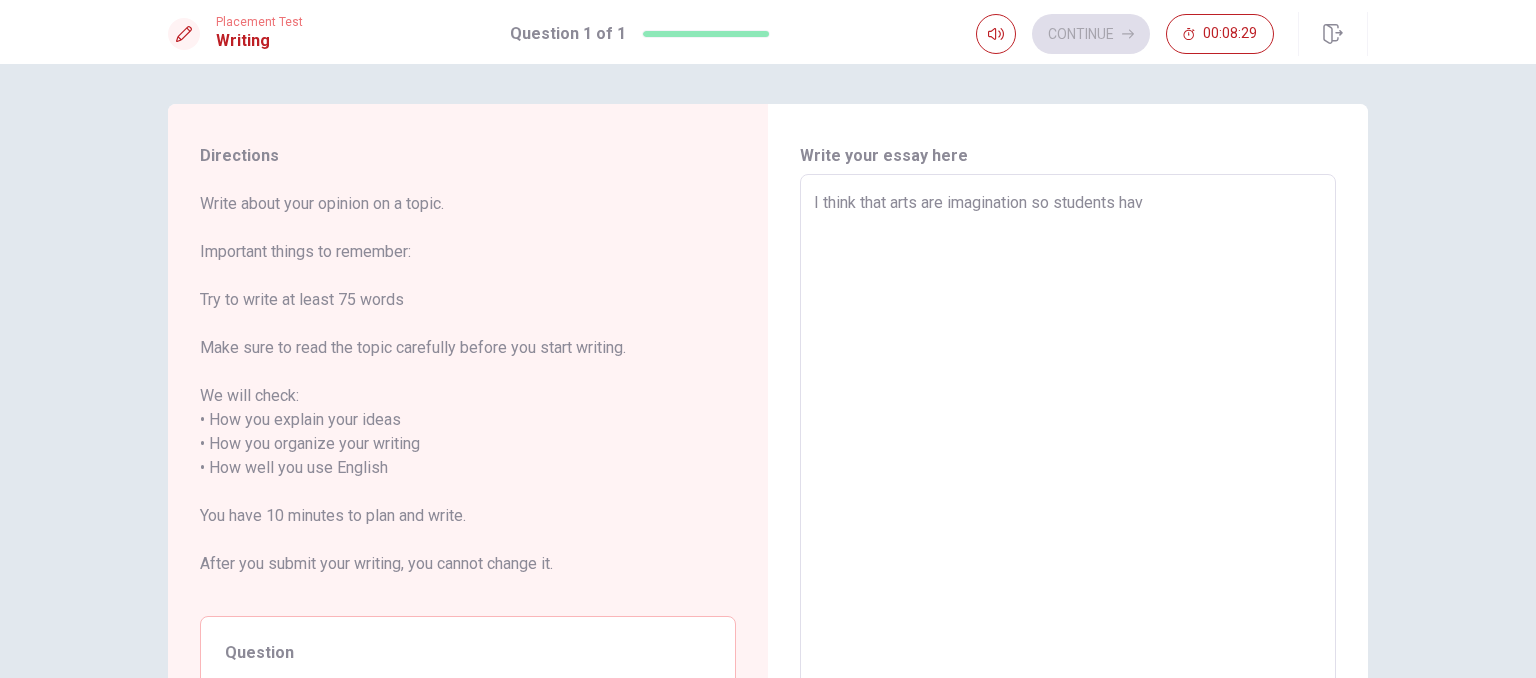 type on "I think that arts are imagination so students have" 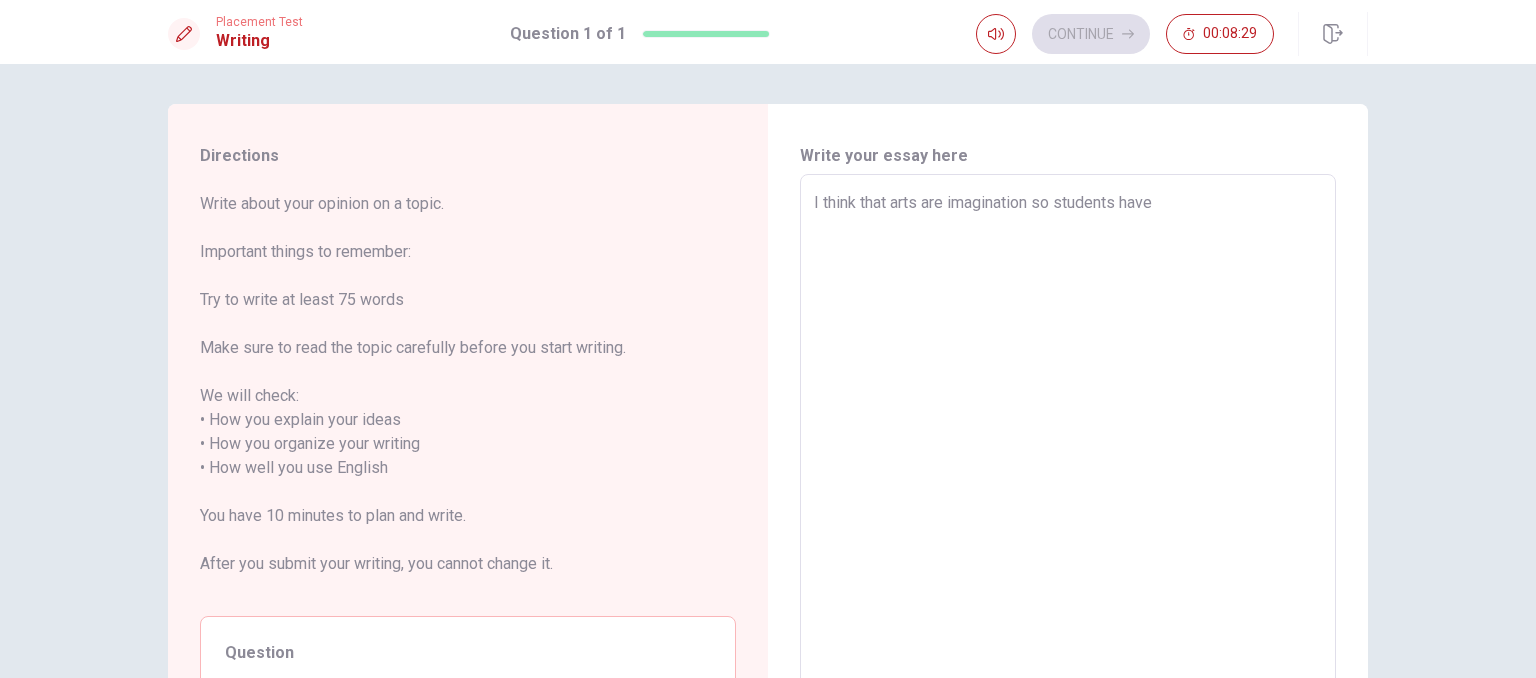 type on "x" 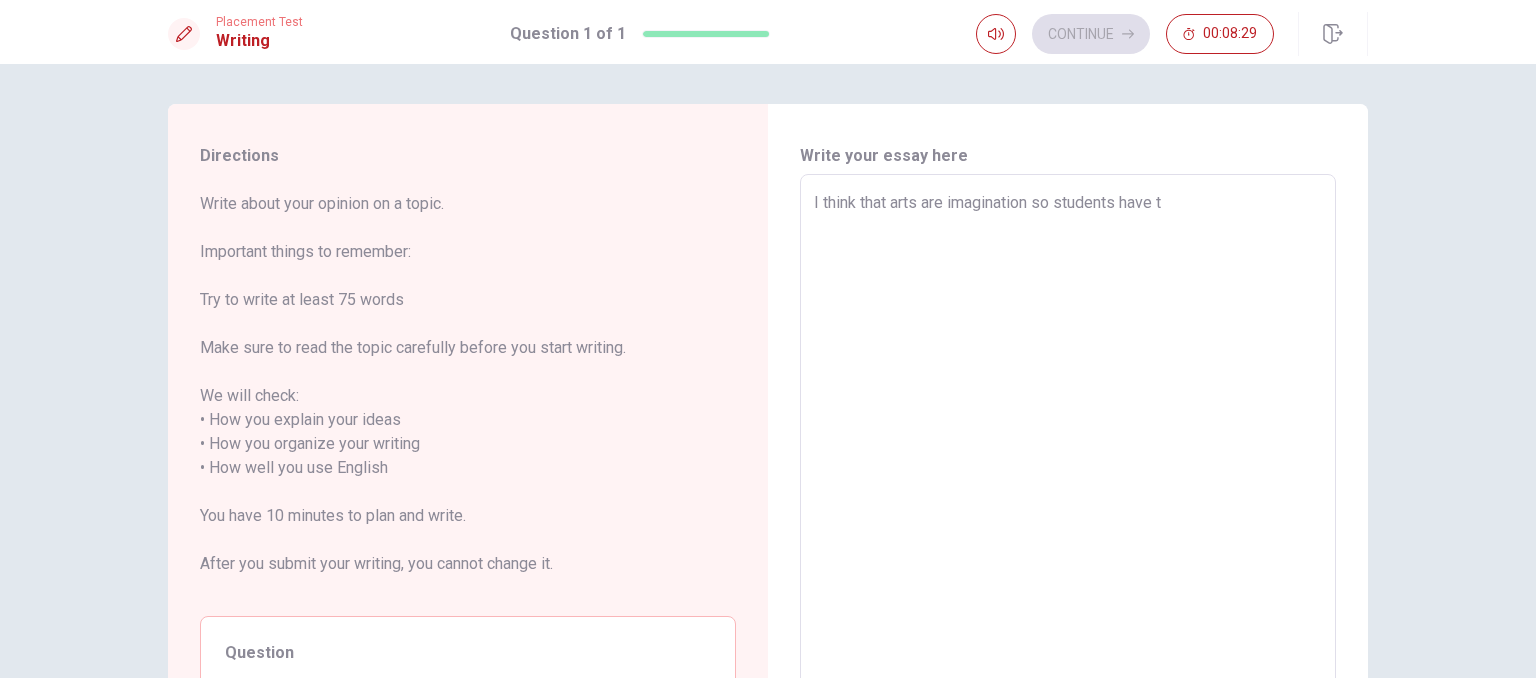 type on "x" 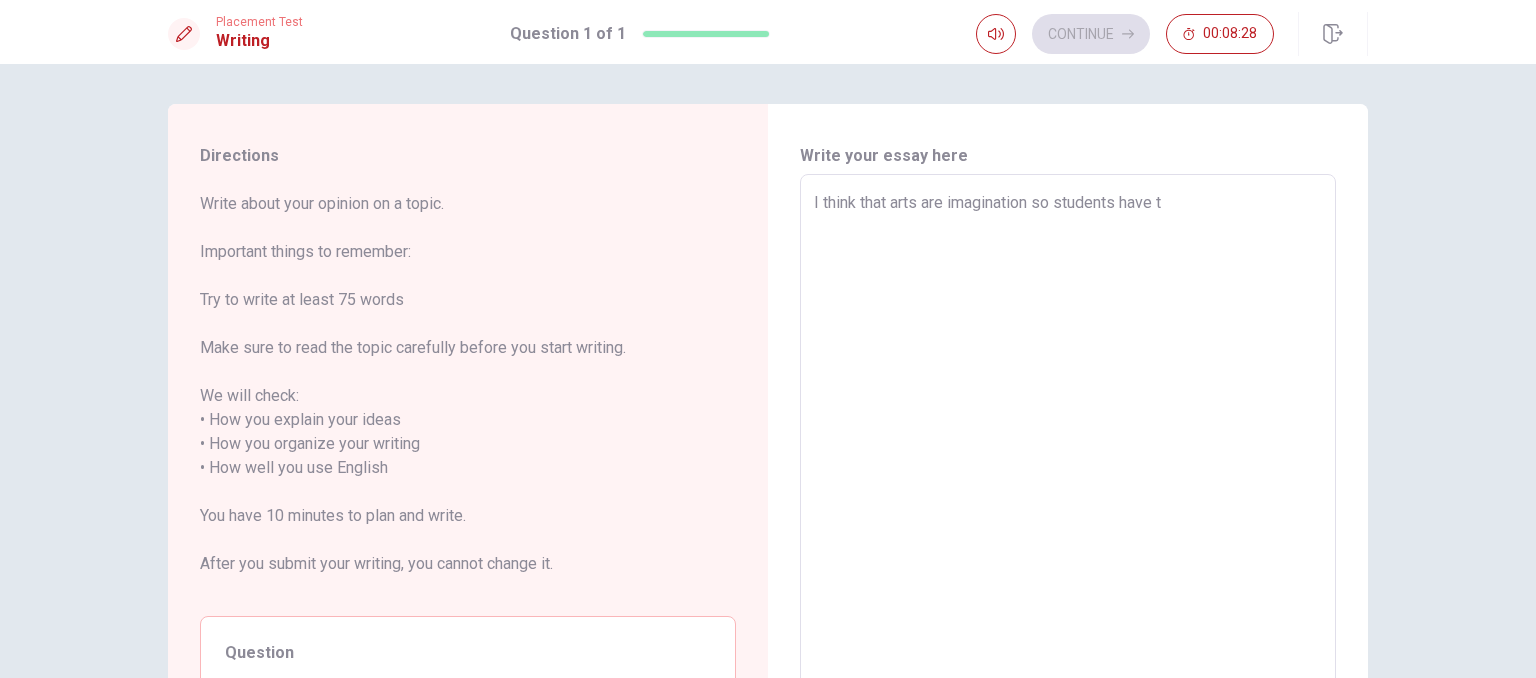 type on "I think that arts are imagination so students have to" 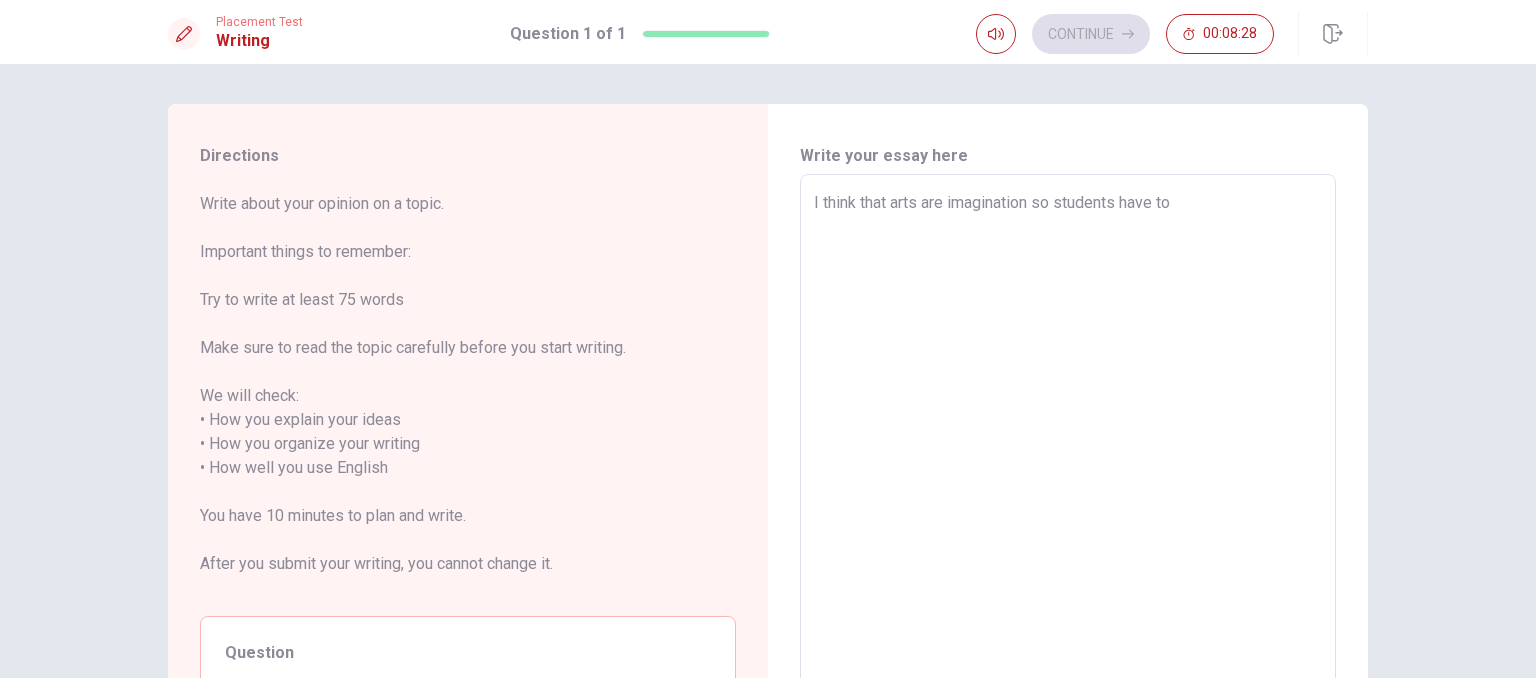 type on "x" 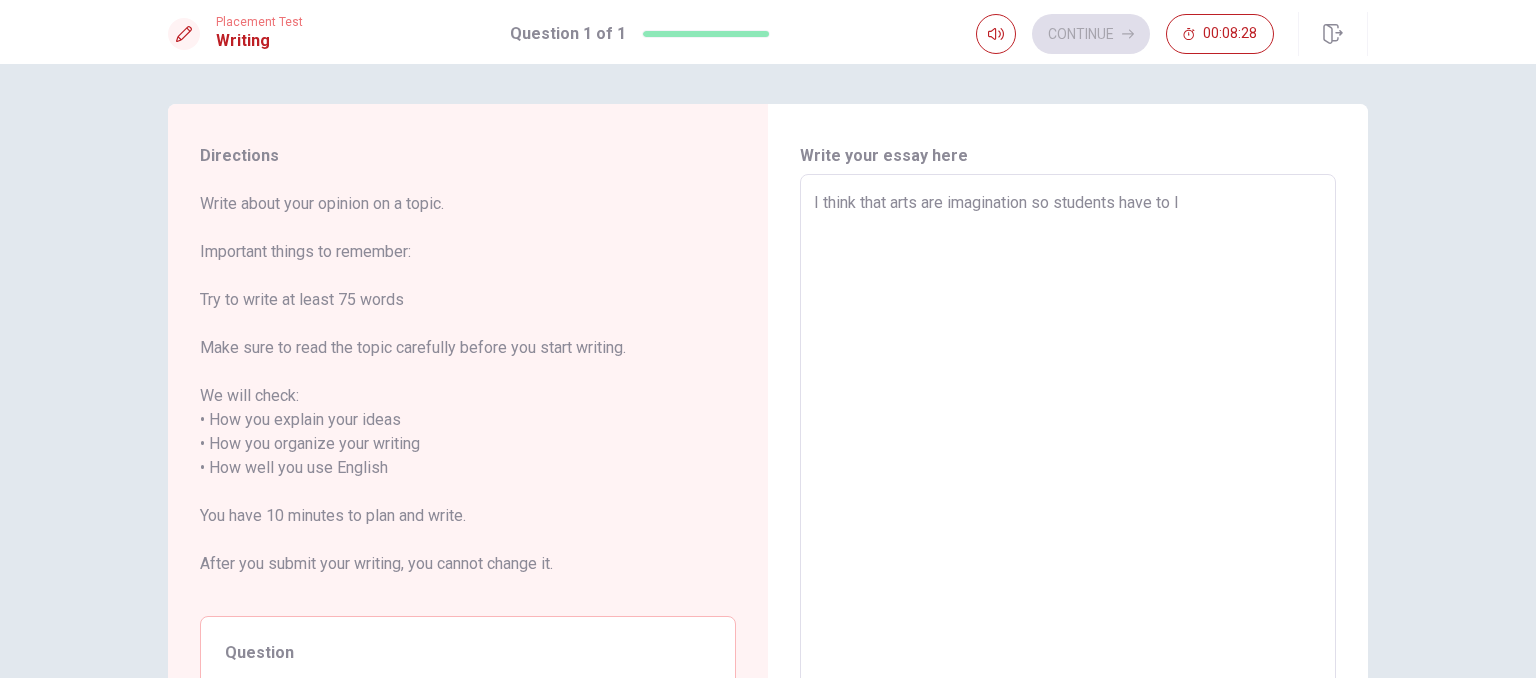 type on "x" 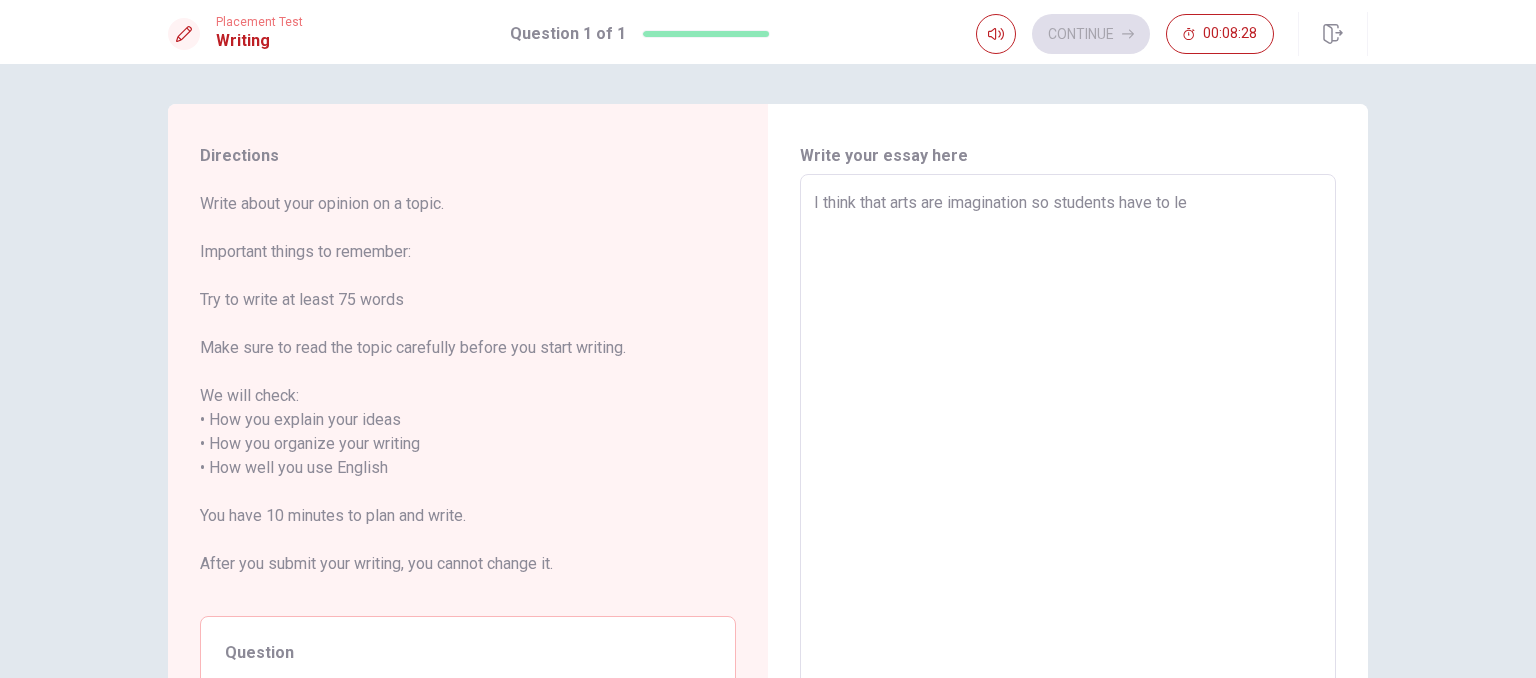 type on "x" 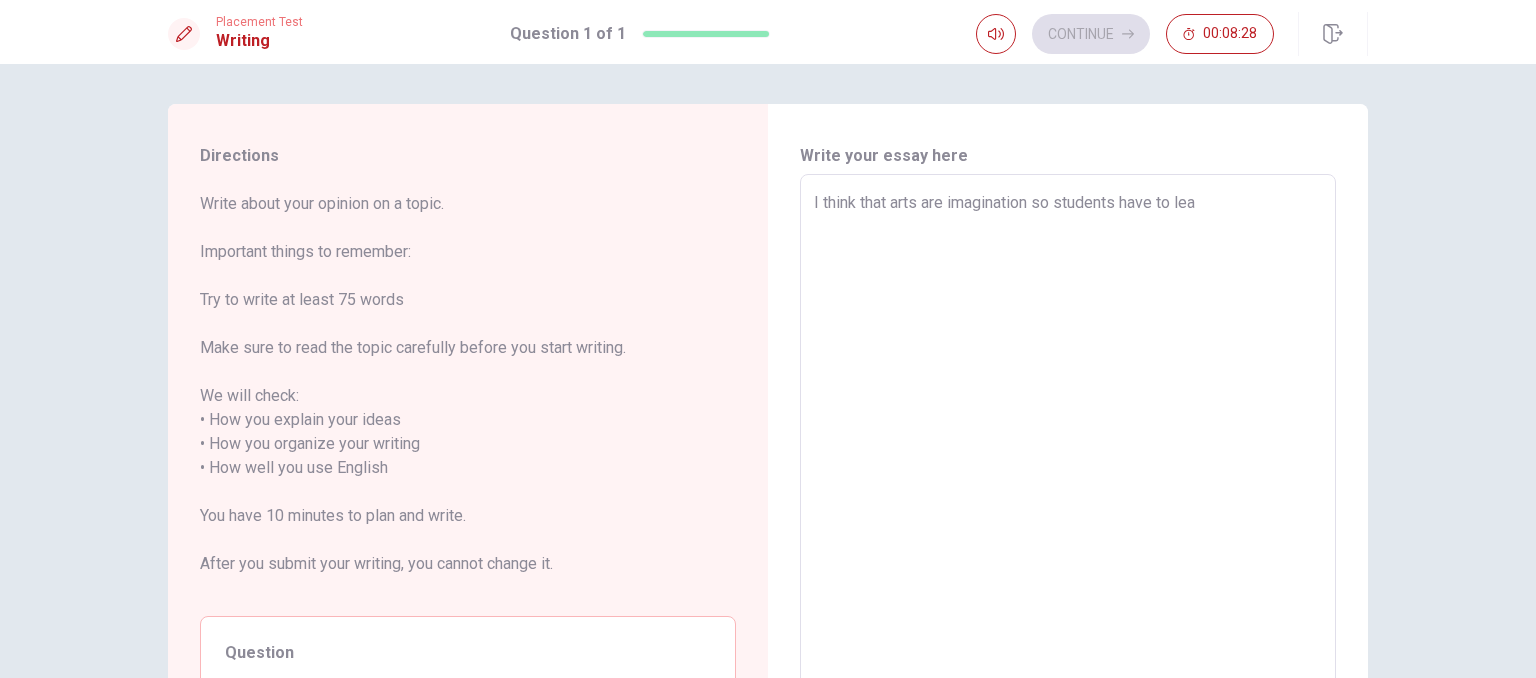 type on "x" 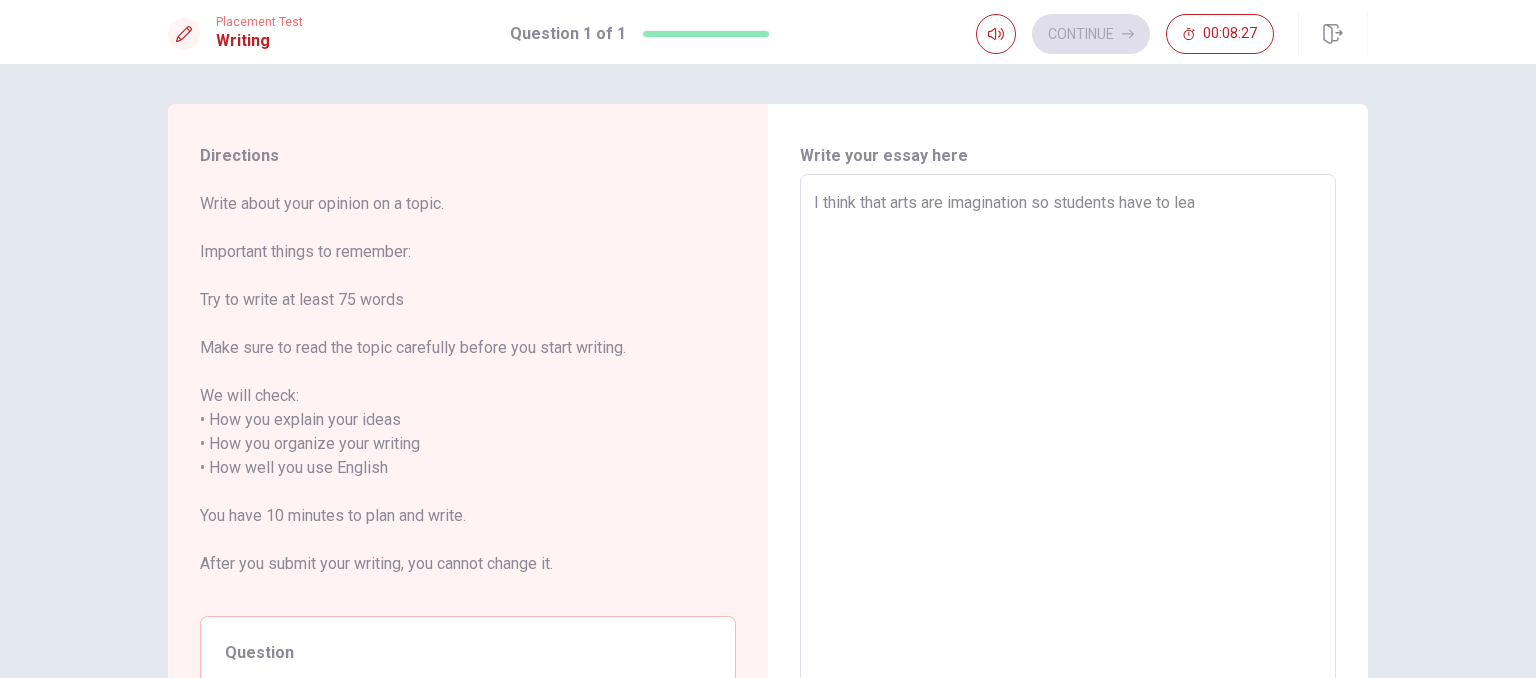 type on "I think that arts are imagination so students have to [PERSON_NAME]" 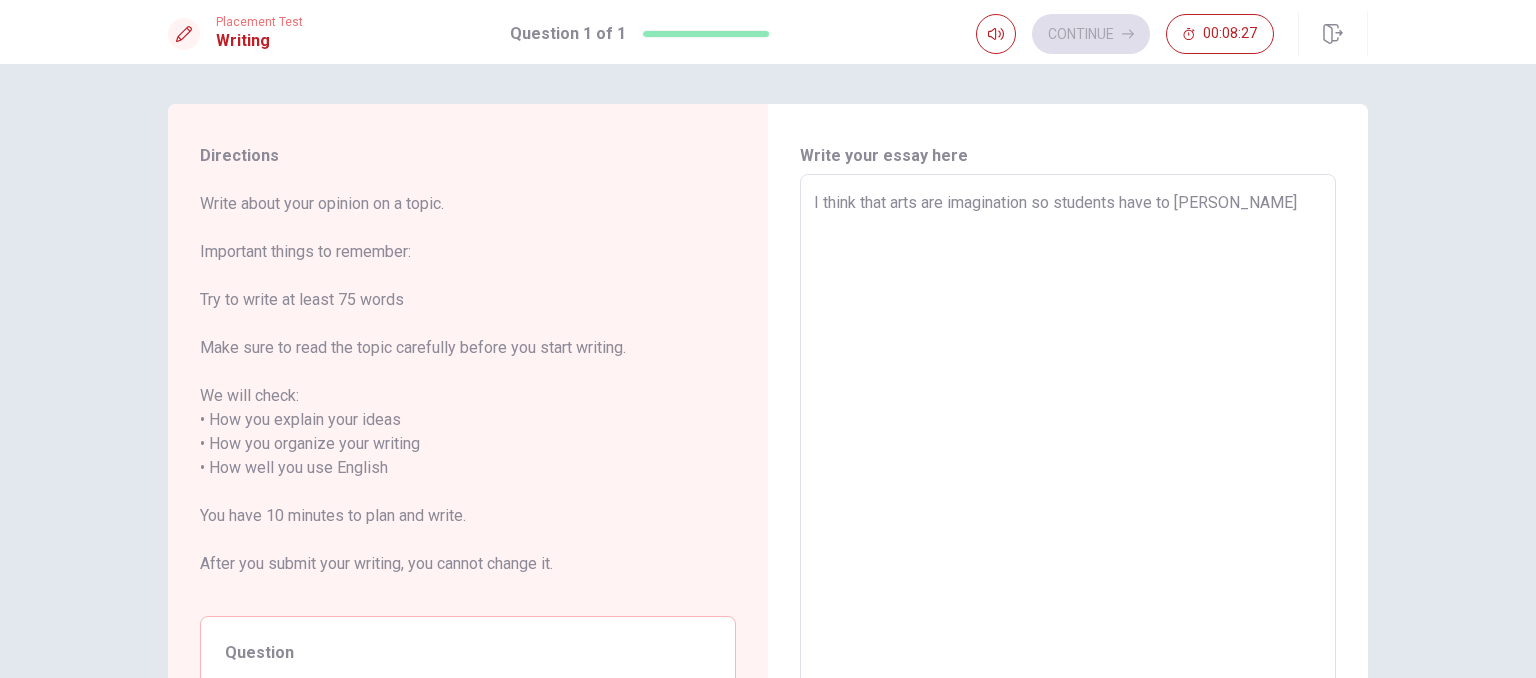 type on "x" 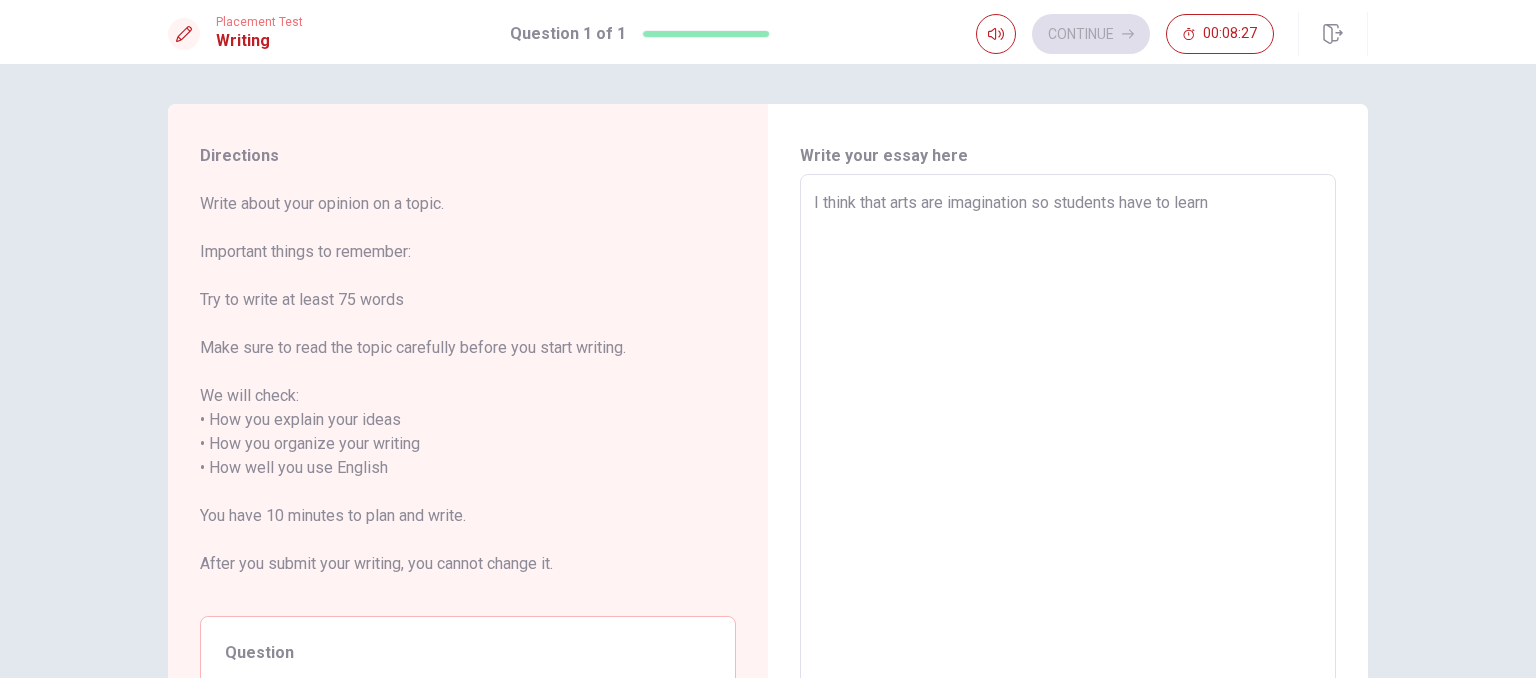 type on "x" 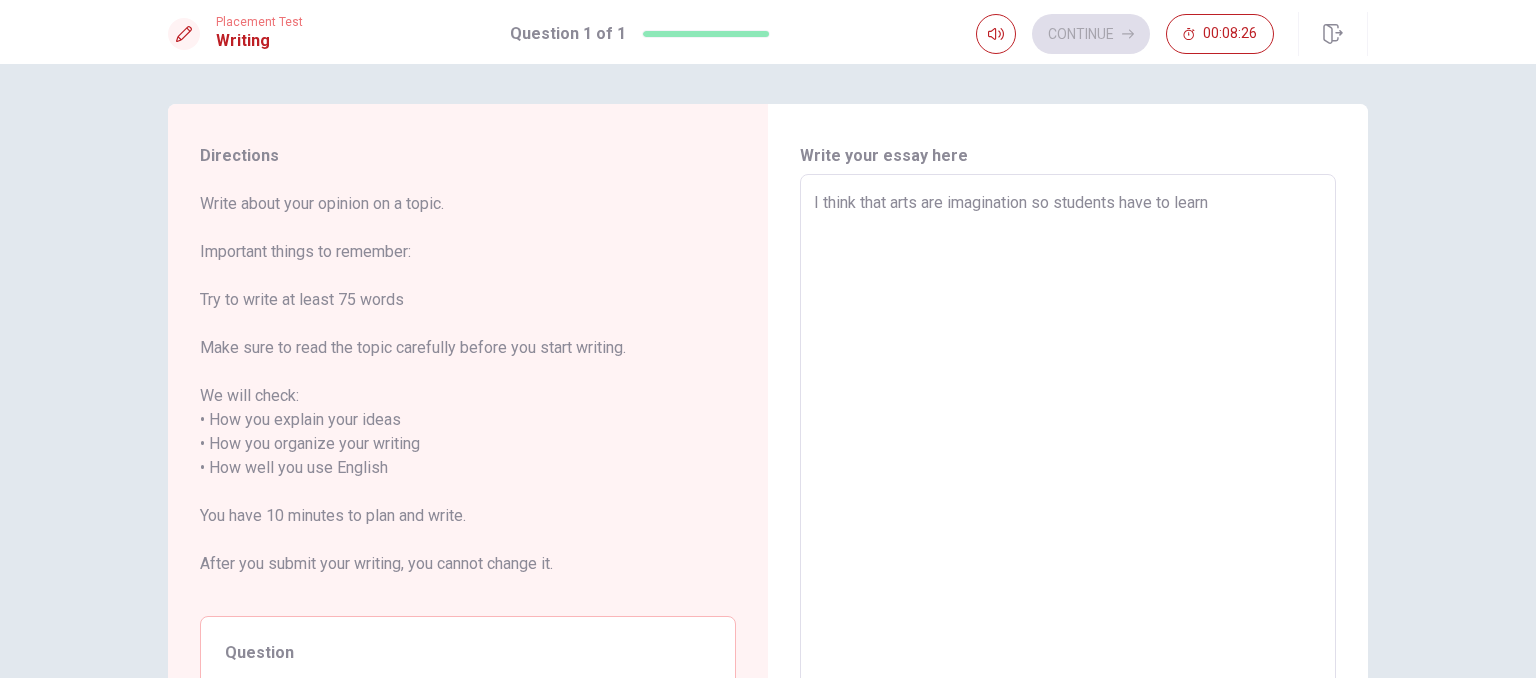 type on "I think that arts are imagination so students have to learn" 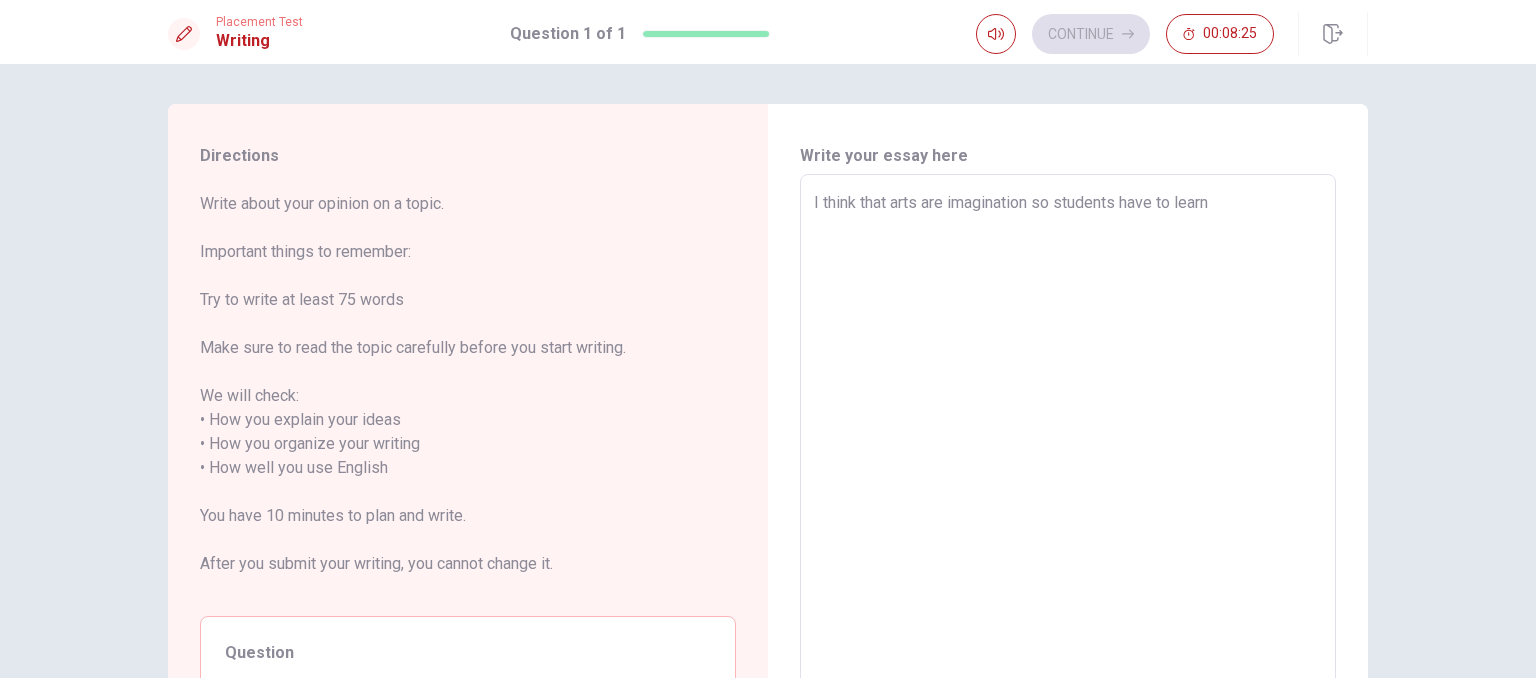 type on "I think that arts are imagination so students have to learn a" 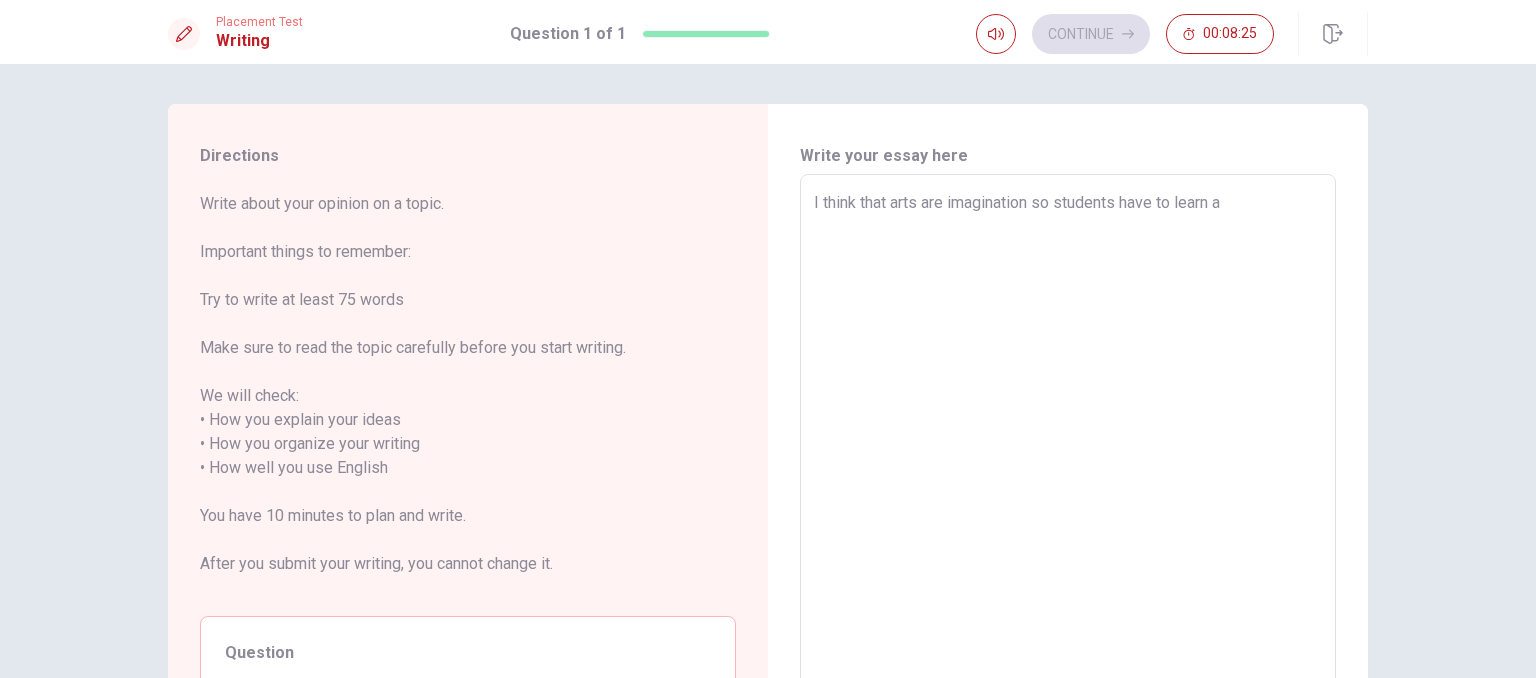 type on "x" 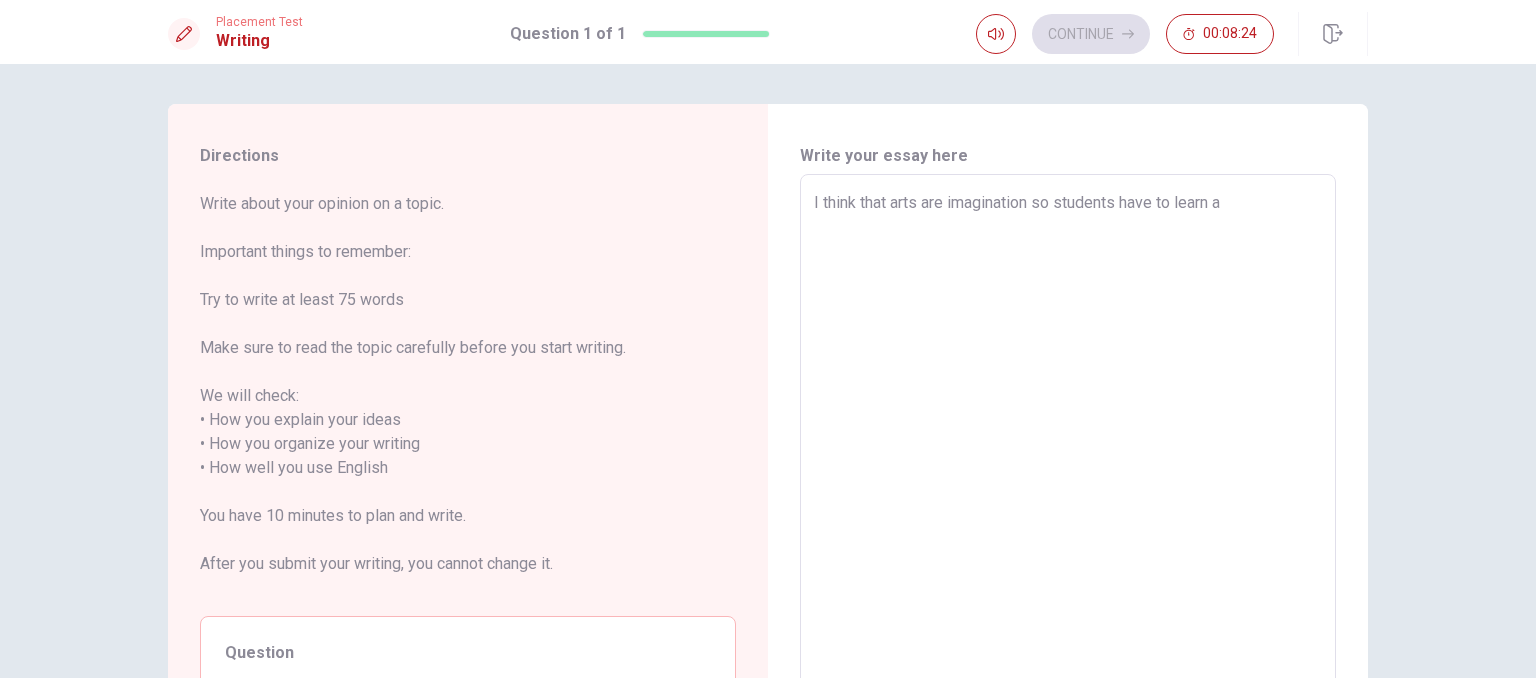 type on "I think that arts are imagination so students have to learn ae" 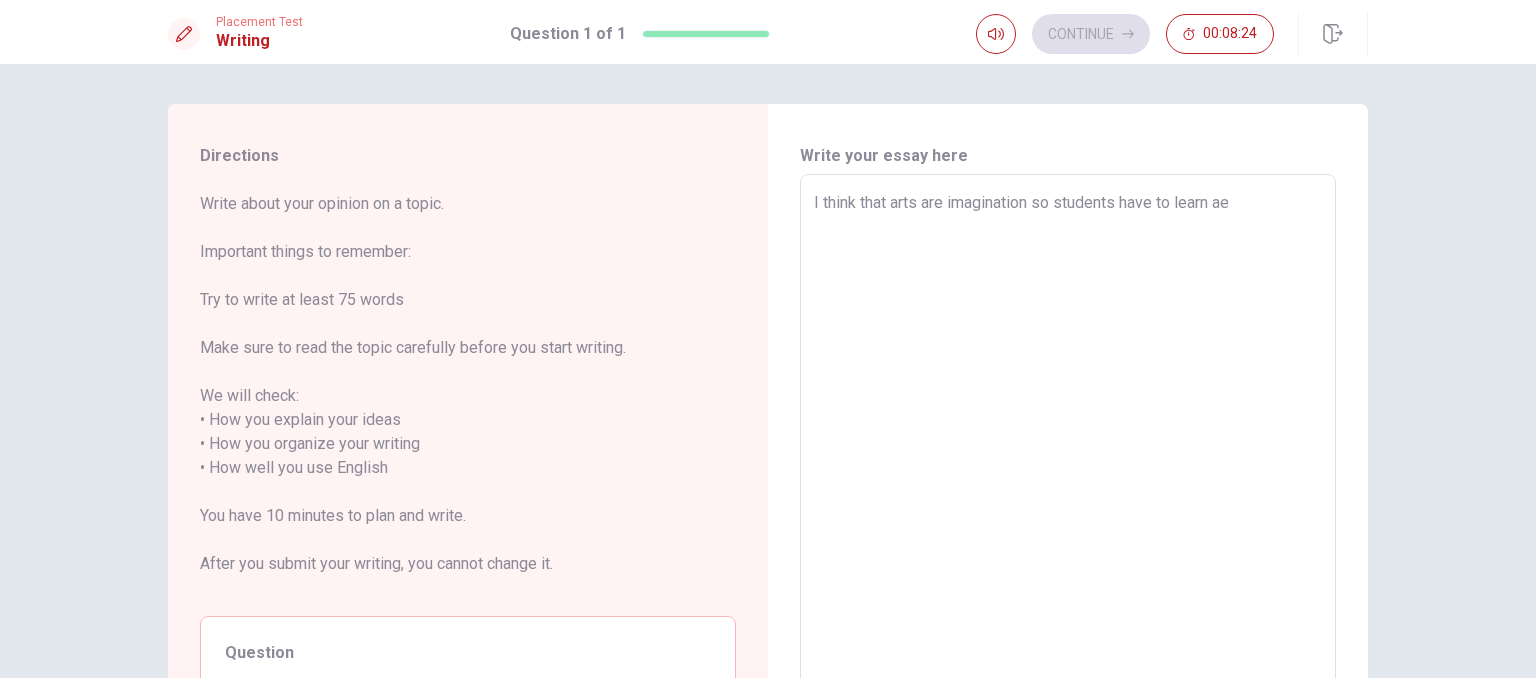 type on "x" 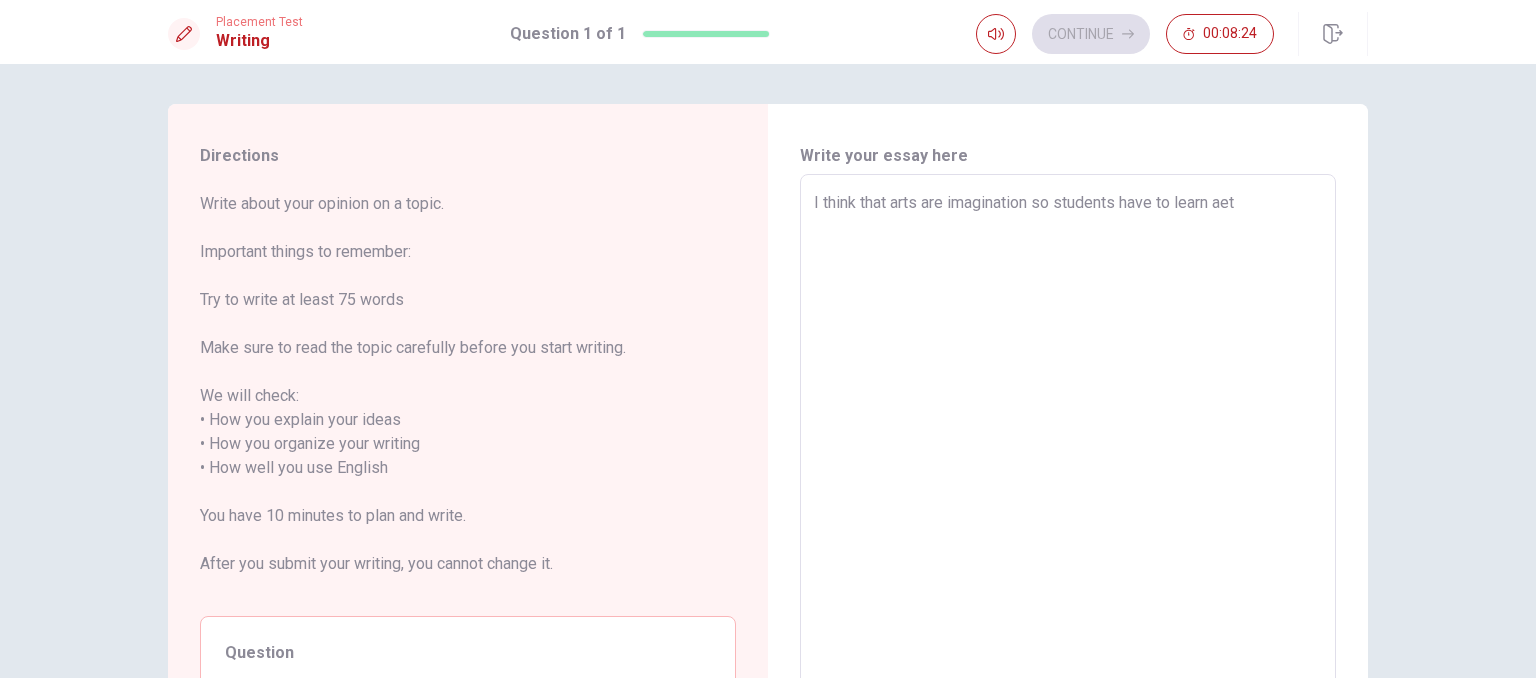 type on "x" 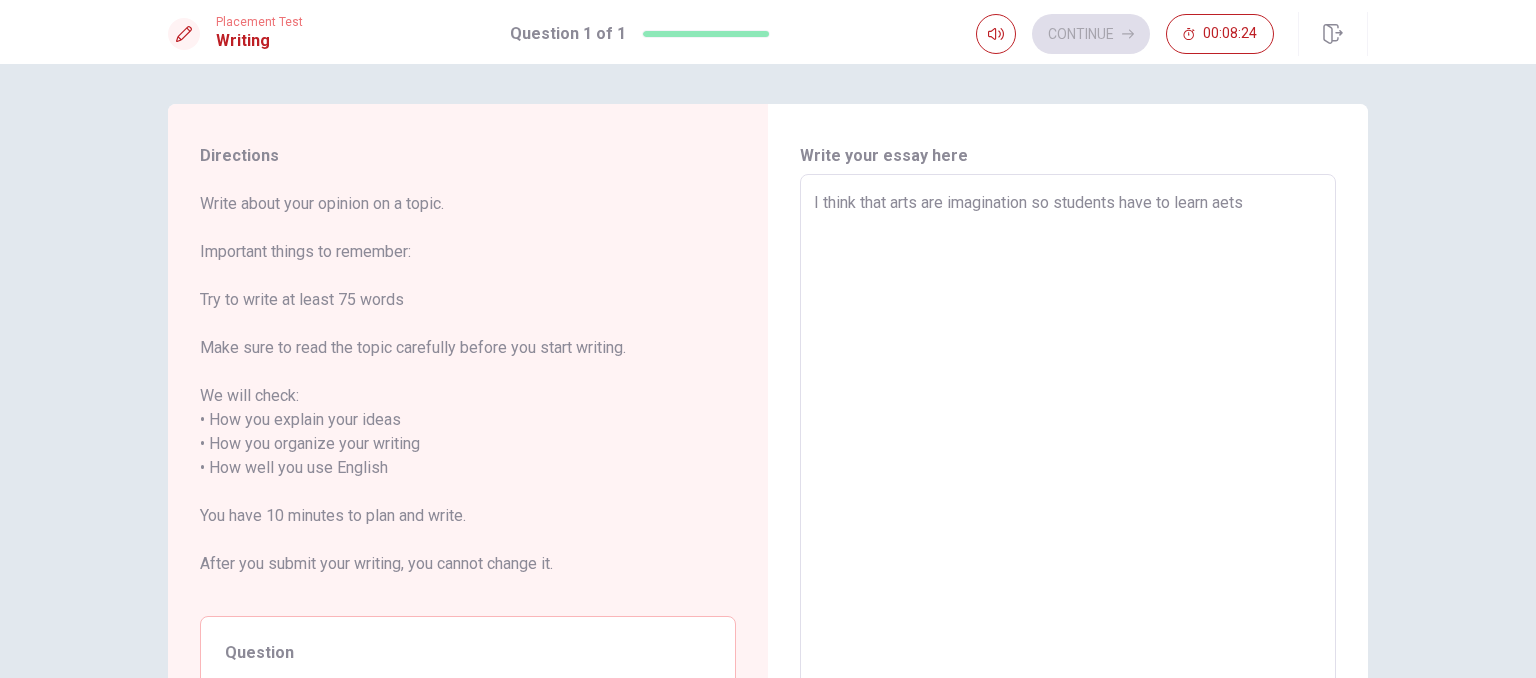 type on "x" 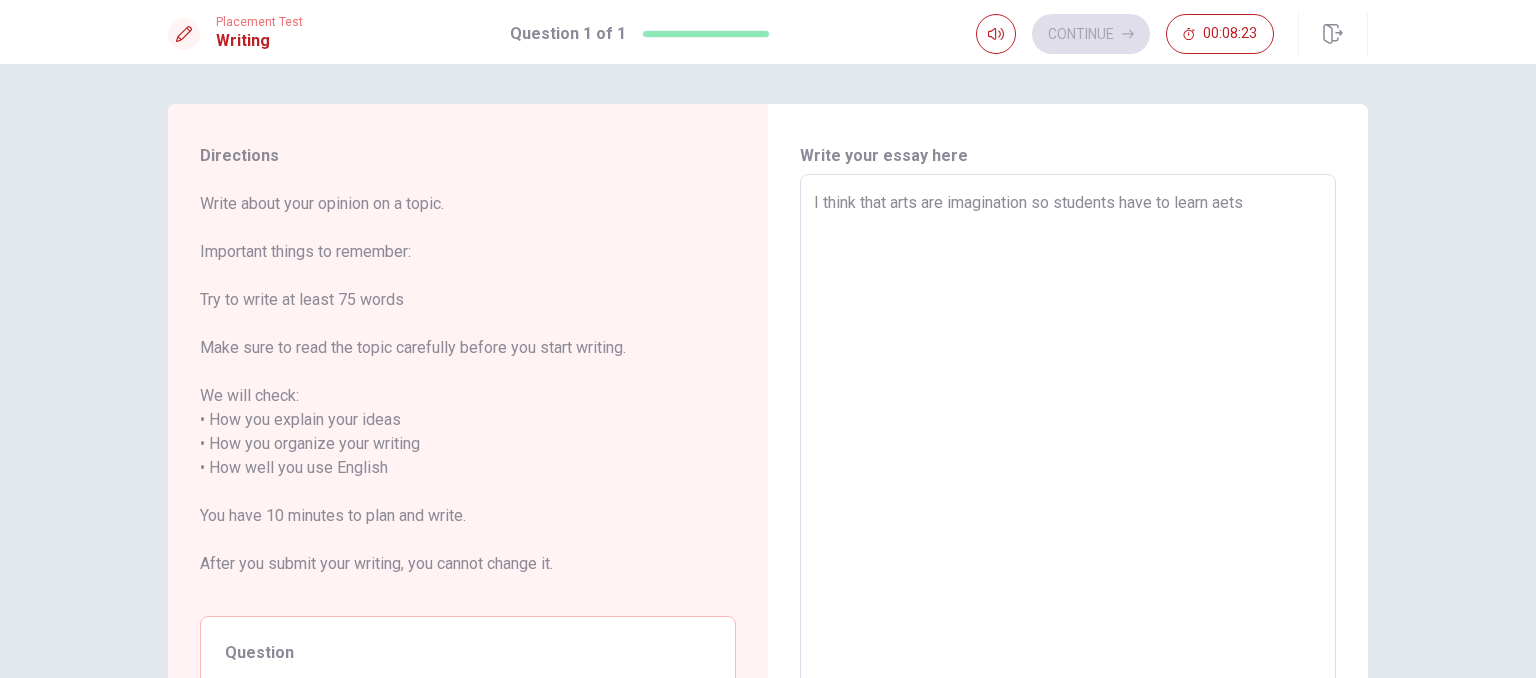 type on "I think that arts are imagination so students have to learn aet" 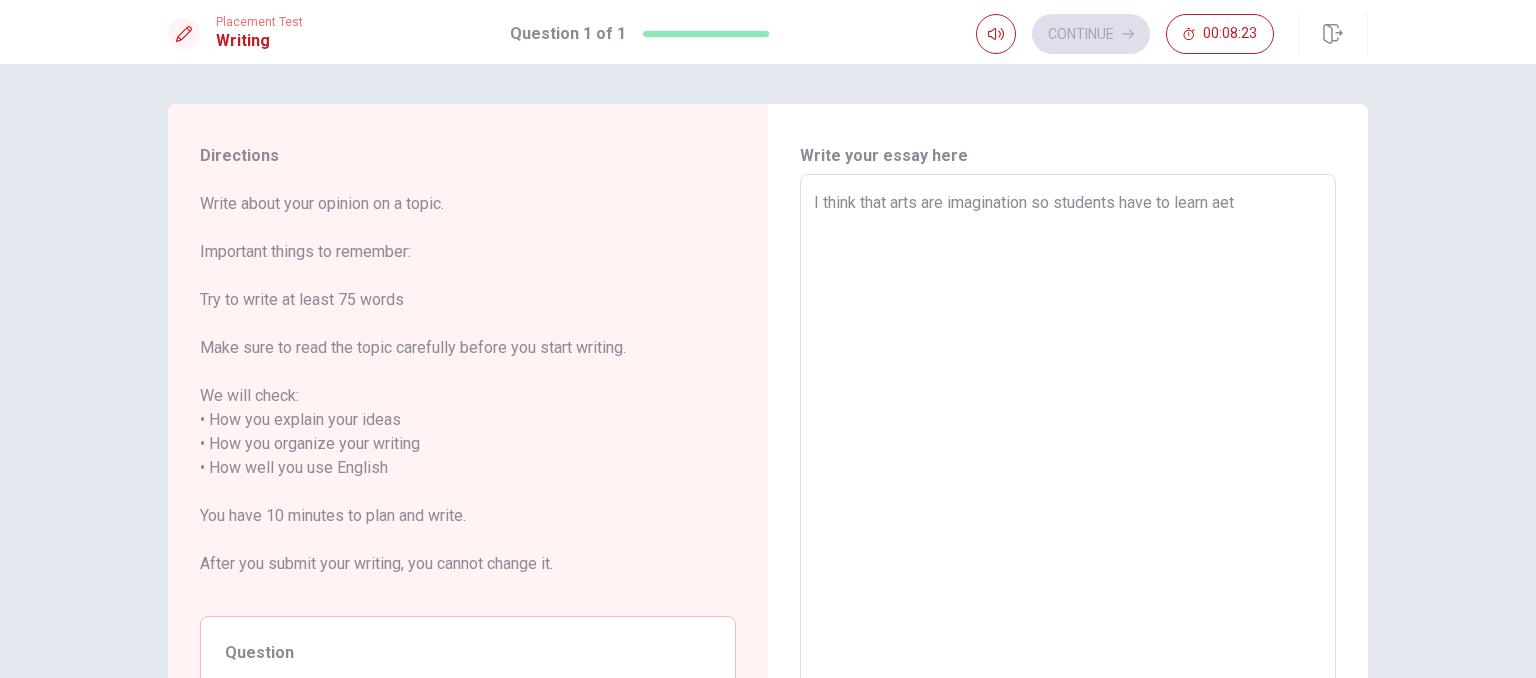 type on "x" 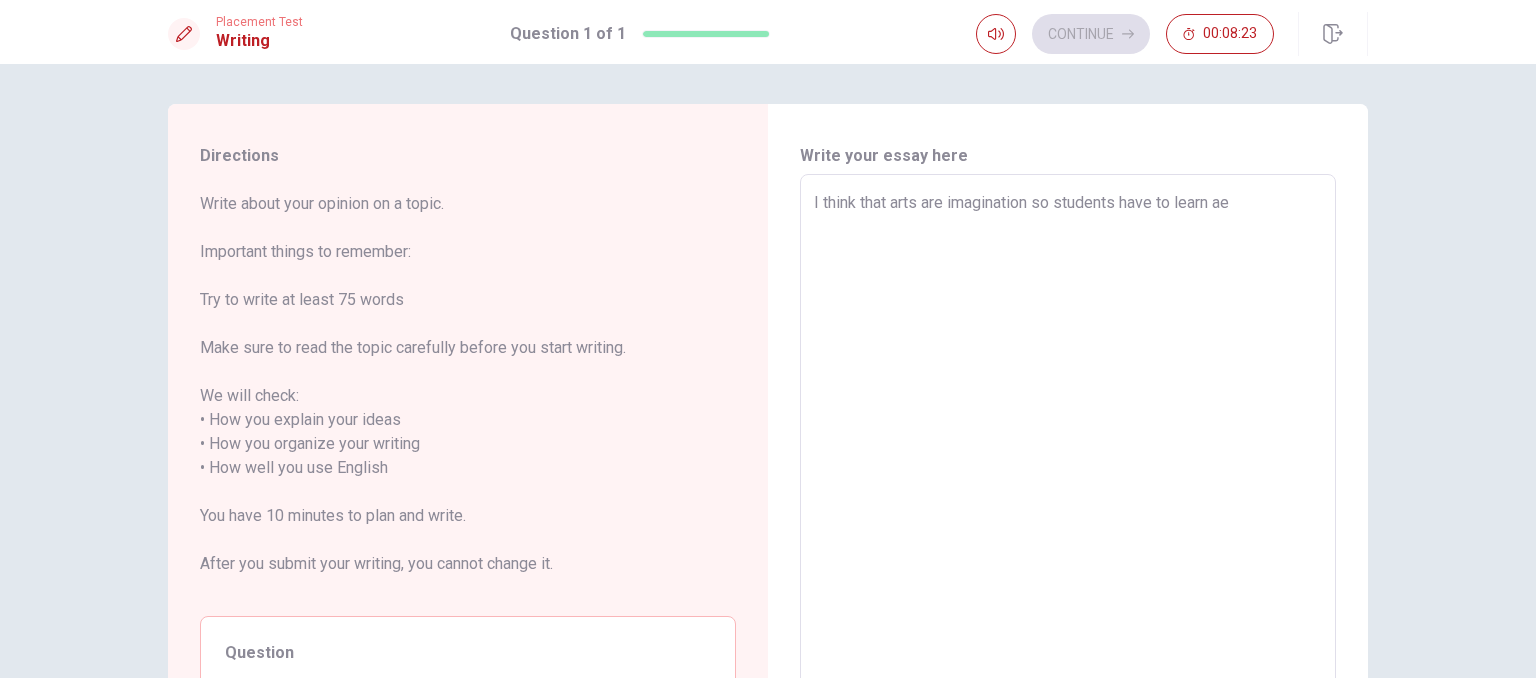 type on "x" 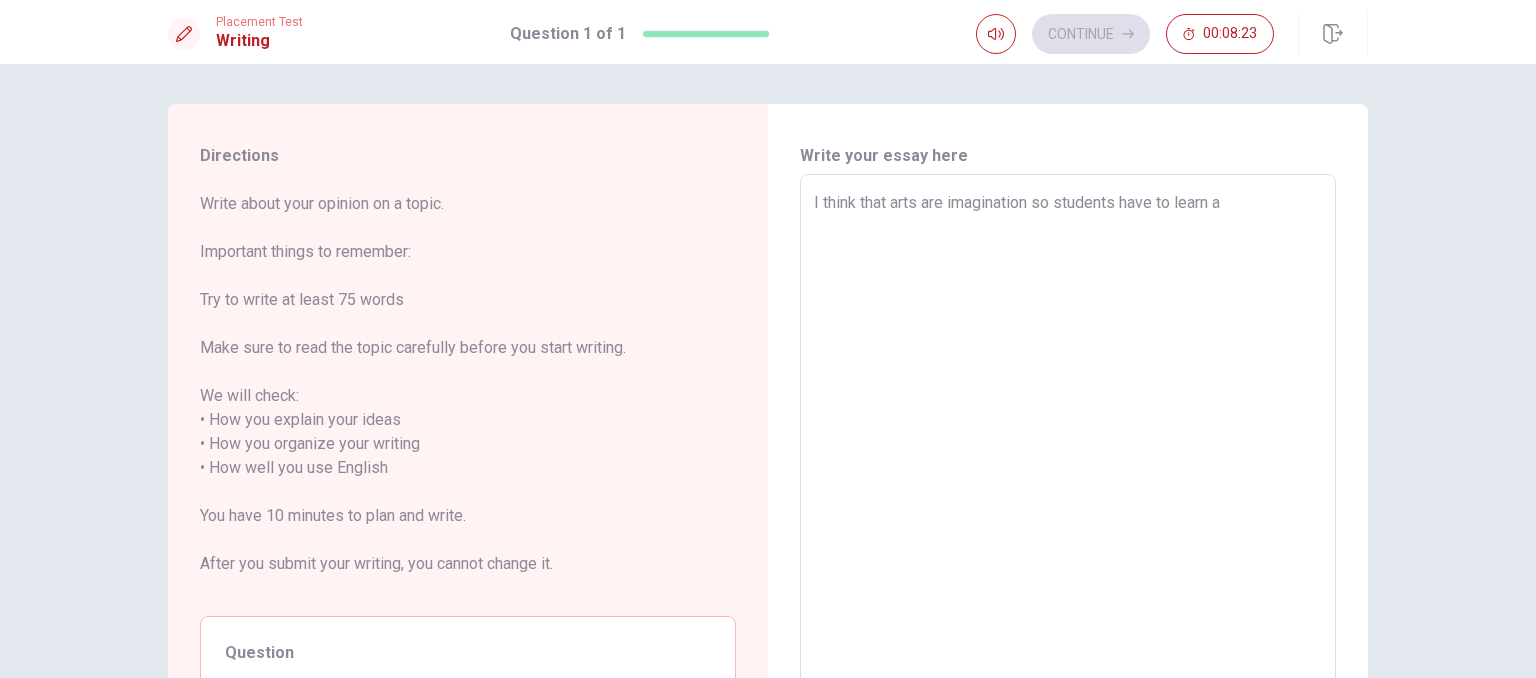 type on "x" 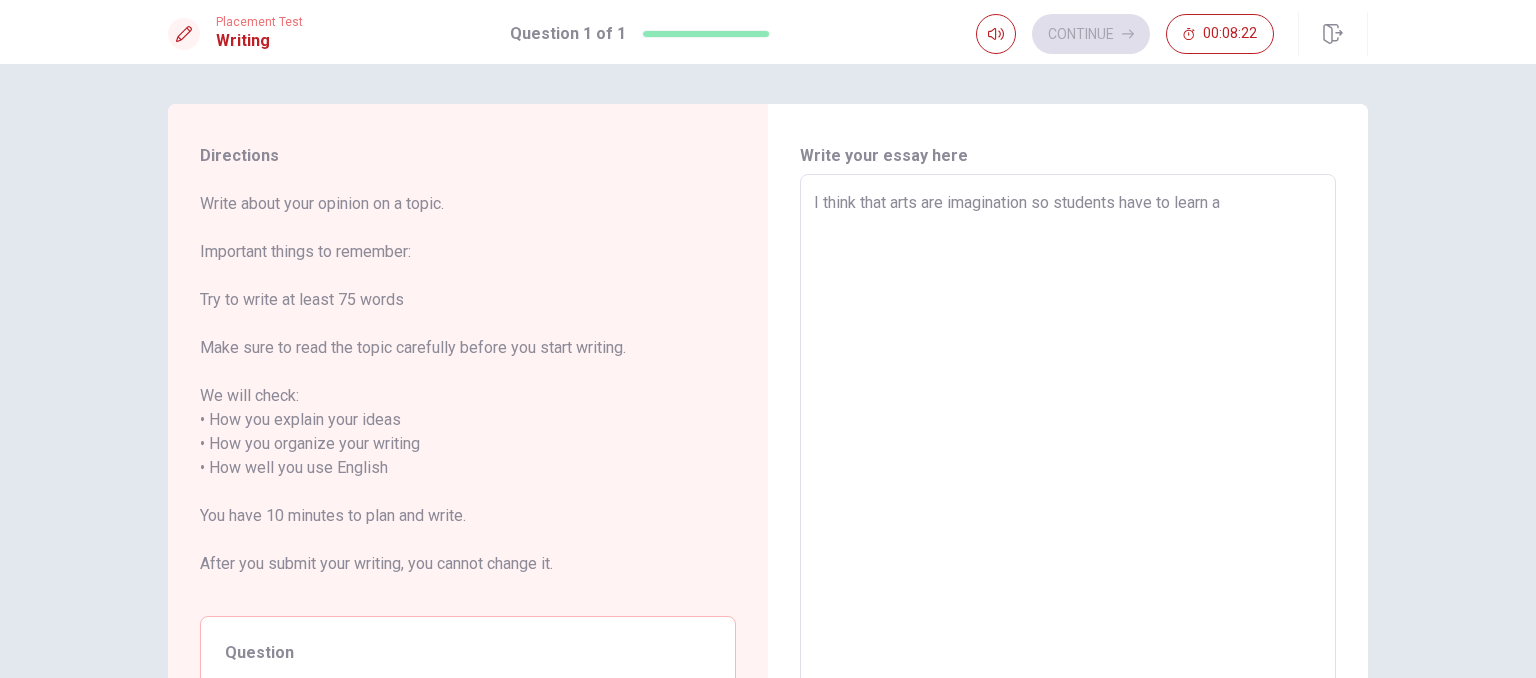 type on "I think that arts are imagination so students have to learn ar" 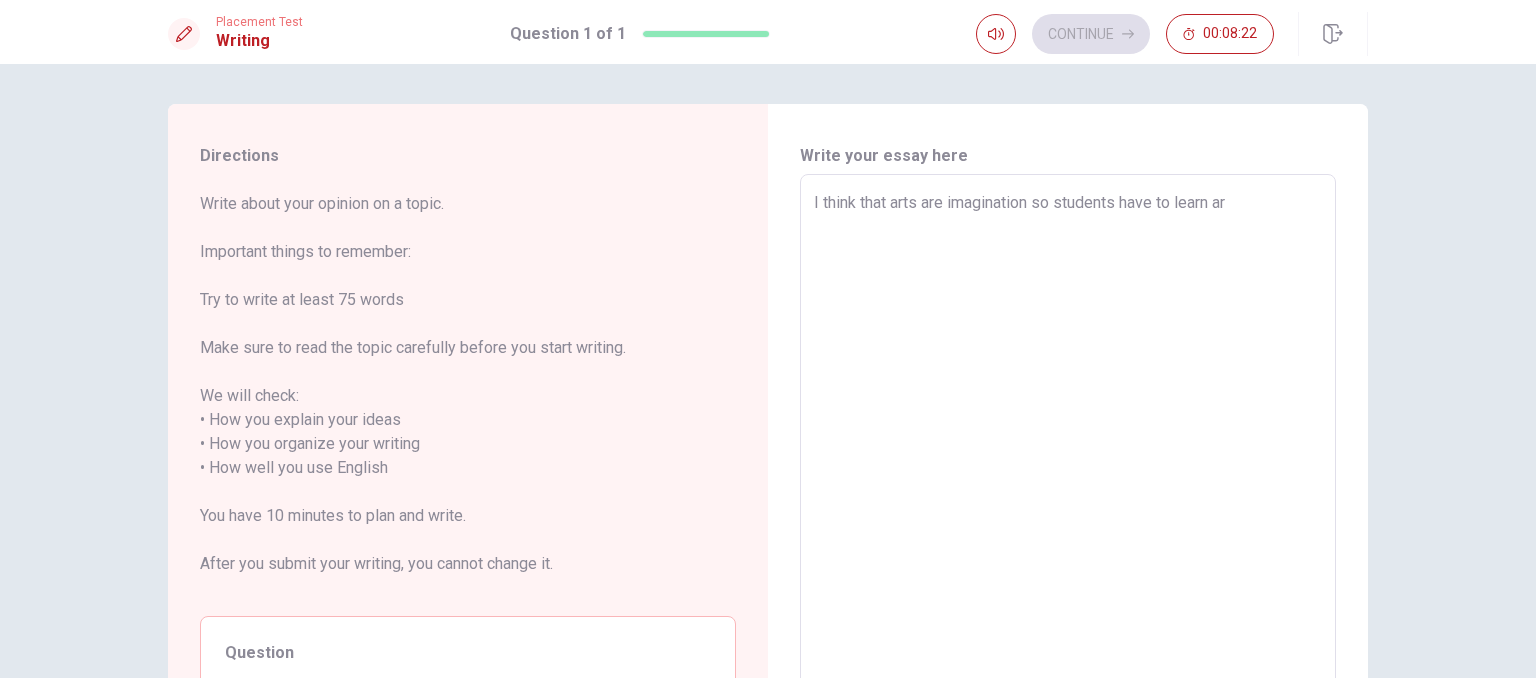 type on "x" 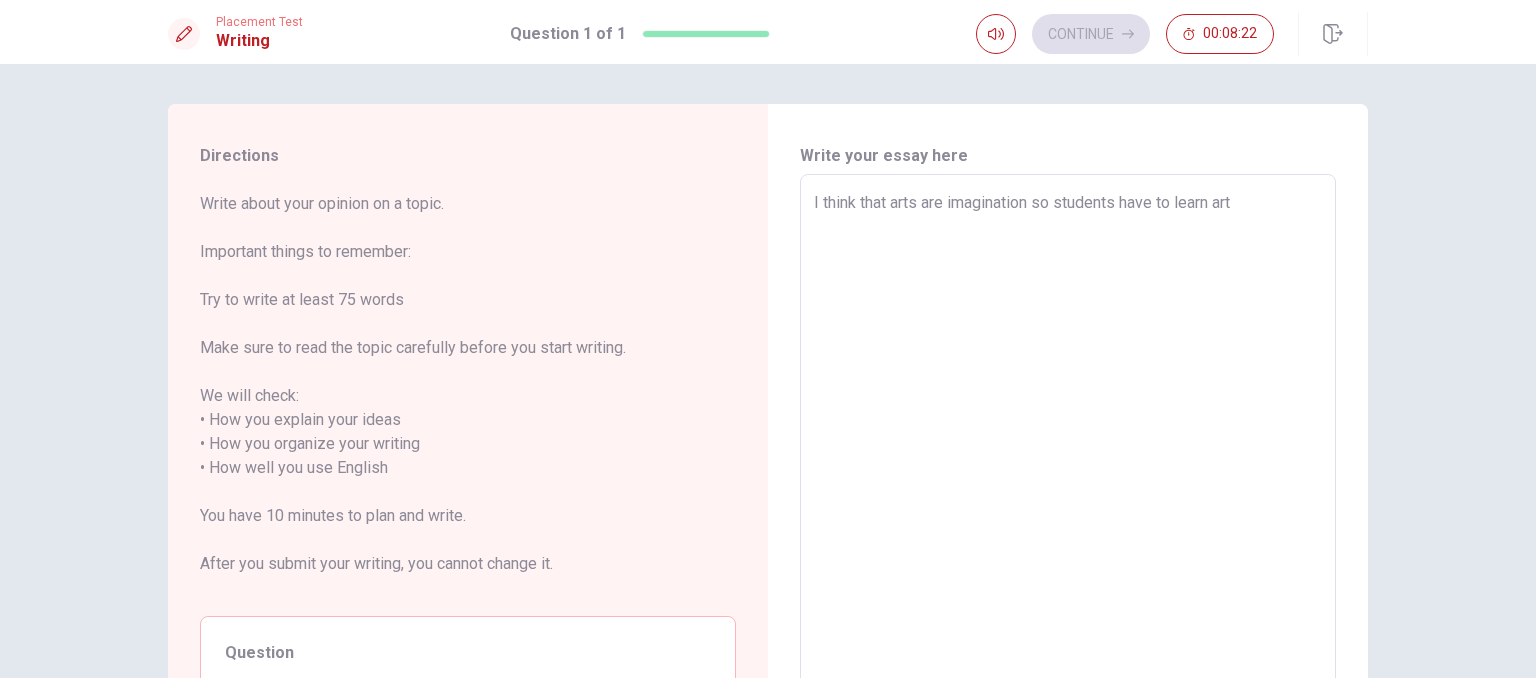 type on "x" 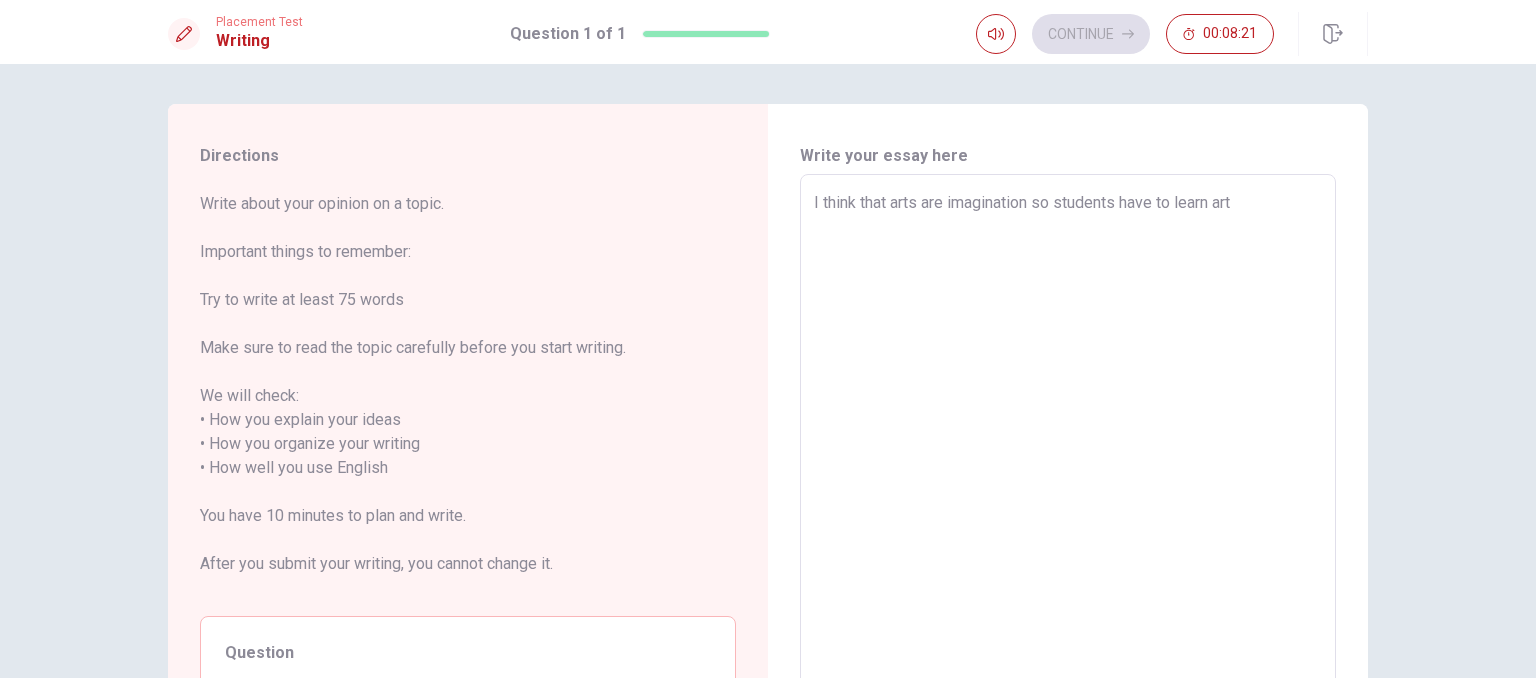 type on "I think that arts are imagination so students have to learn arts" 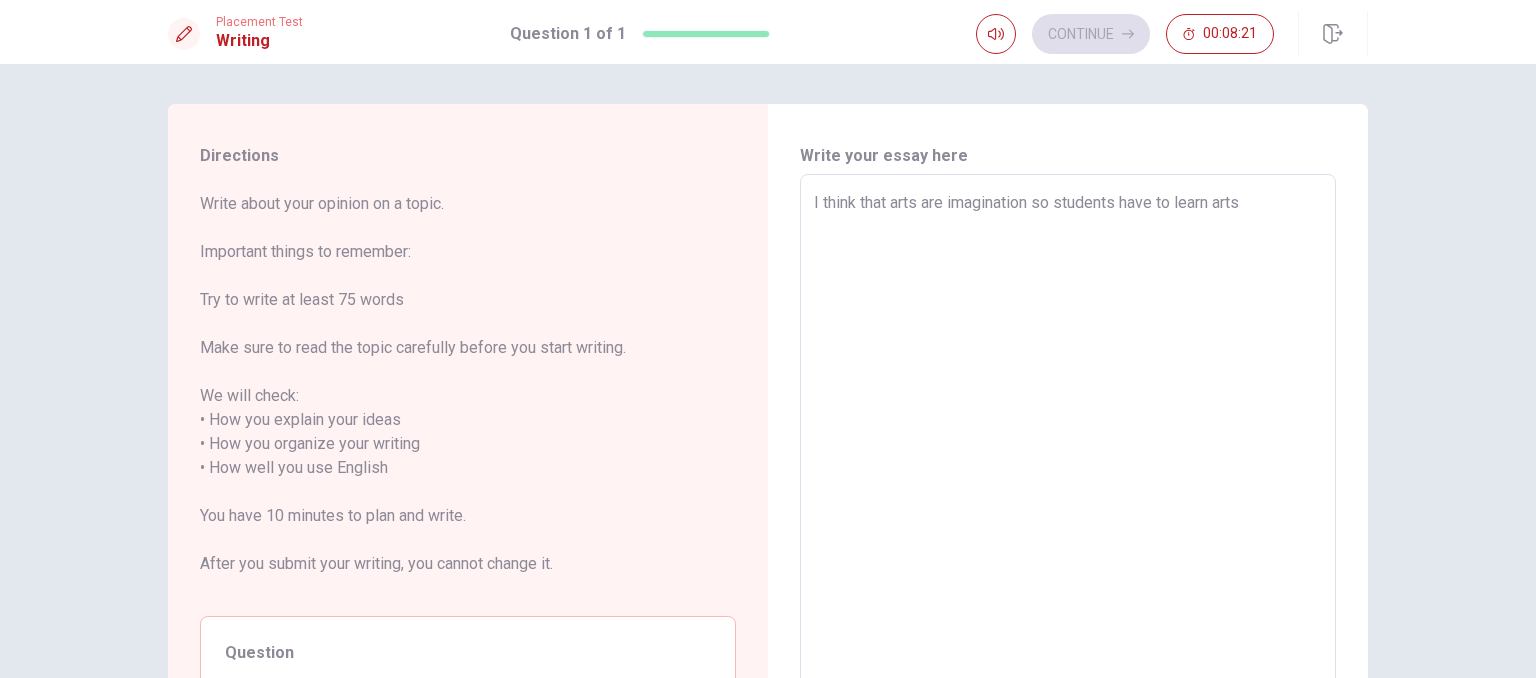 type on "x" 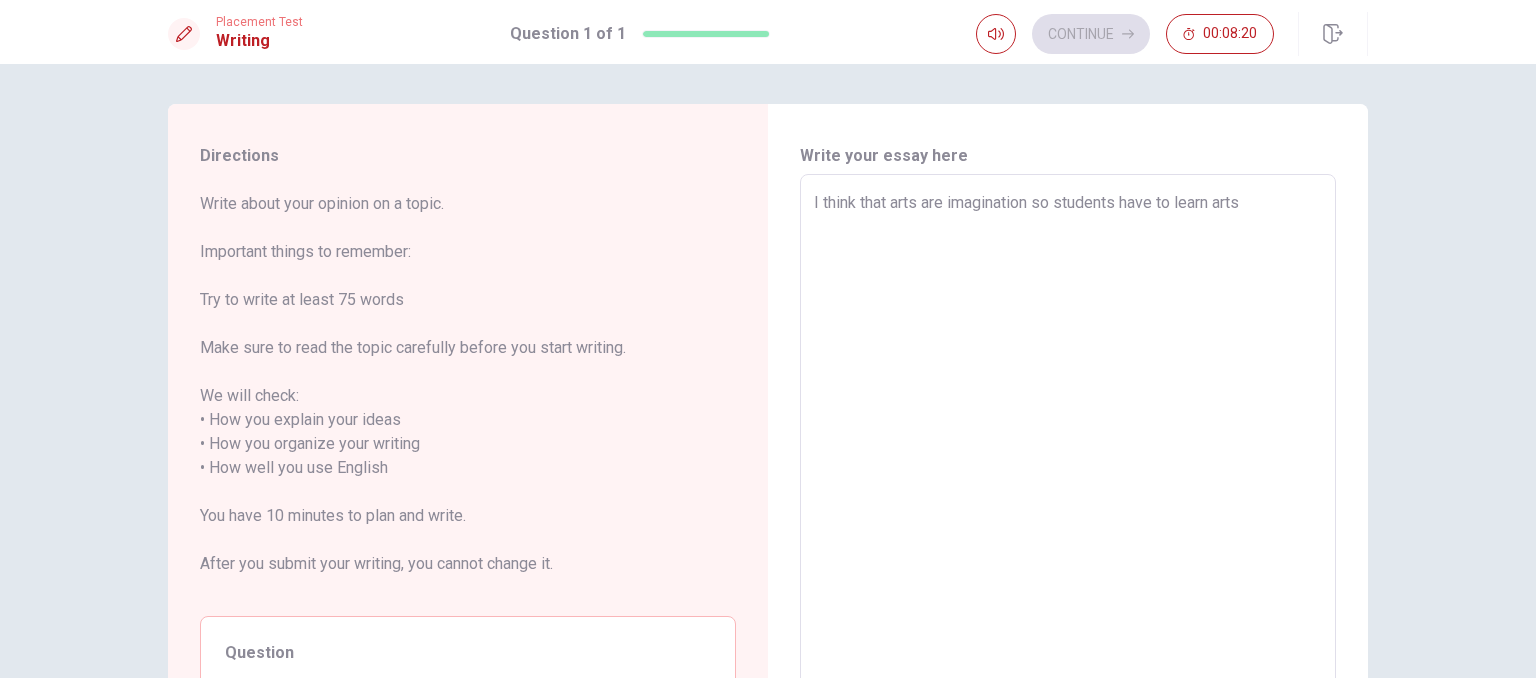 type on "I think that arts are imagination so students have to learn arts" 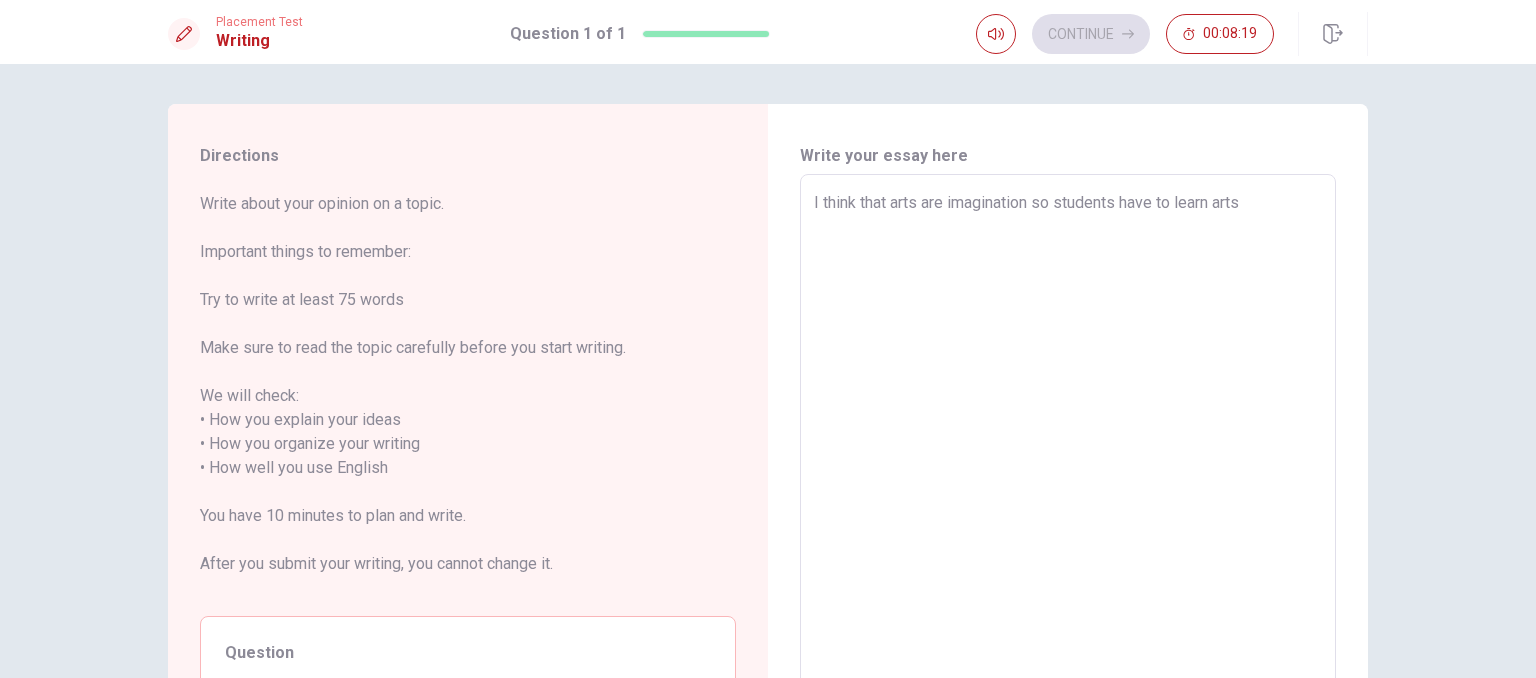 type on "I think that arts are imagination so students have to learn arts
t" 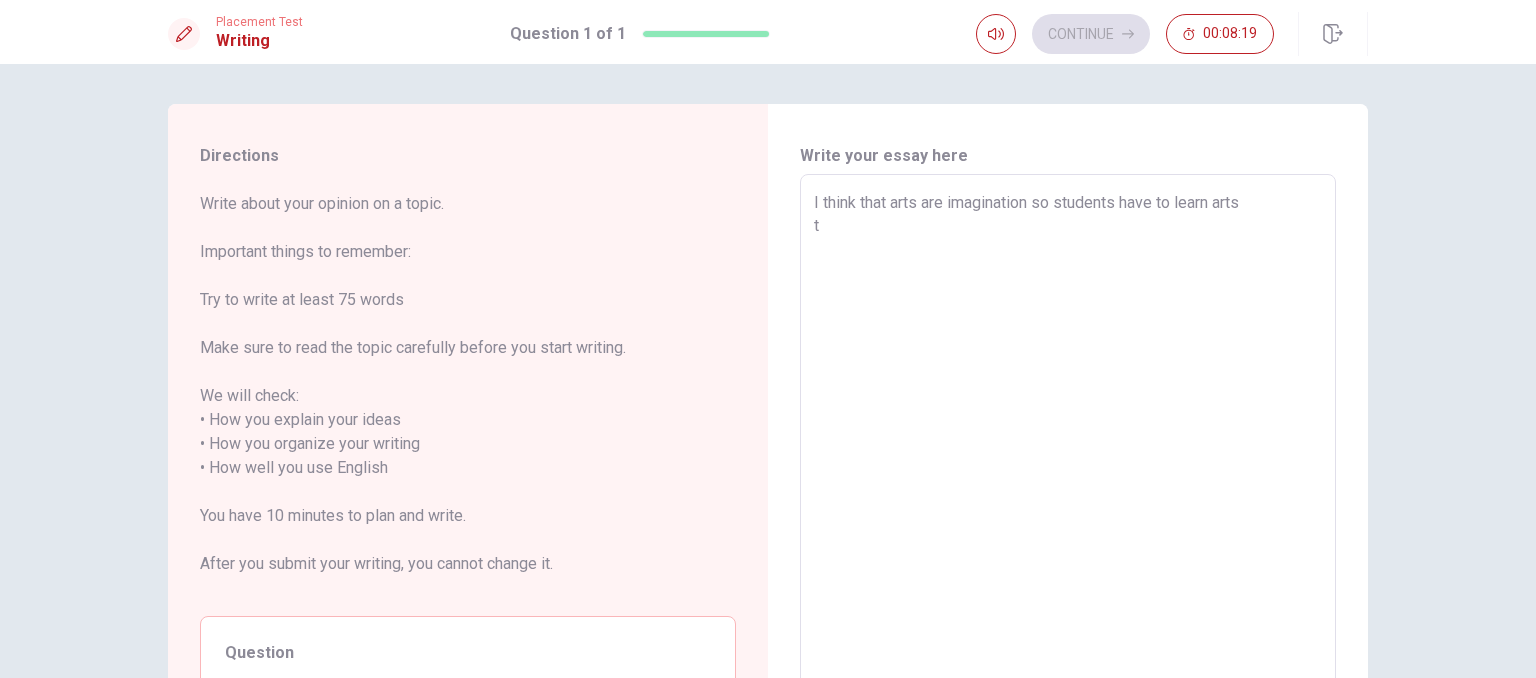 type on "x" 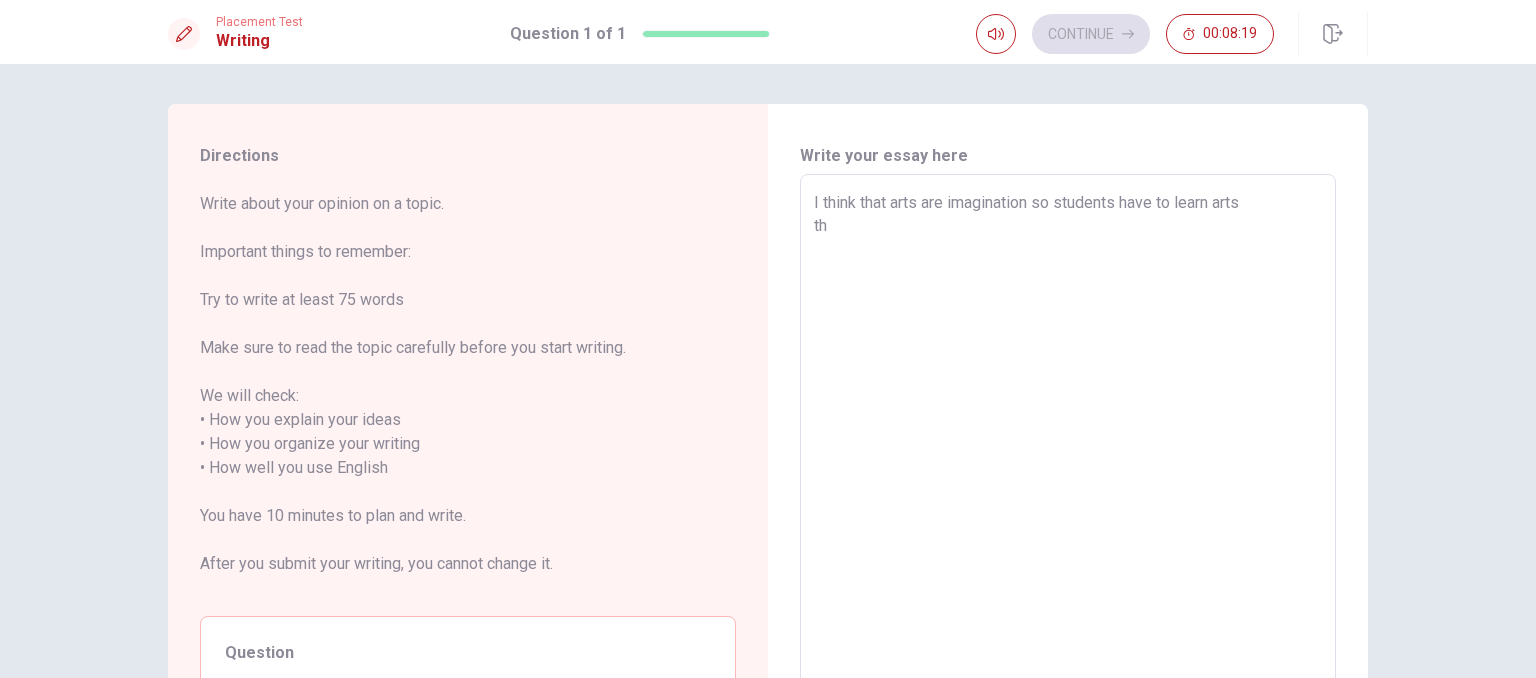 type on "x" 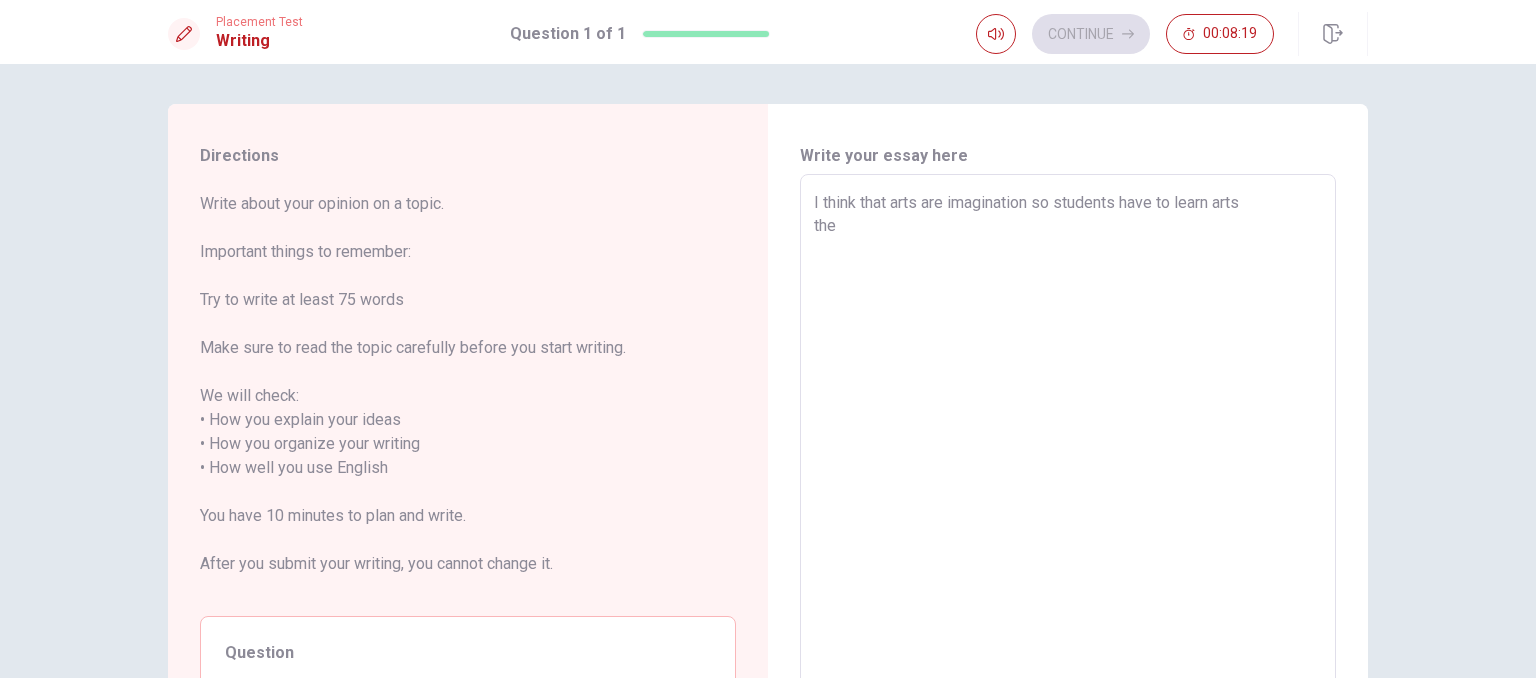 type on "x" 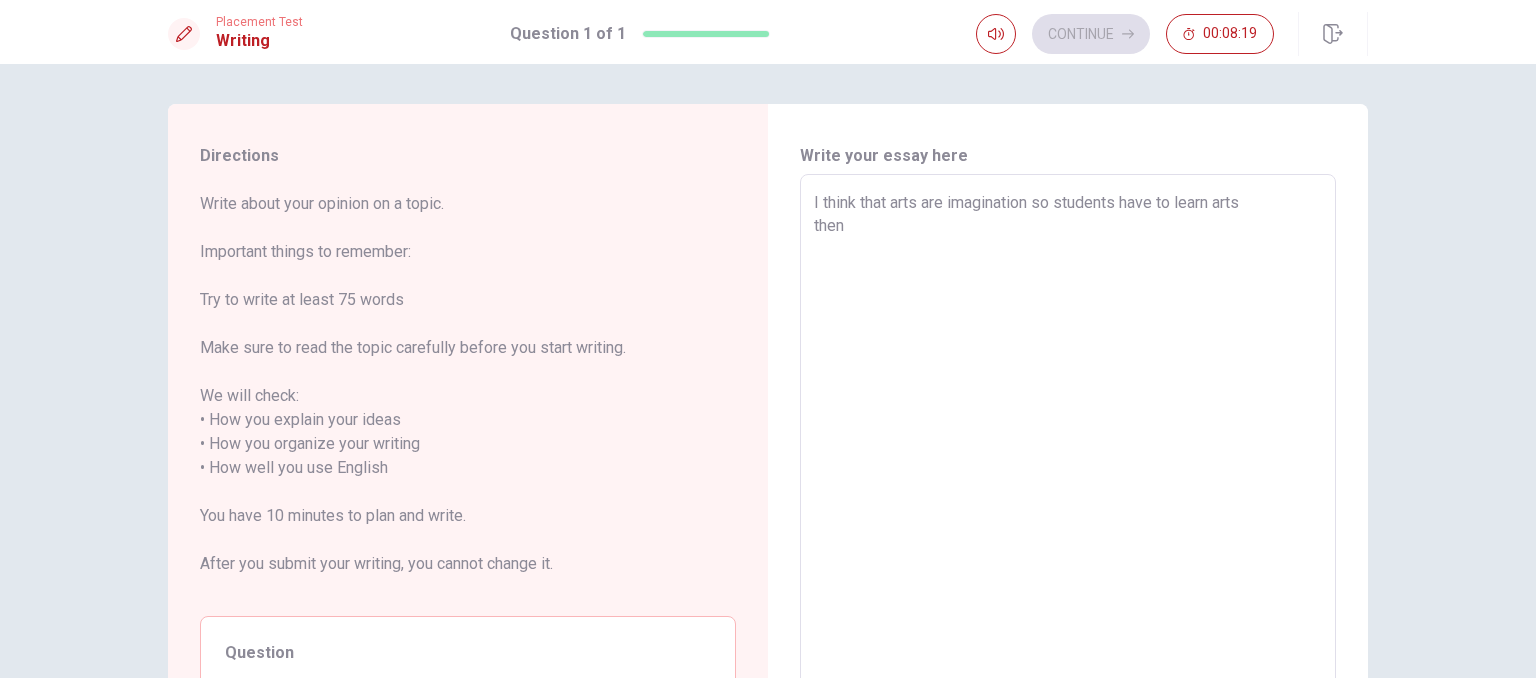 type on "x" 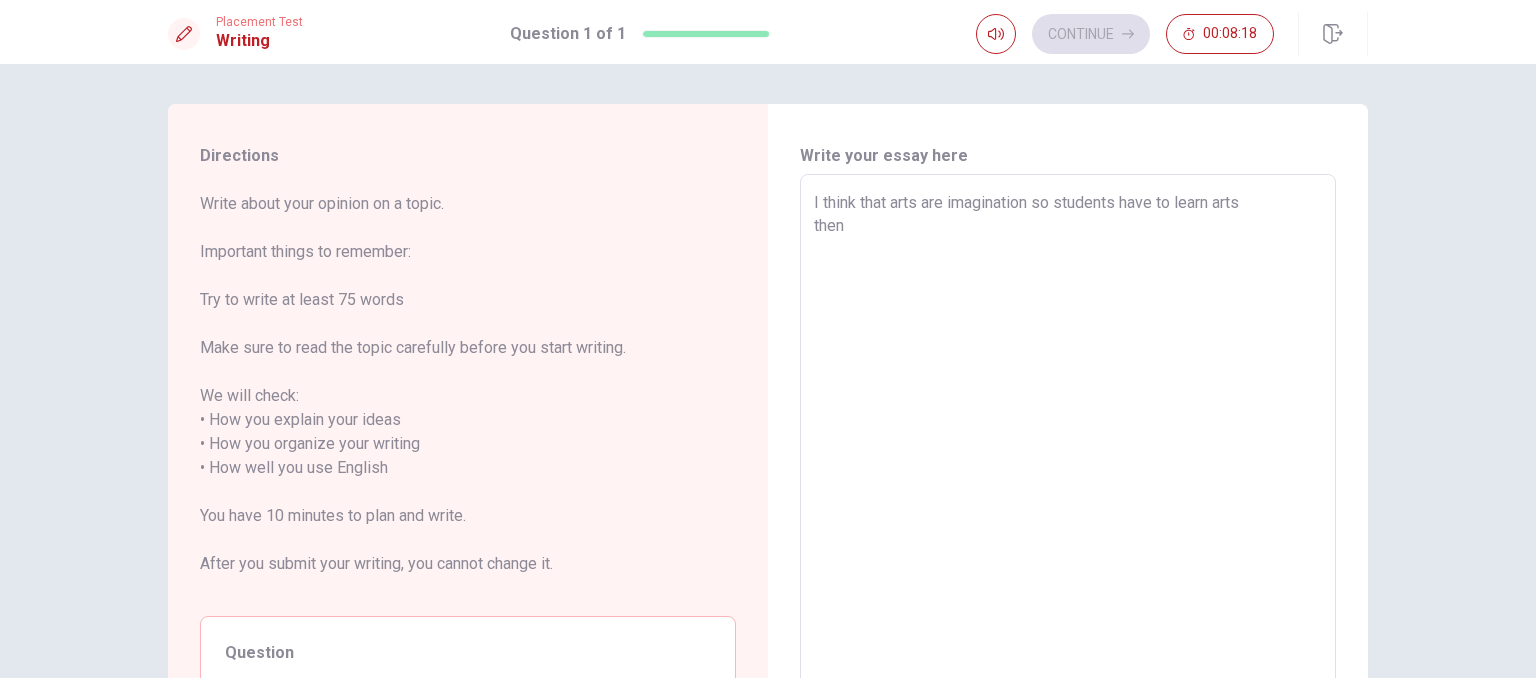 type on "x" 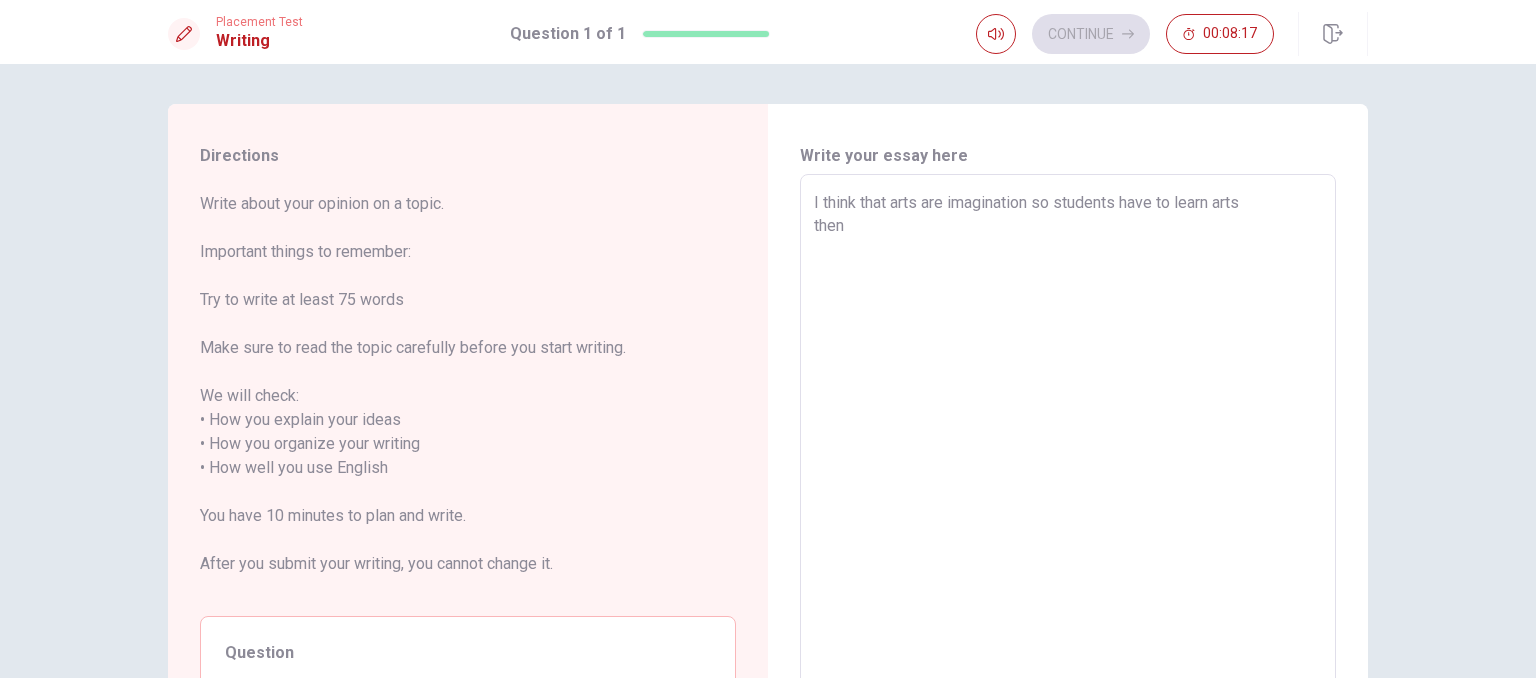 type on "I think that arts are imagination so students have to learn arts
then t" 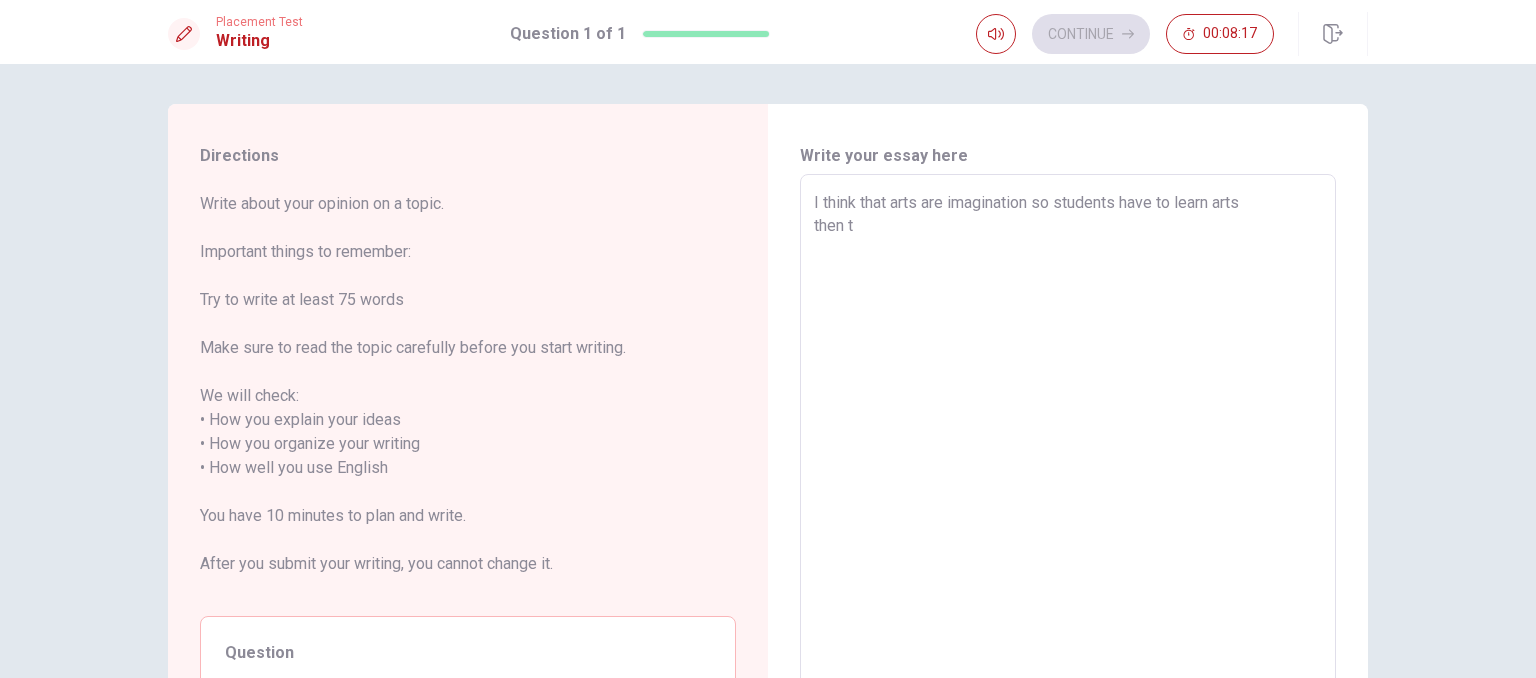 type on "x" 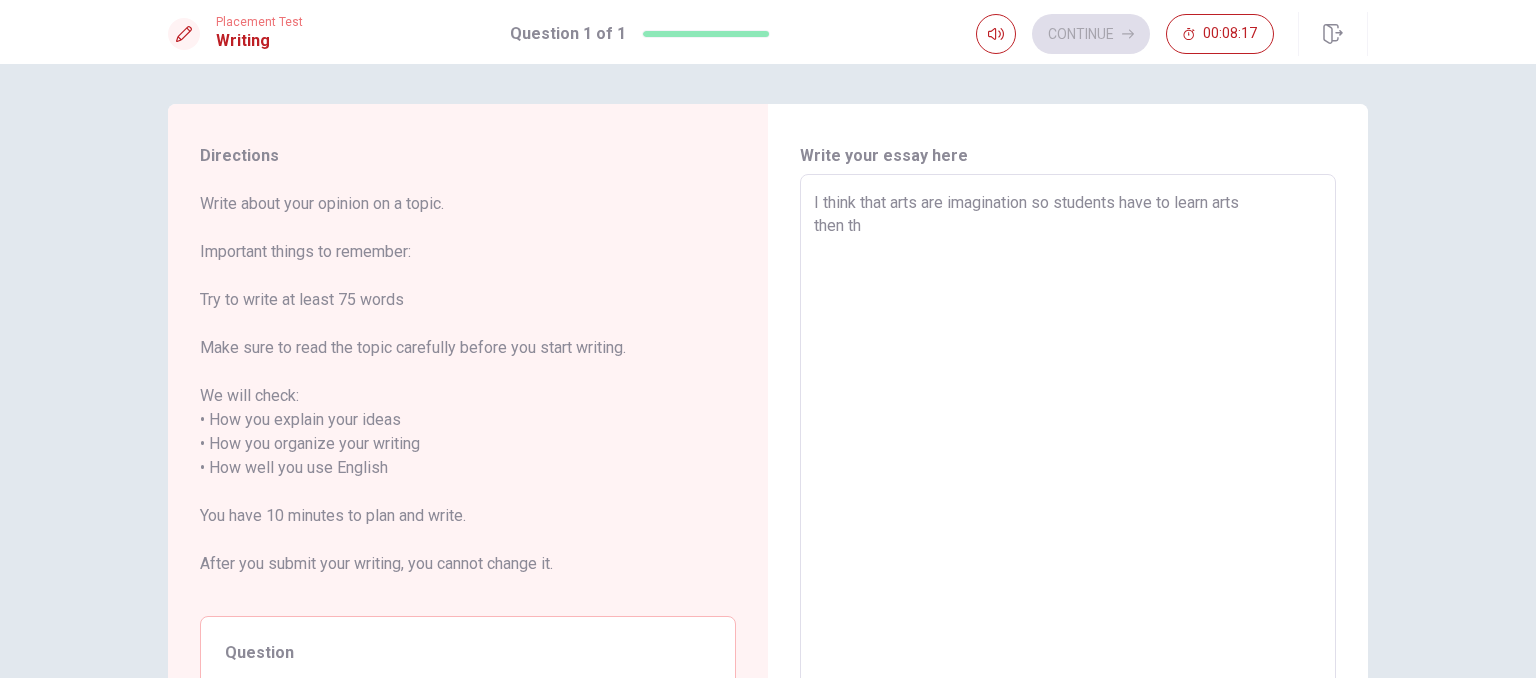type on "I think that arts are imagination so students have to learn arts
then the" 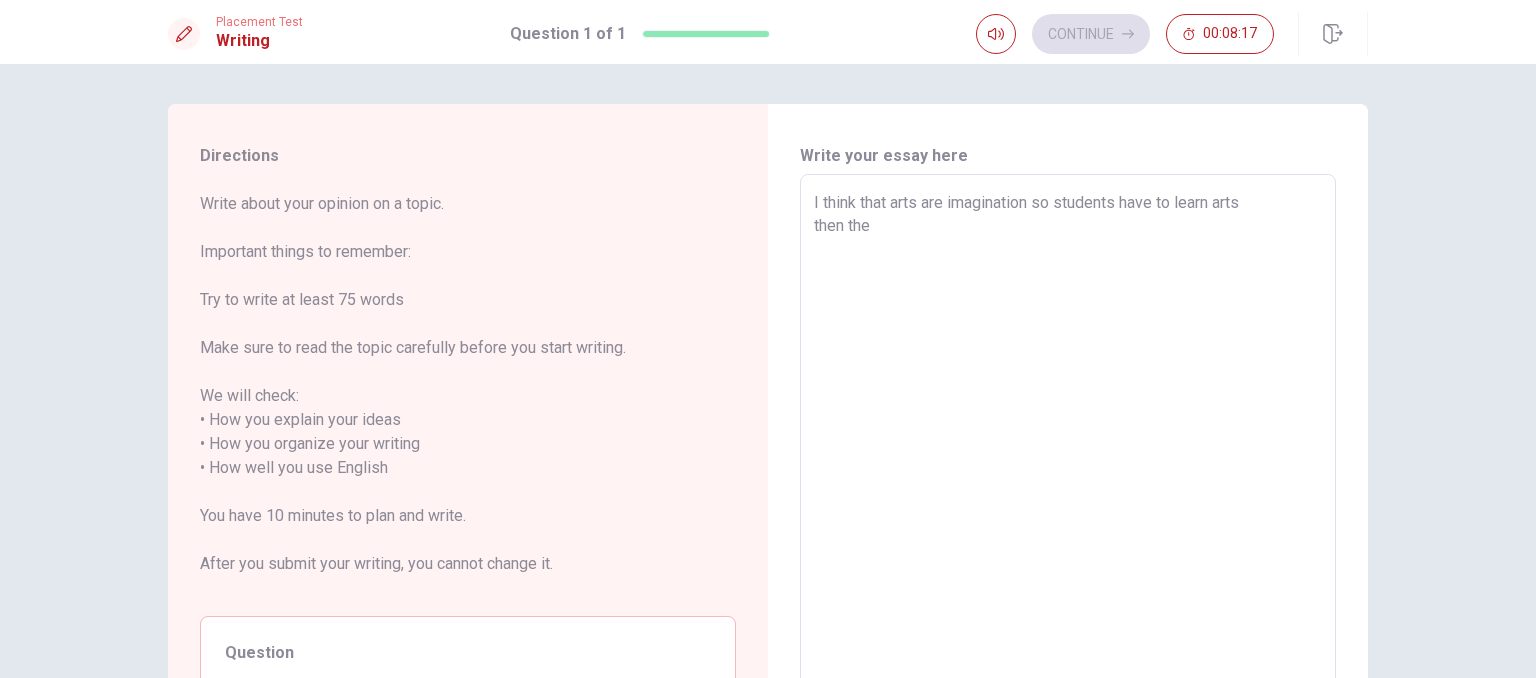 type 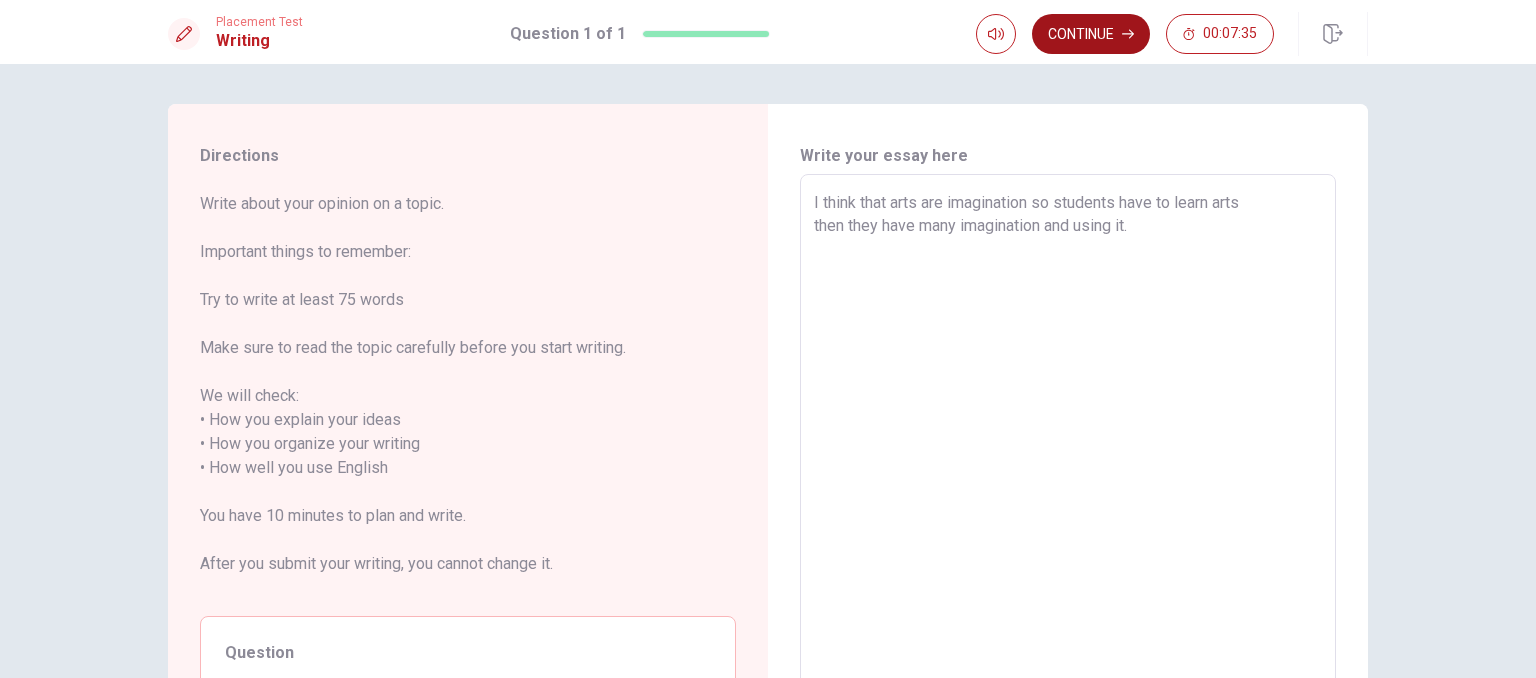 click on "Continue" at bounding box center (1091, 34) 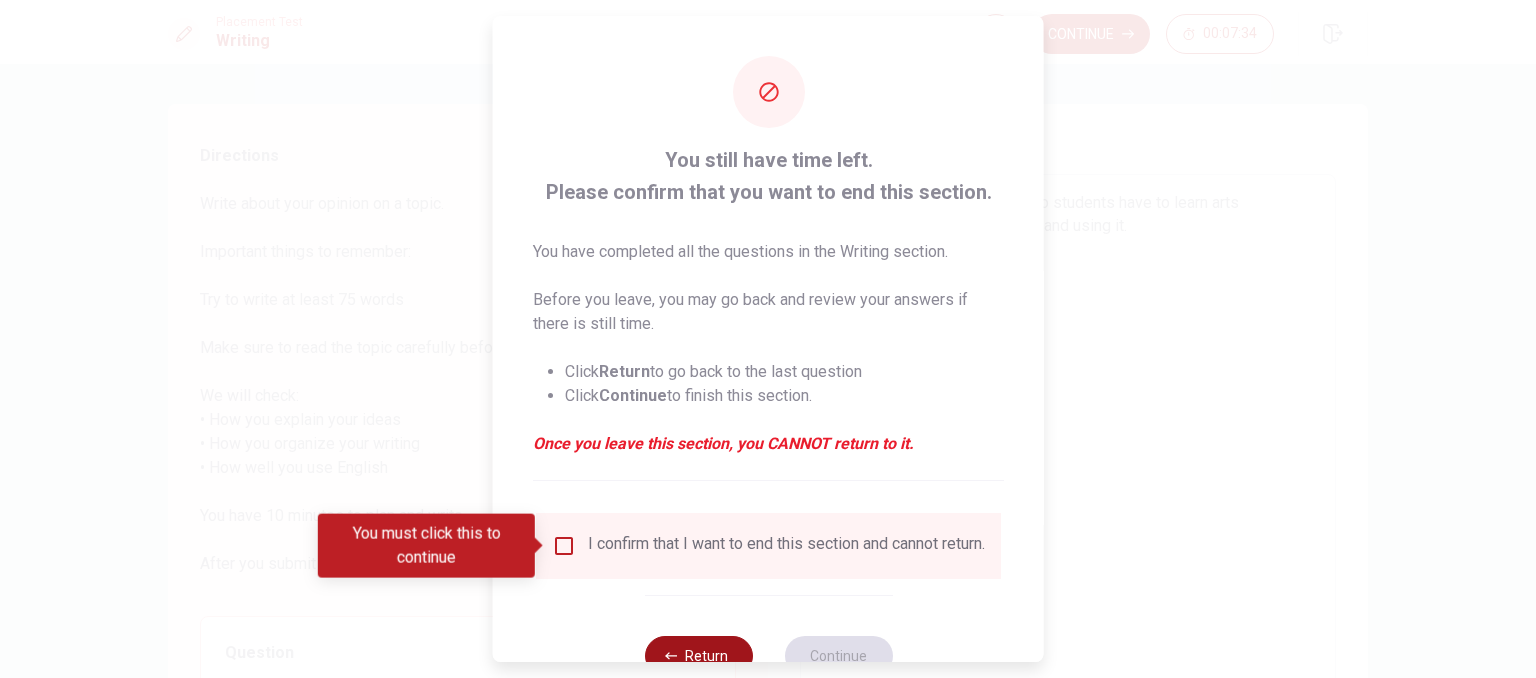 click on "Return" at bounding box center (698, 656) 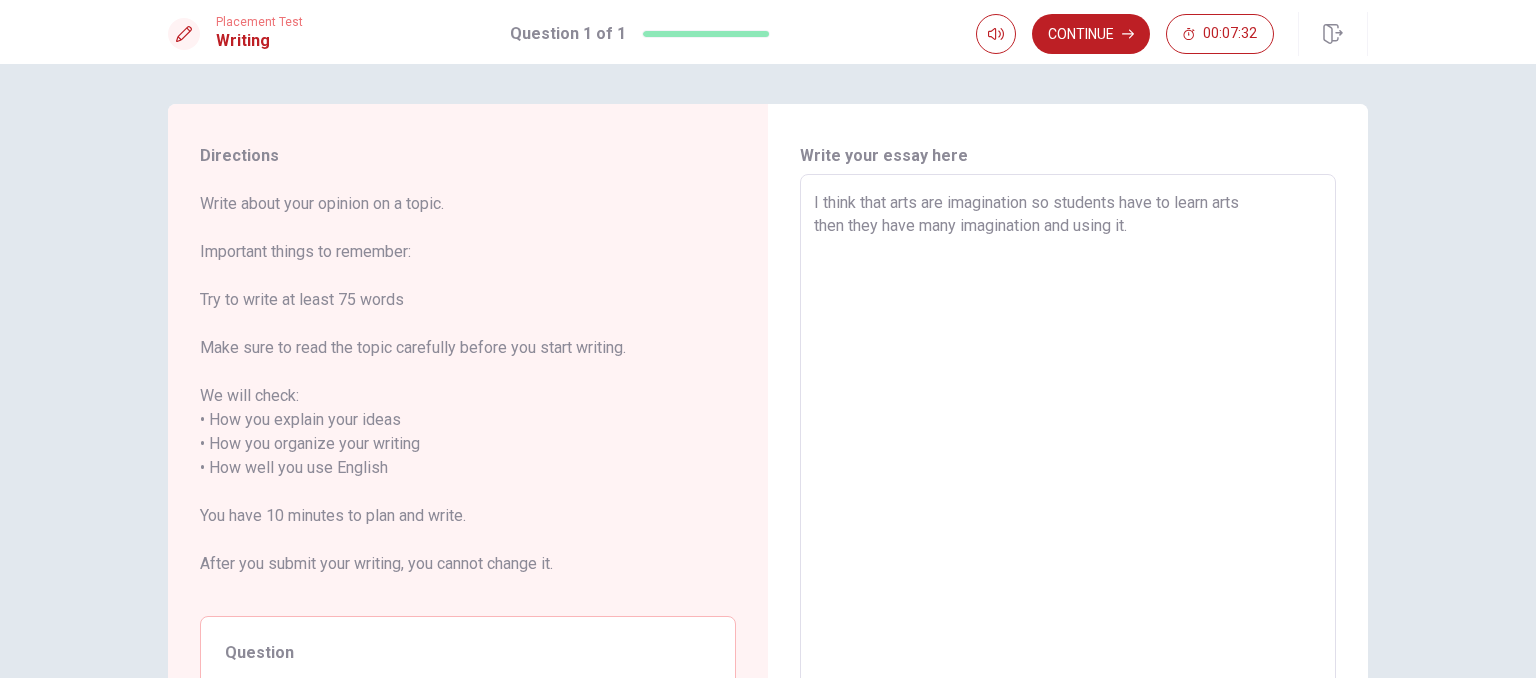 click on "I think that arts are imagination so students have to learn arts
then they have many imagination and using it." at bounding box center (1068, 468) 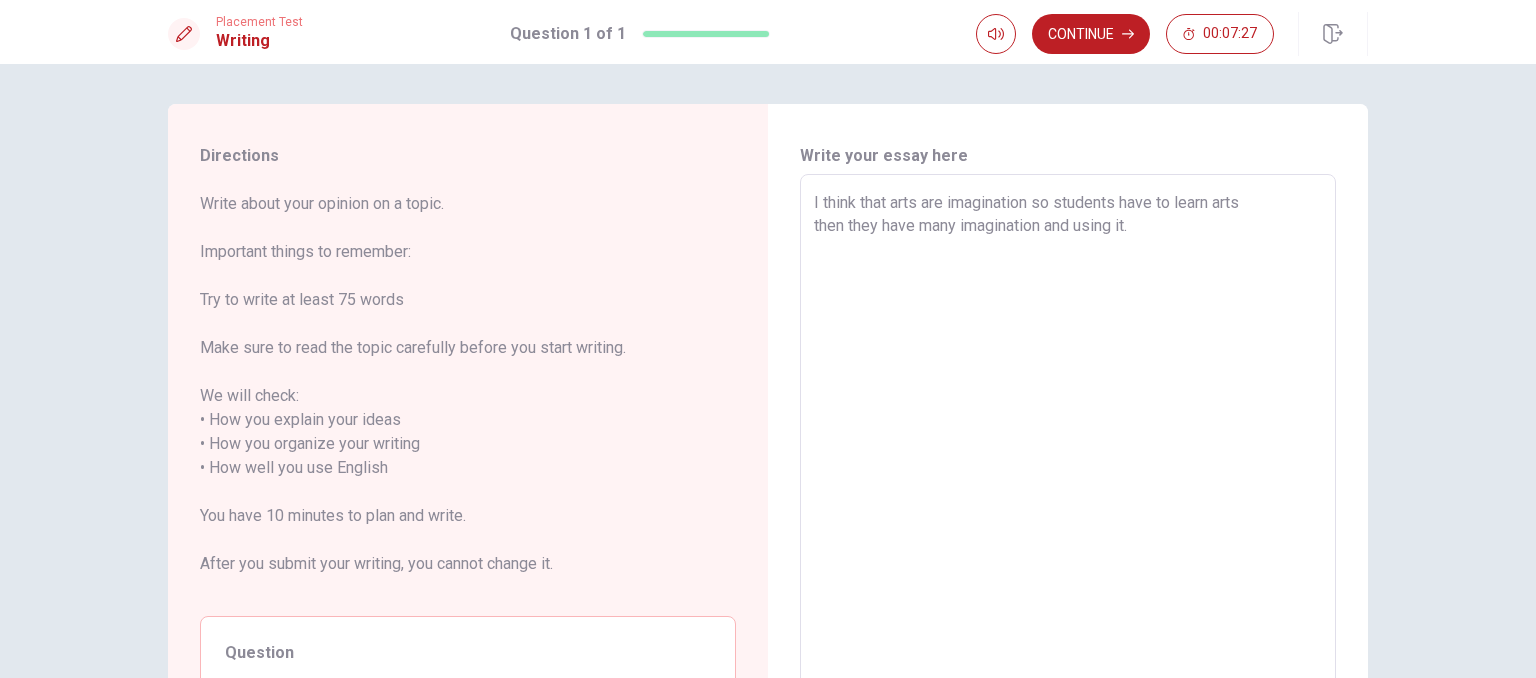 click on "I think that arts are imagination so students have to learn arts
then they have many imagination and using it." at bounding box center (1068, 468) 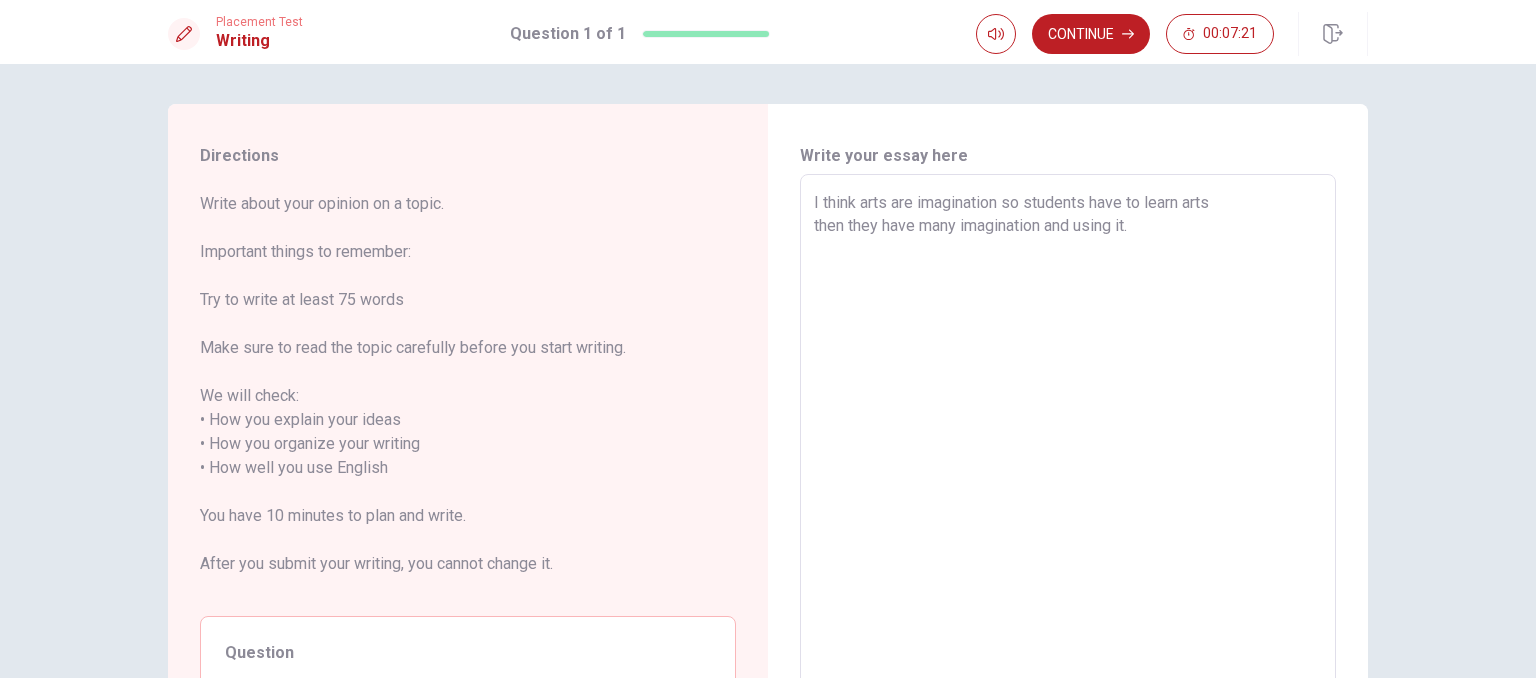 click on "I think arts are imagination so students have to learn arts
then they have many imagination and using it." at bounding box center [1068, 468] 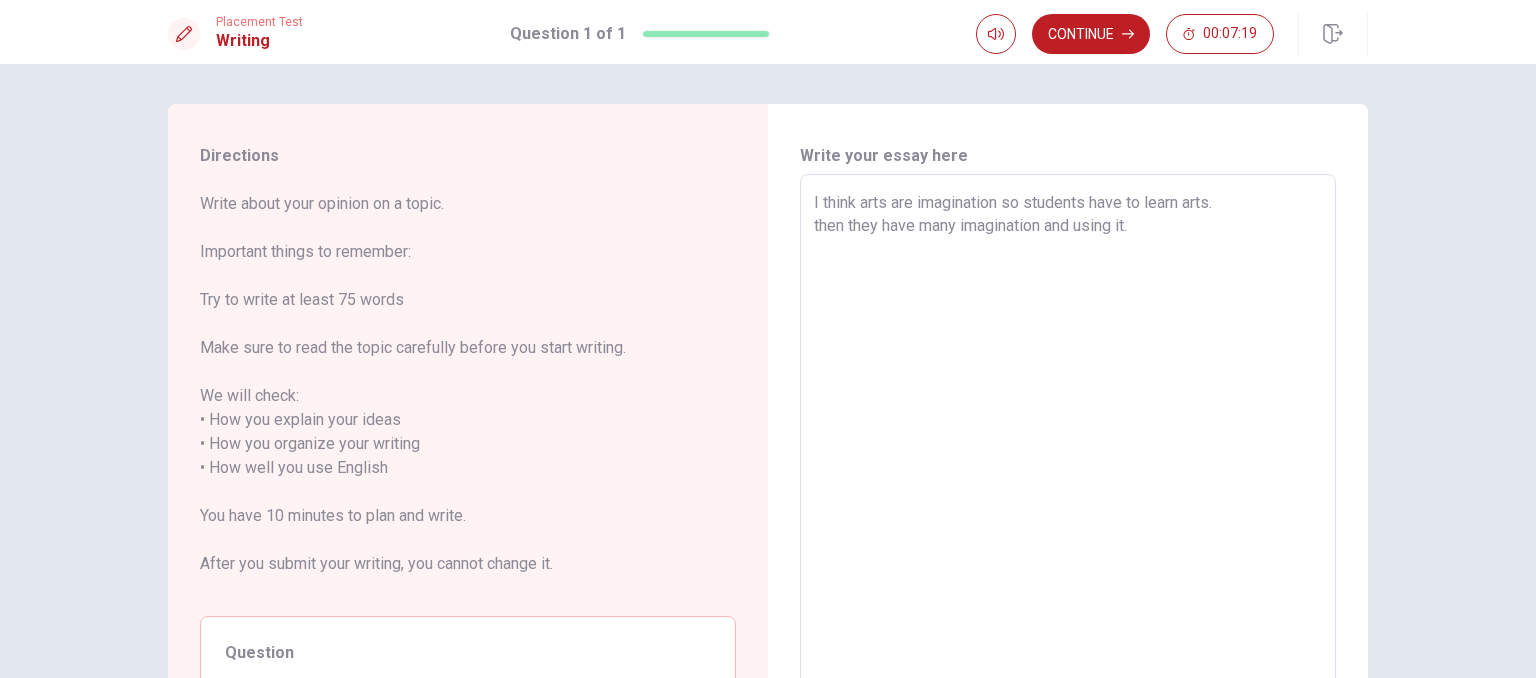 click on "I think arts are imagination so students have to learn arts.
then they have many imagination and using it." at bounding box center [1068, 468] 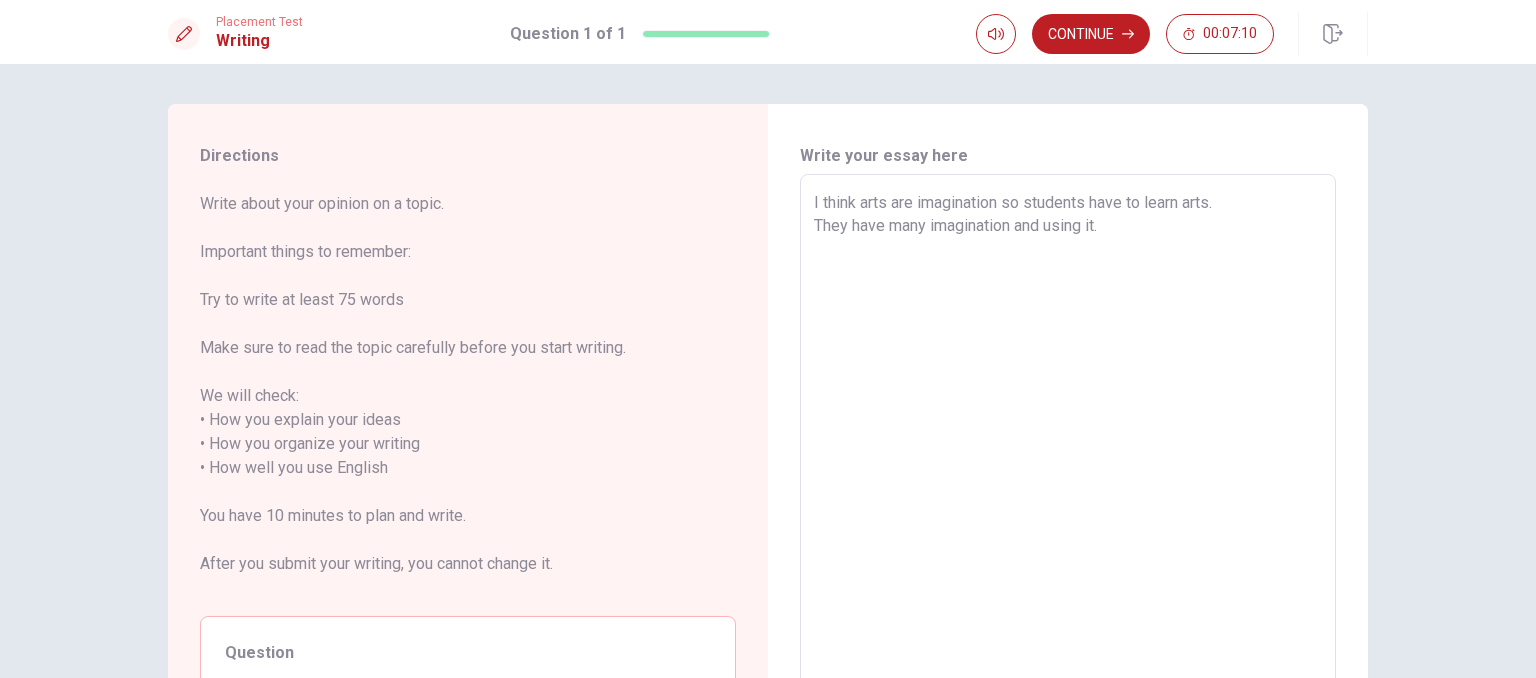 click on "I think arts are imagination so students have to learn arts.
They have many imagination and using it." at bounding box center [1068, 468] 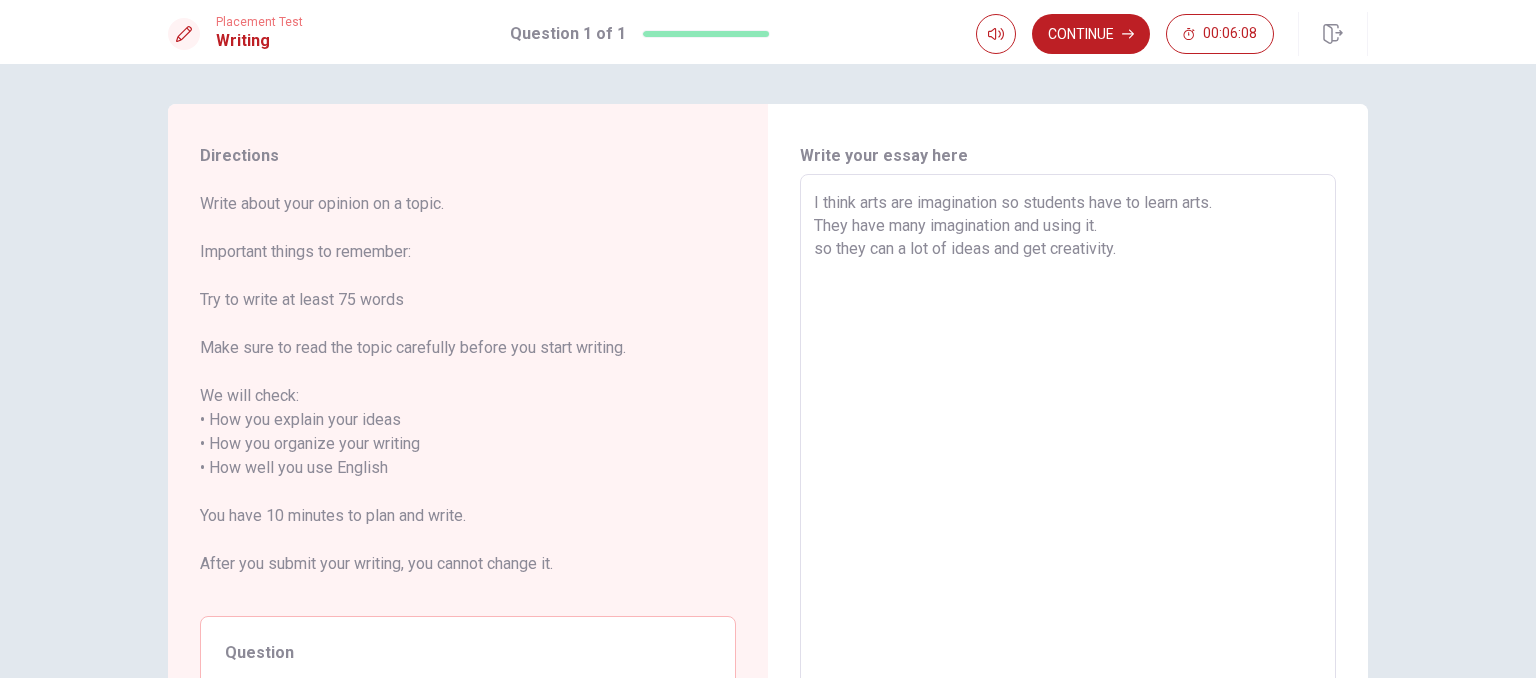 click on "Placement Test   Writing Question 1 of 1 Continue 00:06:08" at bounding box center (768, 32) 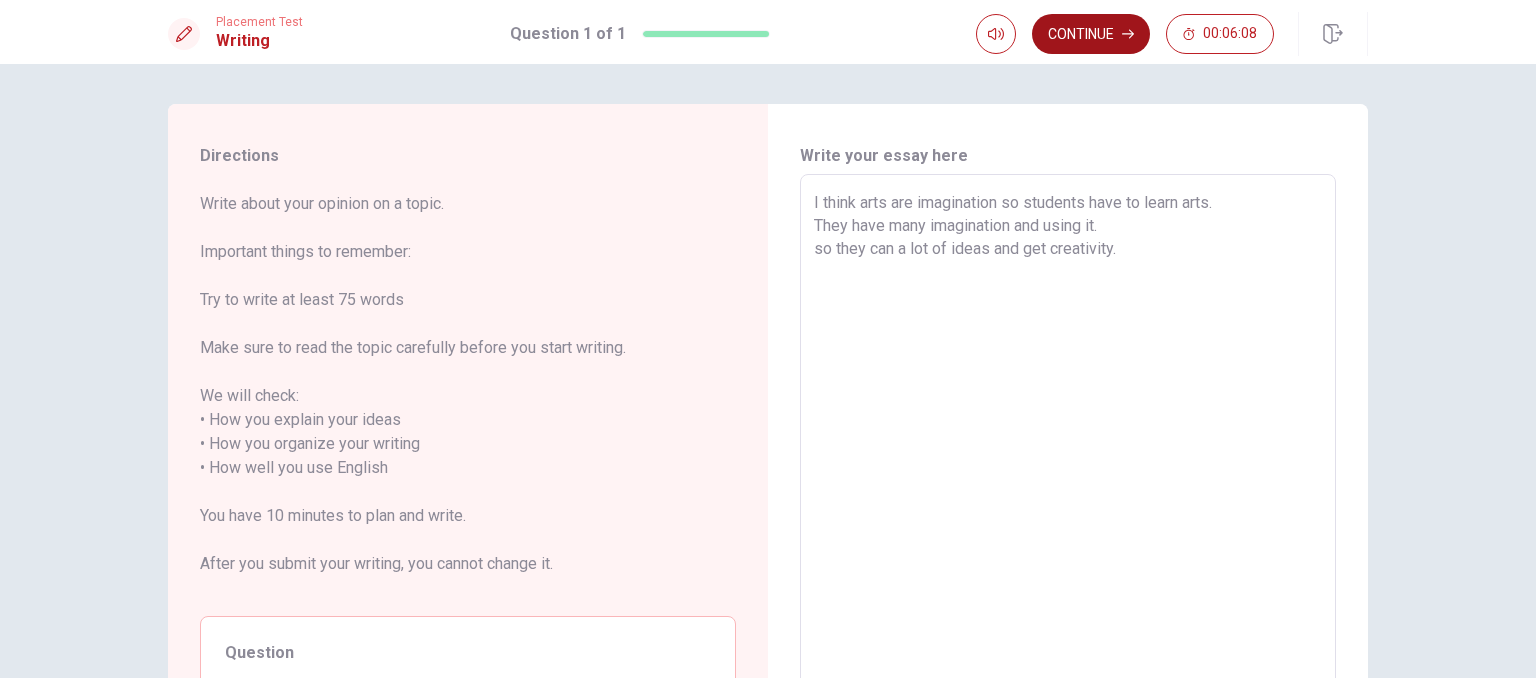 click on "Continue" at bounding box center [1091, 34] 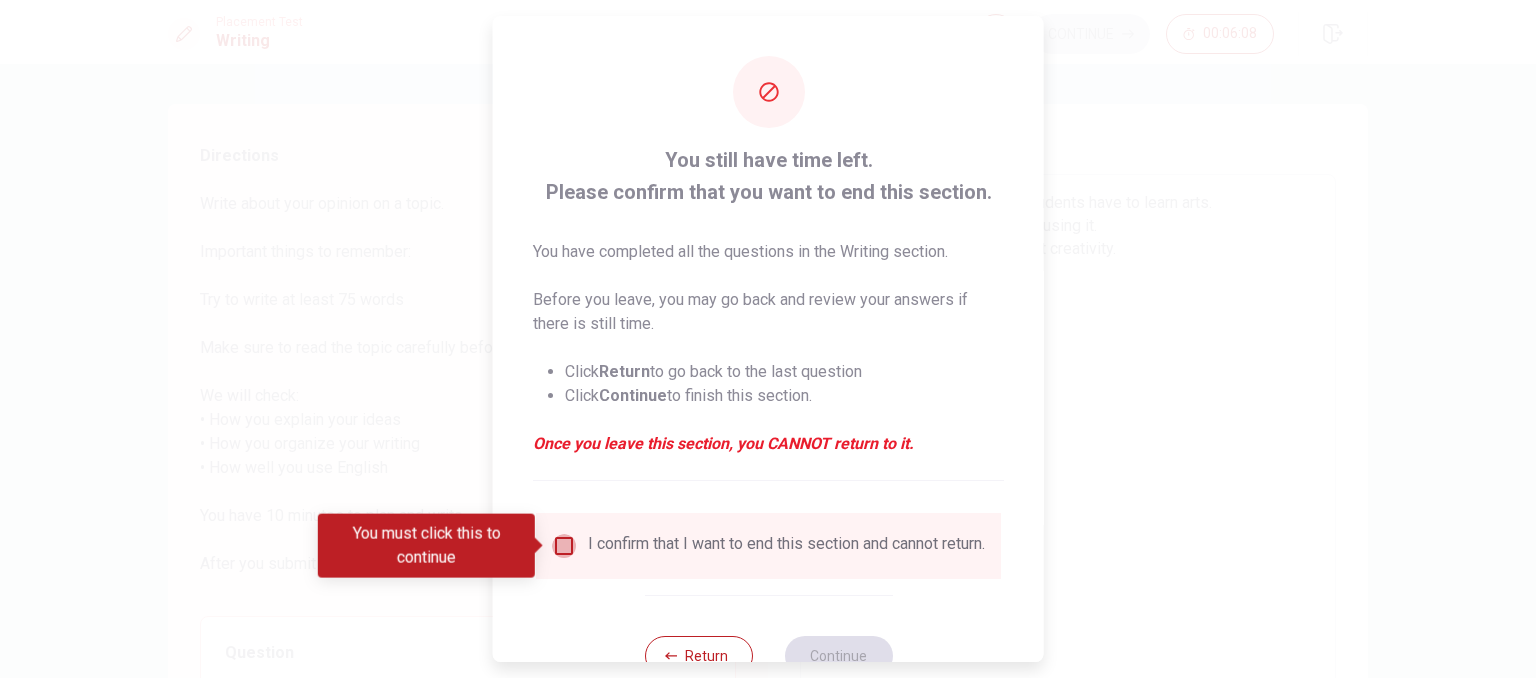 click at bounding box center (564, 546) 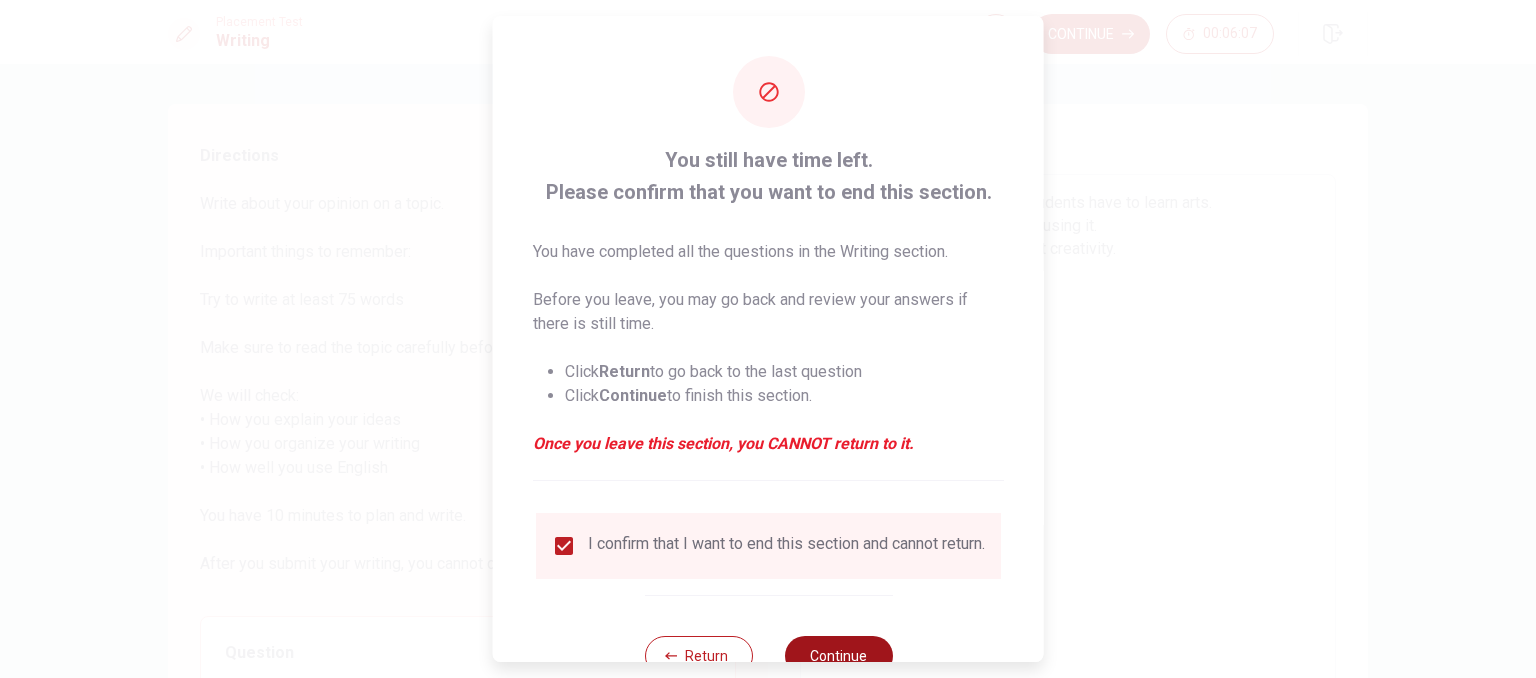 click on "Continue" at bounding box center [838, 656] 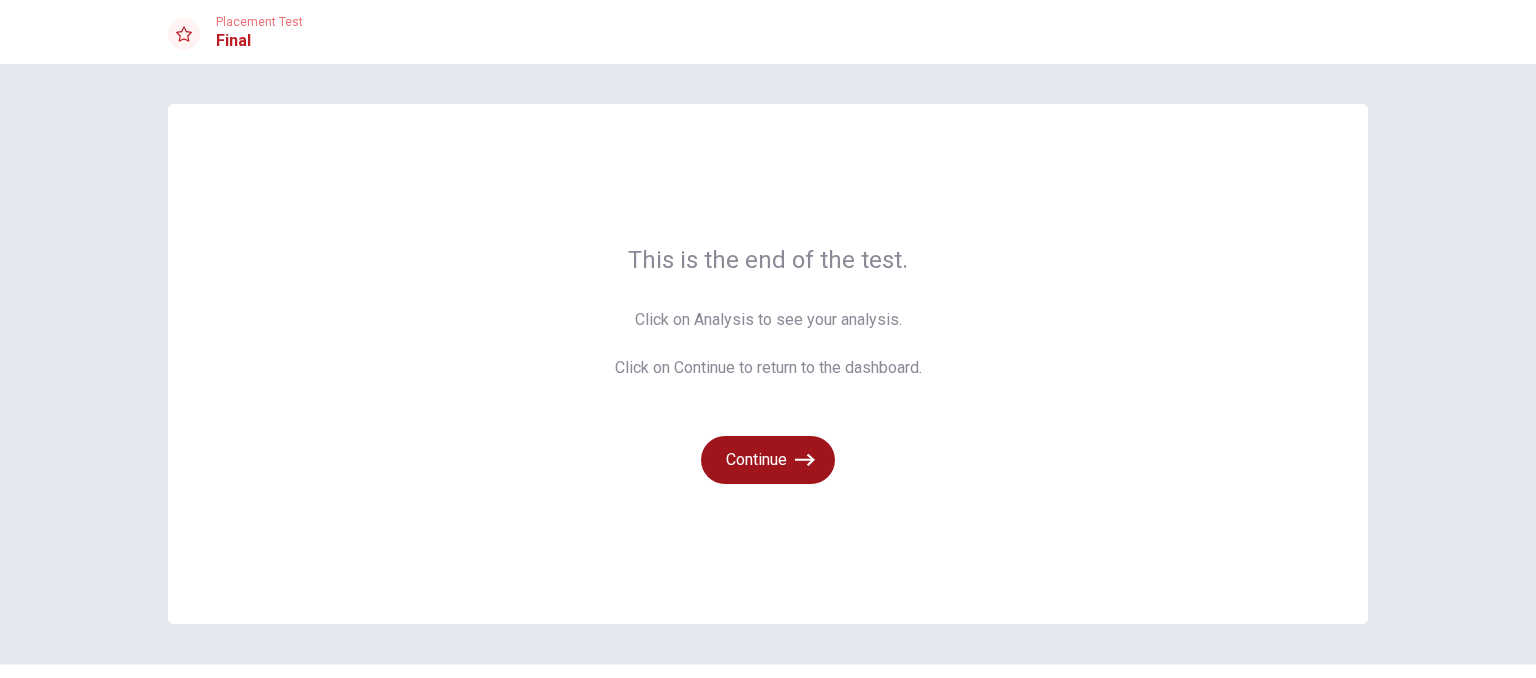 click on "Continue" at bounding box center (768, 460) 